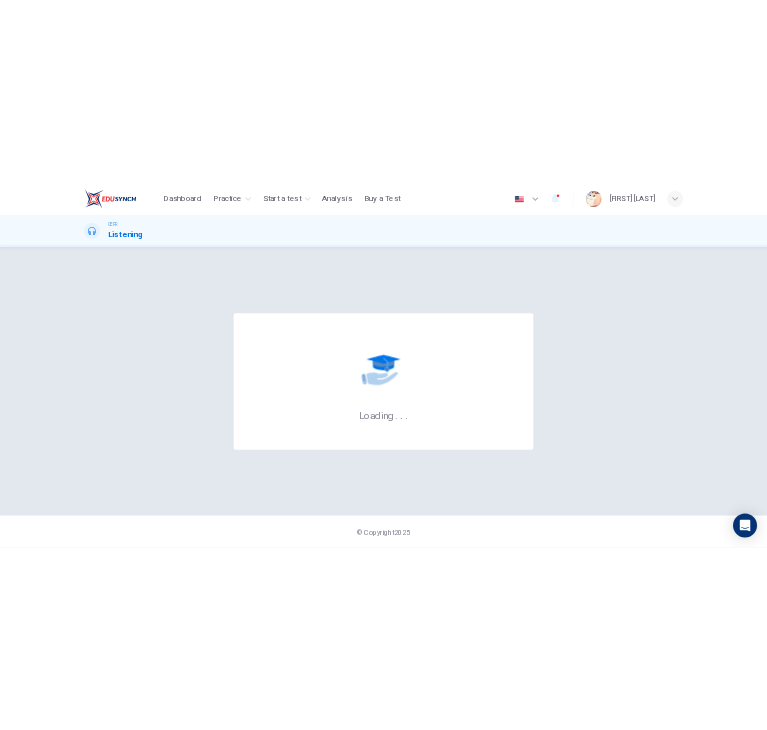 scroll, scrollTop: 0, scrollLeft: 0, axis: both 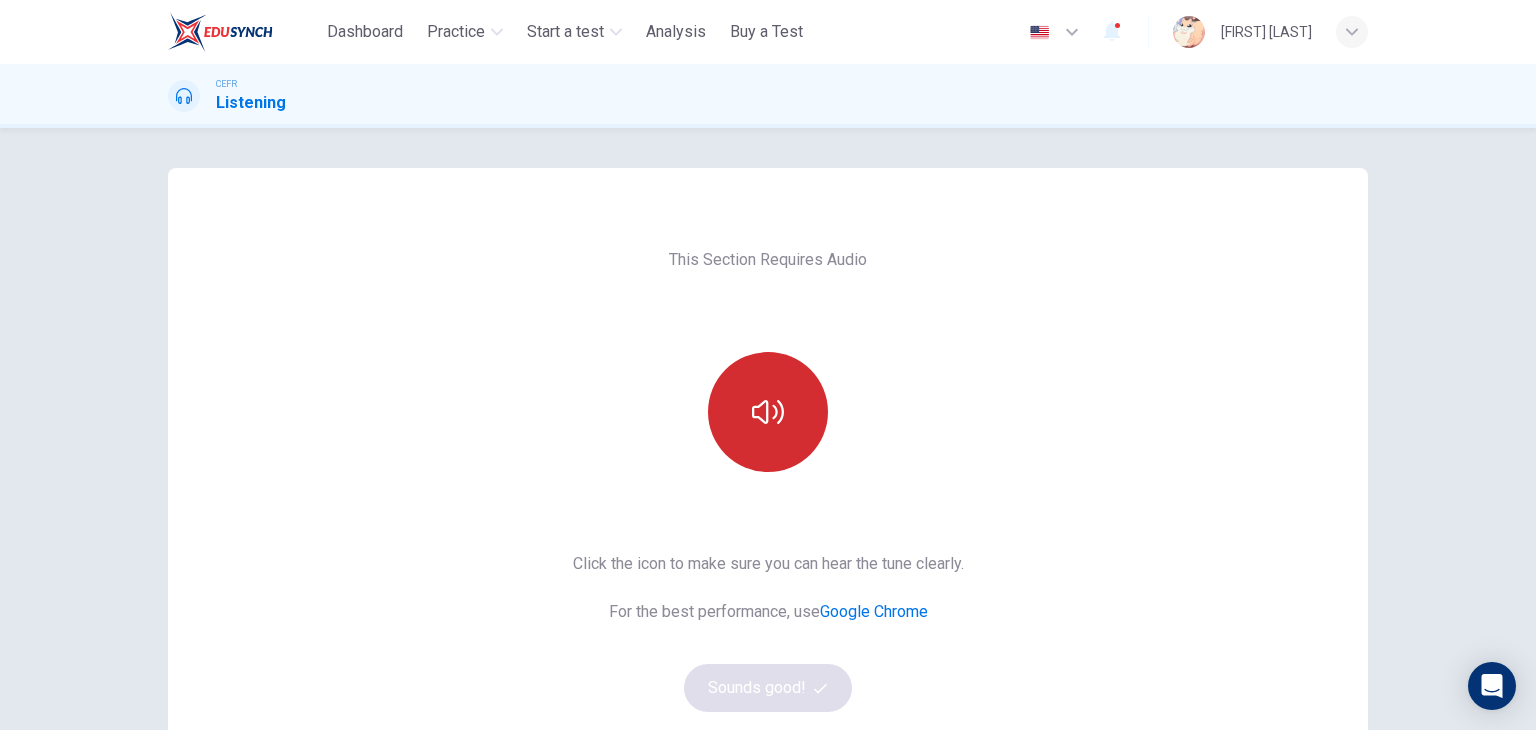 click at bounding box center (768, 412) 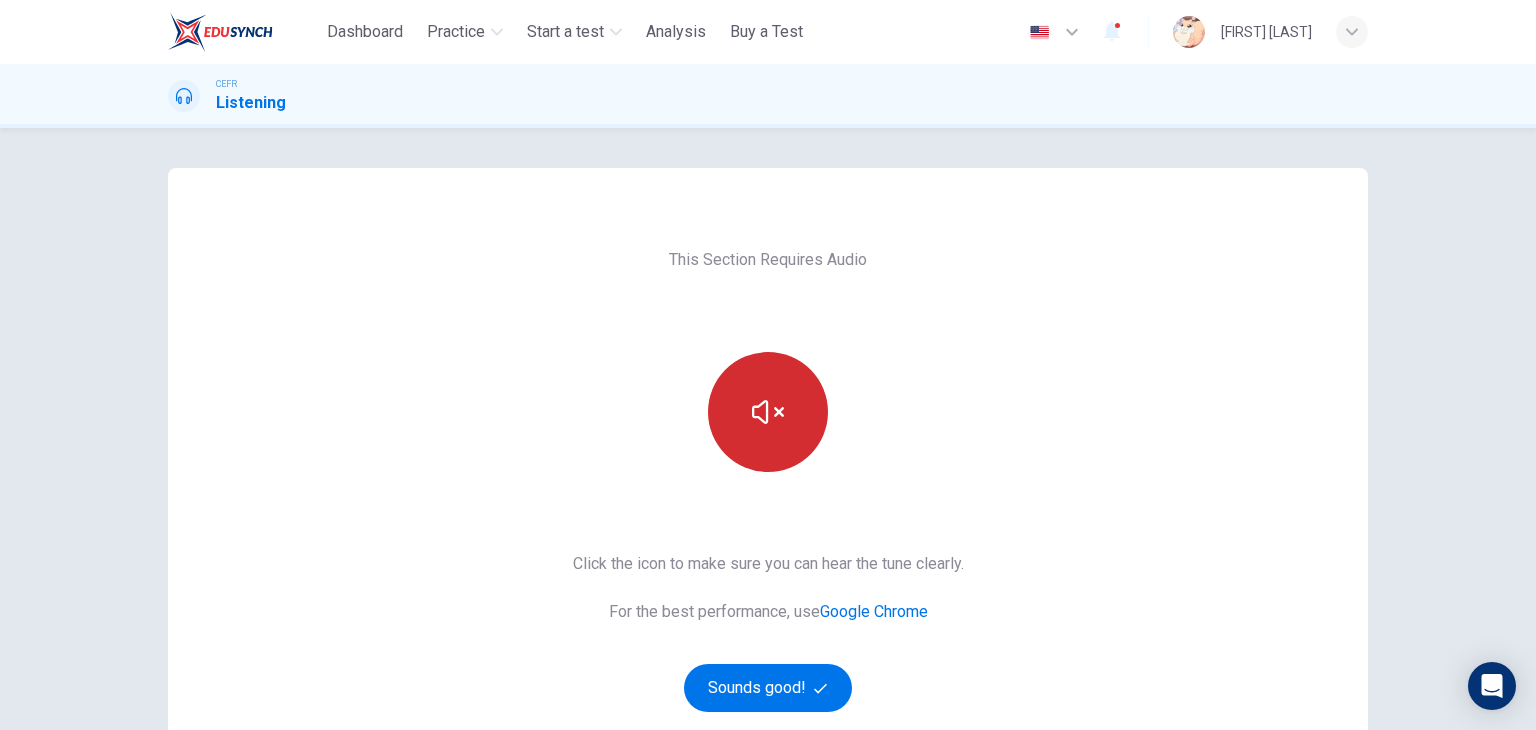 type 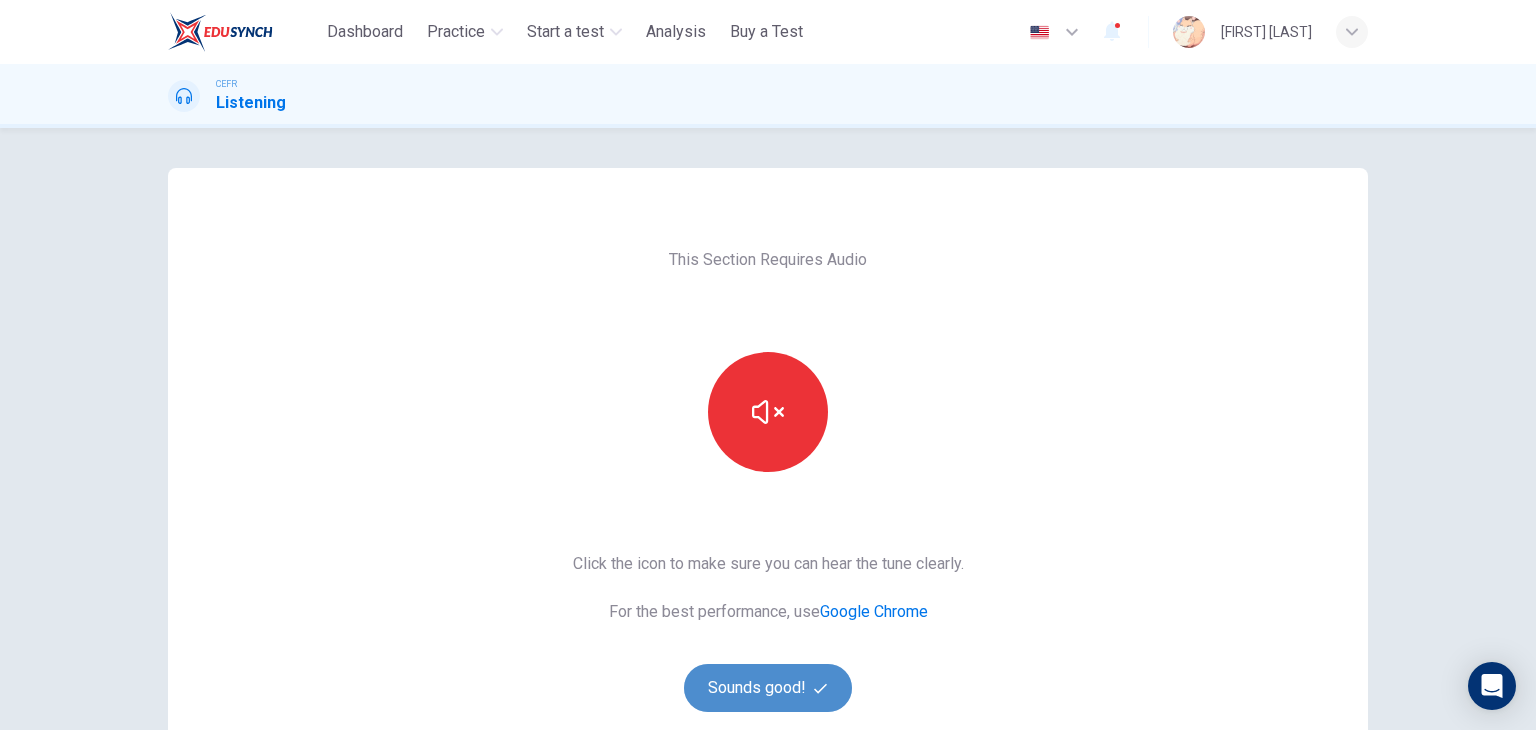 click on "Sounds good!" at bounding box center [768, 688] 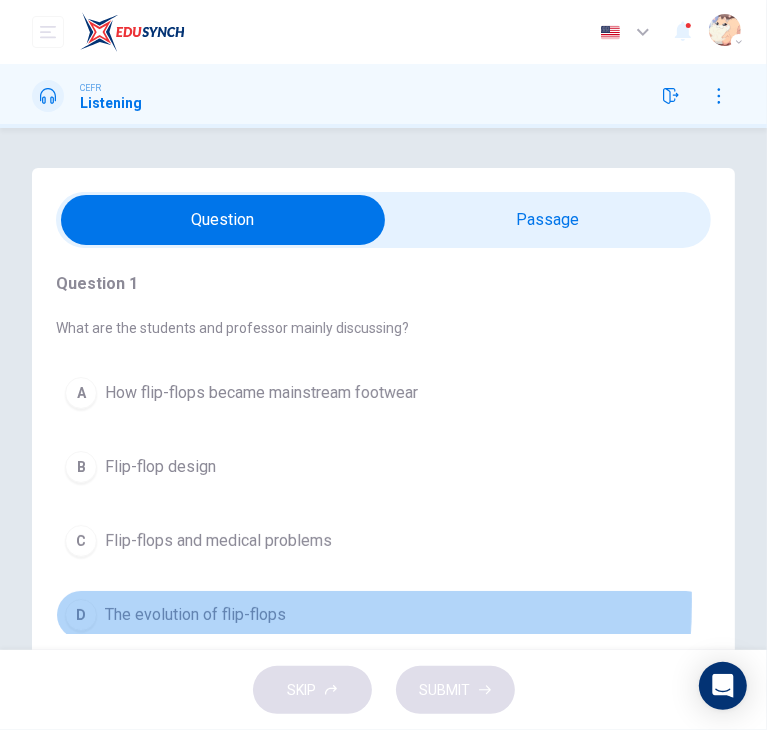 click on "The evolution of flip-flops" at bounding box center [195, 615] 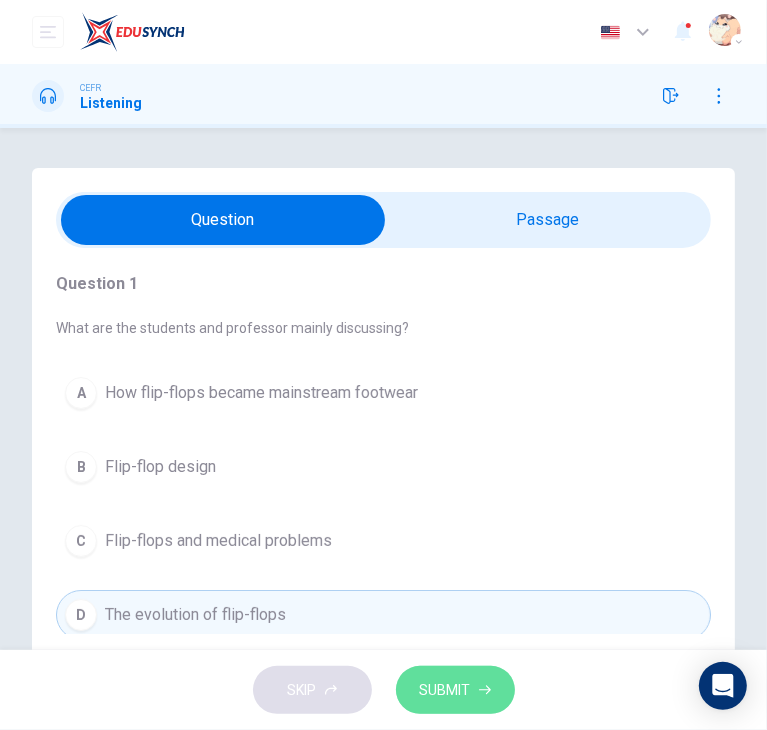 click on "SUBMIT" at bounding box center (445, 690) 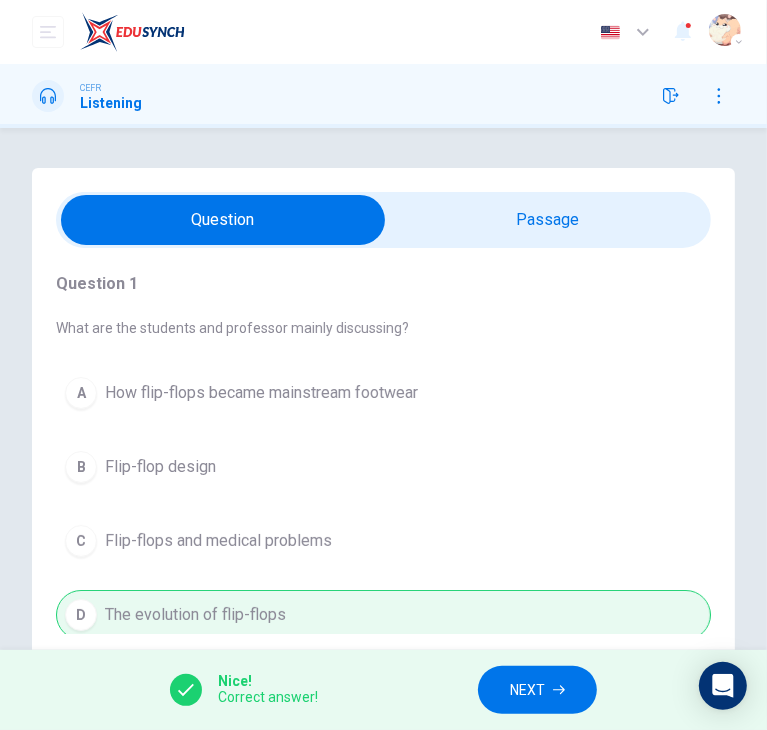 click on "NEXT" at bounding box center (527, 690) 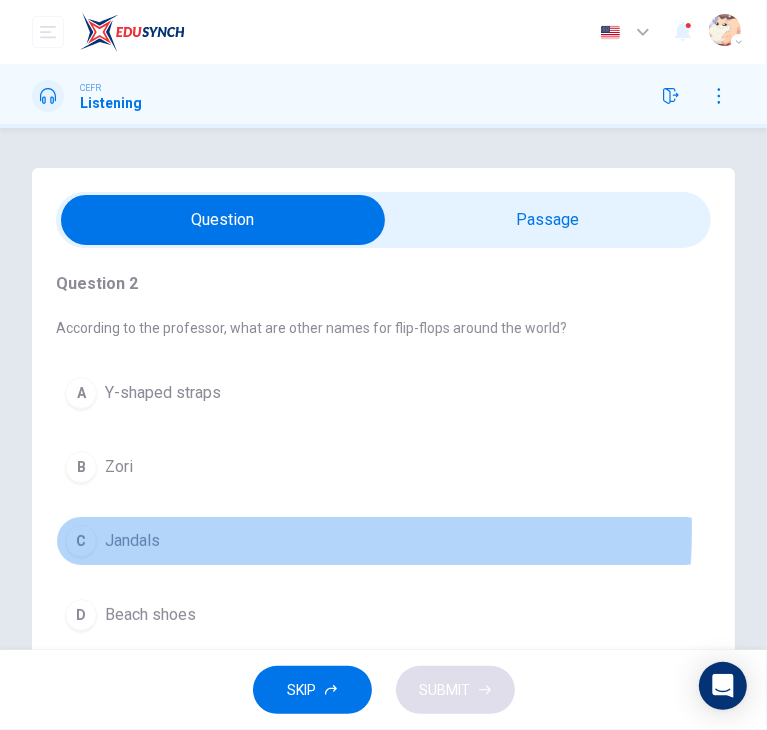 click on "C Jandals" at bounding box center (383, 541) 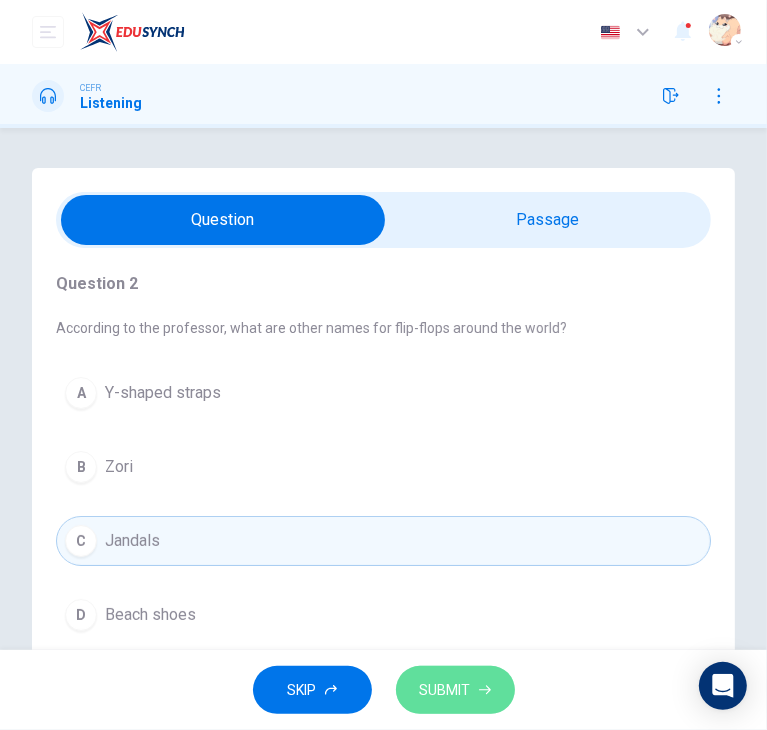 click on "SUBMIT" at bounding box center [455, 690] 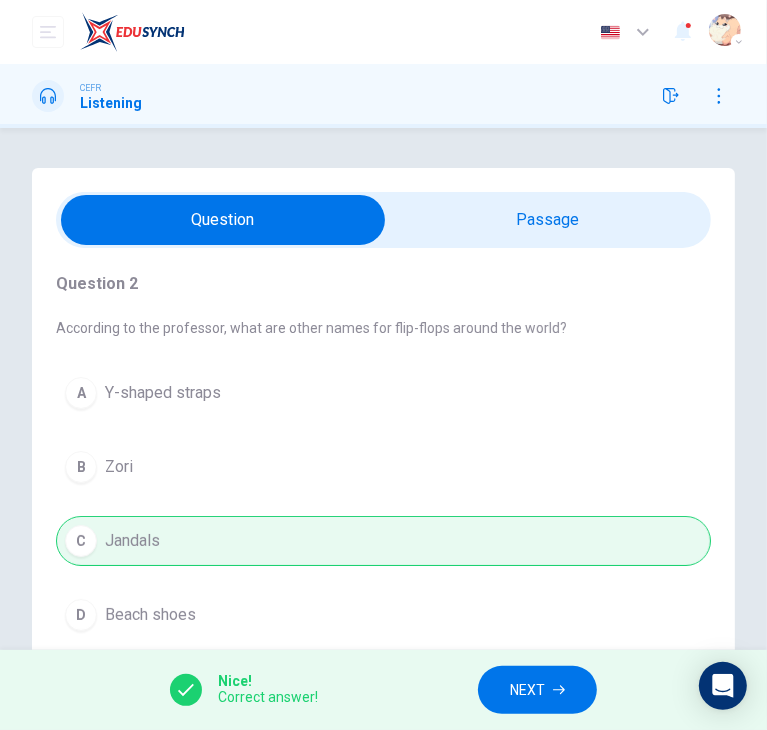 click on "NEXT" at bounding box center [537, 690] 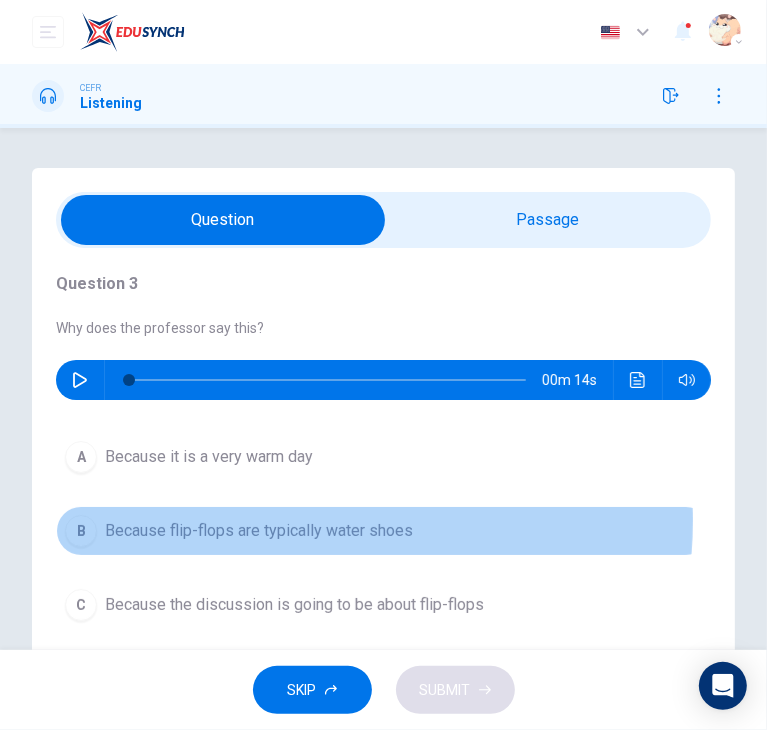 click on "Because flip-flops are typically water shoes" at bounding box center [259, 531] 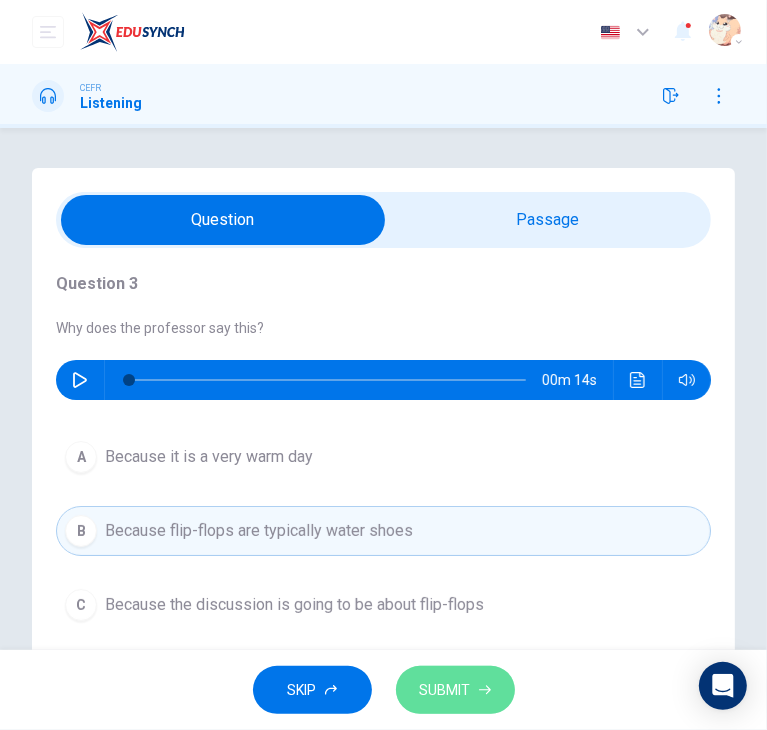 click 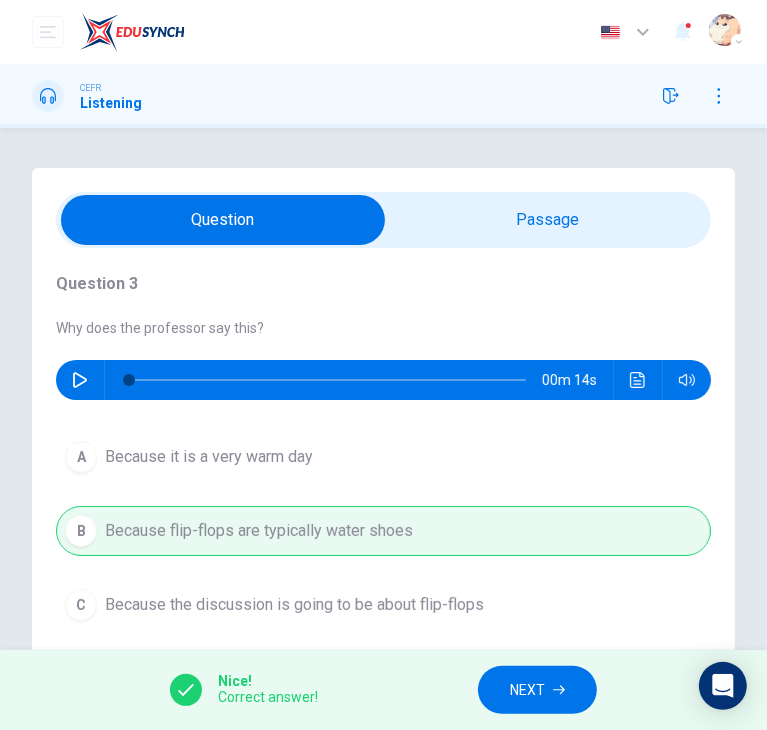 scroll, scrollTop: 92, scrollLeft: 0, axis: vertical 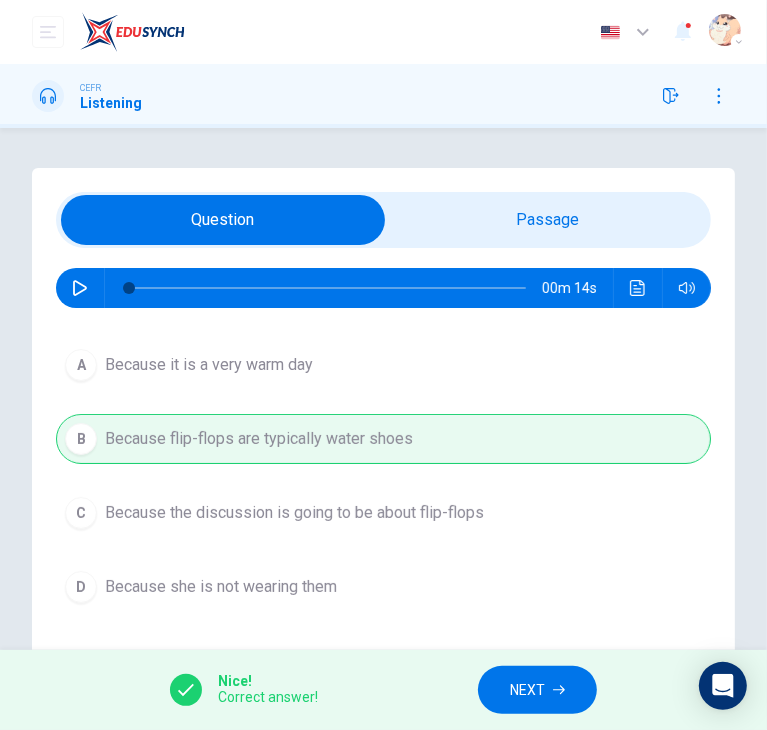click on "NEXT" at bounding box center [527, 690] 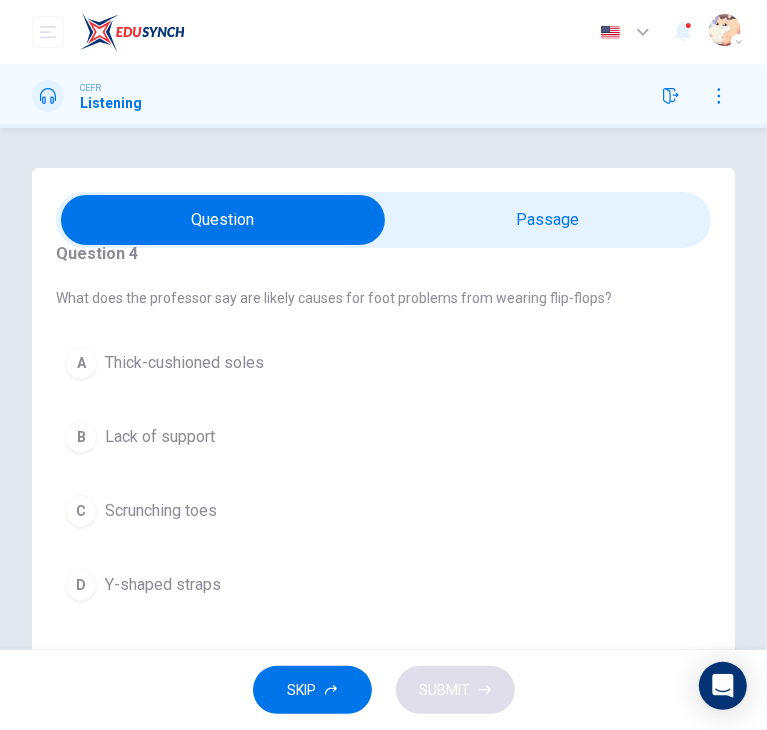 scroll, scrollTop: 28, scrollLeft: 0, axis: vertical 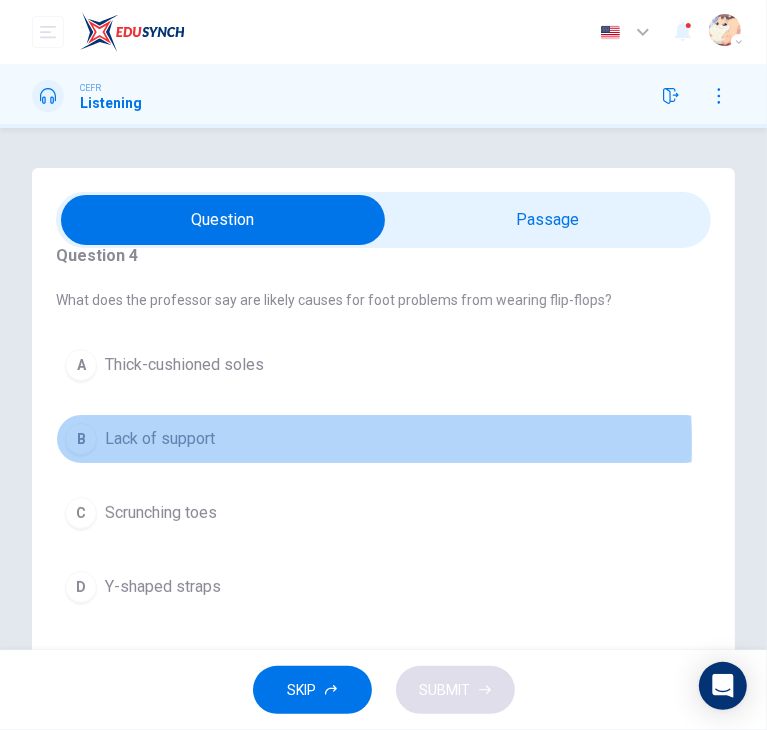 click on "Lack of support" at bounding box center [160, 439] 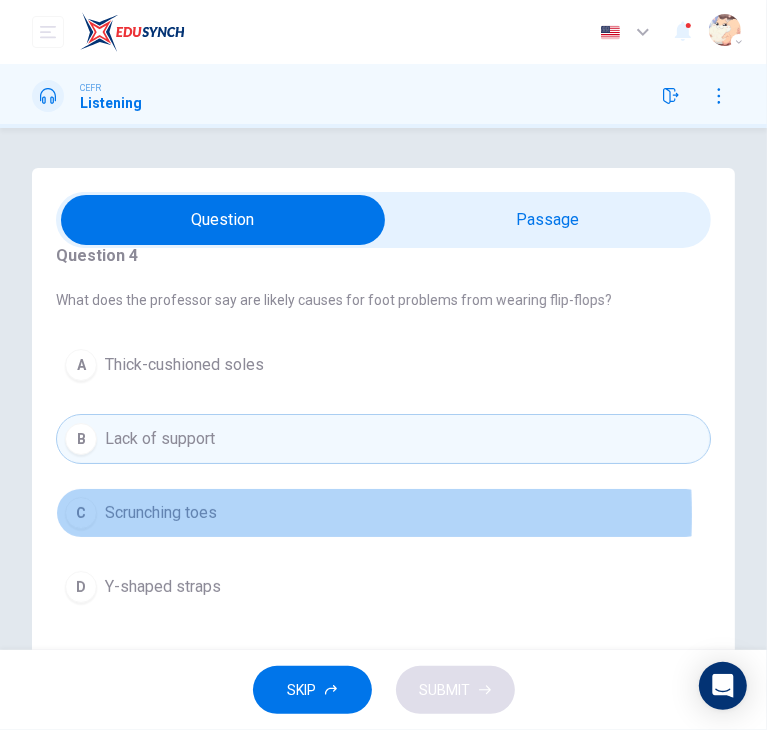 click on "Scrunching toes" at bounding box center (161, 513) 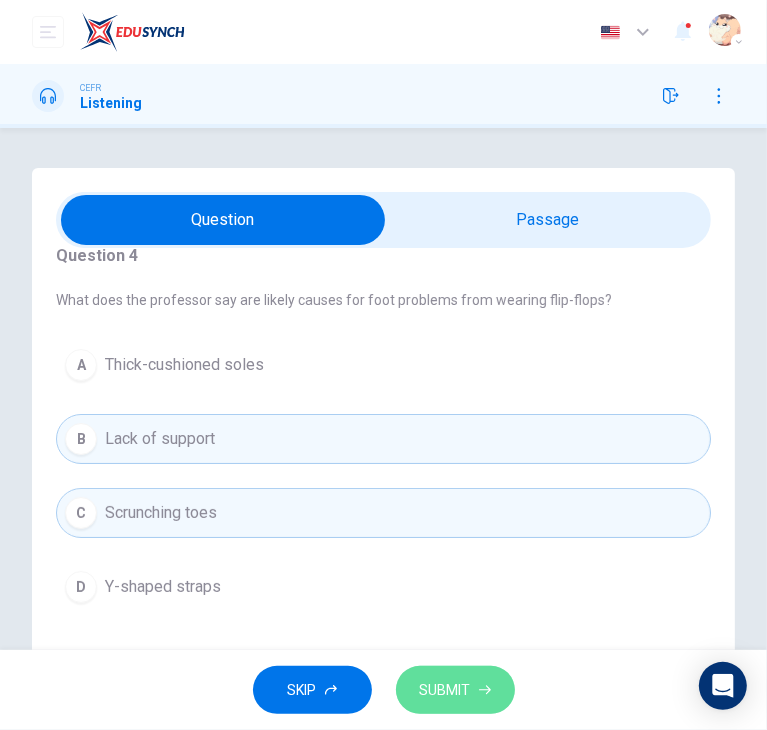 click on "SUBMIT" at bounding box center [445, 690] 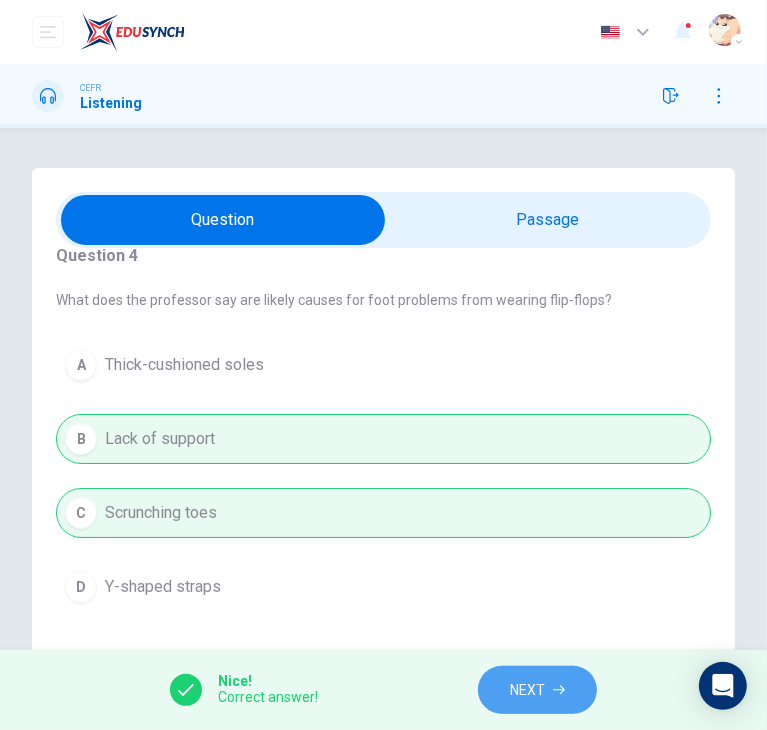 click on "NEXT" at bounding box center (527, 690) 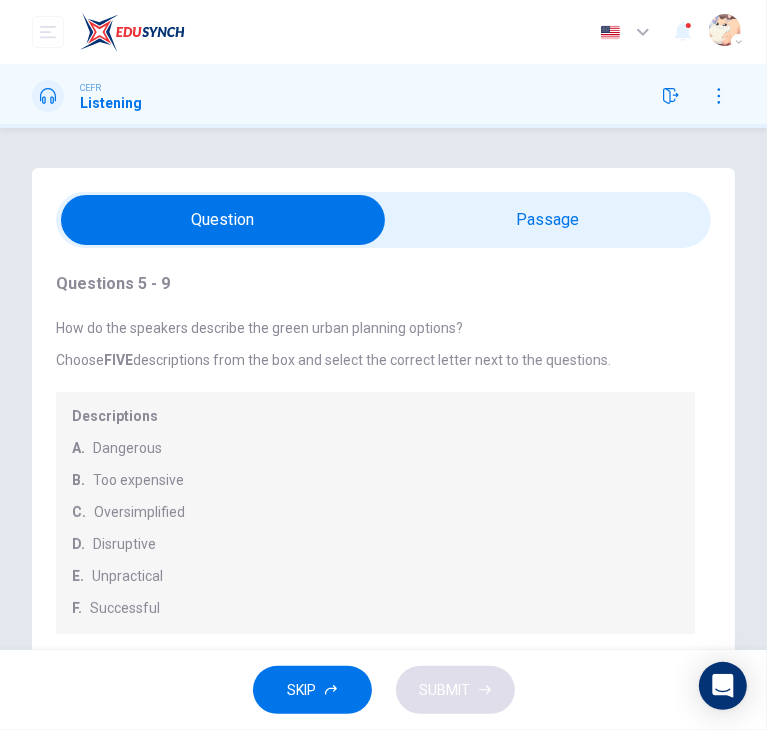 scroll, scrollTop: 342, scrollLeft: 0, axis: vertical 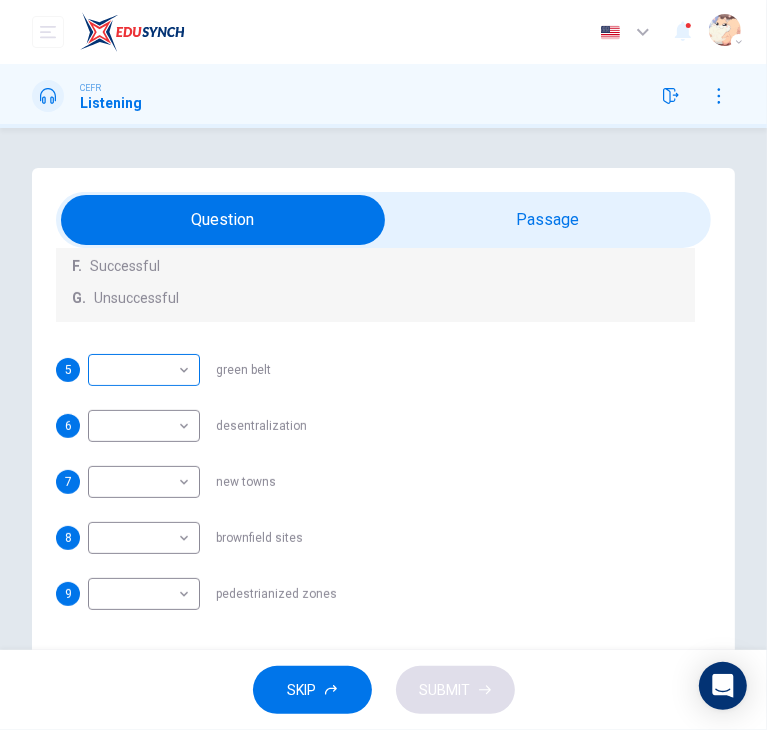 click on "This site uses cookies, as explained in our  Privacy Policy . If you agree to the use of cookies, please click the Accept button and continue to browse our site.   Privacy Policy Accept Dashboard Practice Start a test Analysis Buy a Test English ** ​ [FIRST] [LAST] CEFR Listening Questions 5 - 9 How do the speakers describe the green urban planning options? Choose  FIVE  descriptions from the box and select the correct letter next to the questions. Descriptions A. Dangerous B. Too expensive C. Oversimplified  D. Disruptive E. Unpractical F. Successful G. Unsuccessful 5 ​ ​ green belt 6 ​ ​ desentralization 7 ​ ​ new towns 8 ​ ​ brownfield sites 9 ​ ​ pedestrianized zones Case Study 06m 03s SKIP SUBMIT ELTC - EduSynch CEFR Test for Teachers in Malaysia
Dashboard Practice Start a test Analysis Pricing   Notifications 1 © Copyright  2025 Audio Timer 00:02:10 END SESSION" at bounding box center [383, 365] 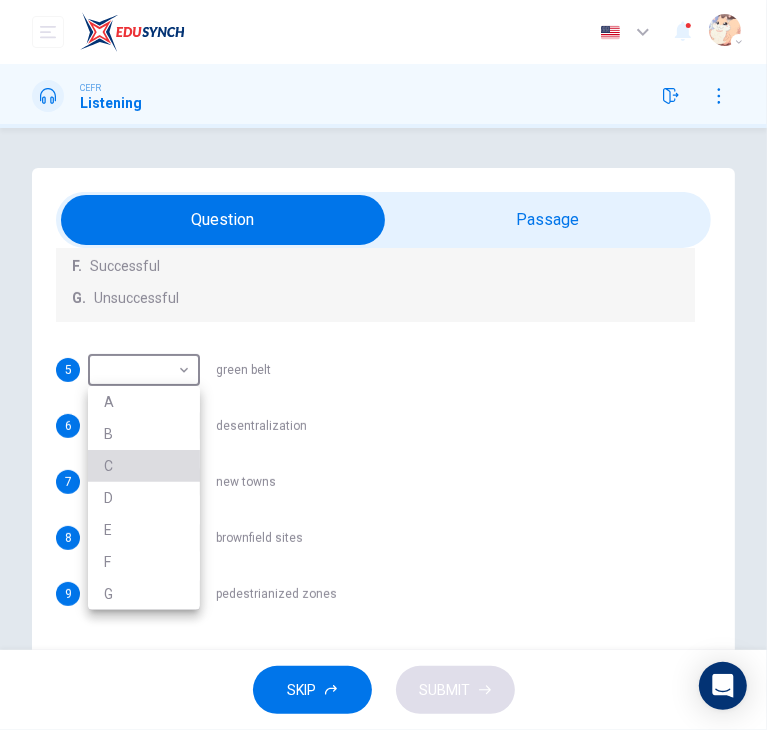click on "C" at bounding box center [144, 466] 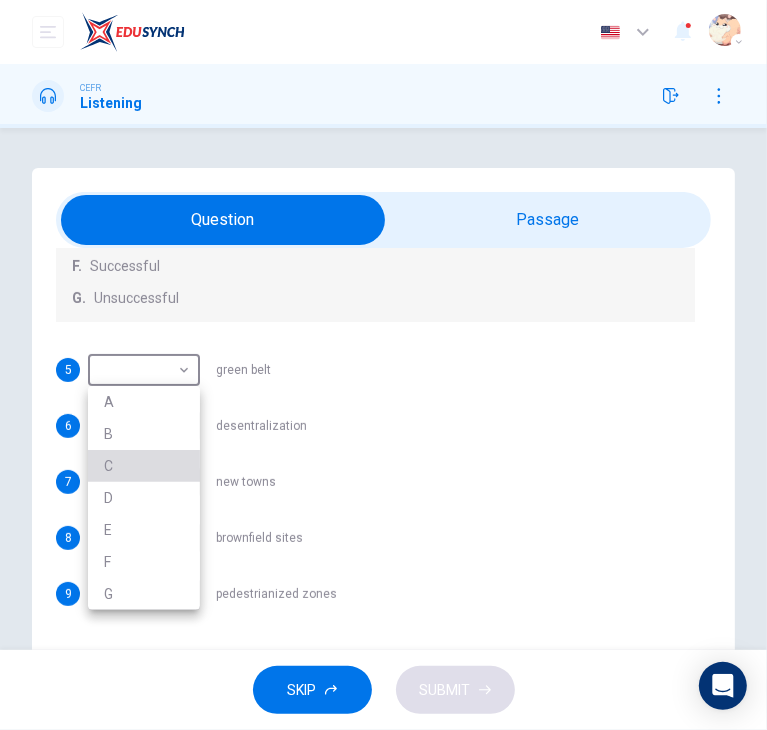 type on "*" 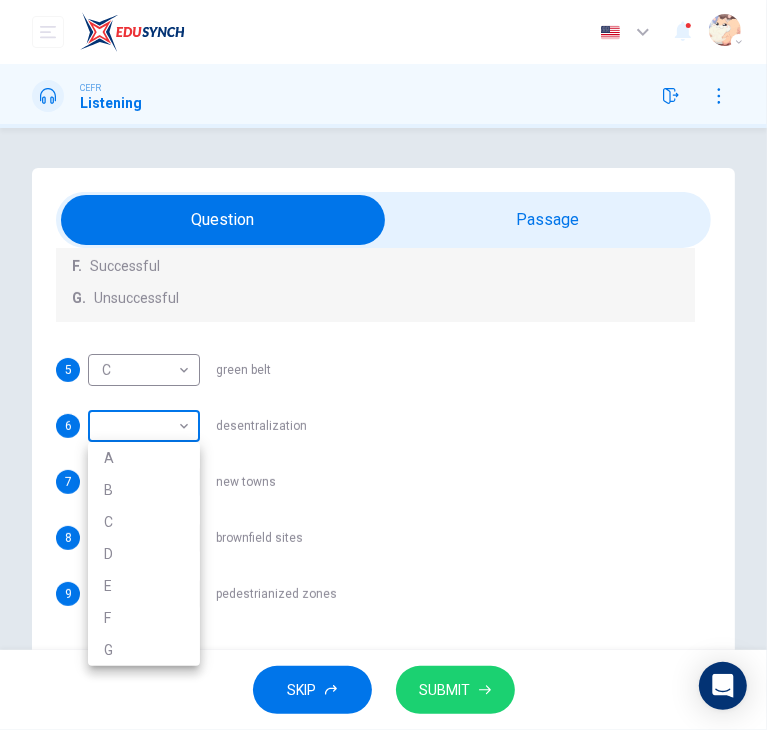 click on "This site uses cookies, as explained in our  Privacy Policy . If you agree to the use of cookies, please click the Accept button and continue to browse our site.   Privacy Policy Accept Dashboard Practice Start a test Analysis Buy a Test English ** ​ [FIRST] [LAST] CEFR Listening Questions 5 - 9 How do the speakers describe the green urban planning options? Choose  FIVE  descriptions from the box and select the correct letter next to the questions. Descriptions A. Dangerous B. Too expensive C. Oversimplified  D. Disruptive E. Unpractical F. Successful G. Unsuccessful 5 C * ​ green belt 6 ​ ​ desentralization 7 ​ ​ new towns 8 ​ ​ brownfield sites 9 ​ ​ pedestrianized zones Case Study 06m 03s SKIP SUBMIT ELTC - EduSynch CEFR Test for Teachers in Malaysia
Dashboard Practice Start a test Analysis Pricing   Notifications 1 © Copyright  2025 Audio Timer 00:02:12 END SESSION A B C D E F G" at bounding box center [383, 365] 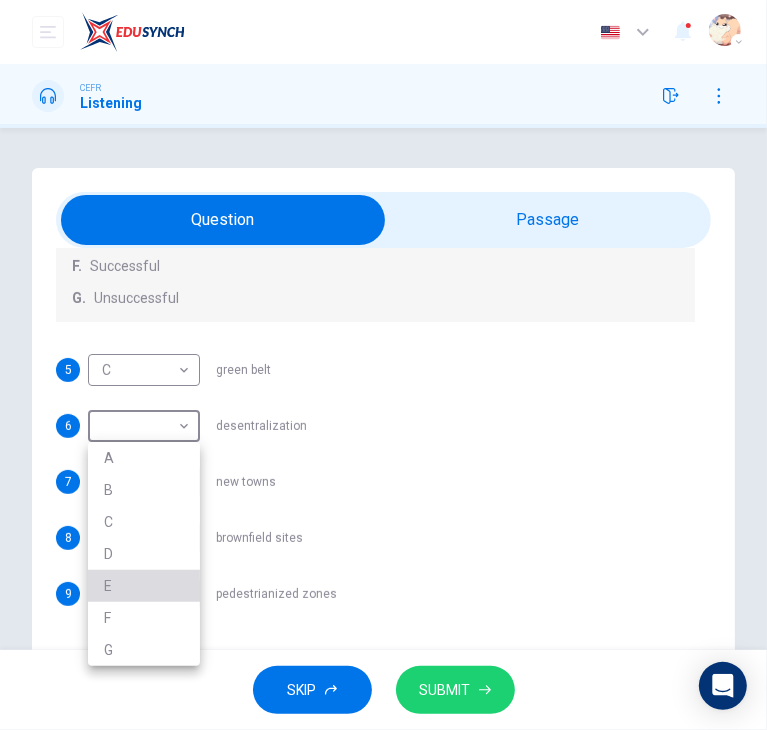 click on "E" at bounding box center (144, 586) 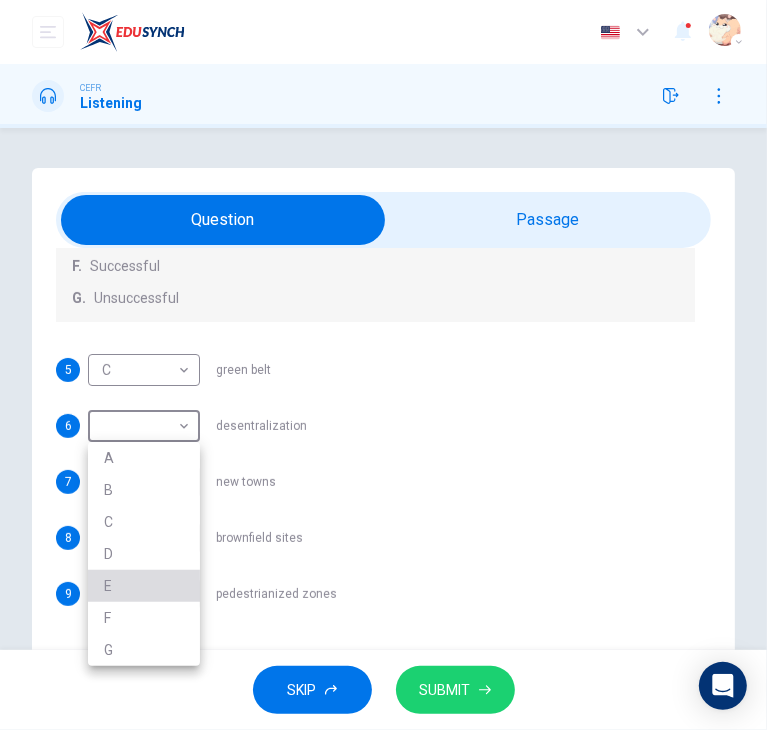 type on "*" 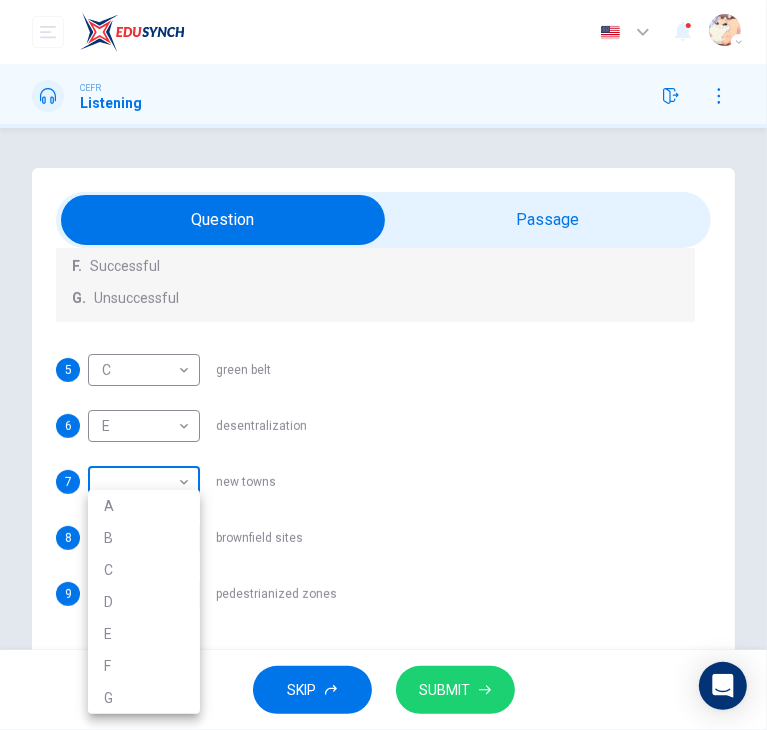 click on "This site uses cookies, as explained in our  Privacy Policy . If you agree to the use of cookies, please click the Accept button and continue to browse our site.   Privacy Policy Accept Dashboard Practice Start a test Analysis Buy a Test English ** ​ [FIRST] [LAST] CEFR Listening Questions 5 - 9 How do the speakers describe the green urban planning options? Choose  FIVE  descriptions from the box and select the correct letter next to the questions. Descriptions A. Dangerous B. Too expensive C. Oversimplified  D. Disruptive E. Unpractical F. Successful G. Unsuccessful 5 C * ​ green belt 6 E * ​ desentralization 7 ​ ​ new towns 8 ​ ​ brownfield sites 9 ​ ​ pedestrianized zones Case Study 06m 03s SKIP SUBMIT ELTC - EduSynch CEFR Test for Teachers in Malaysia
Dashboard Practice Start a test Analysis Pricing   Notifications 1 © Copyright  2025 Audio Timer 00:02:14 END SESSION A B C D E F G" at bounding box center (383, 365) 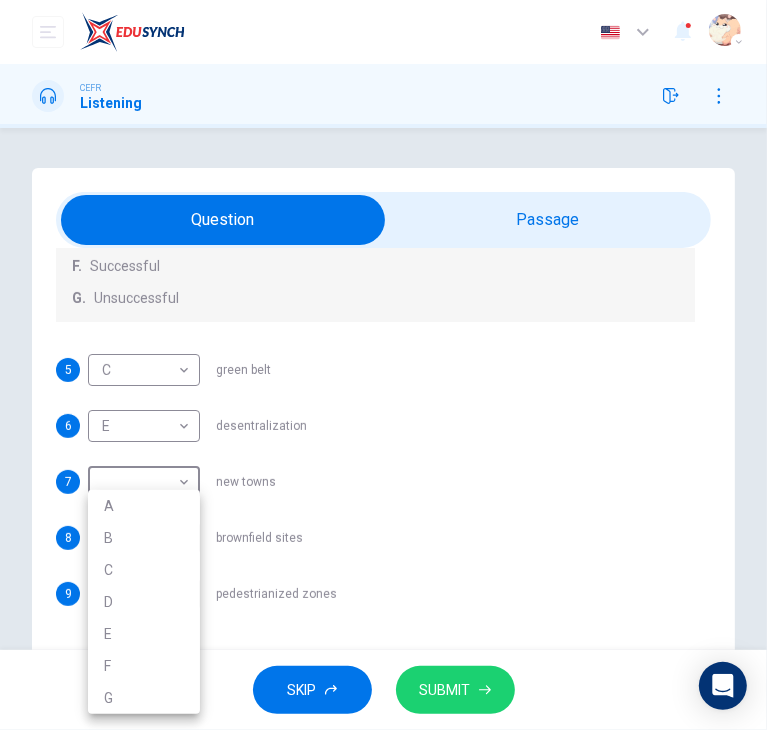 click on "B" at bounding box center (144, 538) 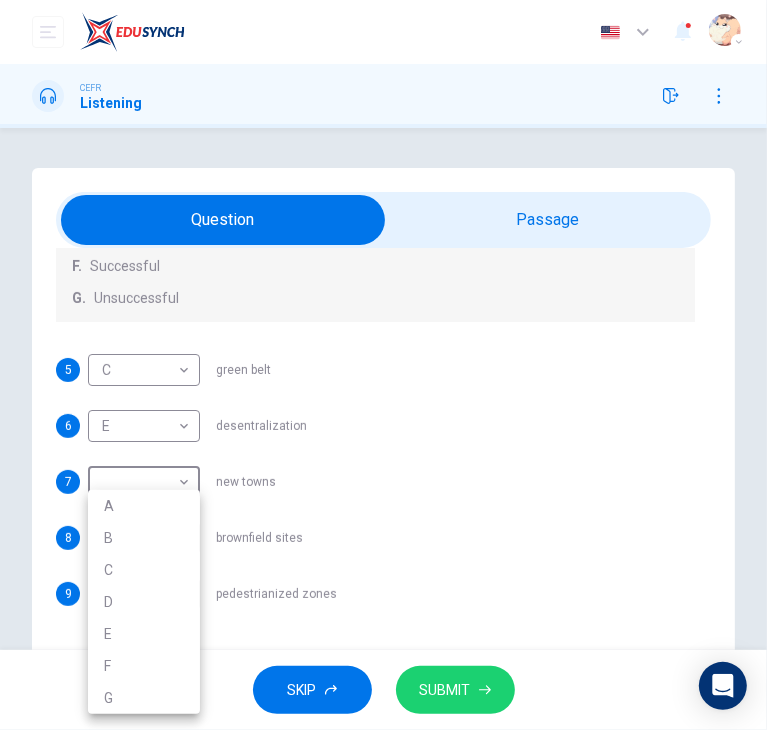 type on "*" 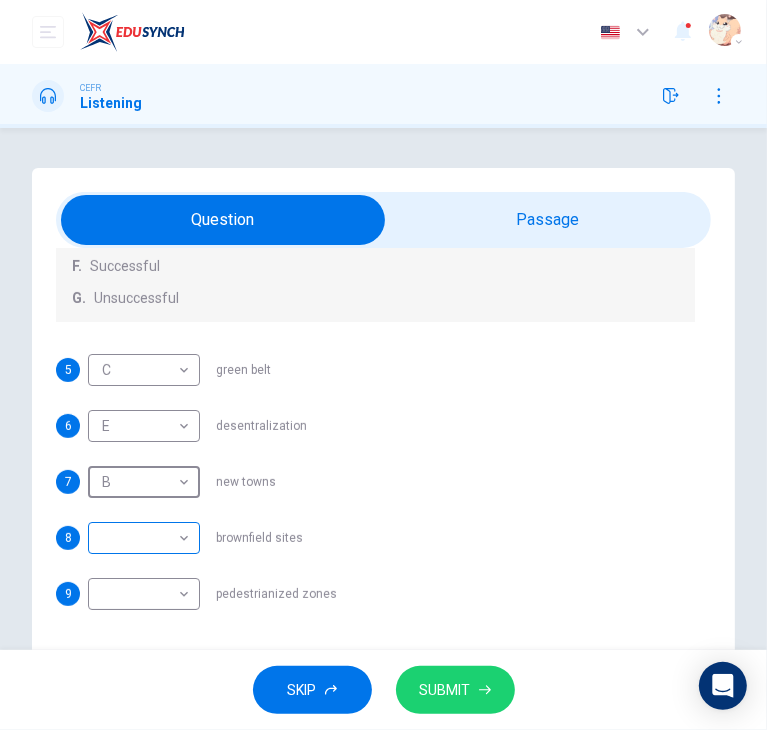 click on "This site uses cookies, as explained in our  Privacy Policy . If you agree to the use of cookies, please click the Accept button and continue to browse our site.   Privacy Policy Accept Dashboard Practice Start a test Analysis Buy a Test English ** ​ [FIRST] [LAST] CEFR Listening Questions 5 - 9 How do the speakers describe the green urban planning options? Choose  FIVE  descriptions from the box and select the correct letter next to the questions. Descriptions A. Dangerous B. Too expensive C. Oversimplified  D. Disruptive E. Unpractical F. Successful G. Unsuccessful 5 C * ​ green belt 6 E * ​ desentralization 7 B * ​ new towns 8 ​ ​ brownfield sites 9 ​ ​ pedestrianized zones Case Study 06m 03s SKIP SUBMIT ELTC - EduSynch CEFR Test for Teachers in Malaysia
Dashboard Practice Start a test Analysis Pricing   Notifications 1 © Copyright  2025 Audio Timer 00:02:16 END SESSION" at bounding box center [383, 365] 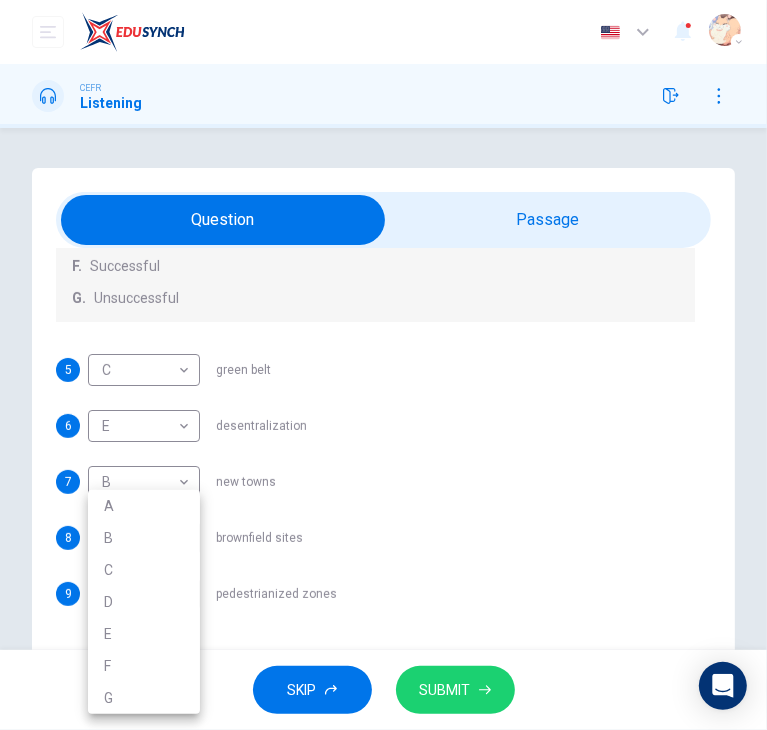 click on "A" at bounding box center [144, 506] 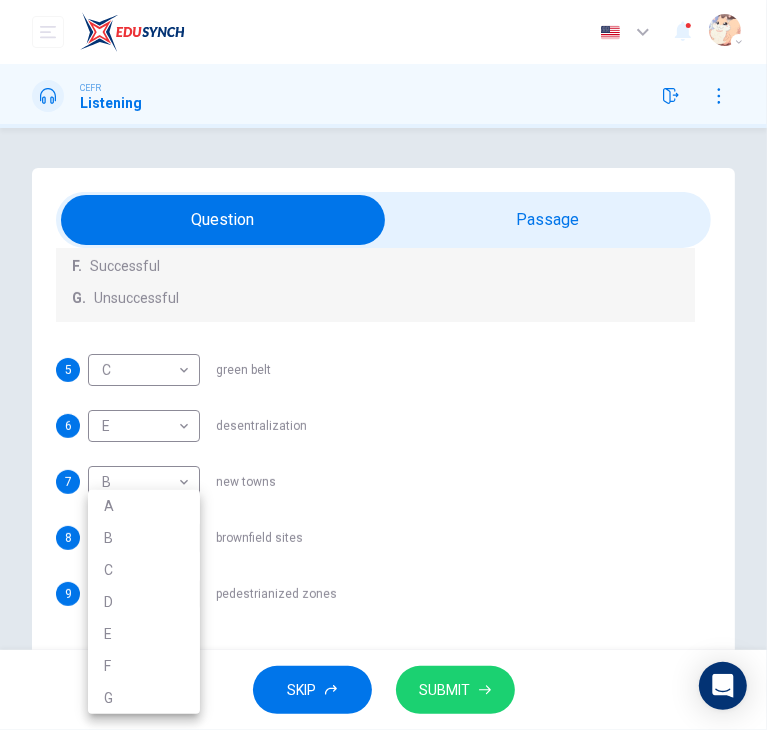 type on "*" 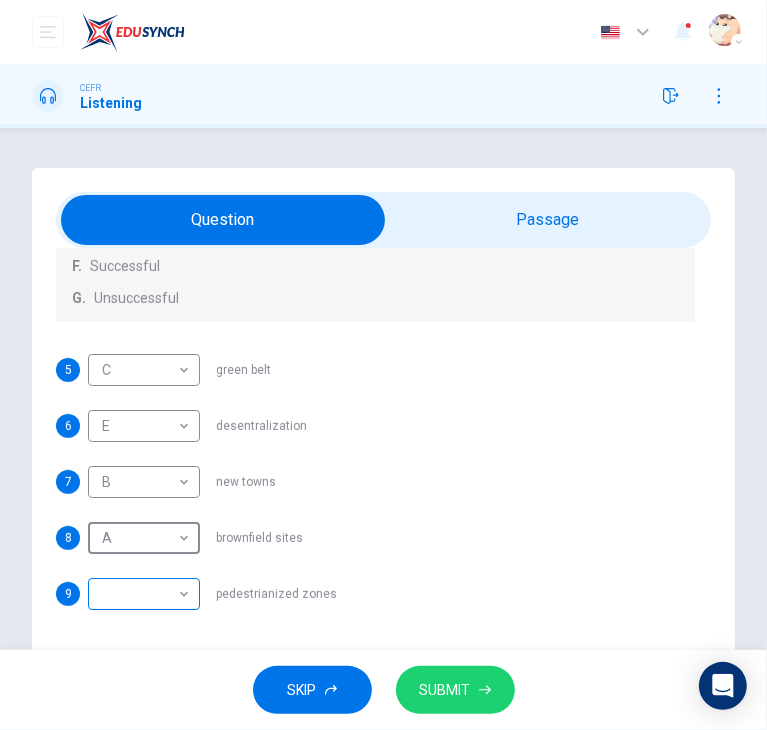 click on "This site uses cookies, as explained in our  Privacy Policy . If you agree to the use of cookies, please click the Accept button and continue to browse our site.   Privacy Policy Accept Dashboard Practice Start a test Analysis Buy a Test English ** ​ [FIRST] [LAST] CEFR Listening Questions 5 - 9 How do the speakers describe the green urban planning options? Choose  FIVE  descriptions from the box and select the correct letter next to the questions. Descriptions A. Dangerous B. Too expensive C. Oversimplified  D. Disruptive E. Unpractical F. Successful G. Unsuccessful 5 C * ​ green belt 6 E * ​ desentralization 7 B * ​ new towns 8 A * ​ brownfield sites 9 ​ ​ pedestrianized zones Case Study 06m 03s SKIP SUBMIT ELTC - EduSynch CEFR Test for Teachers in Malaysia
Dashboard Practice Start a test Analysis Pricing   Notifications 1 © Copyright  2025 Audio Timer 00:02:18 END SESSION" at bounding box center (383, 365) 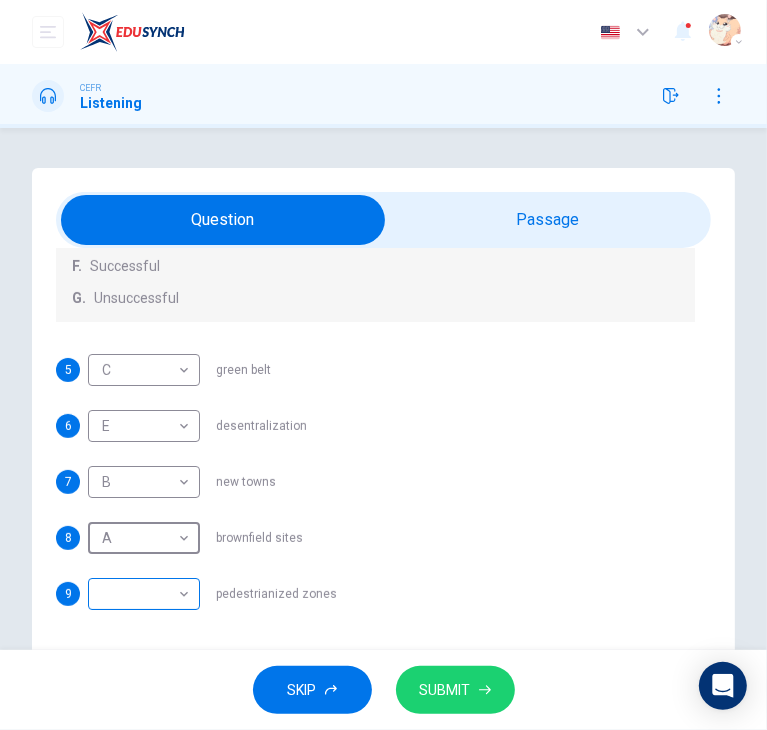 scroll, scrollTop: 12, scrollLeft: 0, axis: vertical 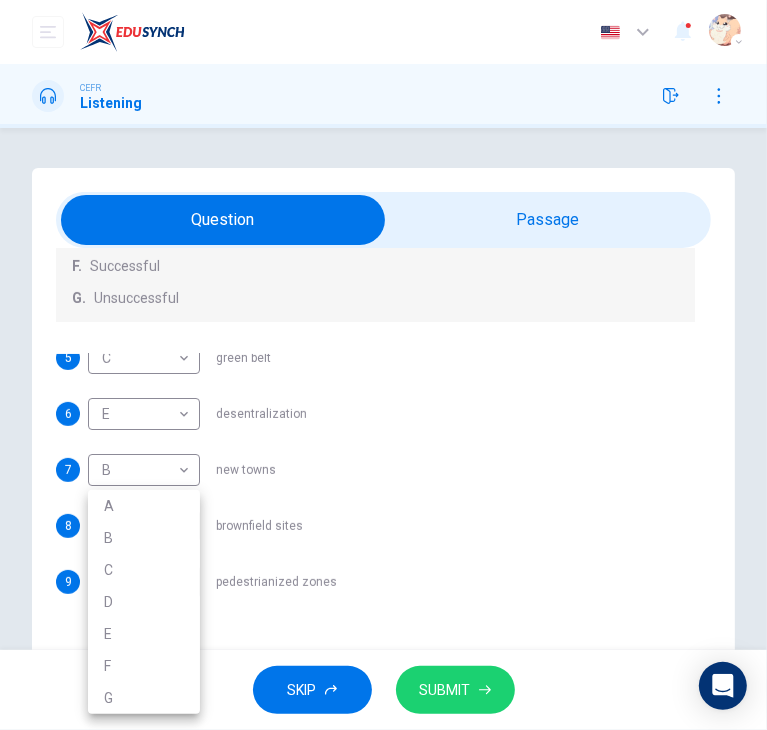 click on "C" at bounding box center [144, 570] 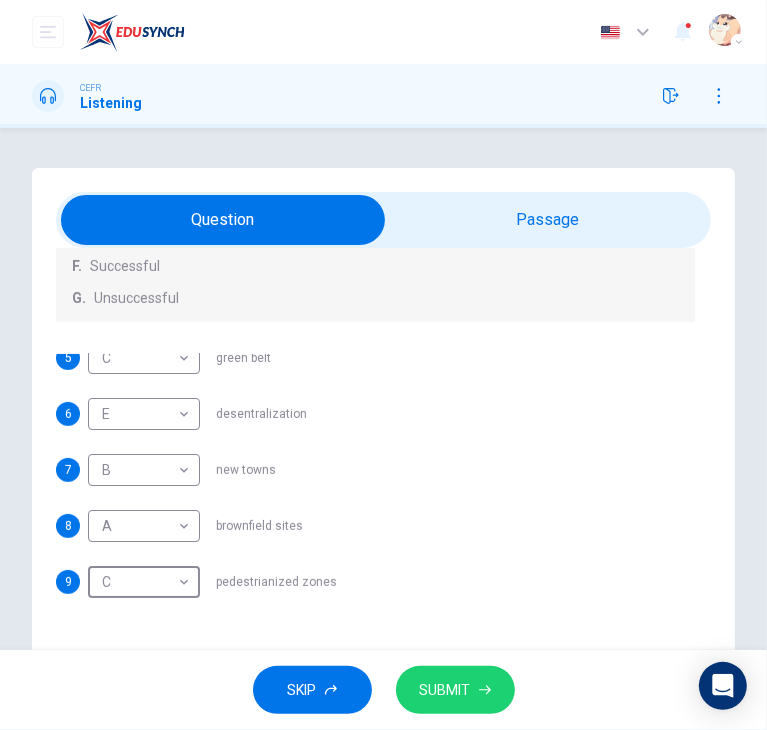 click on "This site uses cookies, as explained in our  Privacy Policy . If you agree to the use of cookies, please click the Accept button and continue to browse our site.   Privacy Policy Accept Dashboard Practice Start a test Analysis Buy a Test English ** ​ [FIRST] [LAST] CEFR Listening Questions 5 - 9 How do the speakers describe the green urban planning options? Choose  FIVE  descriptions from the box and select the correct letter next to the questions. Descriptions A. Dangerous B. Too expensive C. Oversimplified  D. Disruptive E. Unpractical F. Successful G. Unsuccessful 5 C * ​ green belt 6 E * ​ desentralization 7 B * ​ new towns 8 A * ​ brownfield sites 9 C * ​ pedestrianized zones Case Study 06m 03s SKIP SUBMIT ELTC - EduSynch CEFR Test for Teachers in Malaysia
Dashboard Practice Start a test Analysis Pricing   Notifications 1 © Copyright  2025 Audio Timer 00:02:19 END SESSION" at bounding box center (383, 365) 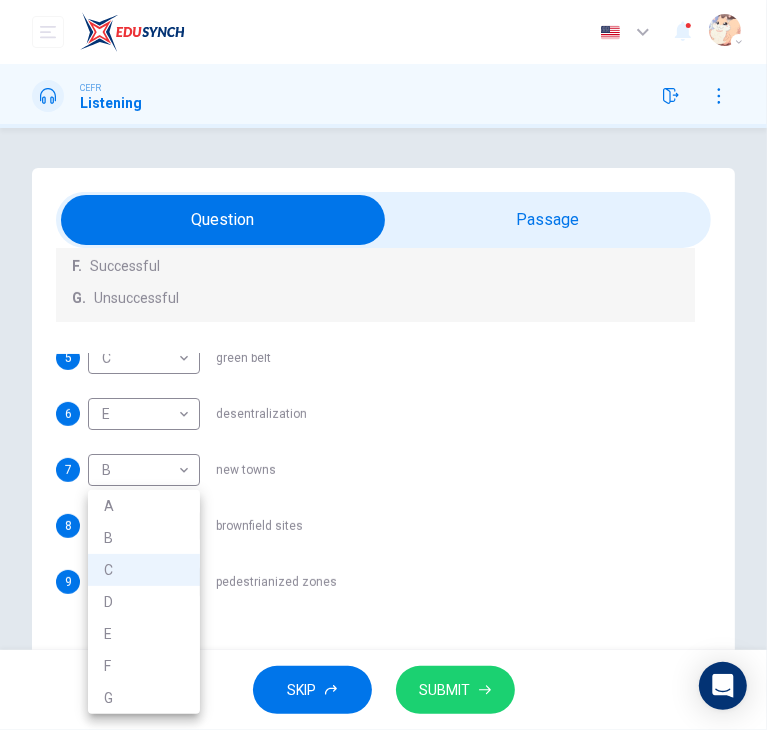 click on "D" at bounding box center [144, 602] 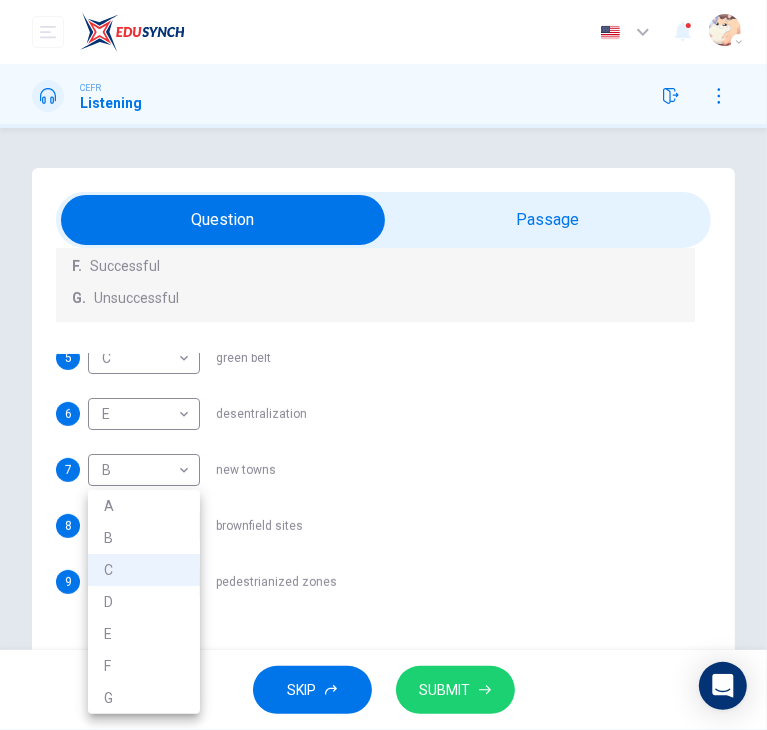 type on "*" 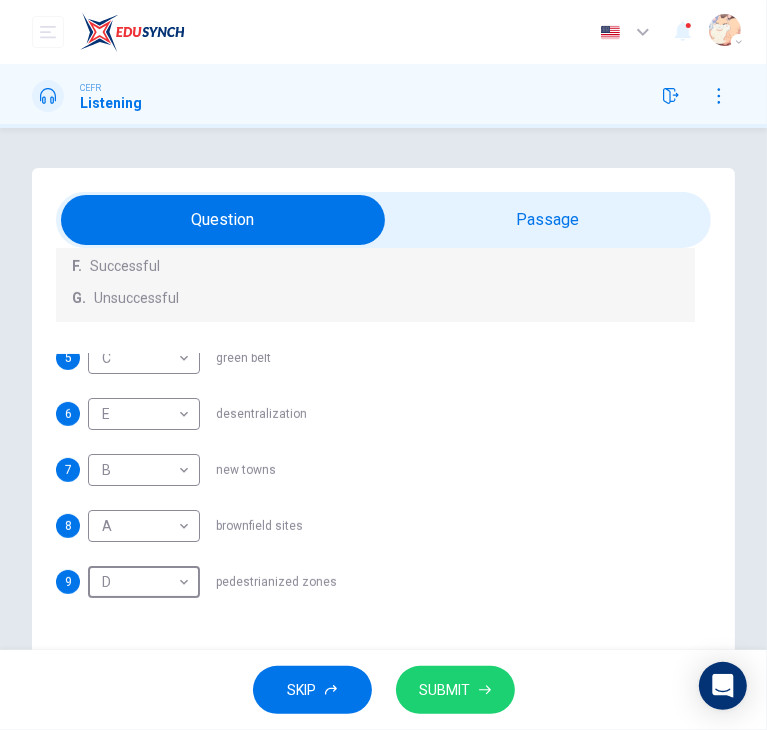 click on "SUBMIT" at bounding box center (445, 690) 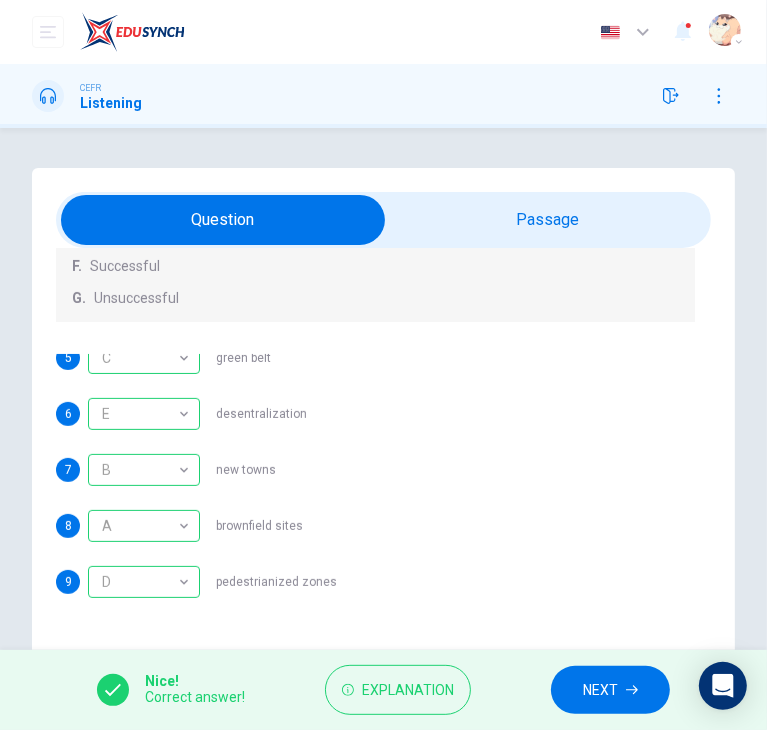 click on "NEXT" at bounding box center [600, 690] 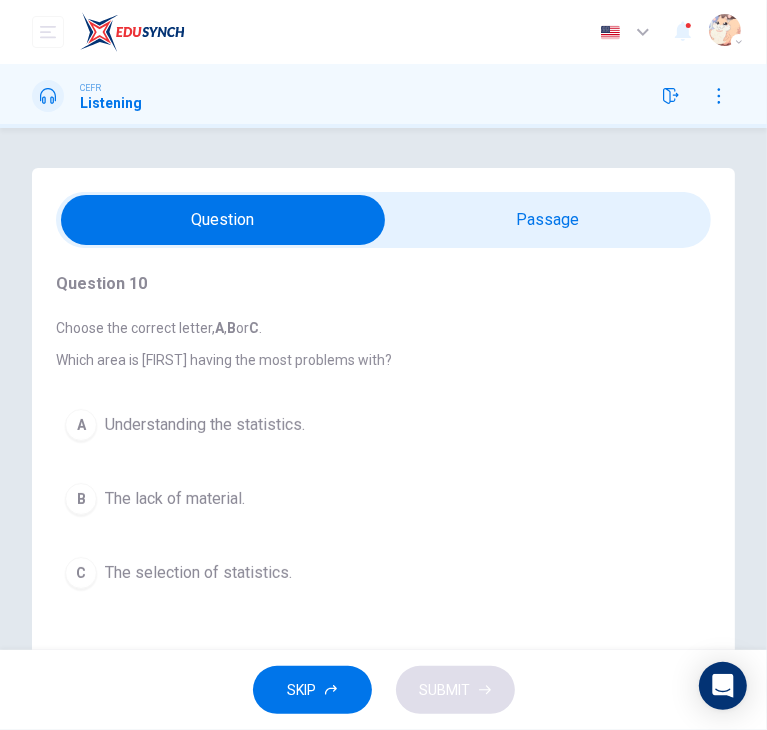 scroll, scrollTop: 0, scrollLeft: 0, axis: both 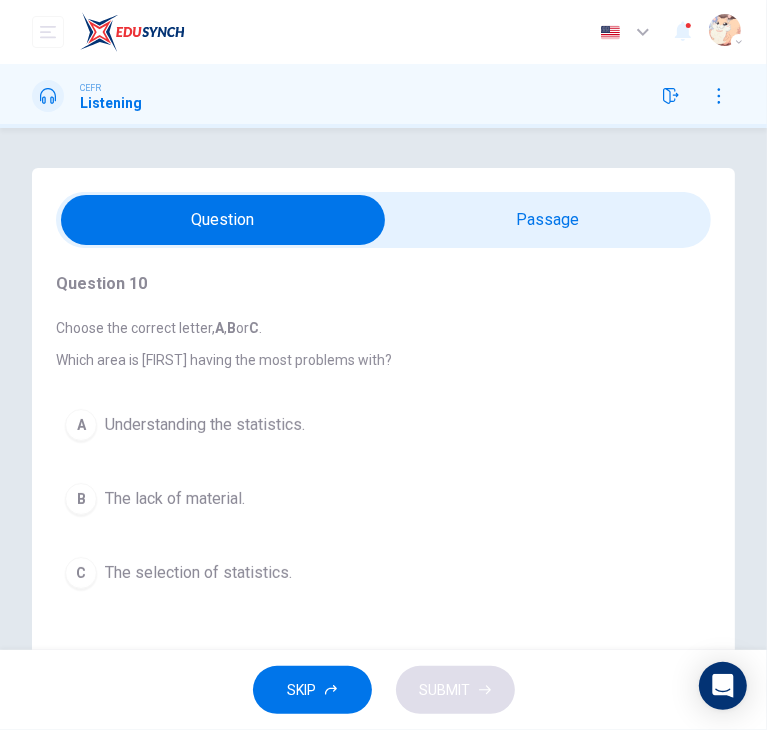 click on "The selection of statistics." at bounding box center [198, 573] 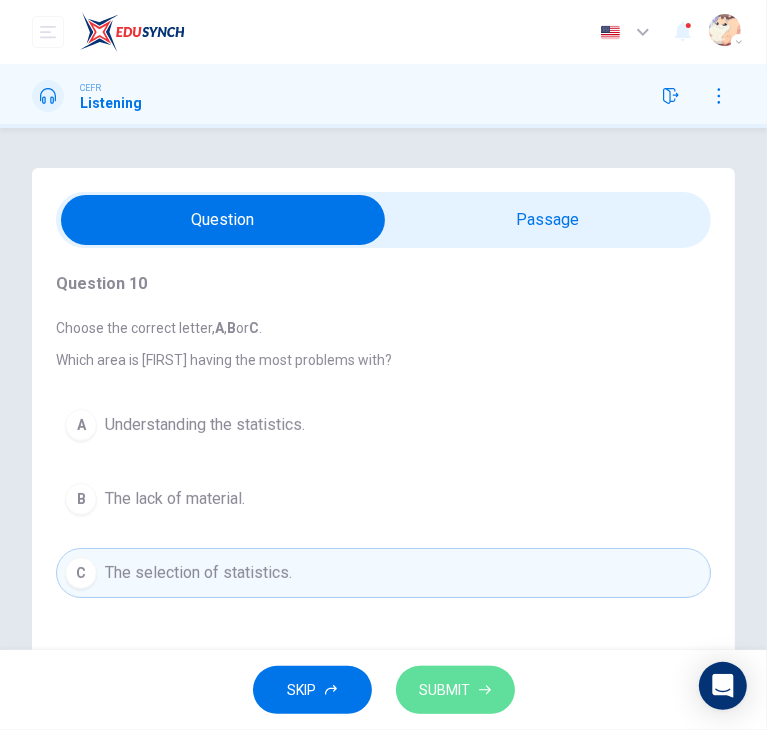 click on "SUBMIT" at bounding box center (445, 690) 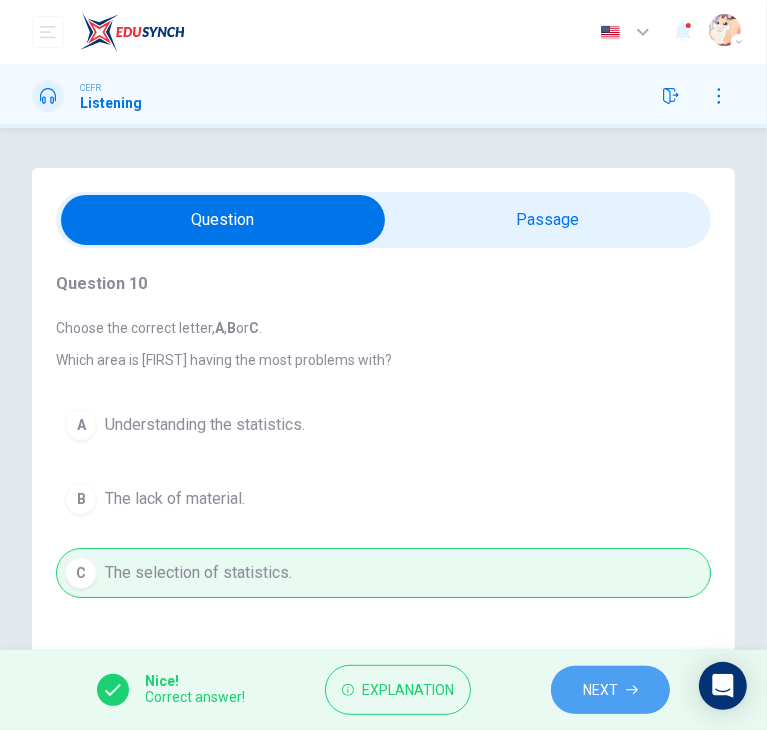 click on "NEXT" at bounding box center (610, 690) 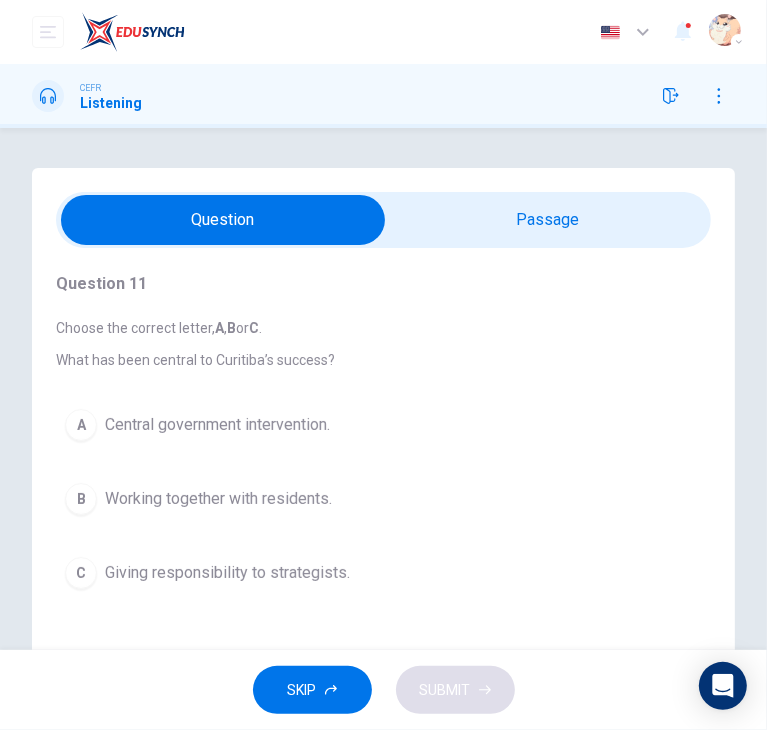 click on "B Working together with residents." at bounding box center [383, 499] 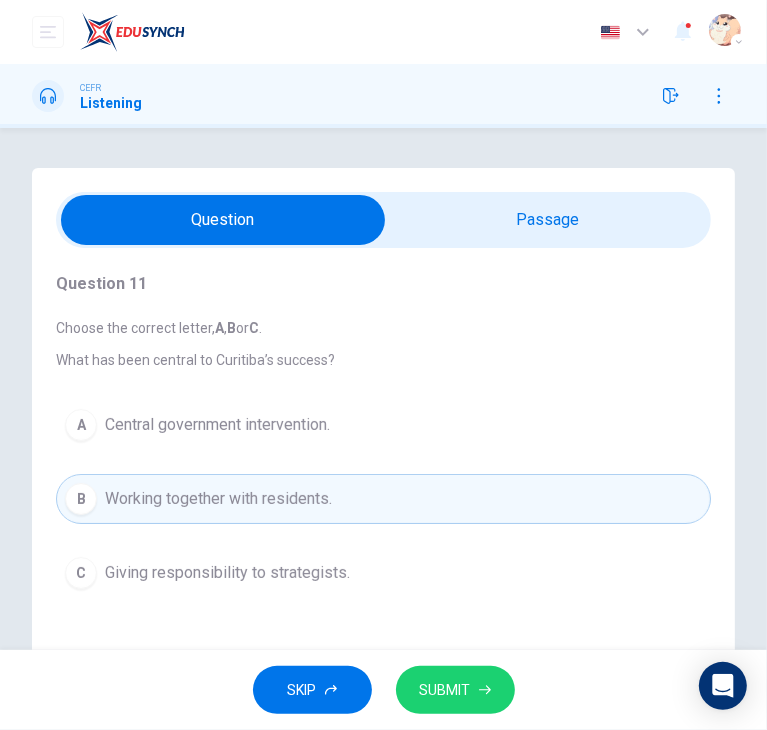 click 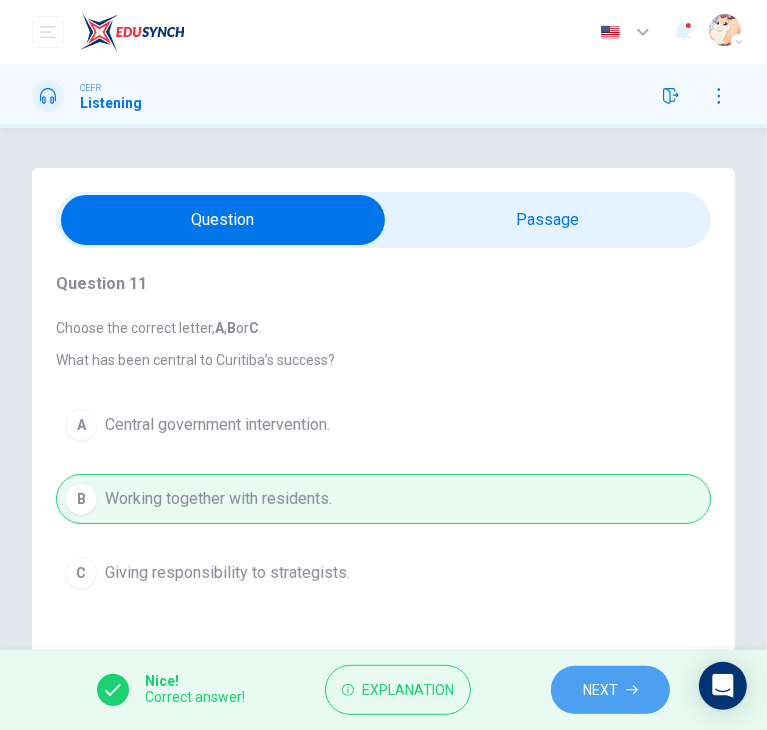 click on "NEXT" at bounding box center (610, 690) 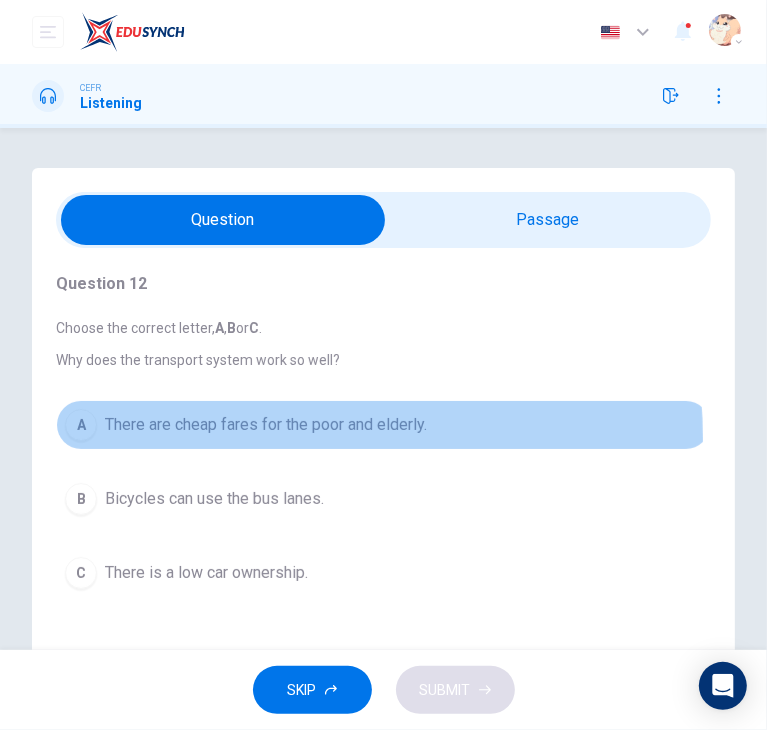 click on "A There are cheap fares for the poor and elderly." at bounding box center (383, 425) 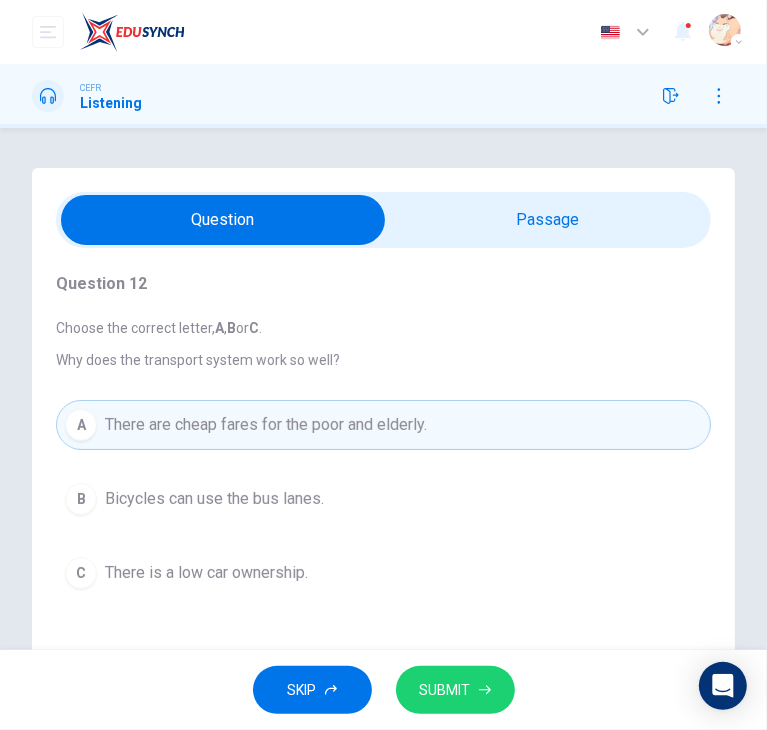 click on "SUBMIT" at bounding box center [445, 690] 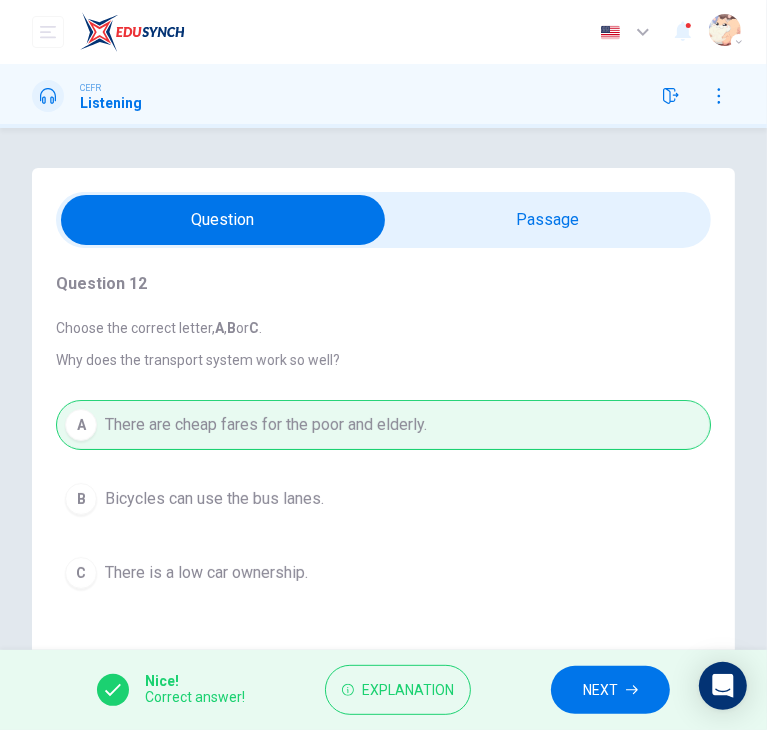 click on "NEXT" at bounding box center (610, 690) 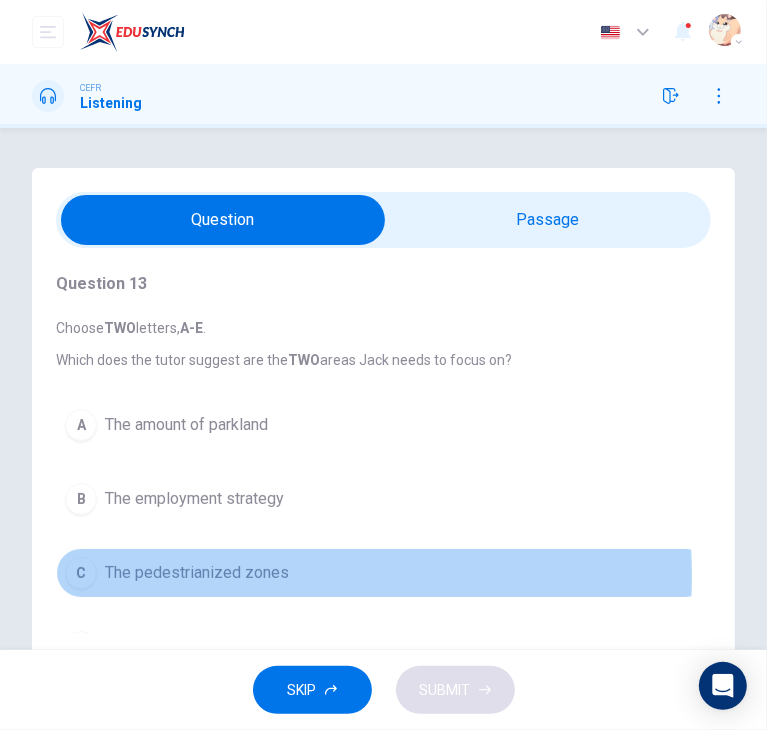 click on "The pedestrianized zones" at bounding box center (197, 573) 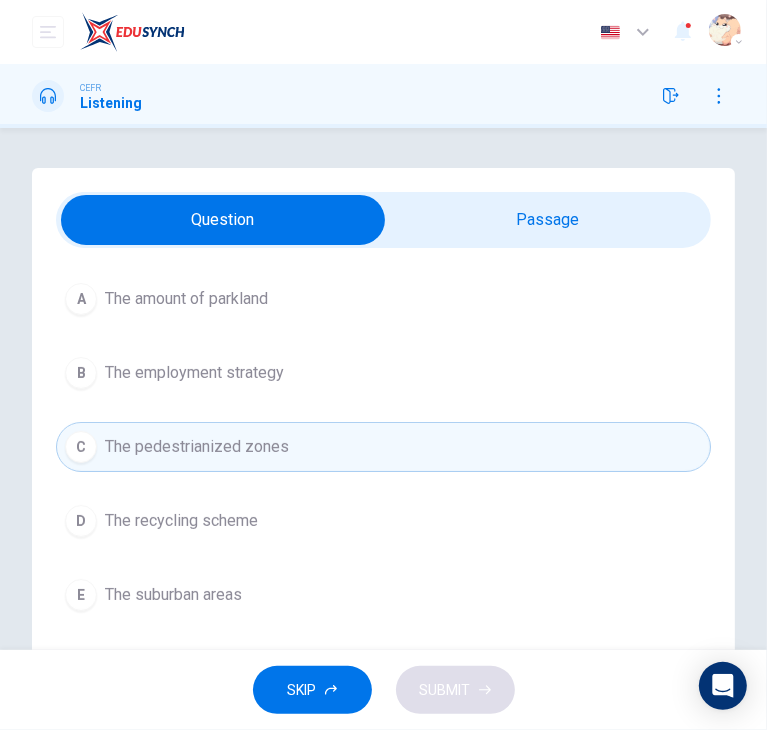 scroll, scrollTop: 134, scrollLeft: 0, axis: vertical 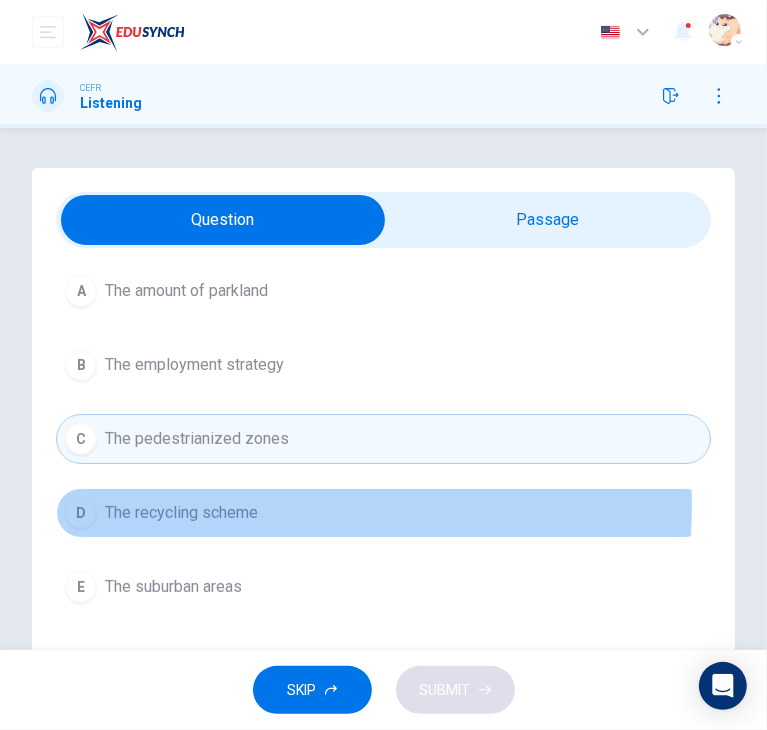 click on "The recycling scheme" at bounding box center (181, 513) 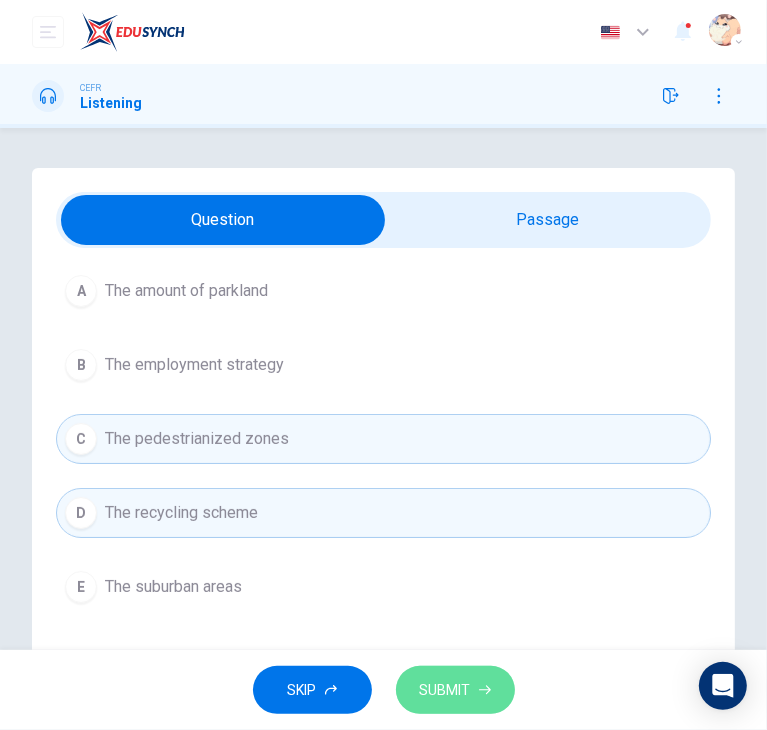 click 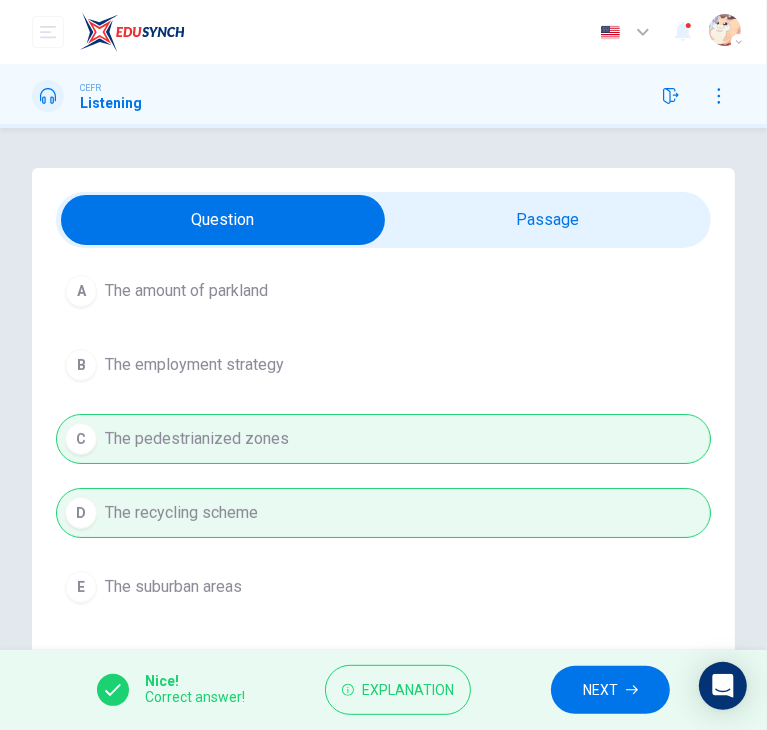 click 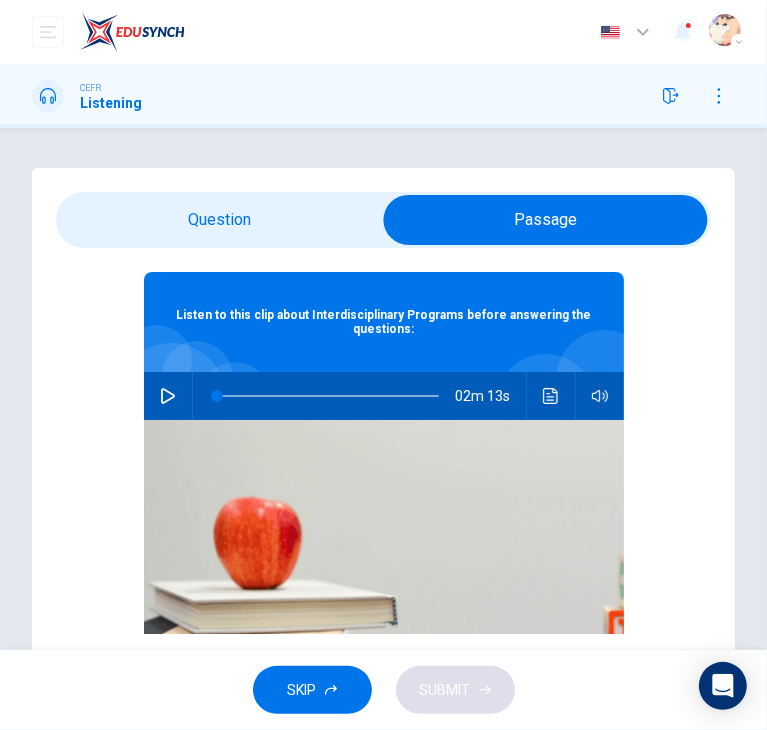 click at bounding box center [551, 396] 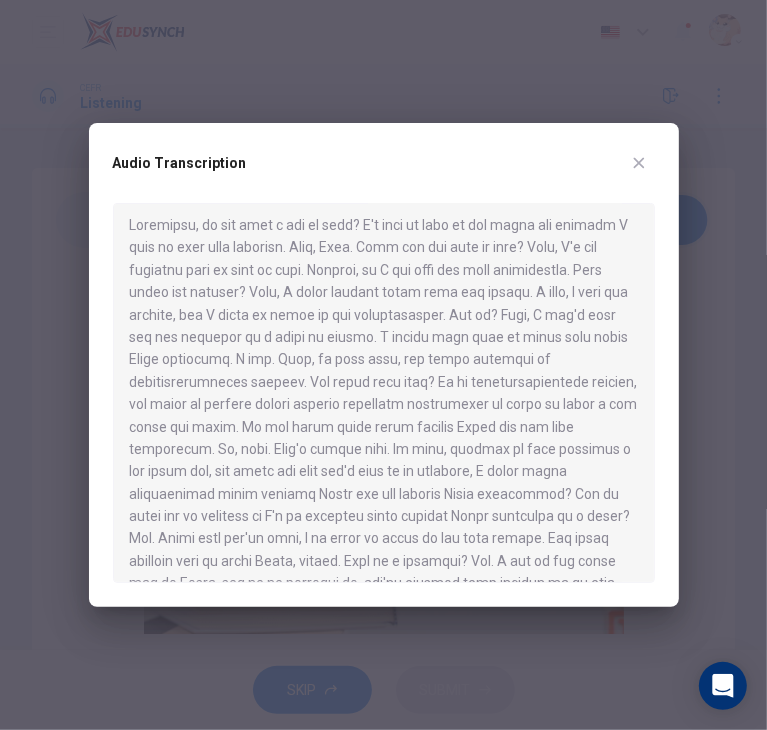 scroll, scrollTop: 12, scrollLeft: 0, axis: vertical 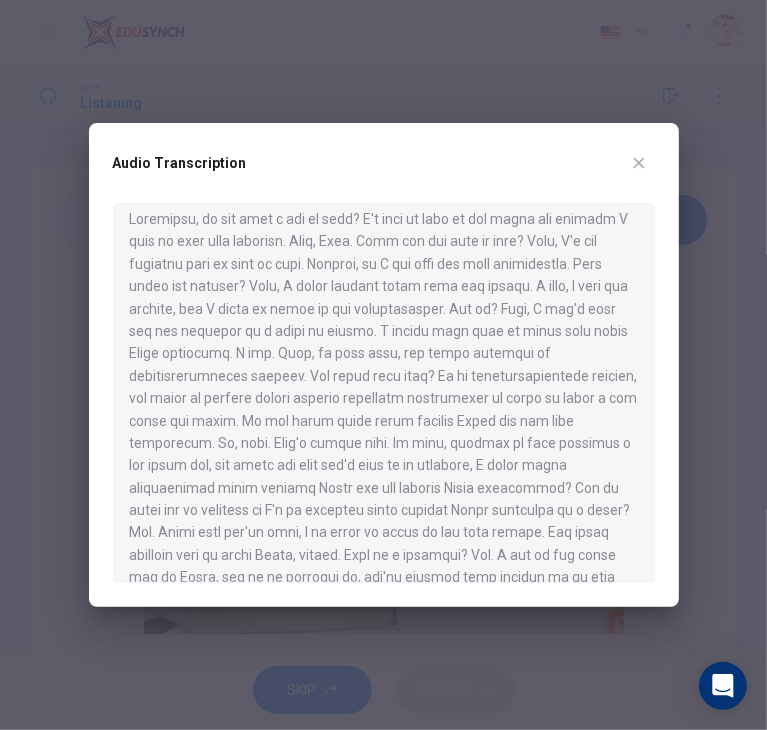 type 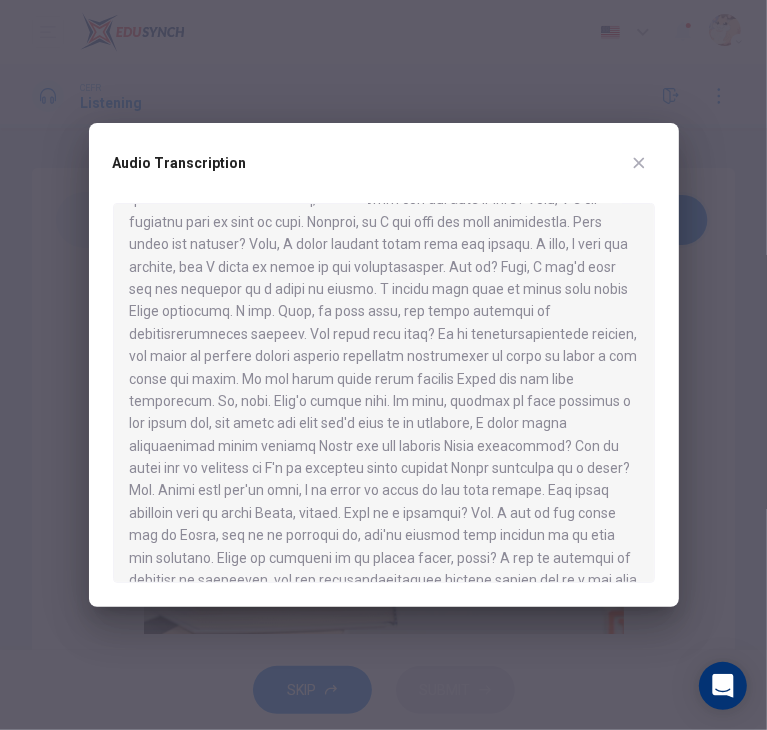 scroll, scrollTop: 0, scrollLeft: 0, axis: both 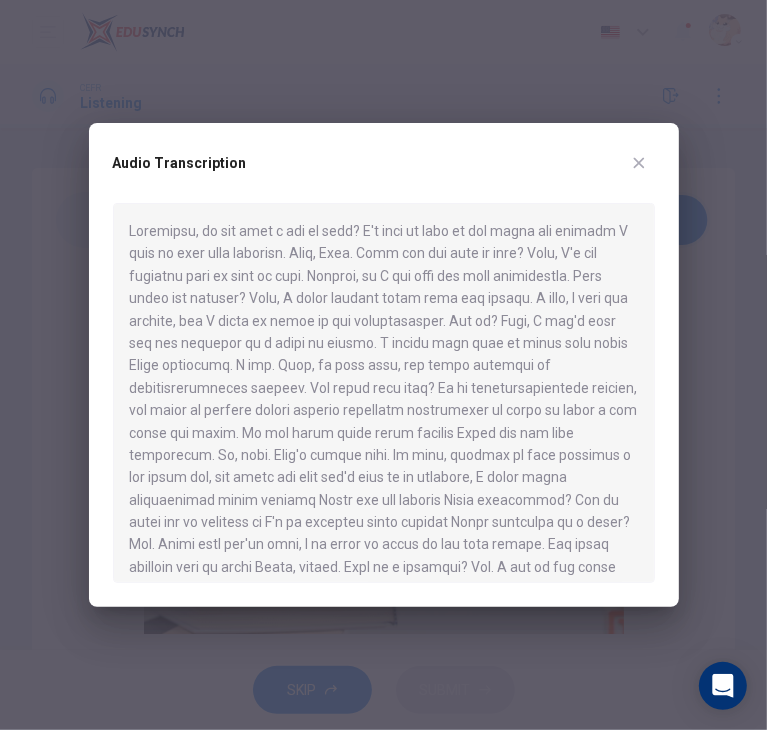 click at bounding box center [384, 393] 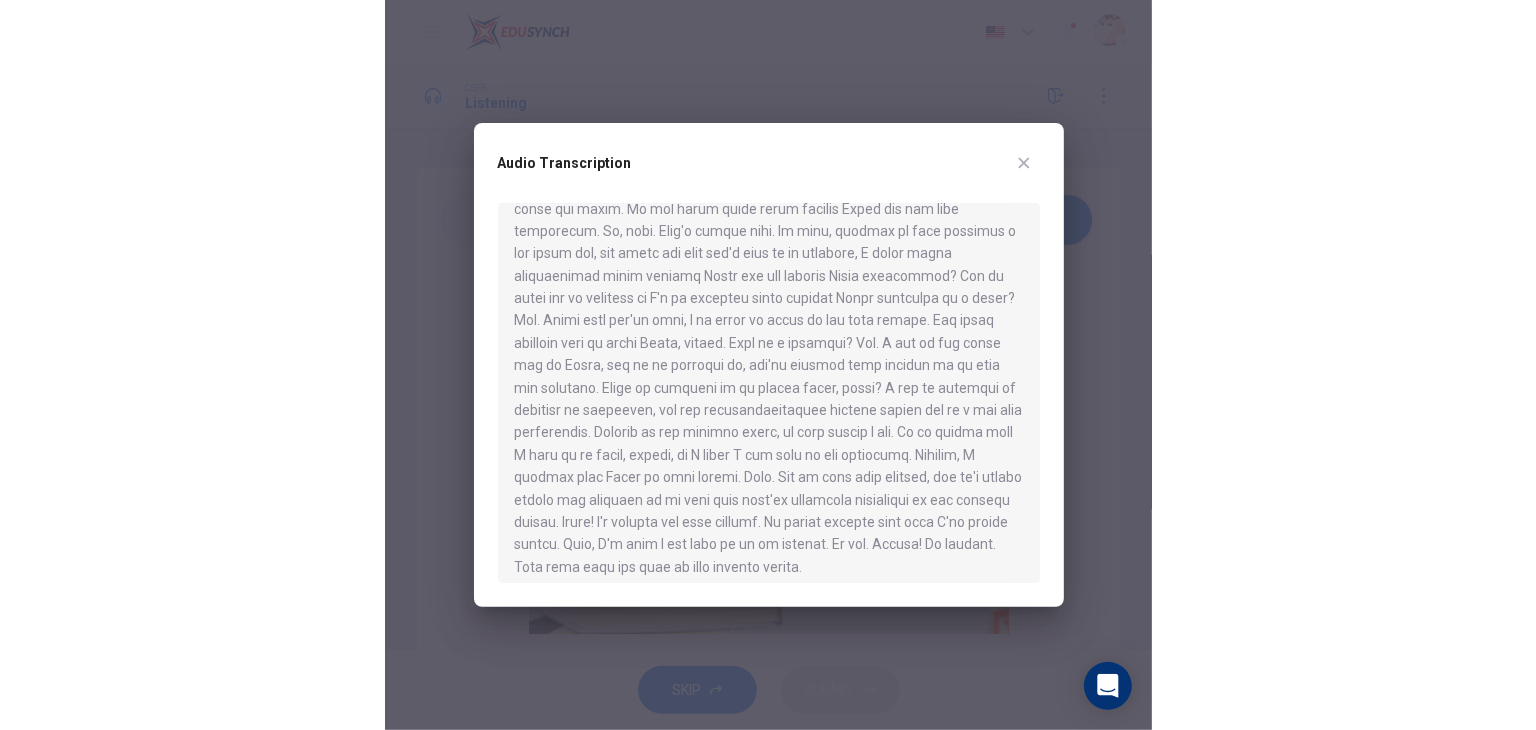 scroll, scrollTop: 236, scrollLeft: 0, axis: vertical 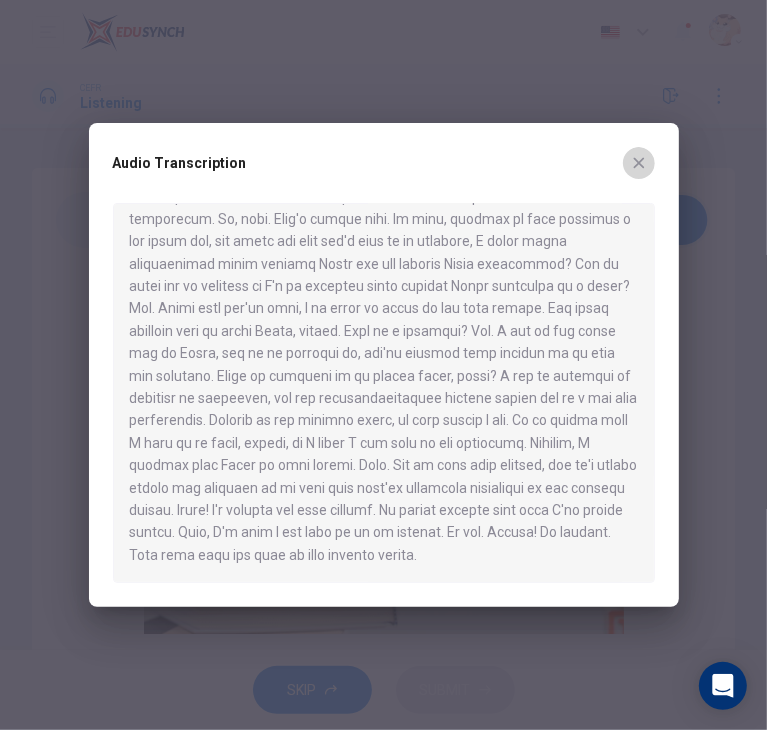 click 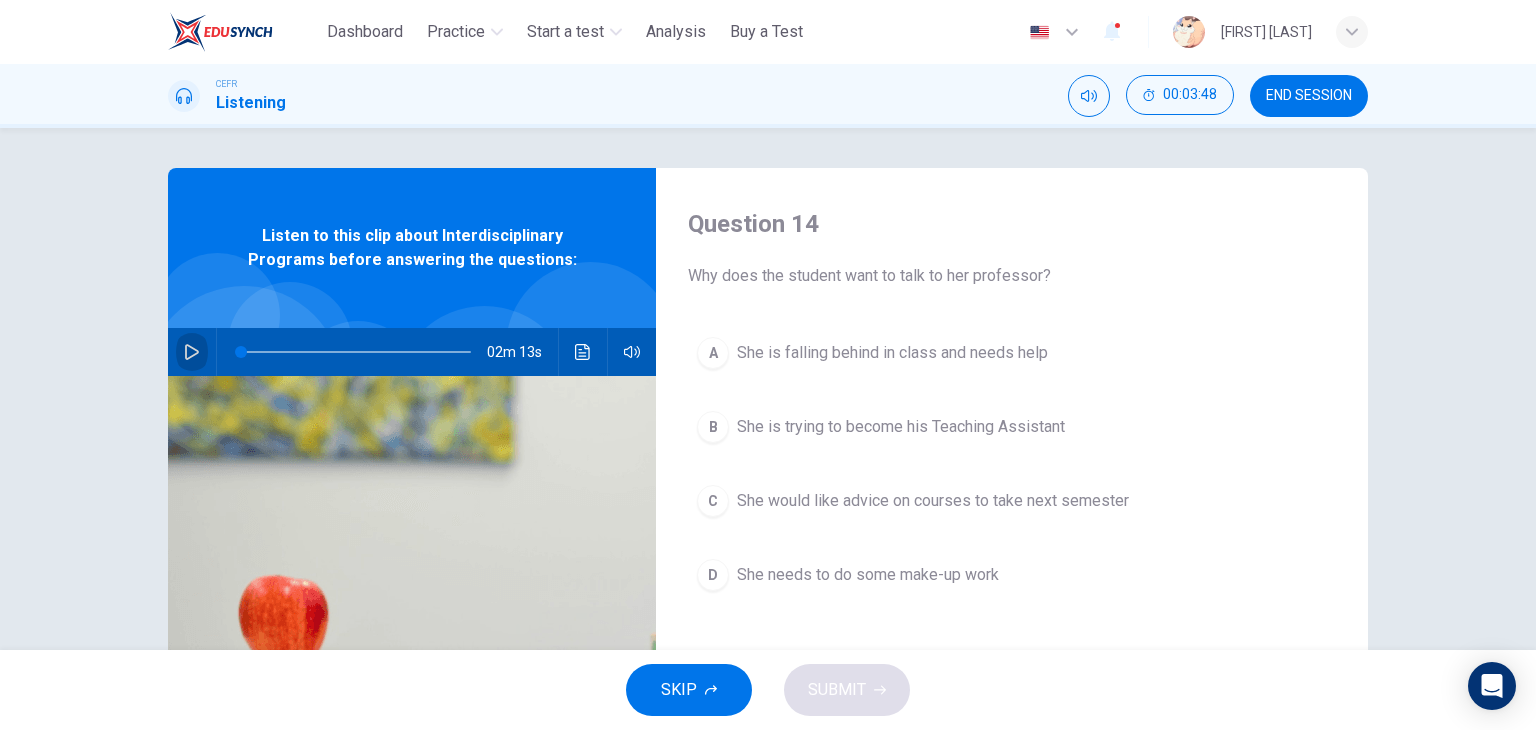 click 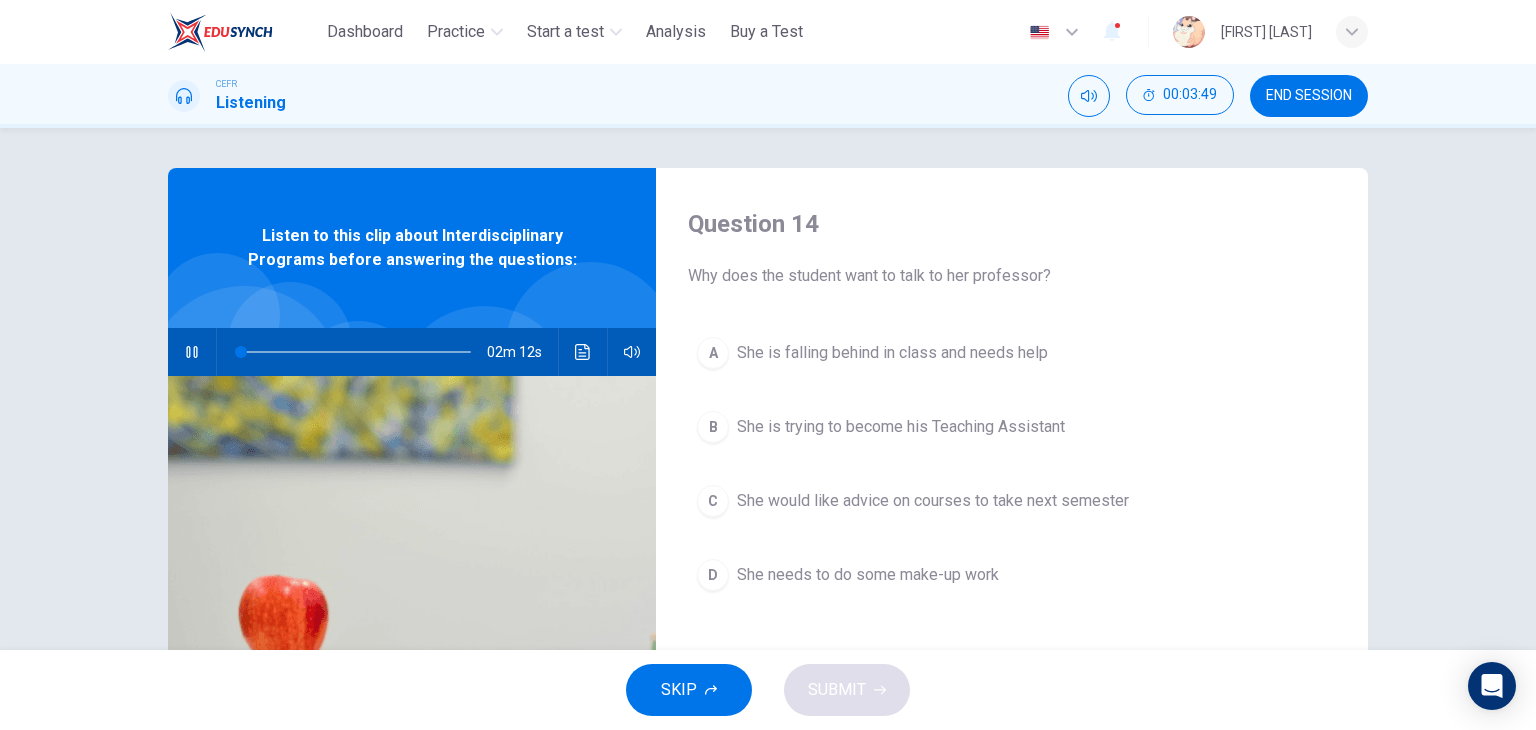 type on "*" 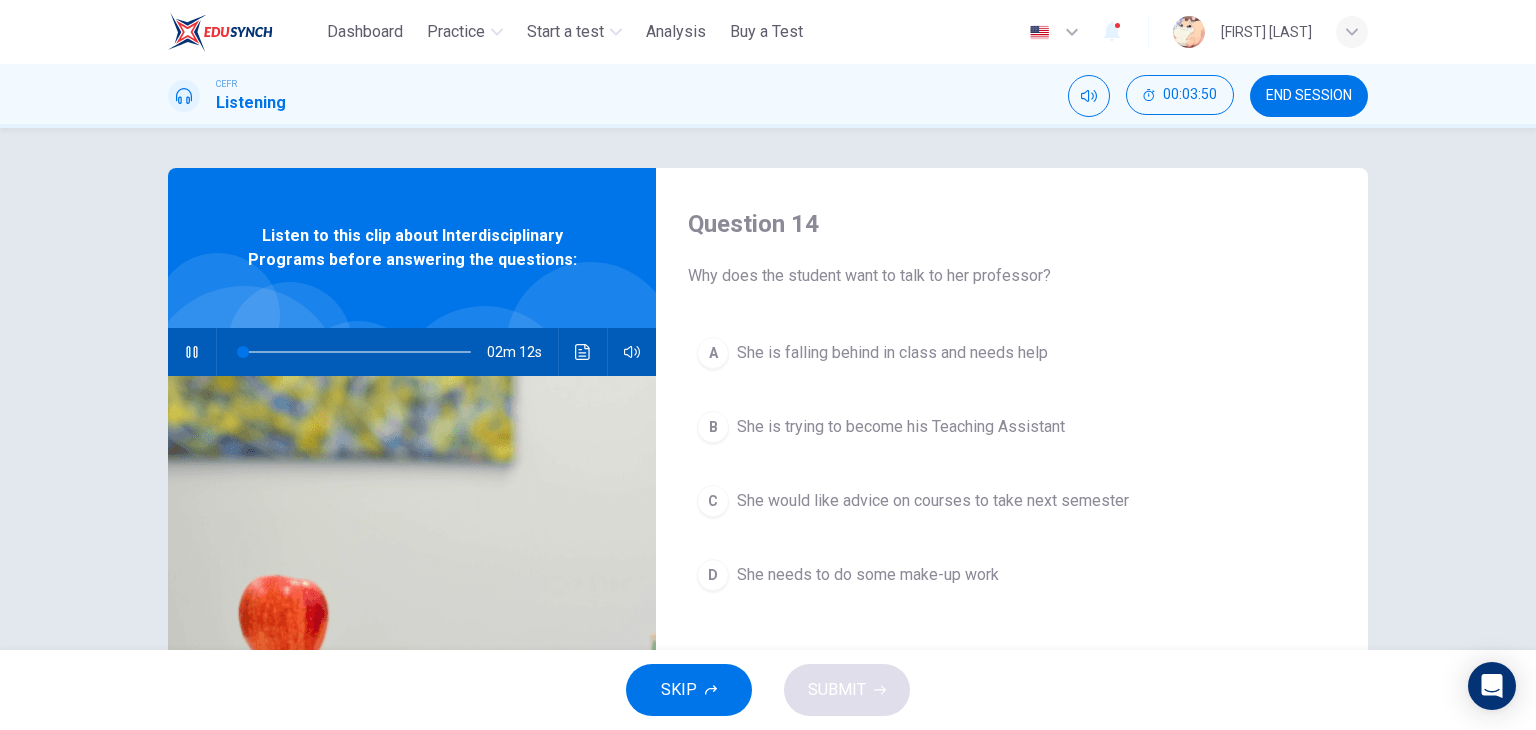 type 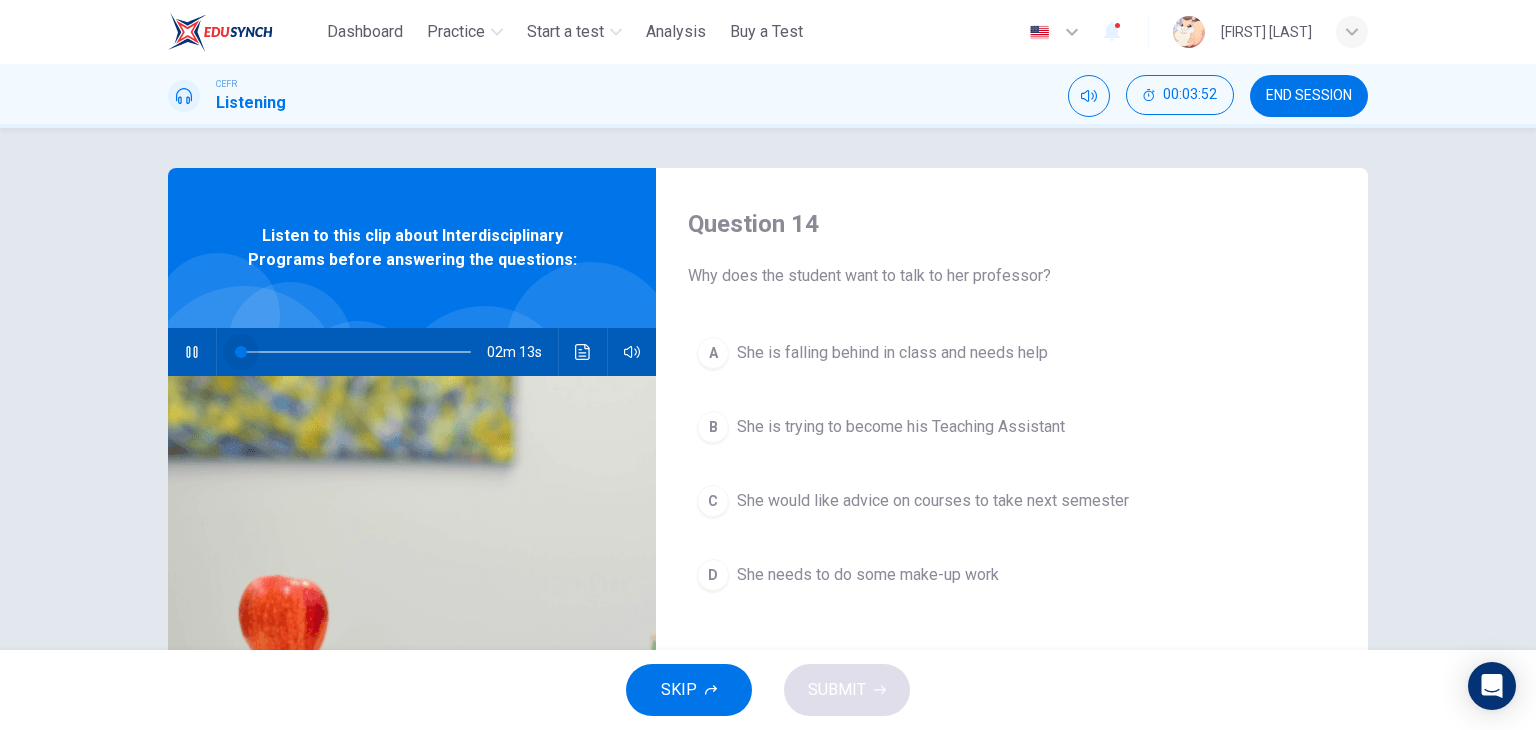 drag, startPoint x: 242, startPoint y: 349, endPoint x: 153, endPoint y: 342, distance: 89.27486 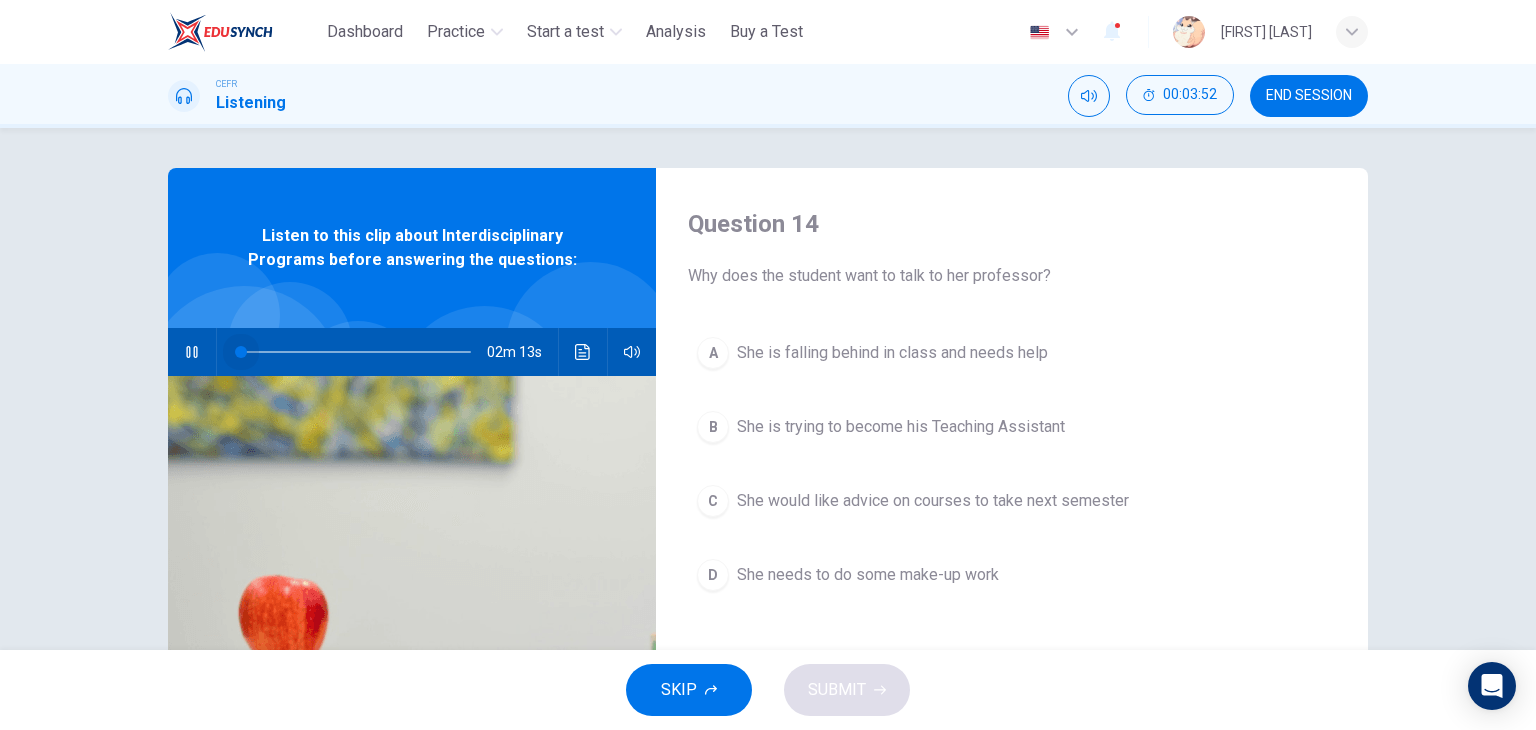 click on "Question 14 Why does the student want to talk to her professor? A She is falling behind in class and needs help B She is trying to become his Teaching Assistant C She would like advice on courses to take next semester D She needs to do some make-up work Listen to this clip about Interdisciplinary Programs before answering the questions:  02m 13s" at bounding box center [768, 515] 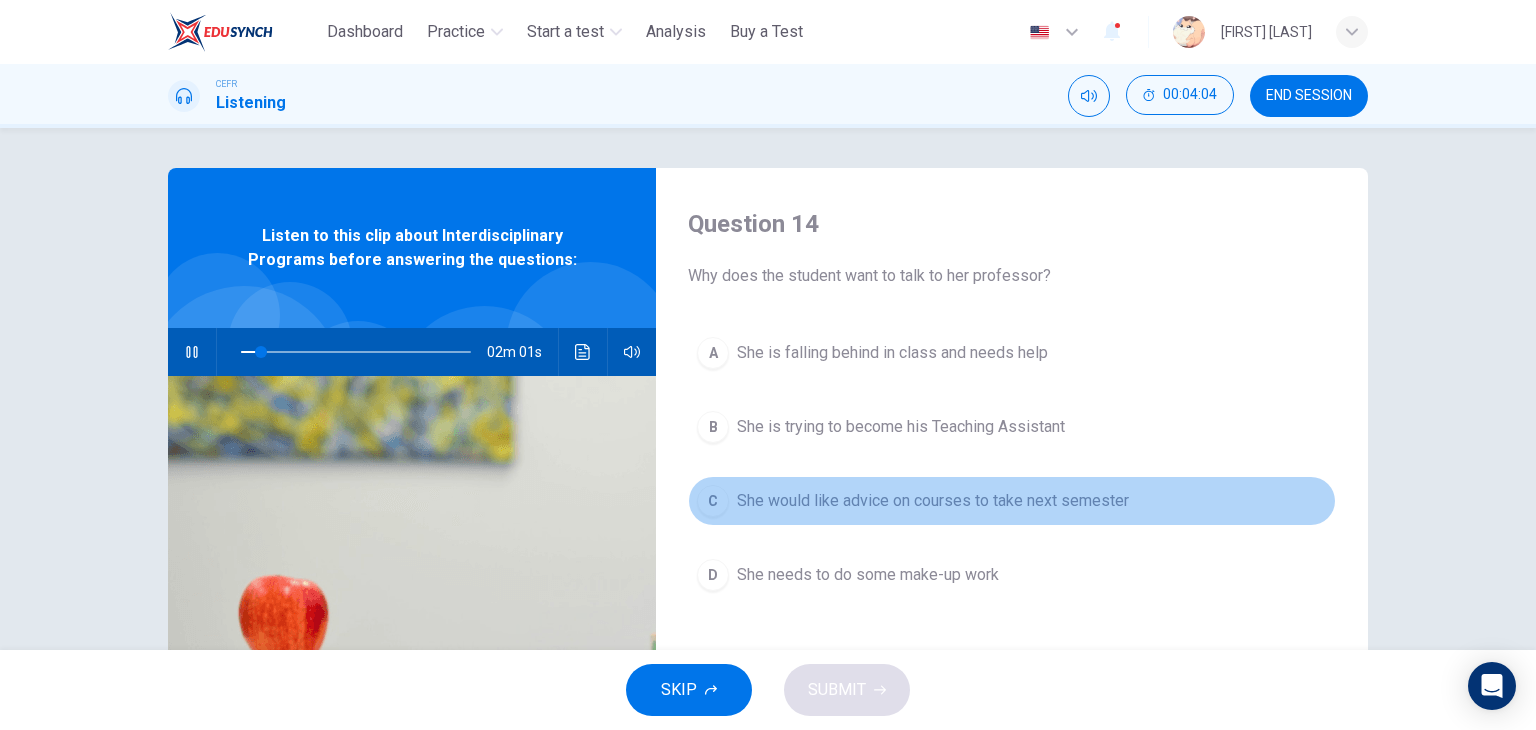 click on "C She would like advice on courses to take next semester" at bounding box center [1012, 501] 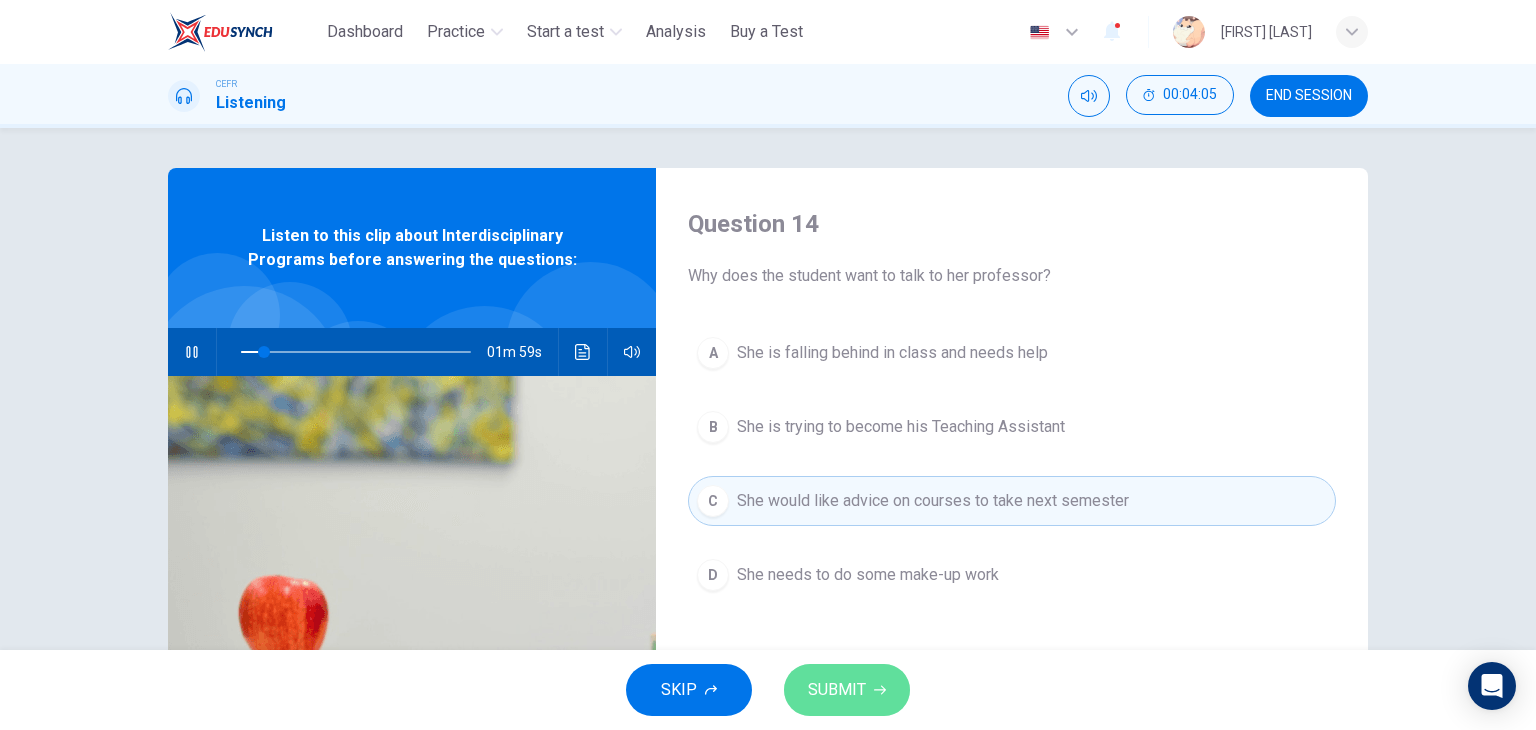click on "SUBMIT" at bounding box center [847, 690] 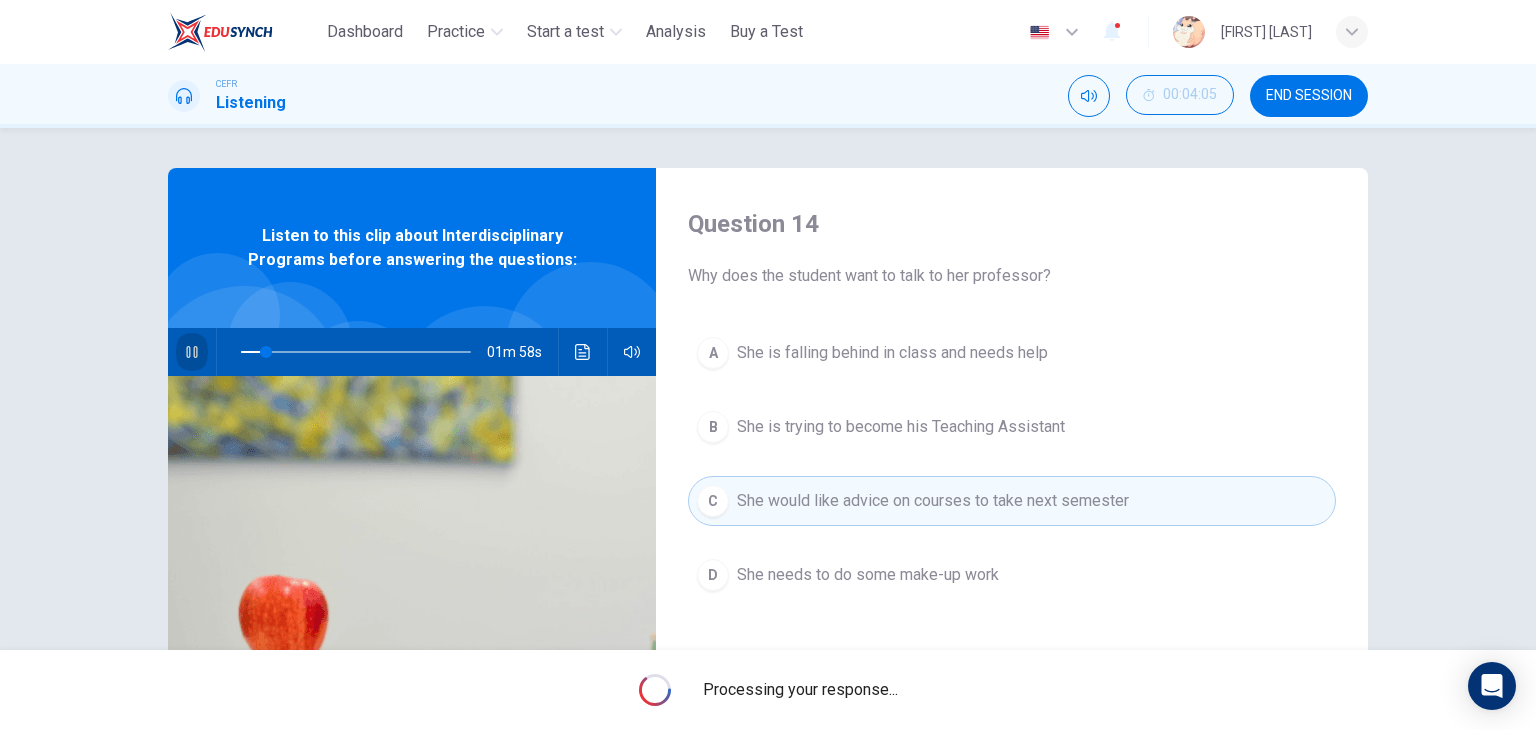click 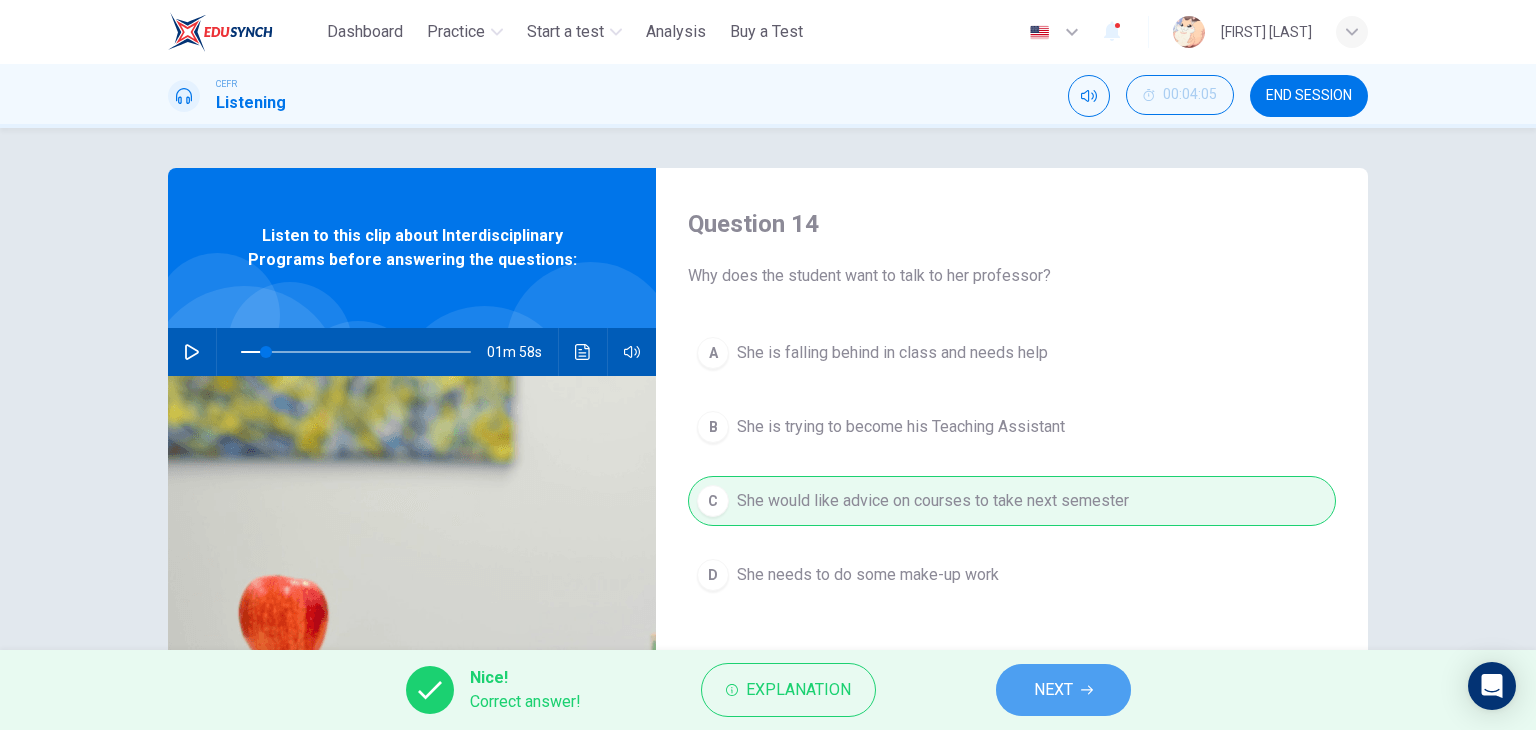 click on "NEXT" at bounding box center [1053, 690] 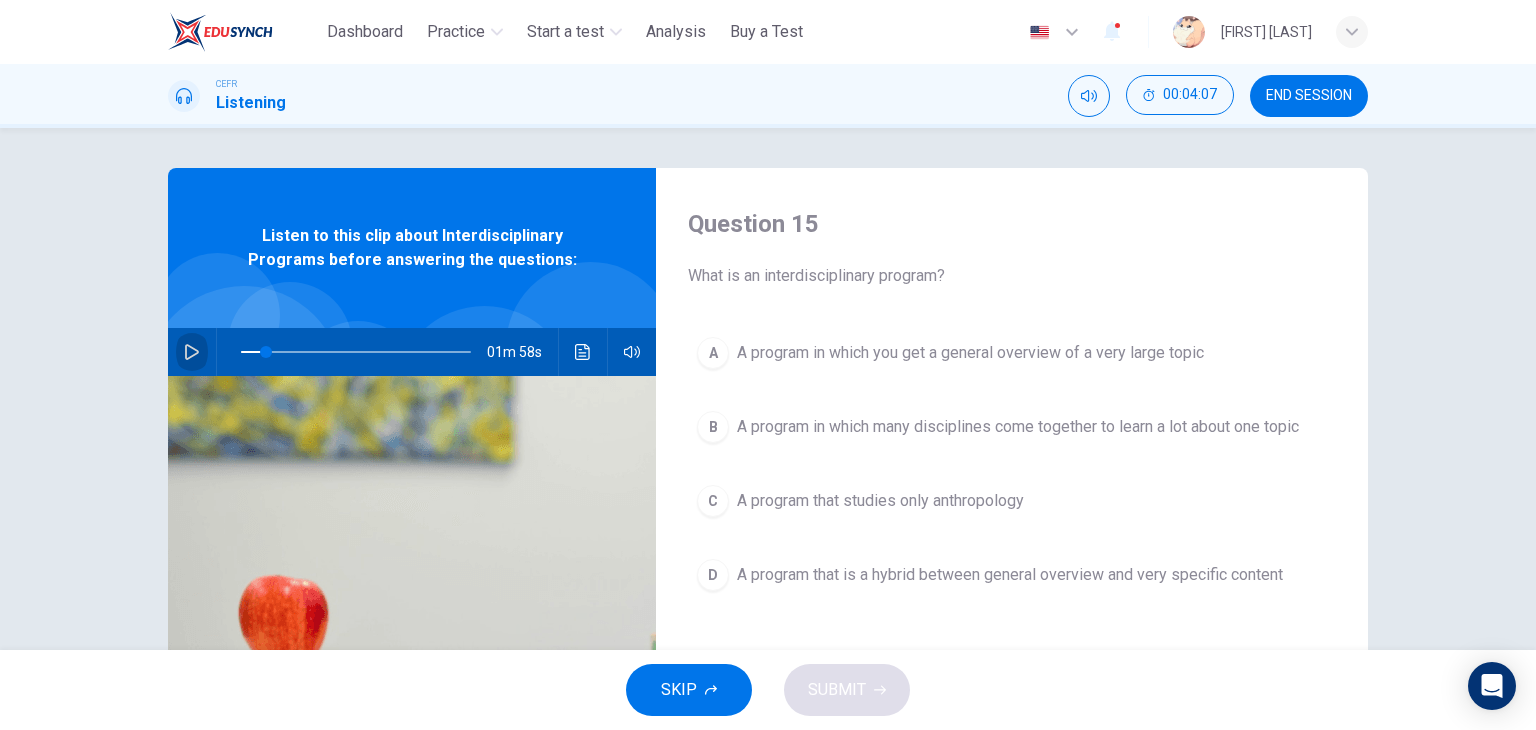 click 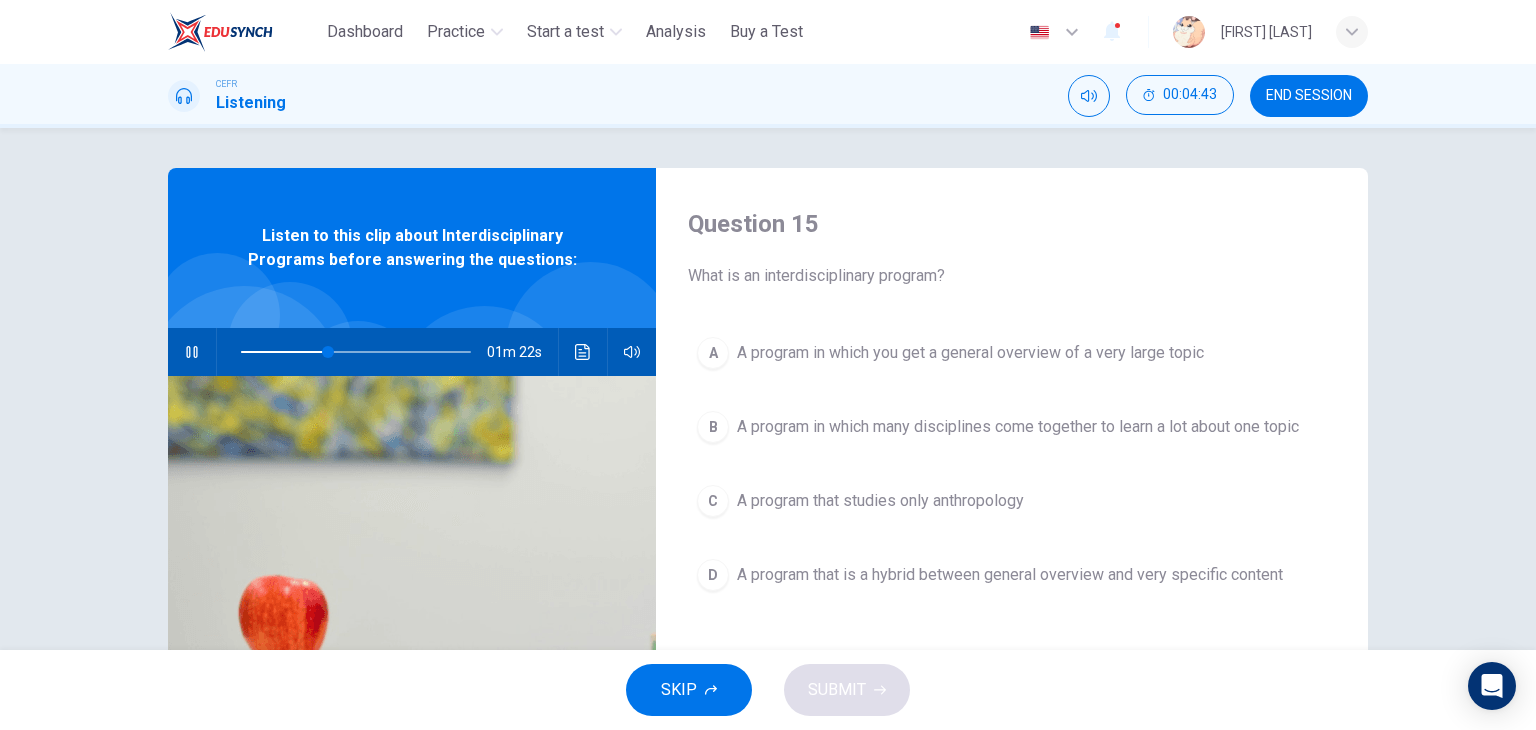 click on "A program in which many disciplines come together to learn a lot about one topic" at bounding box center (1018, 427) 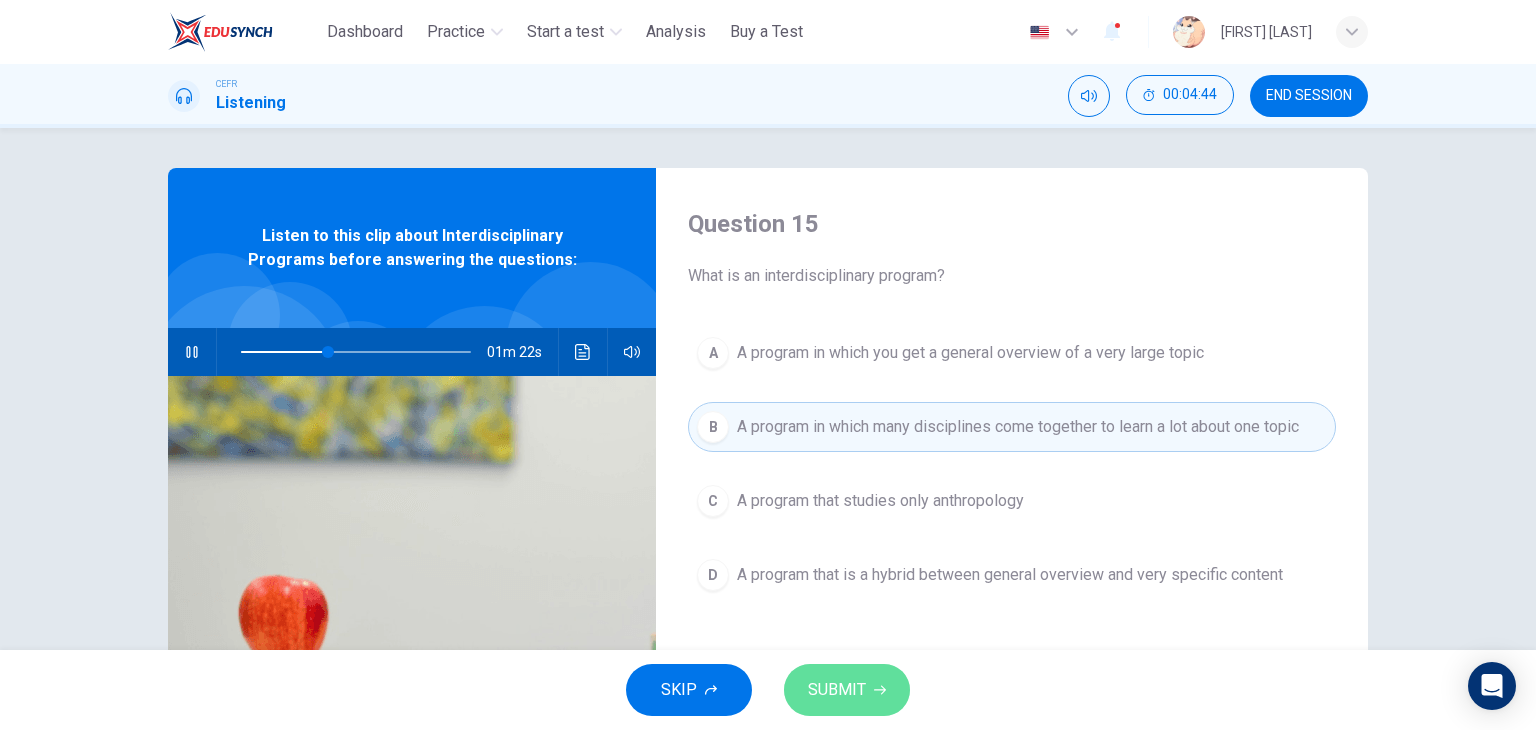 click on "SUBMIT" at bounding box center (837, 690) 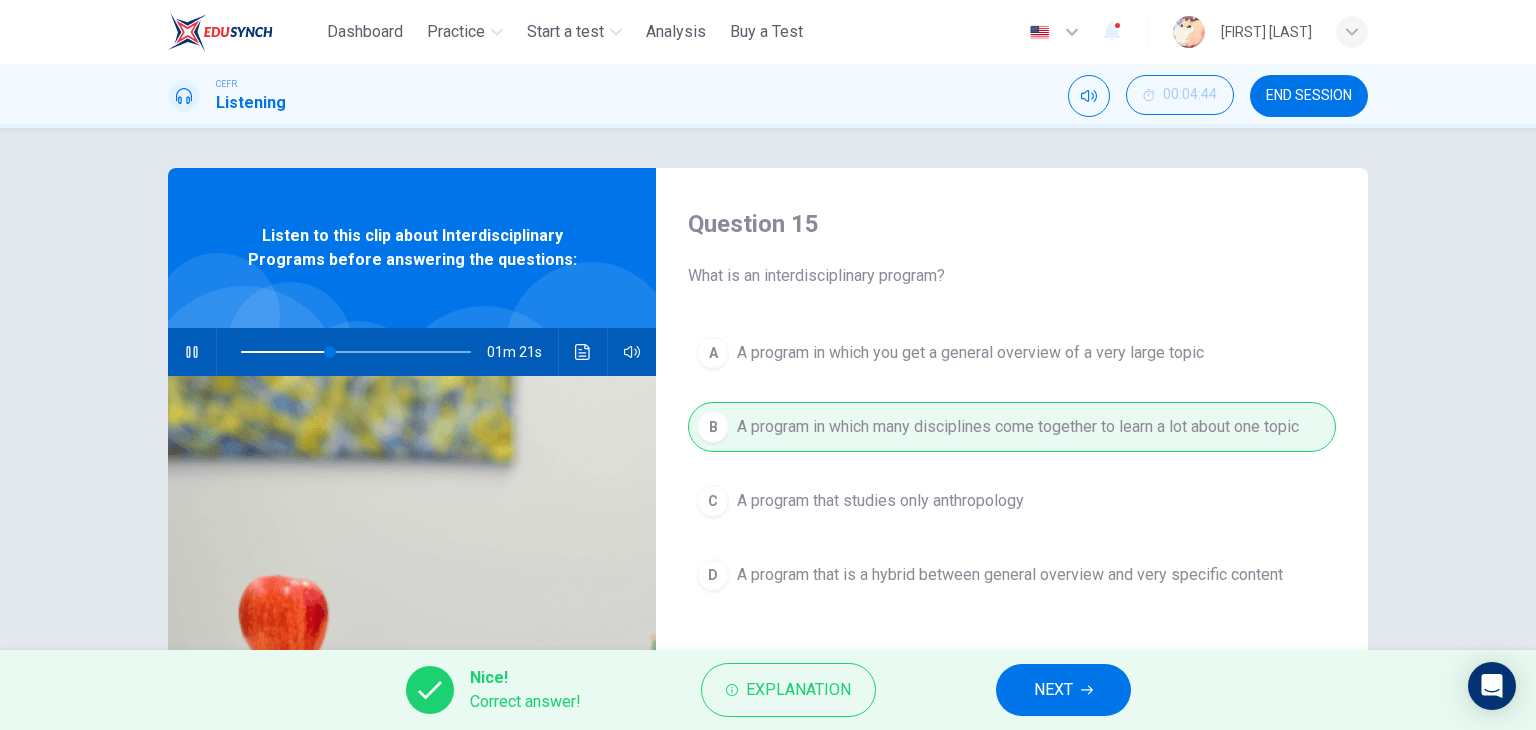 click on "01m 21s" at bounding box center [412, 352] 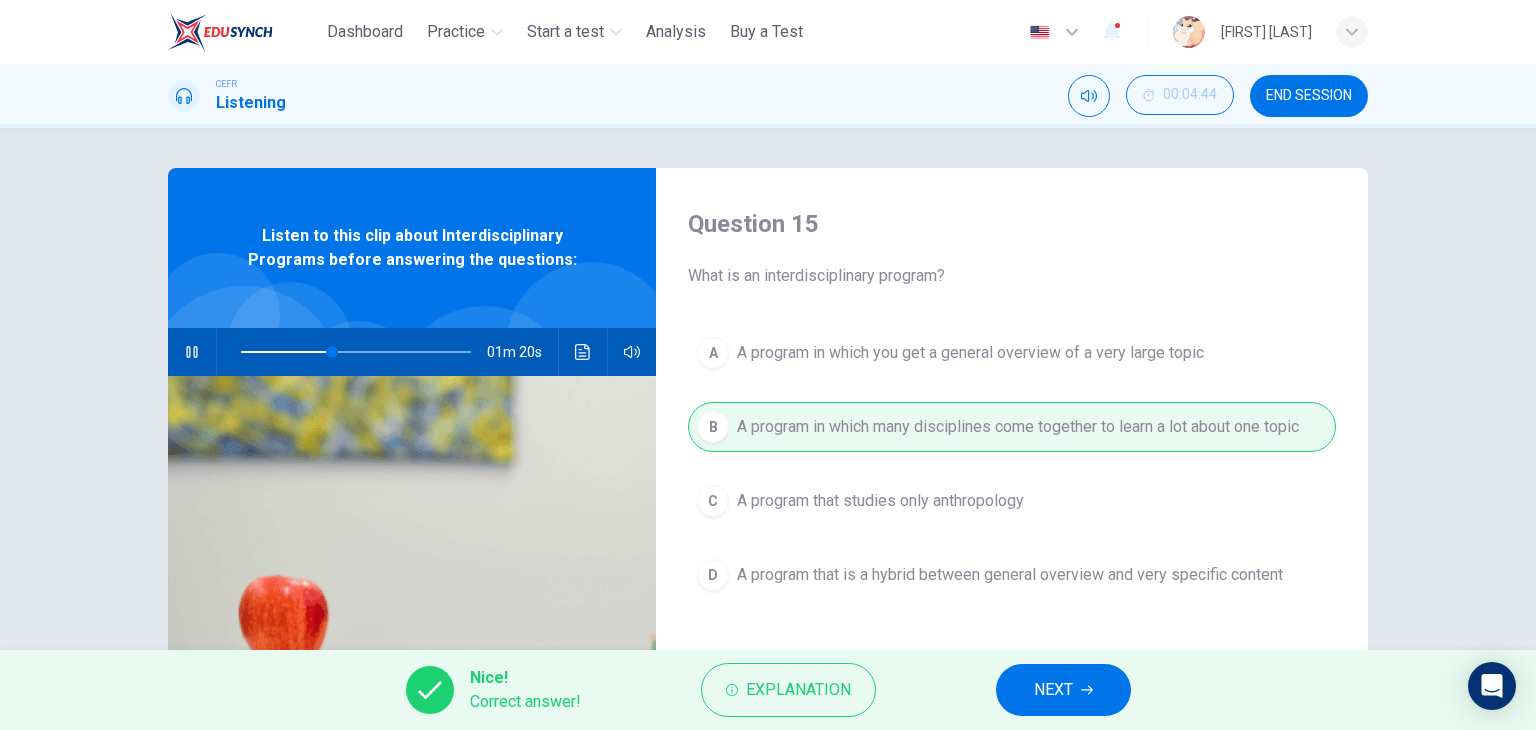 click 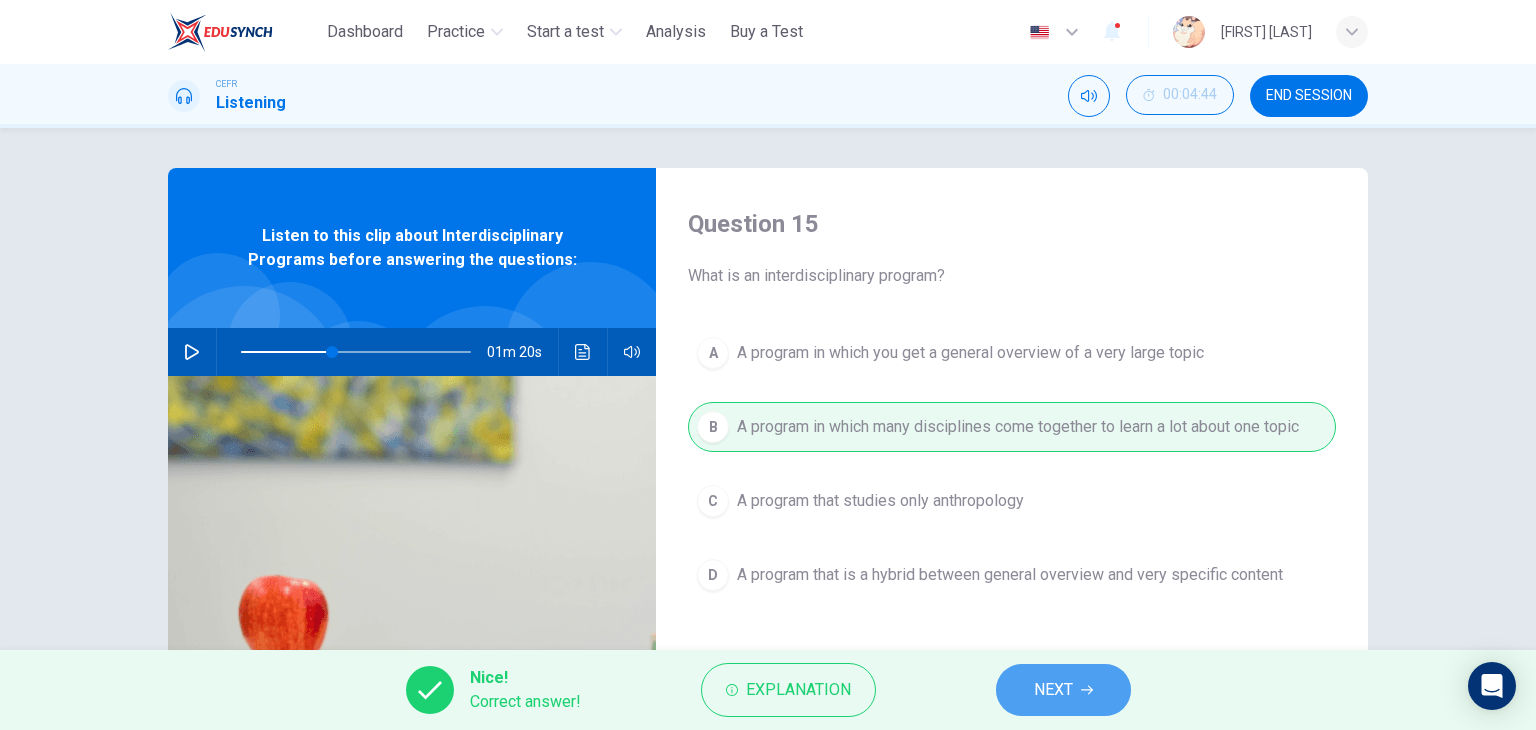 click on "NEXT" at bounding box center [1063, 690] 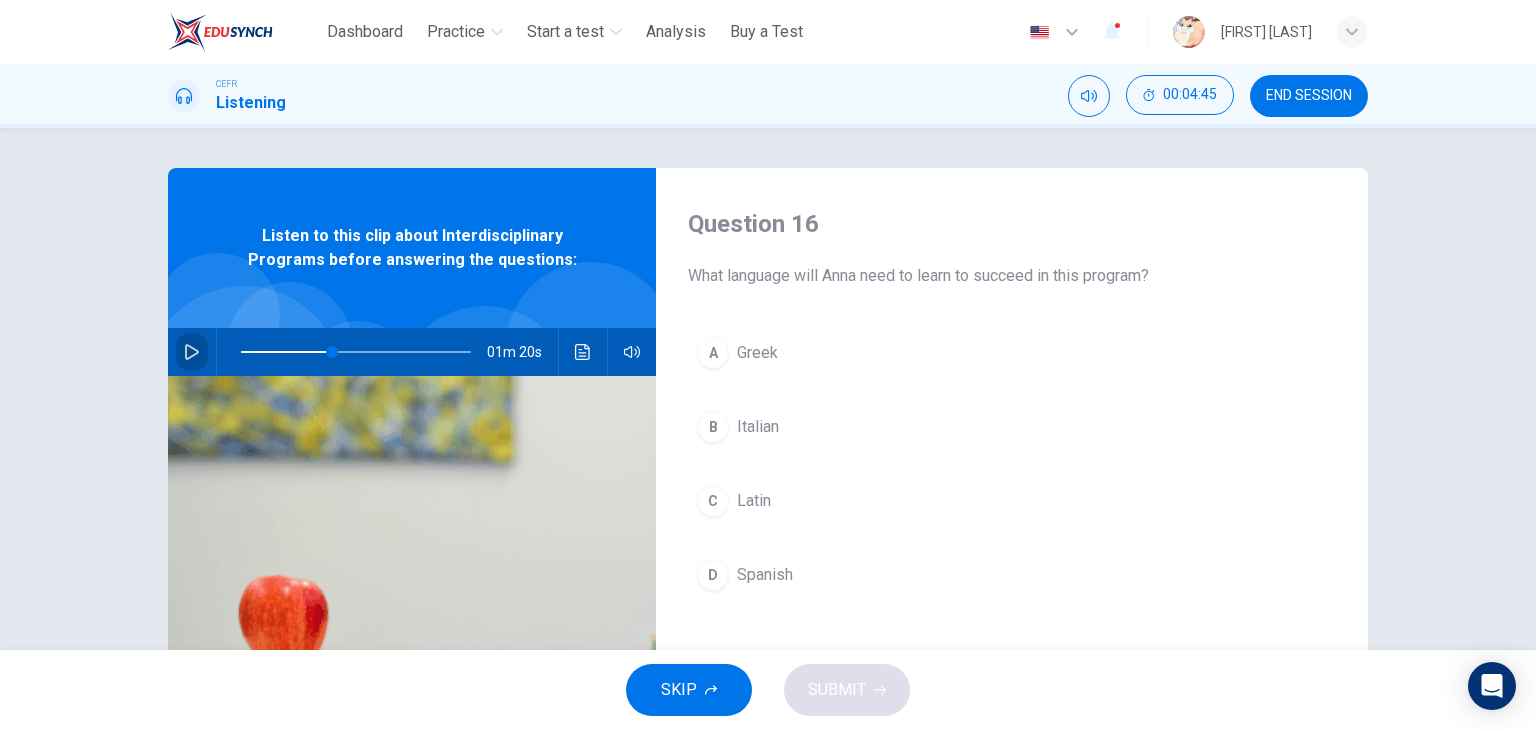 click 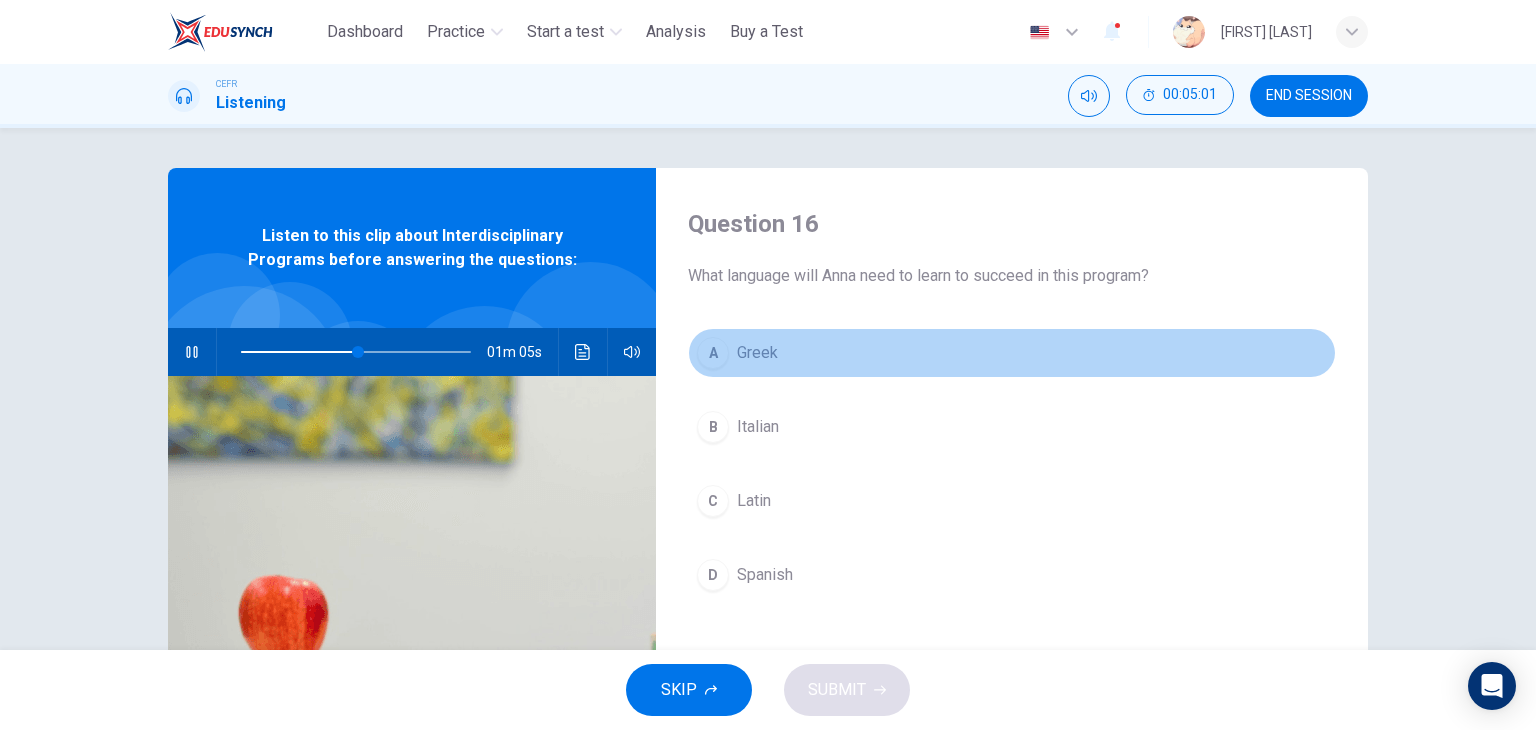 click on "A Greek" at bounding box center (1012, 353) 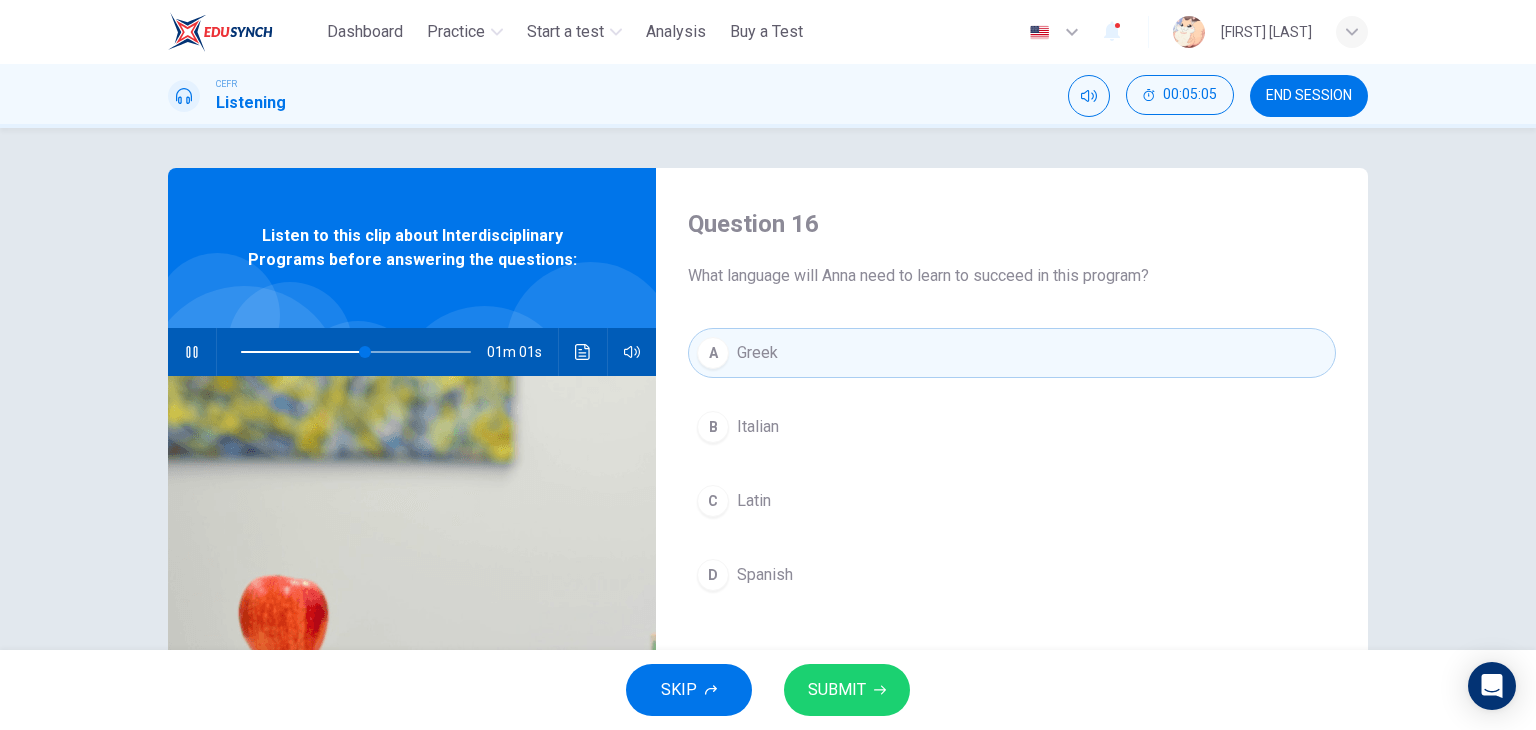 click on "SUBMIT" at bounding box center [837, 690] 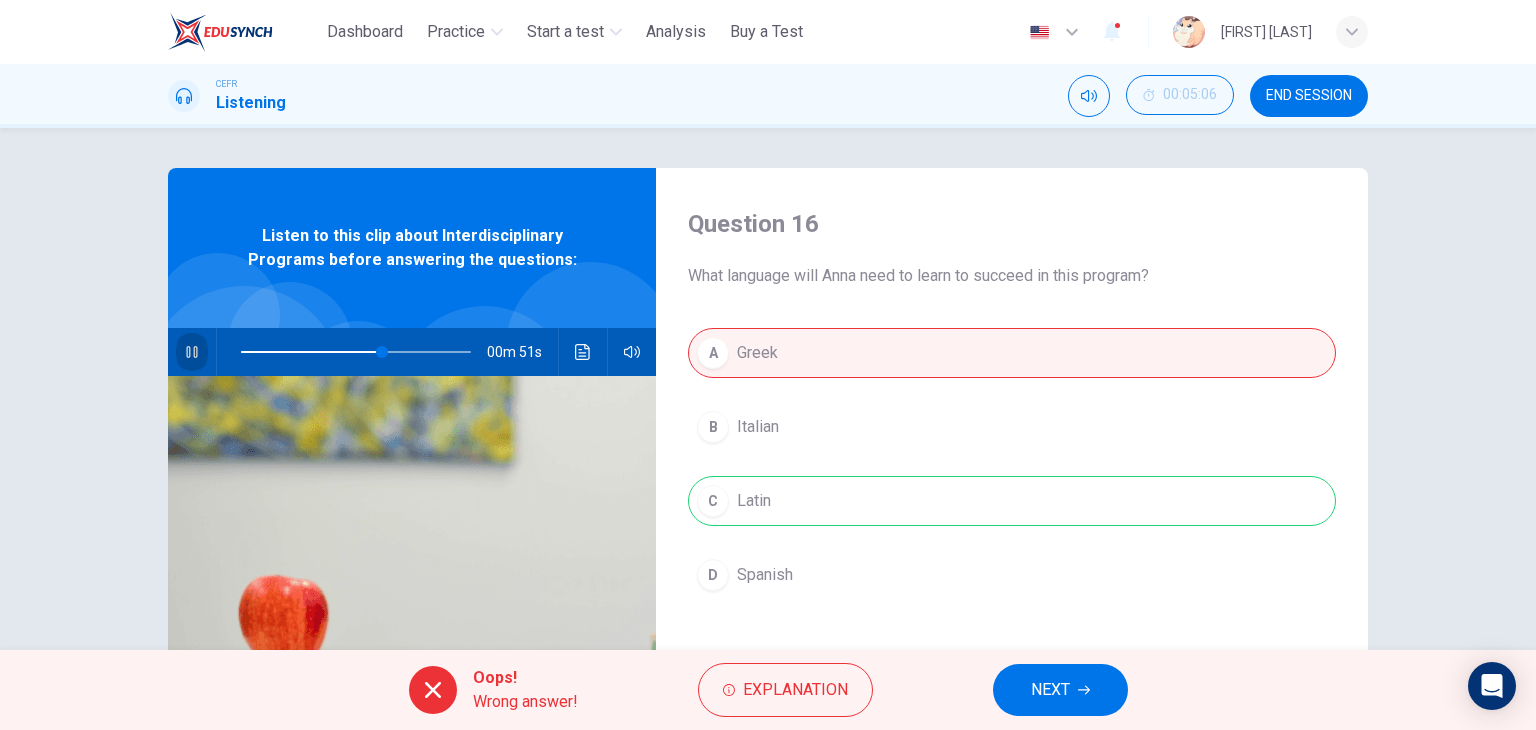 click 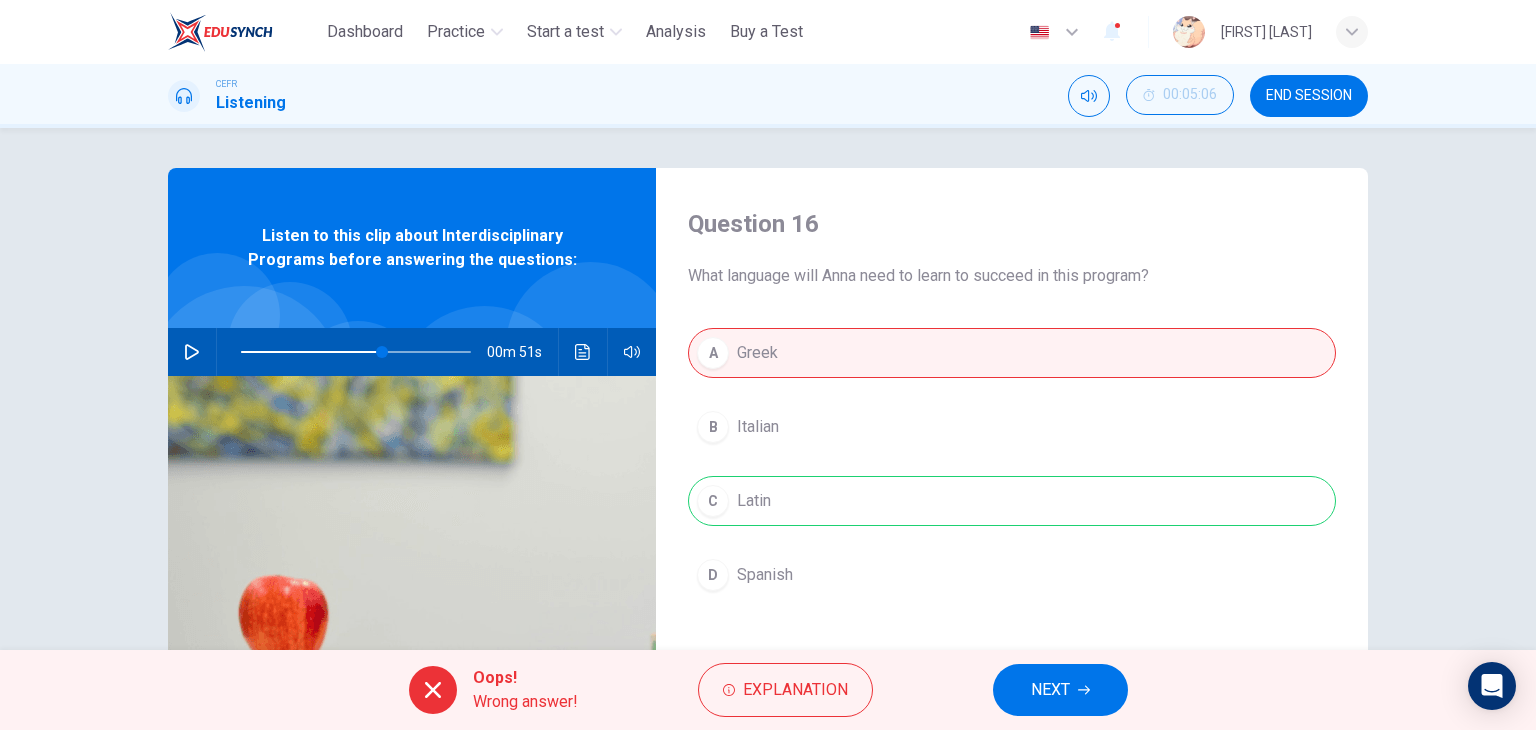 click at bounding box center (412, 619) 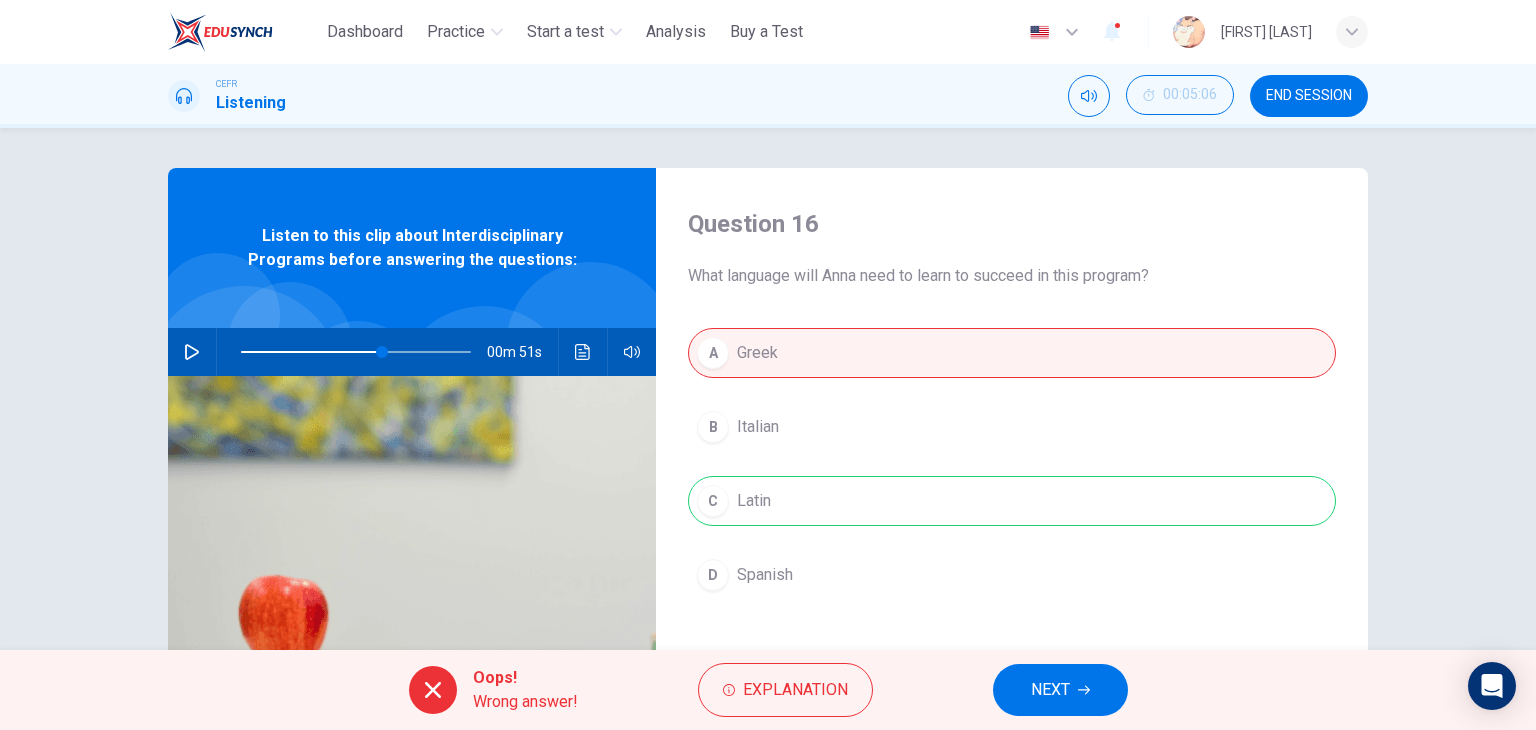 click on "NEXT" at bounding box center [1060, 690] 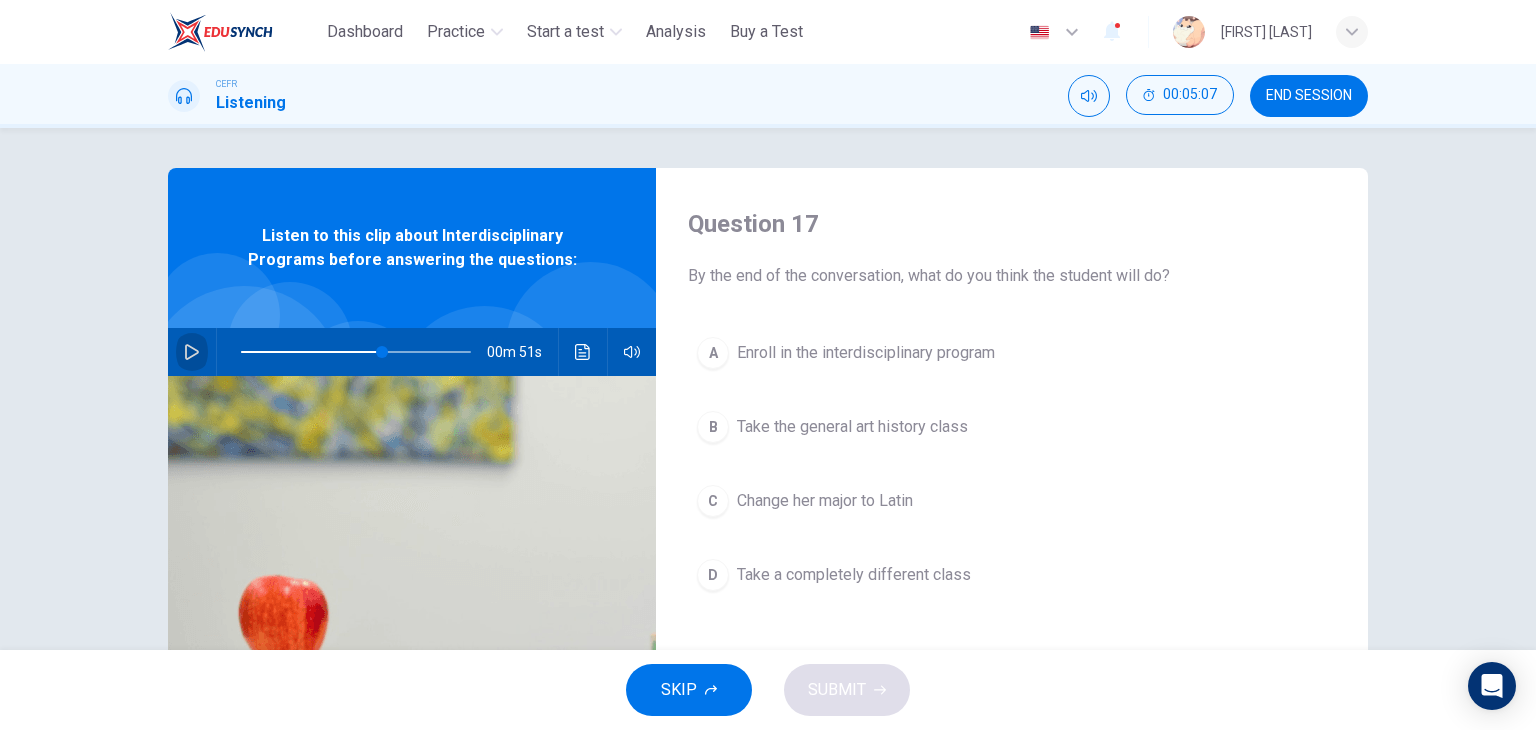 click 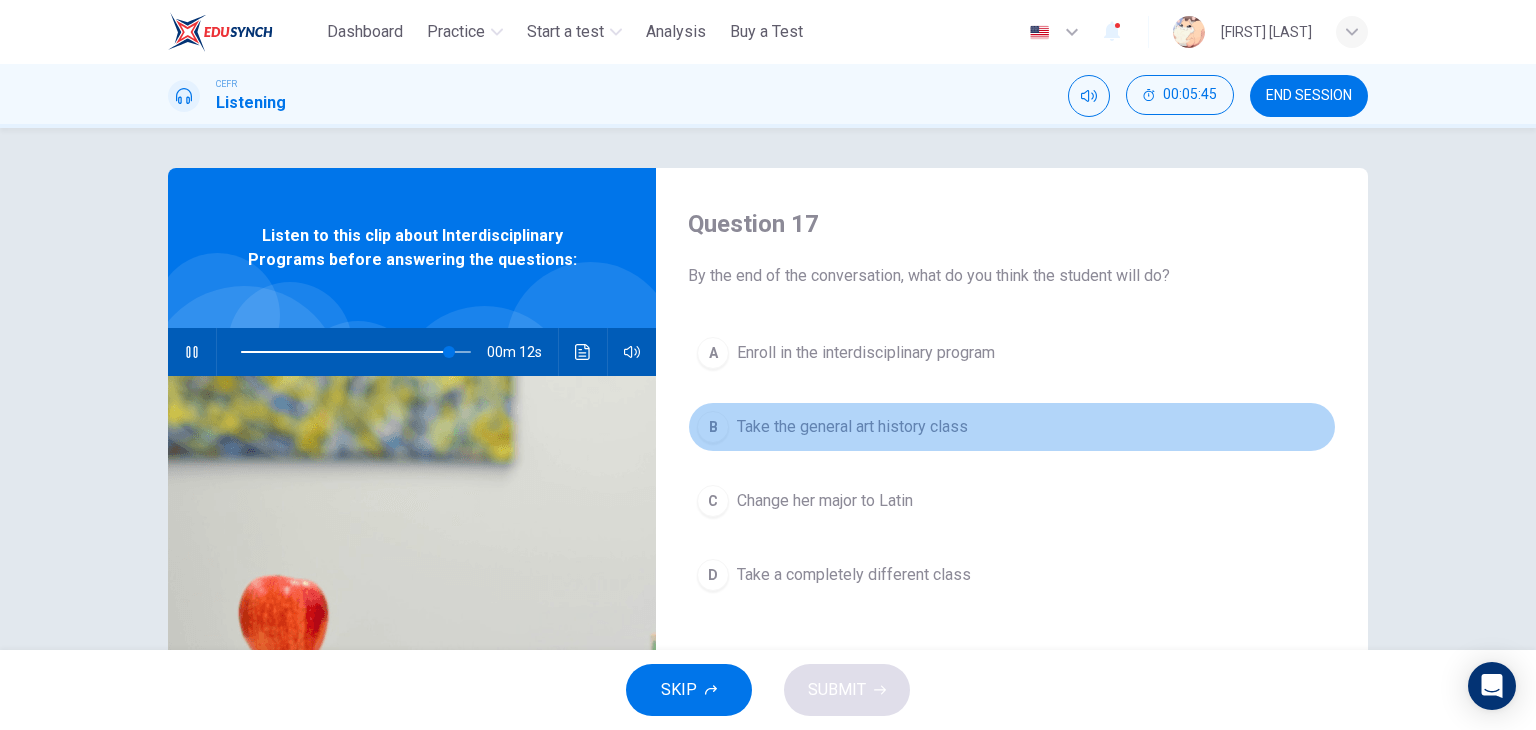 click on "B" at bounding box center [713, 427] 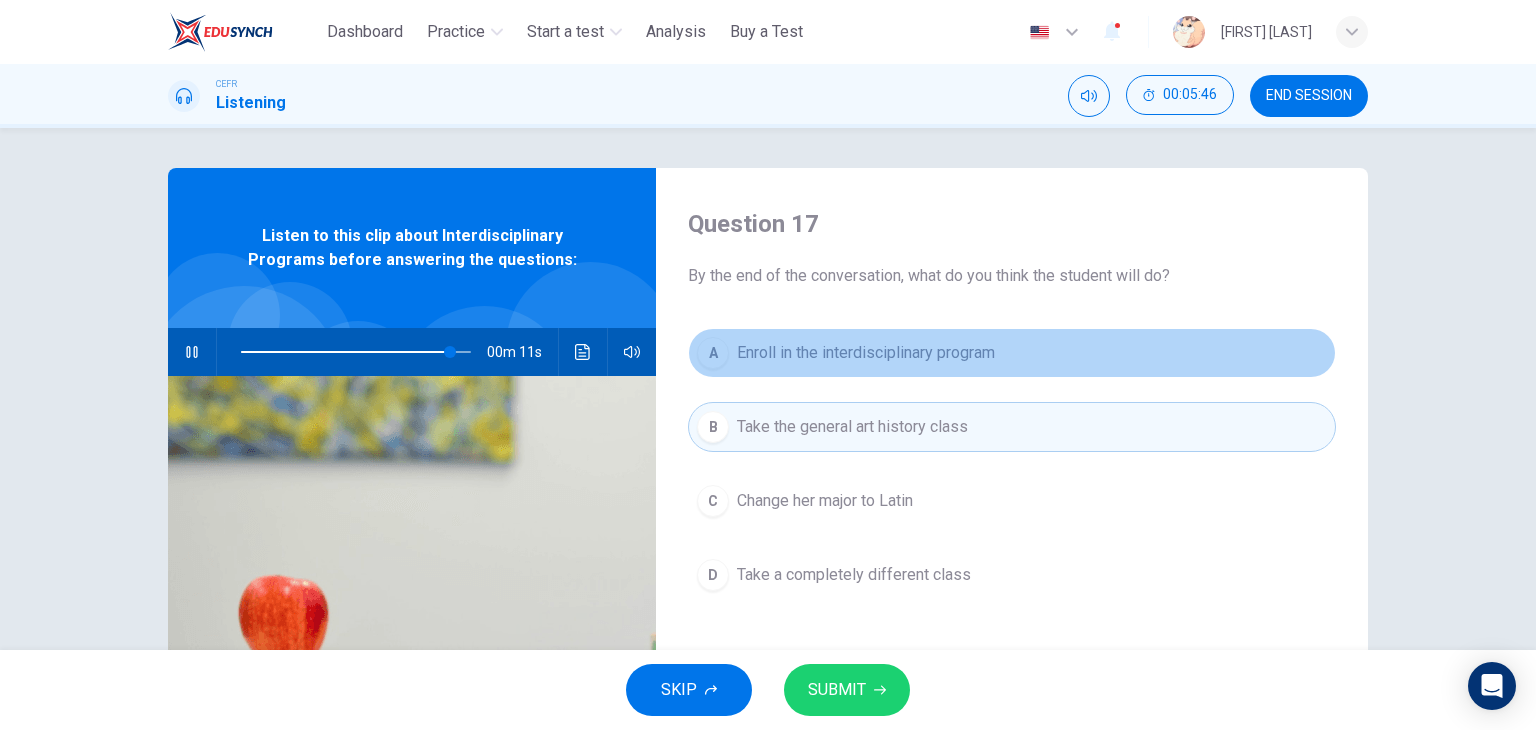 click on "Enroll in the interdisciplinary program" at bounding box center (866, 353) 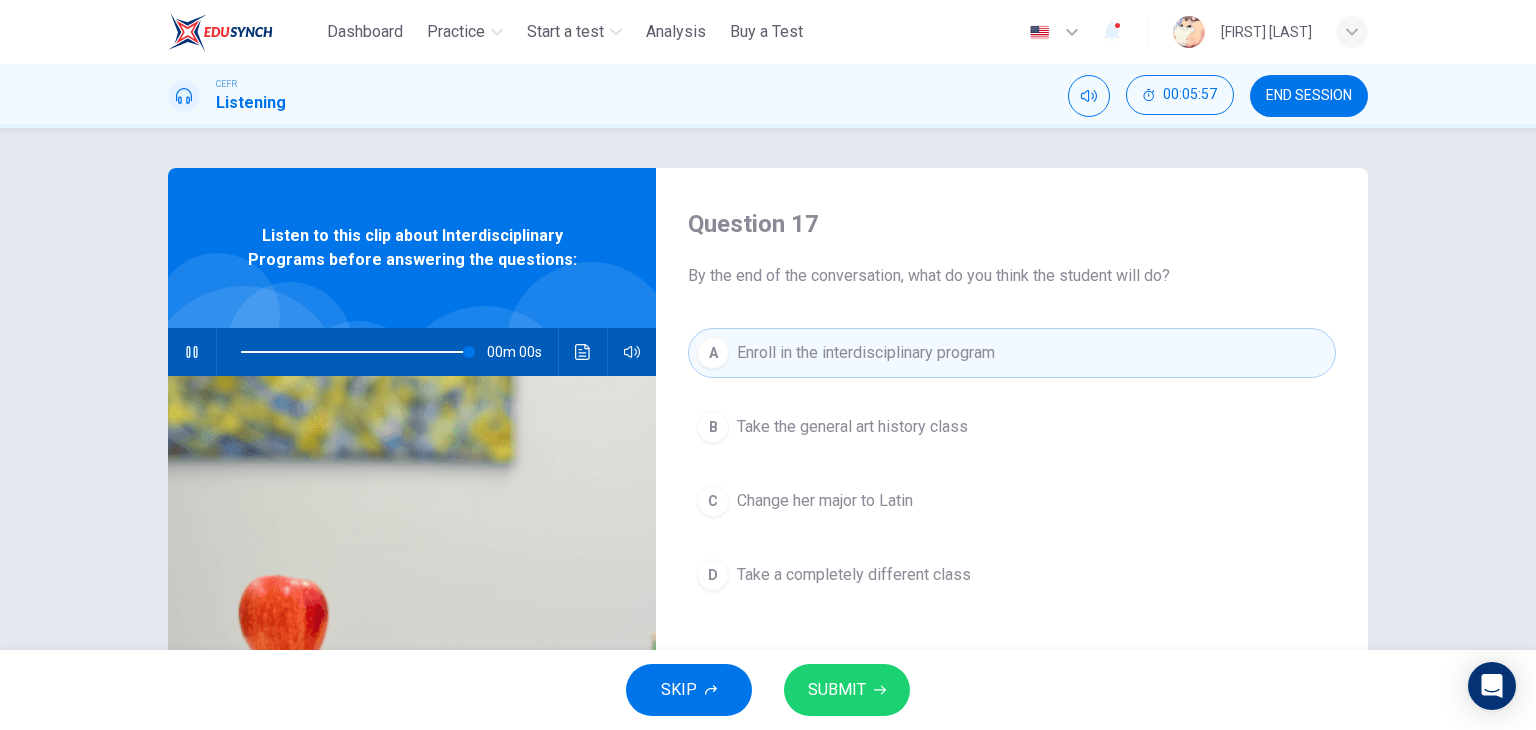 type on "*" 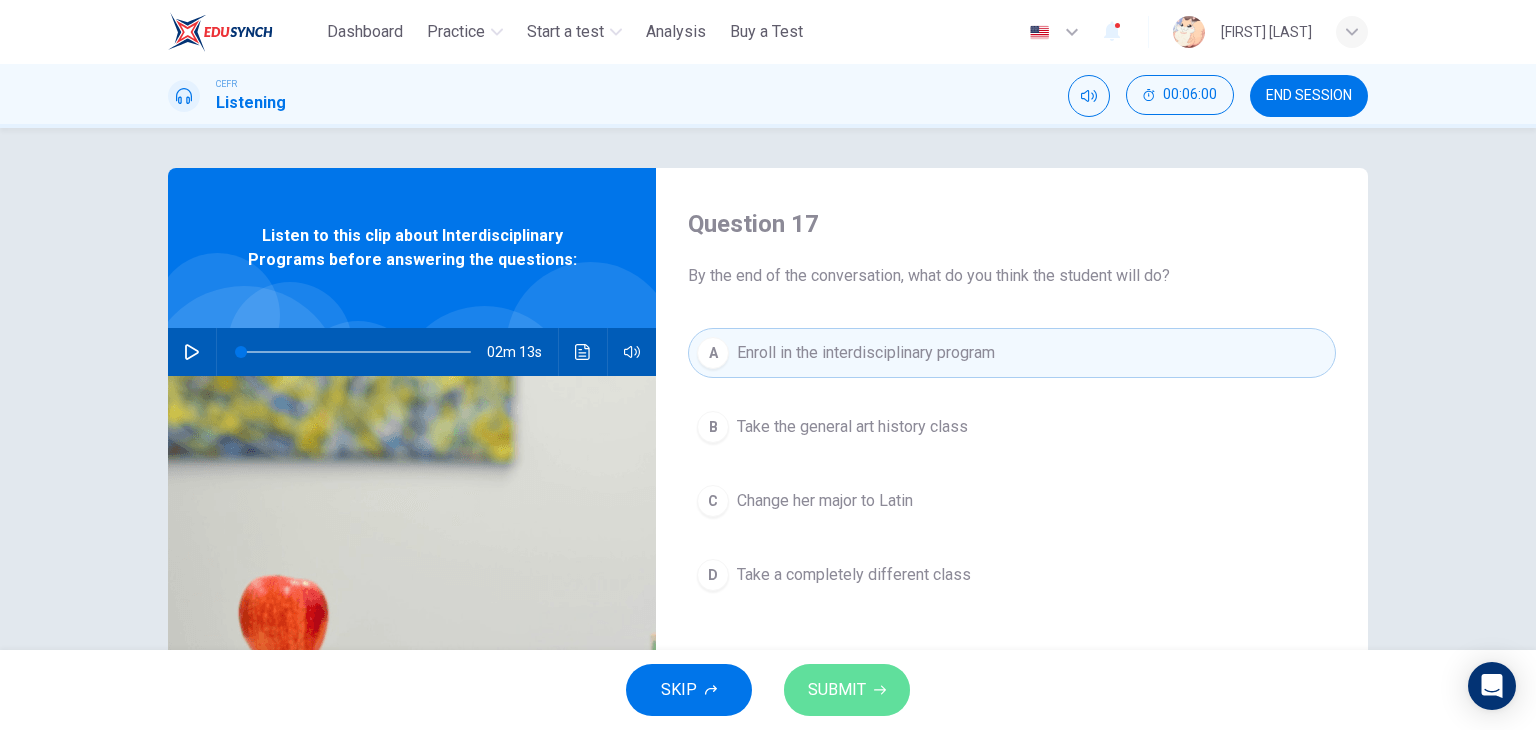 click on "SUBMIT" at bounding box center [847, 690] 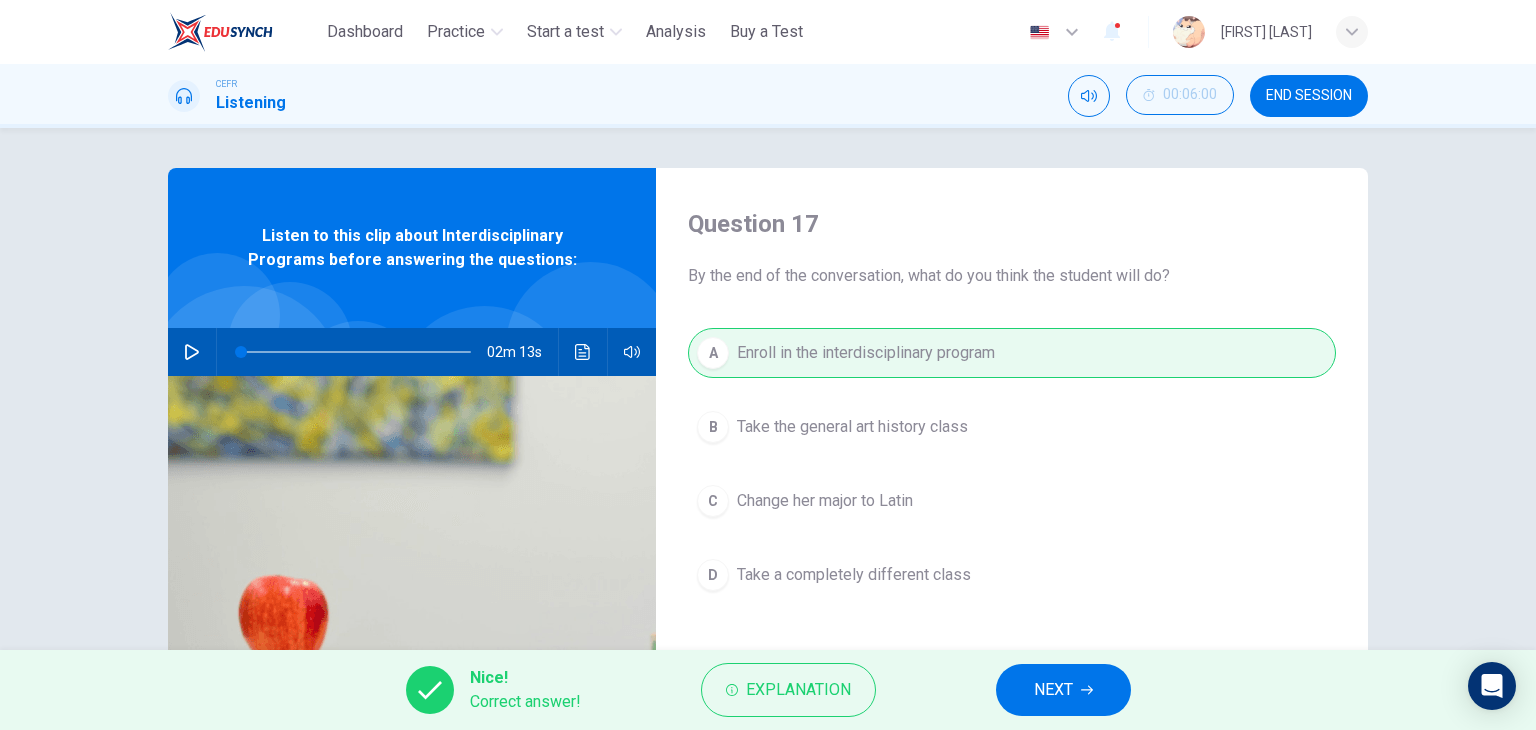 click on "NEXT" at bounding box center (1053, 690) 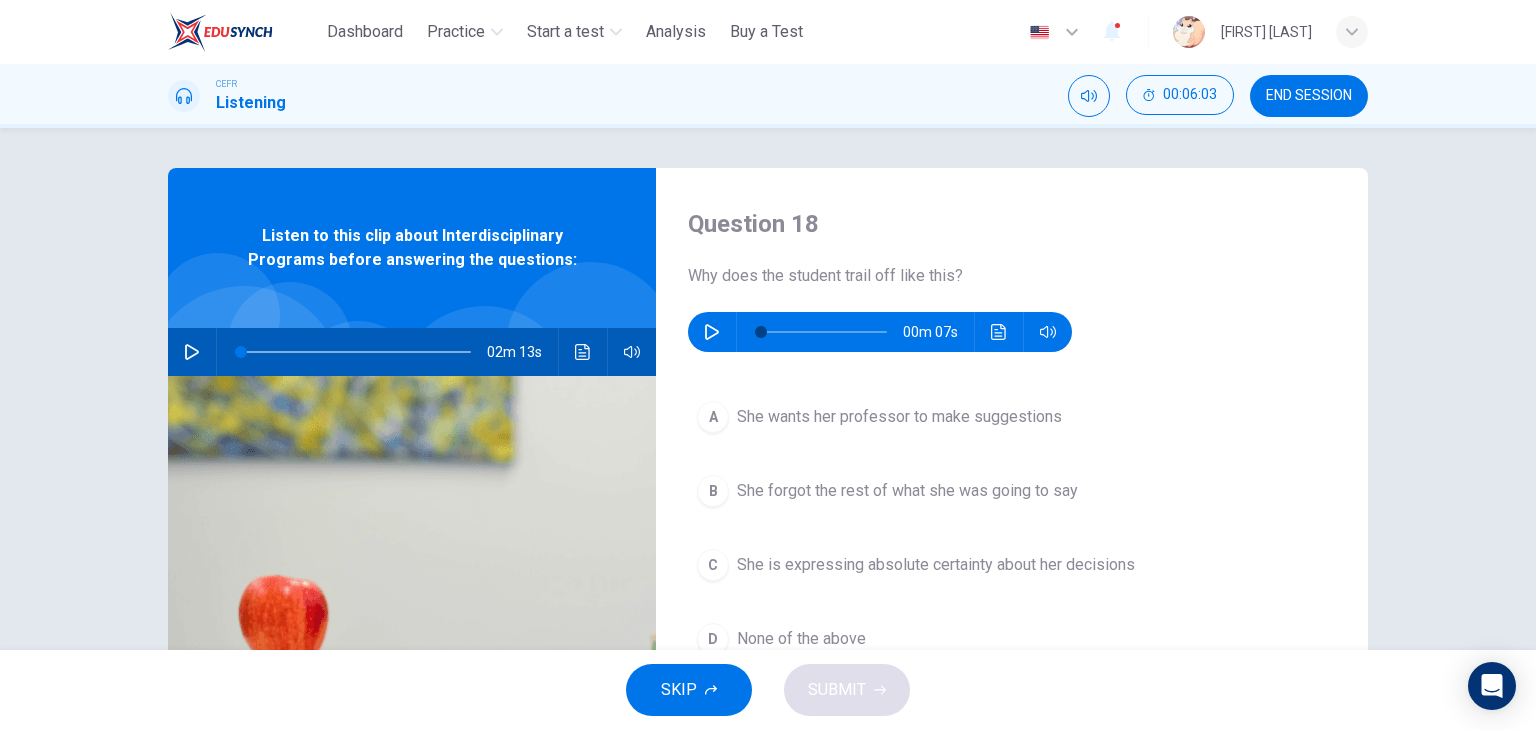 click at bounding box center (412, 619) 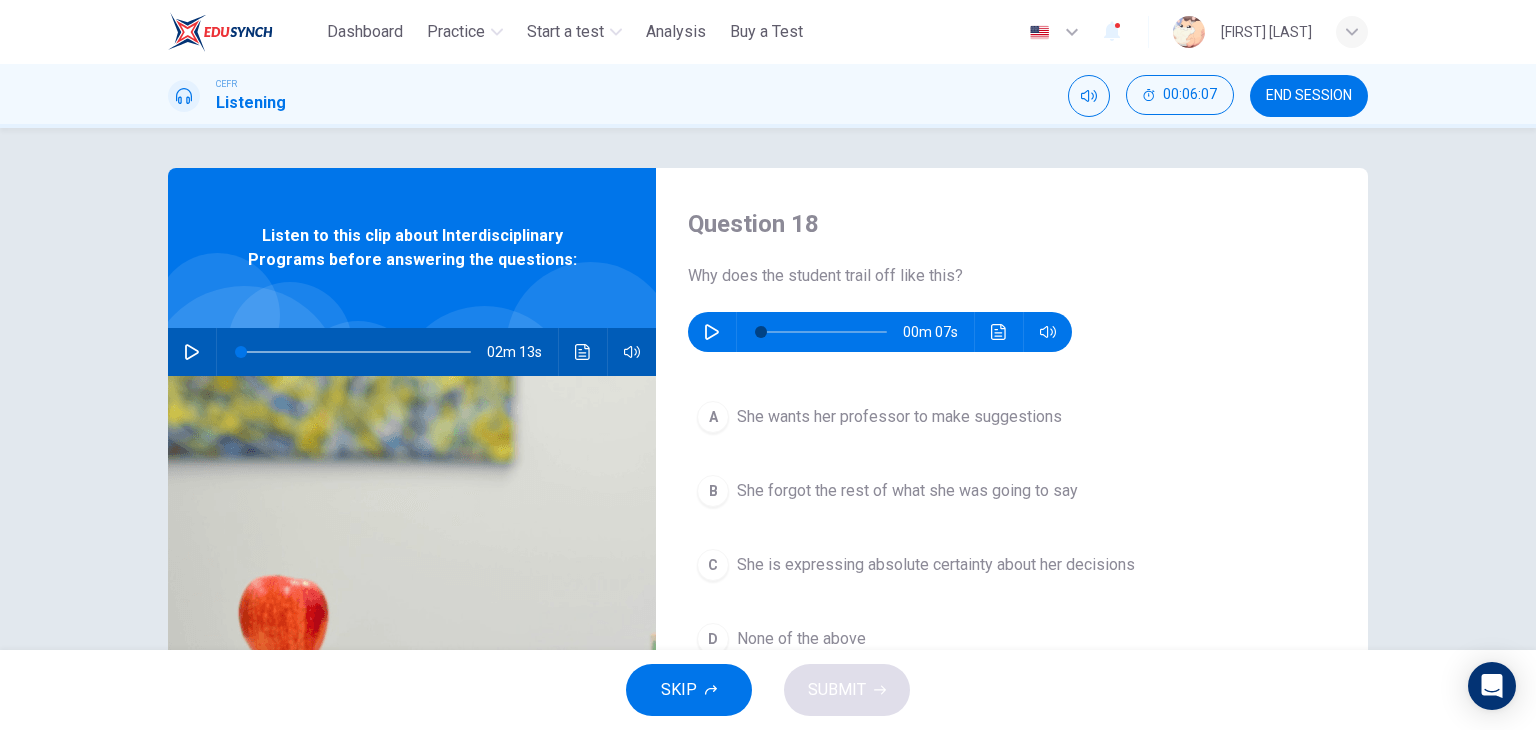 click 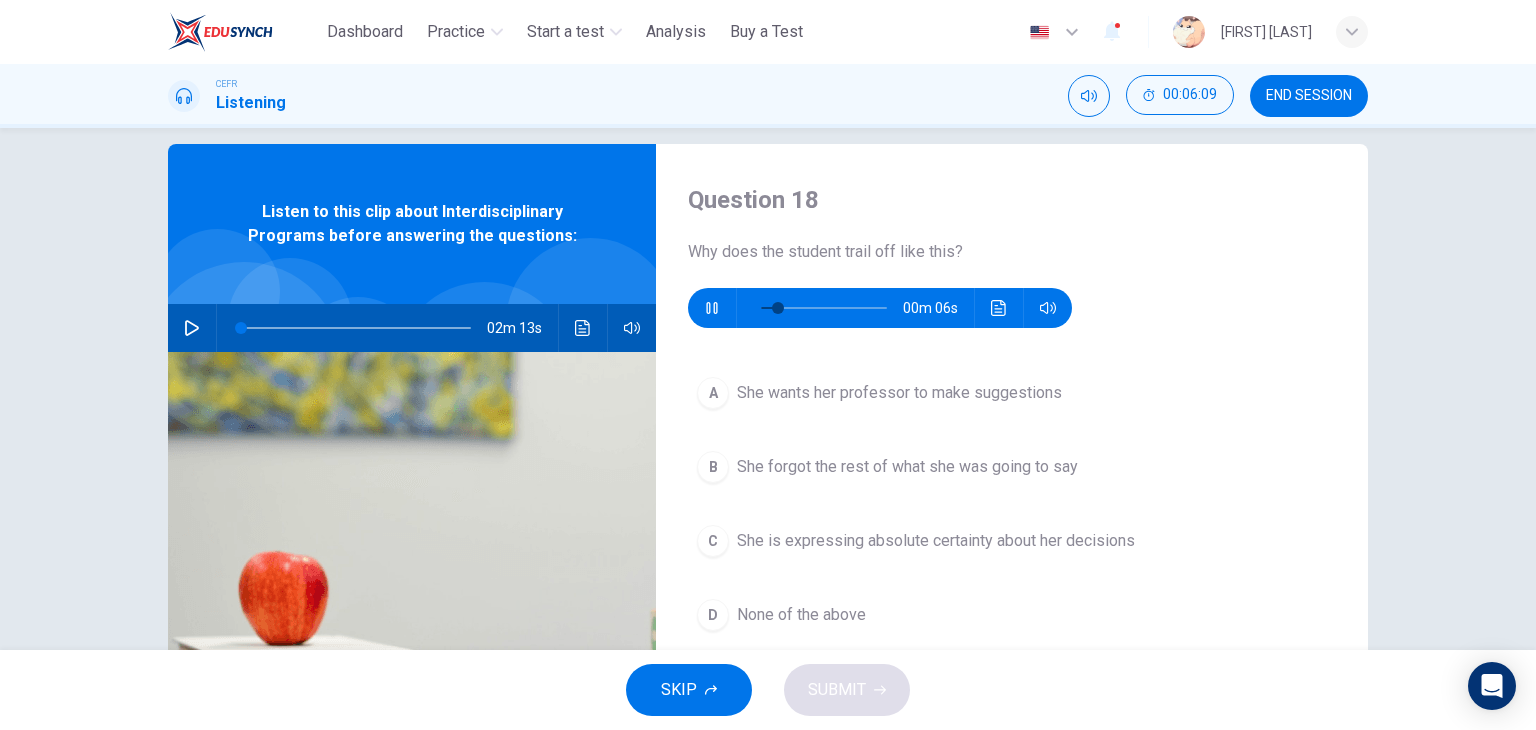 scroll, scrollTop: 24, scrollLeft: 0, axis: vertical 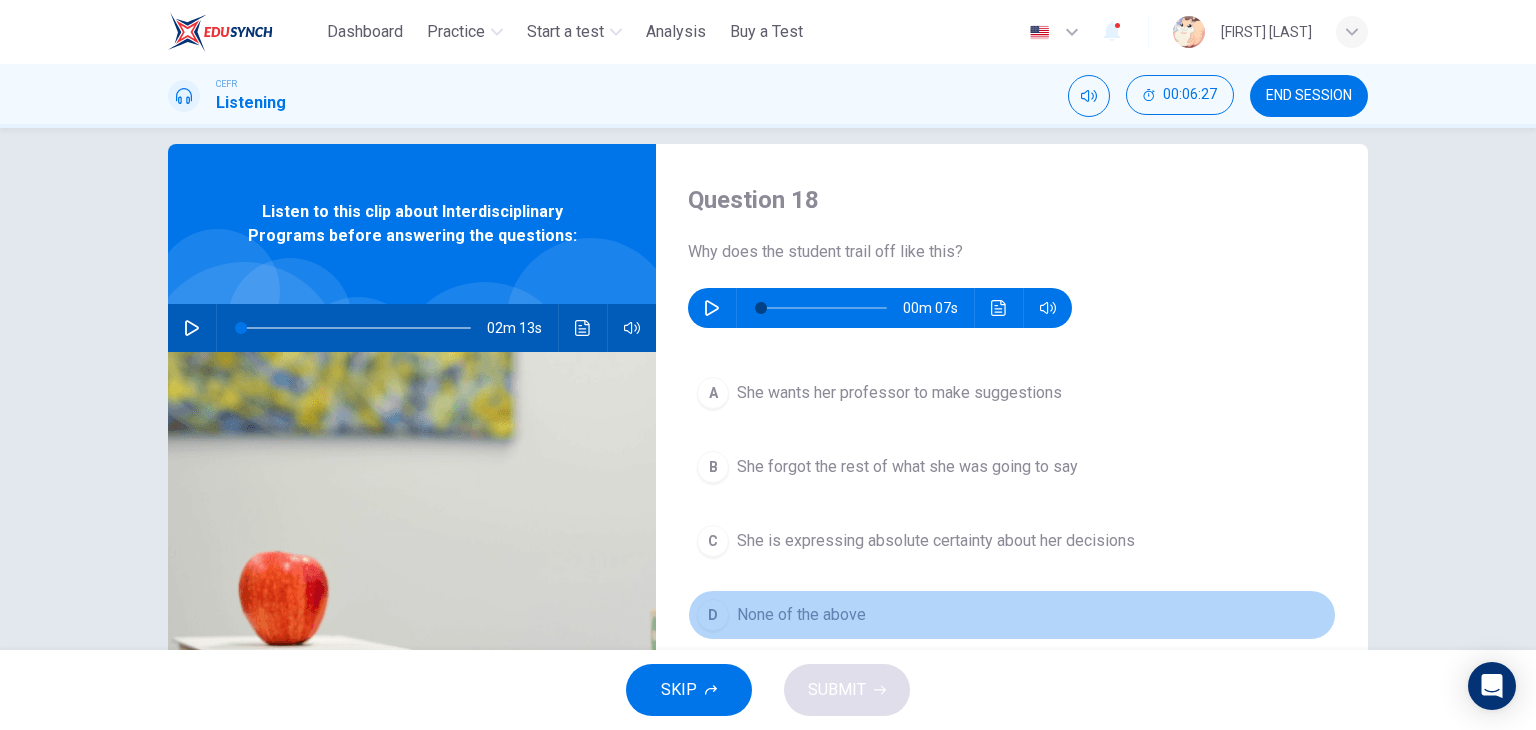 click on "None of the above" at bounding box center (801, 615) 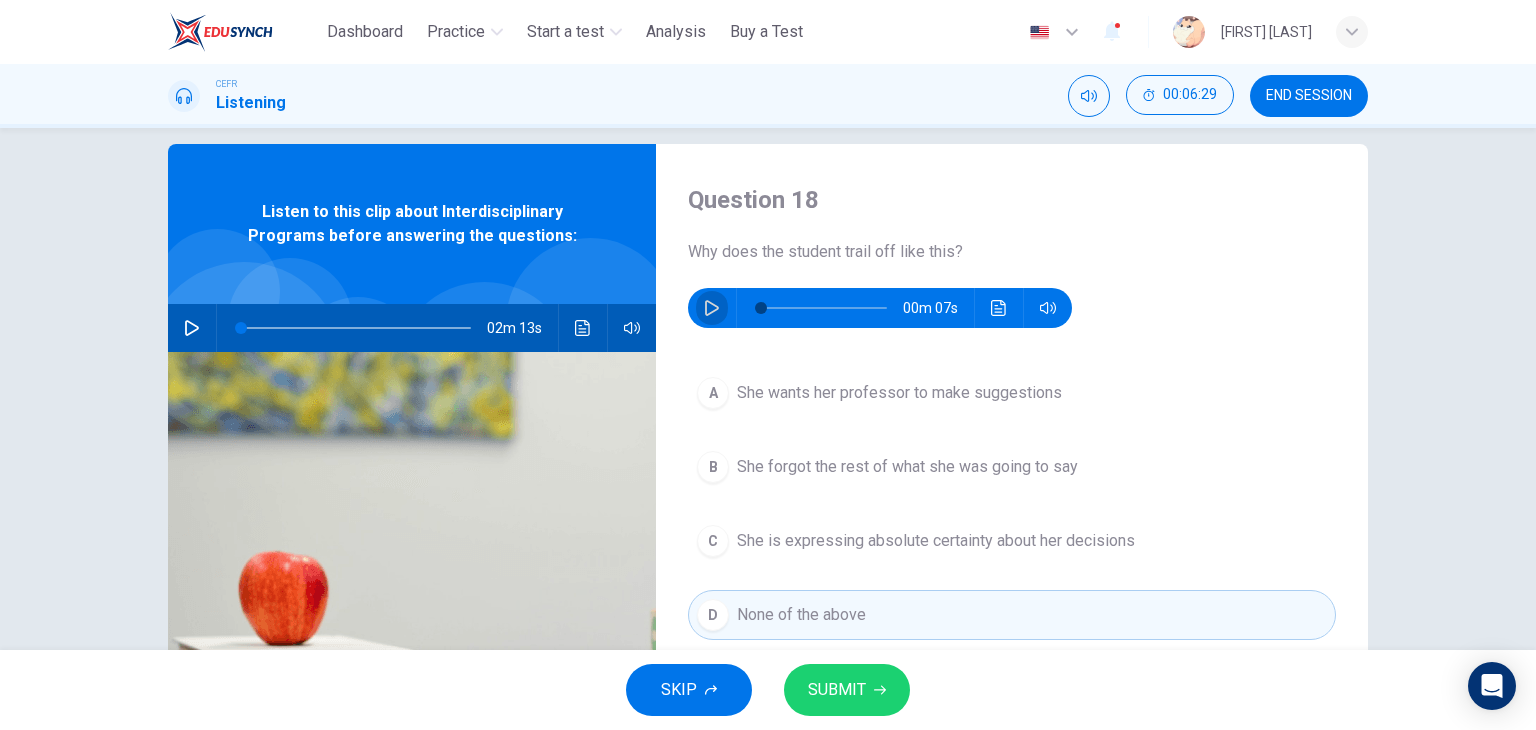 click 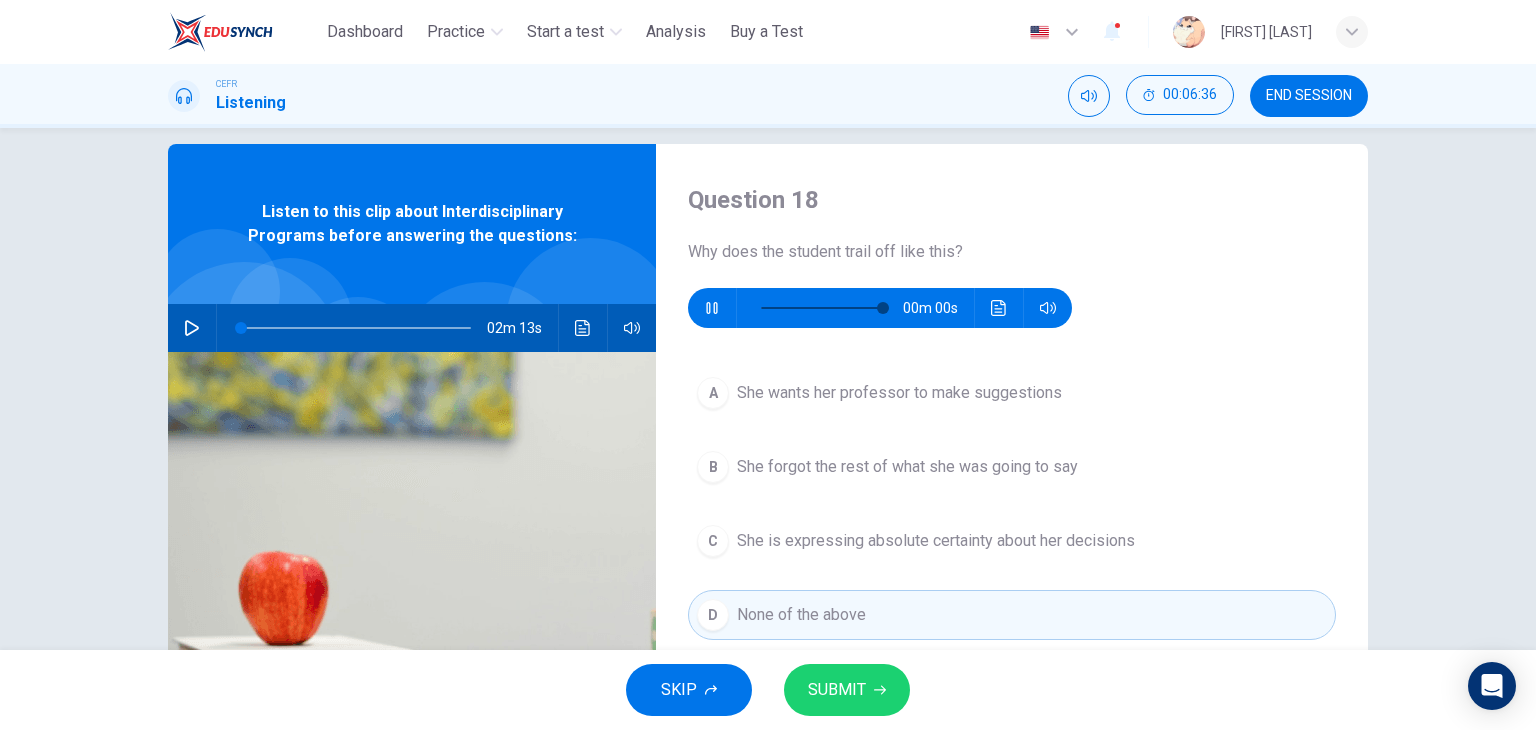 type on "*" 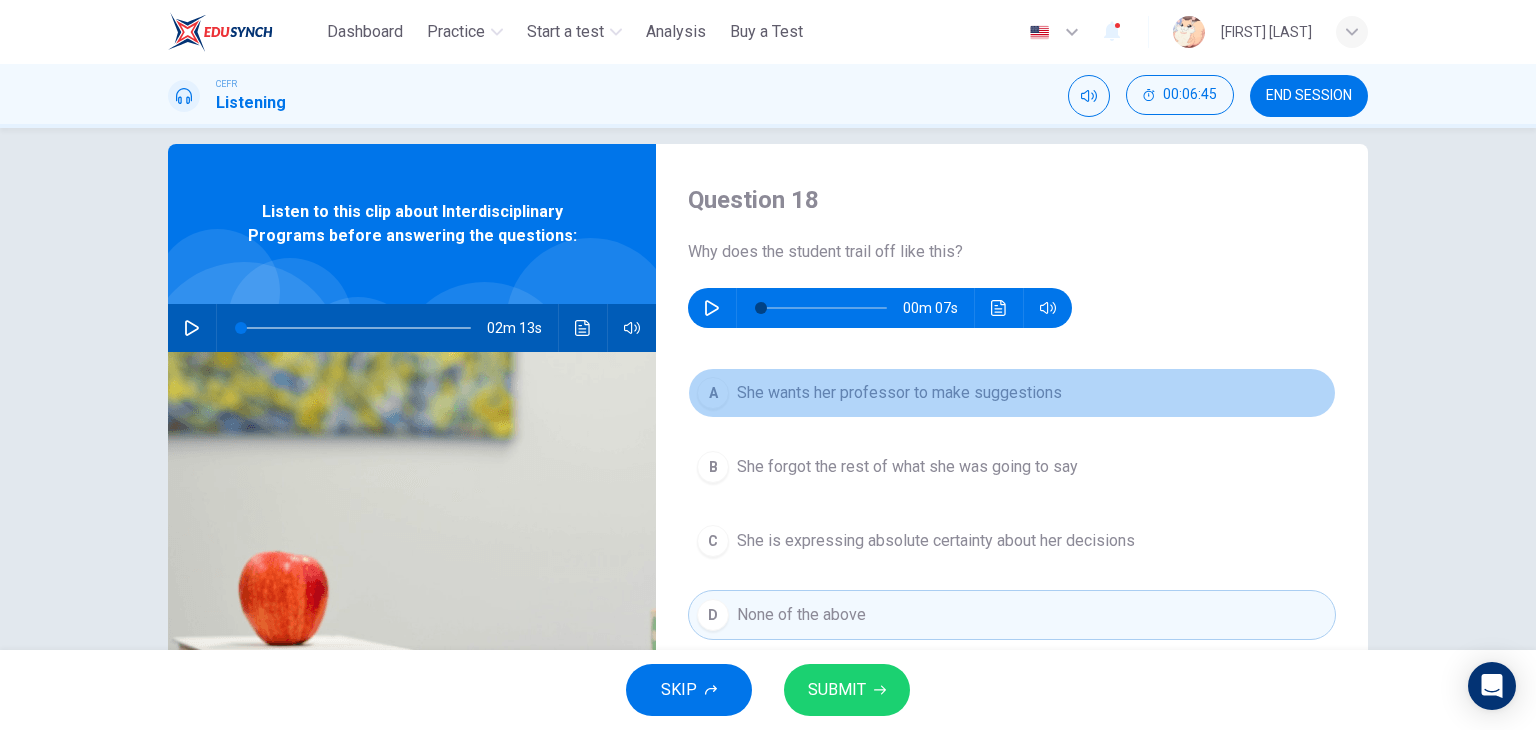 click on "A She wants her professor to make suggestions" at bounding box center [1012, 393] 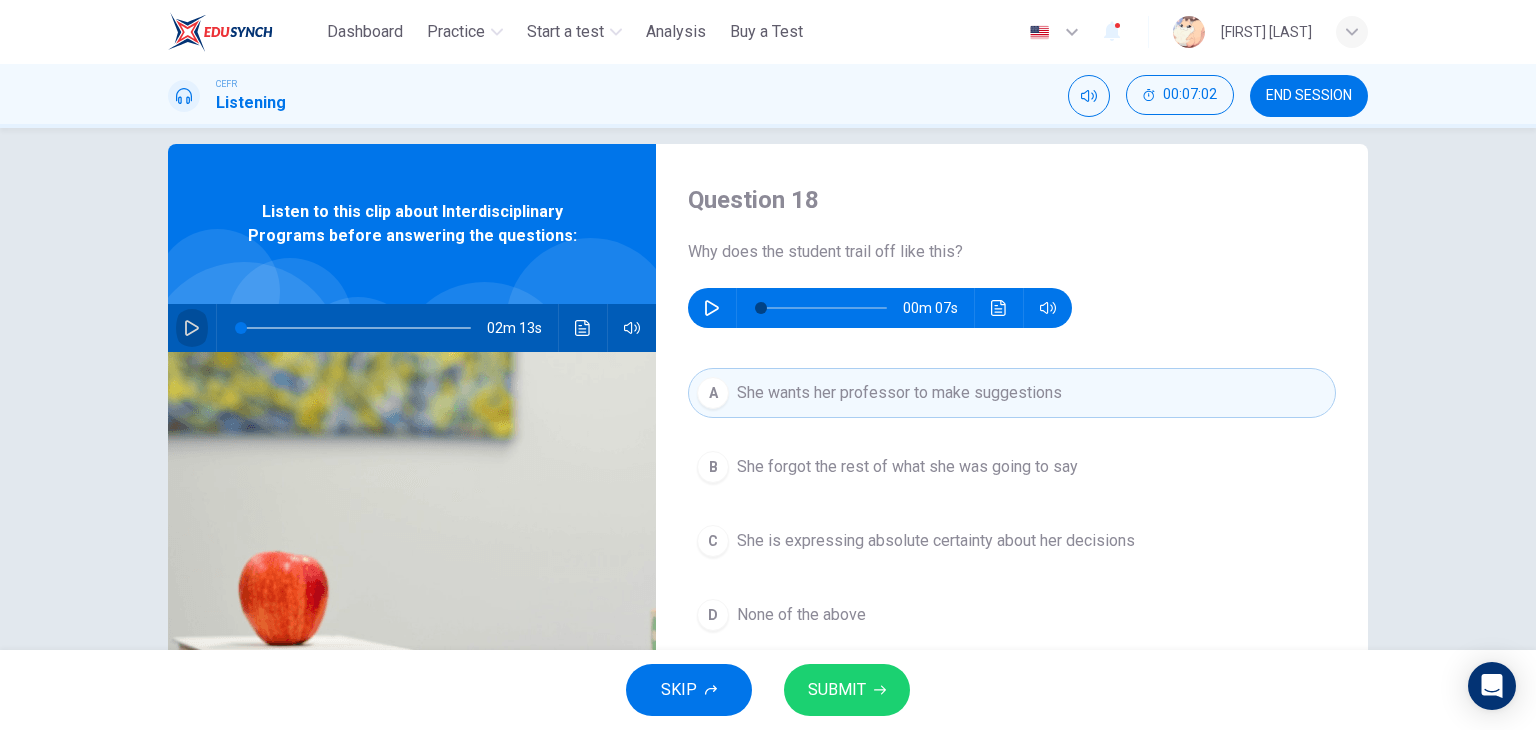 click 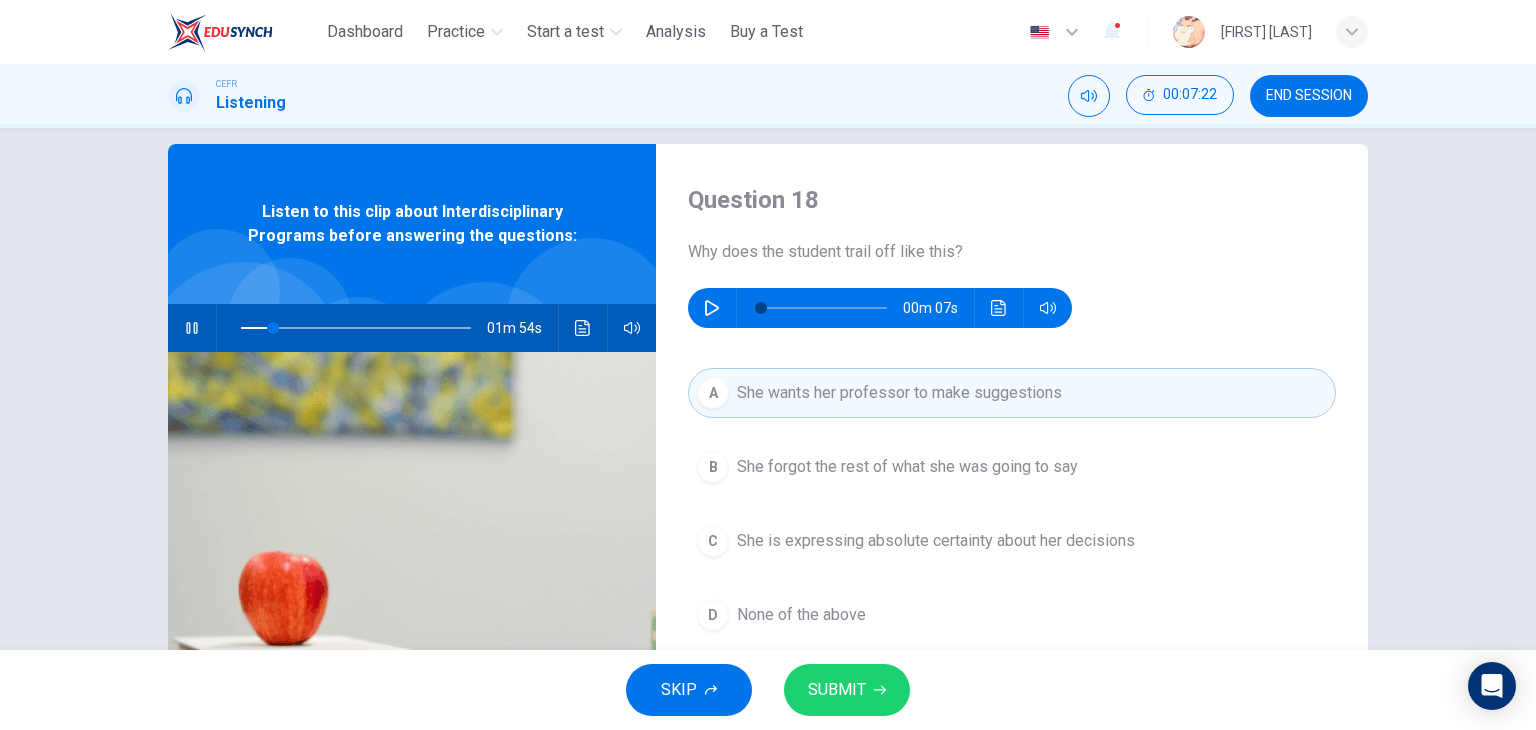 click at bounding box center [192, 328] 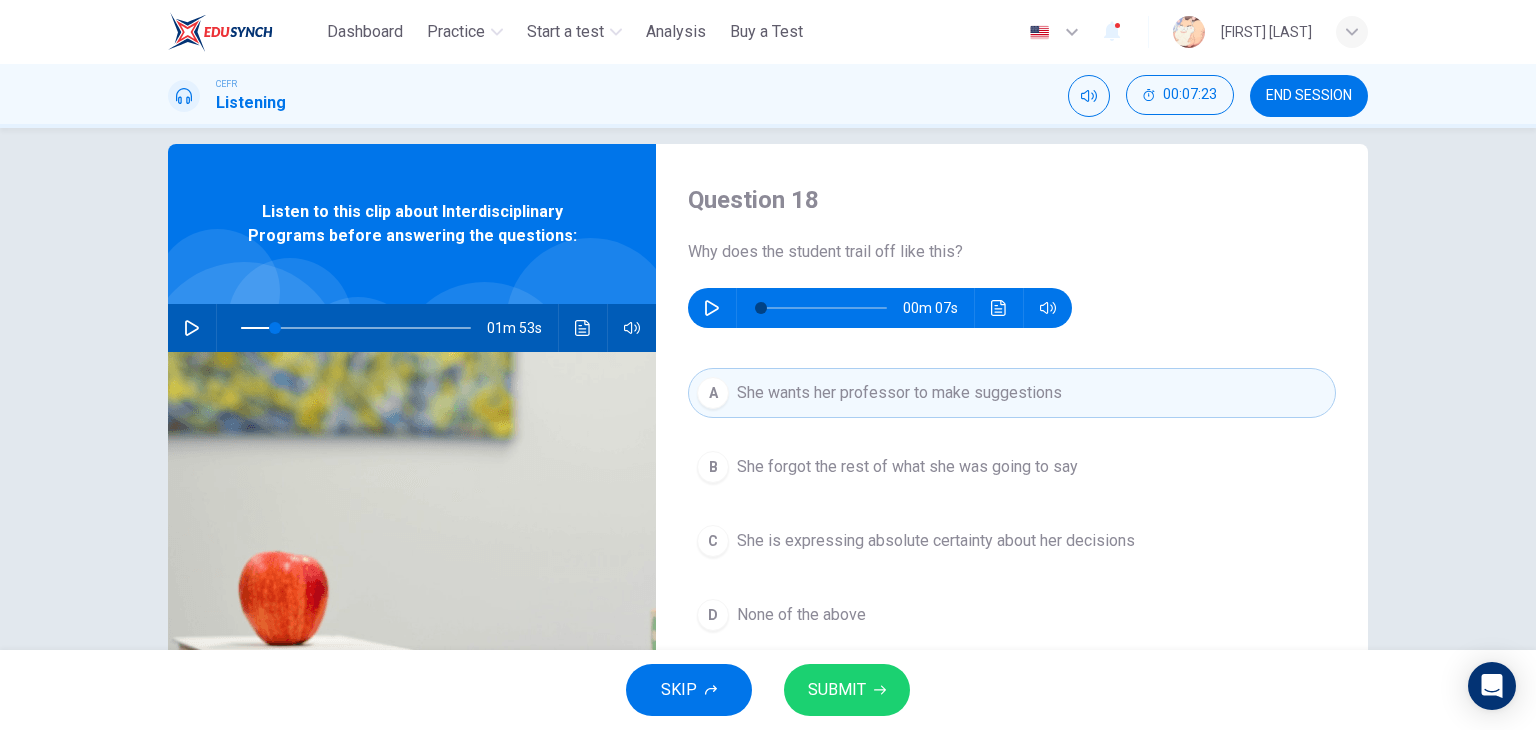 click on "SUBMIT" at bounding box center [837, 690] 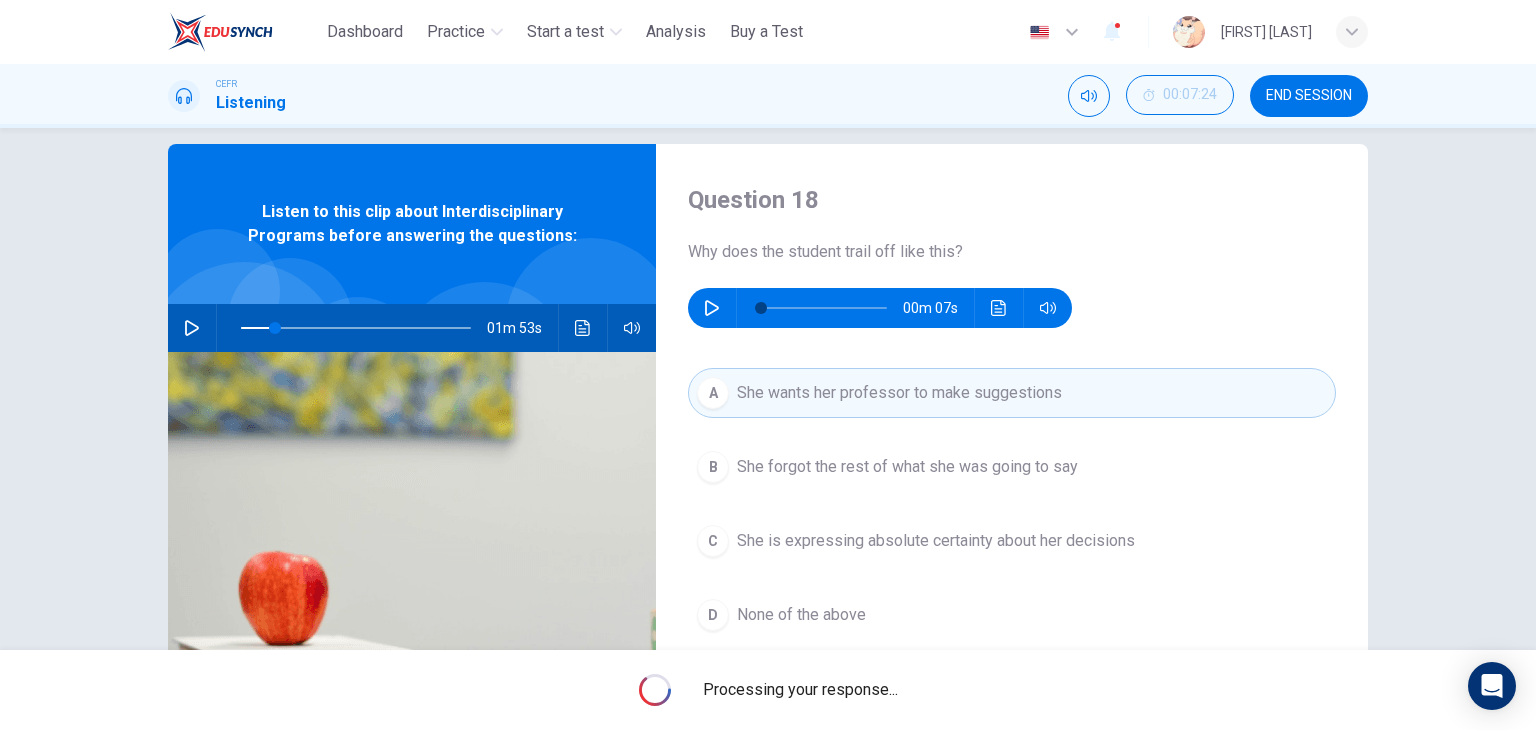 type on "**" 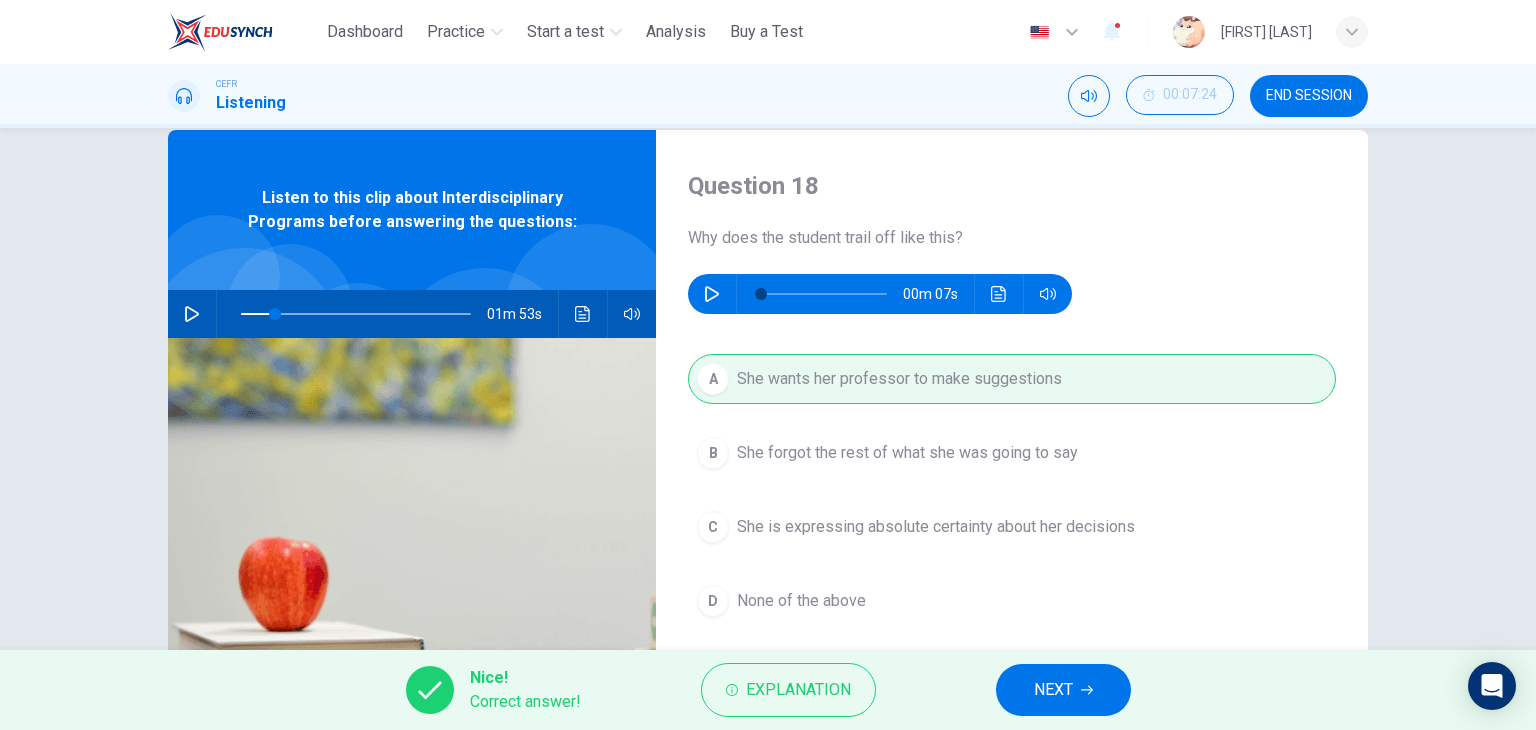 scroll, scrollTop: 39, scrollLeft: 0, axis: vertical 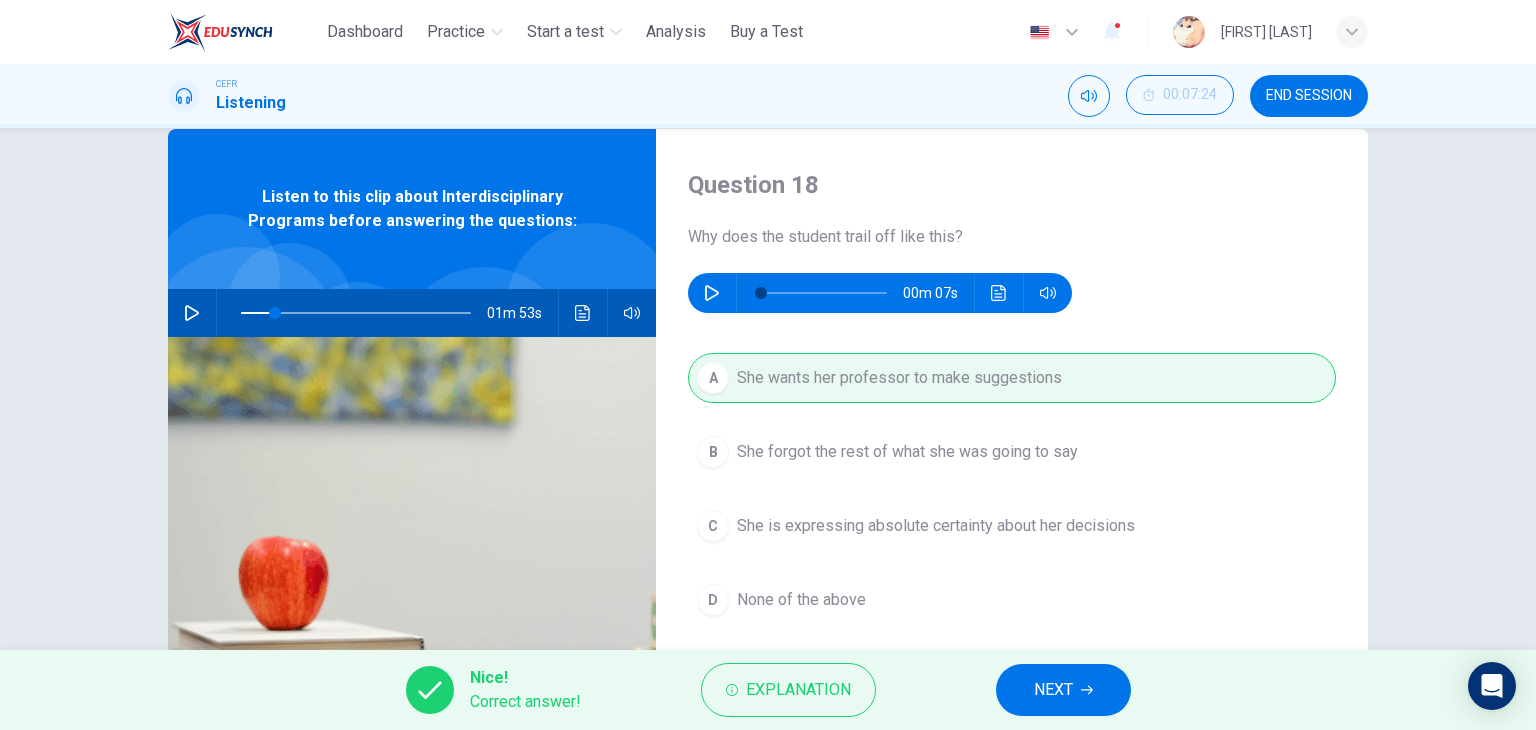 click at bounding box center (412, 580) 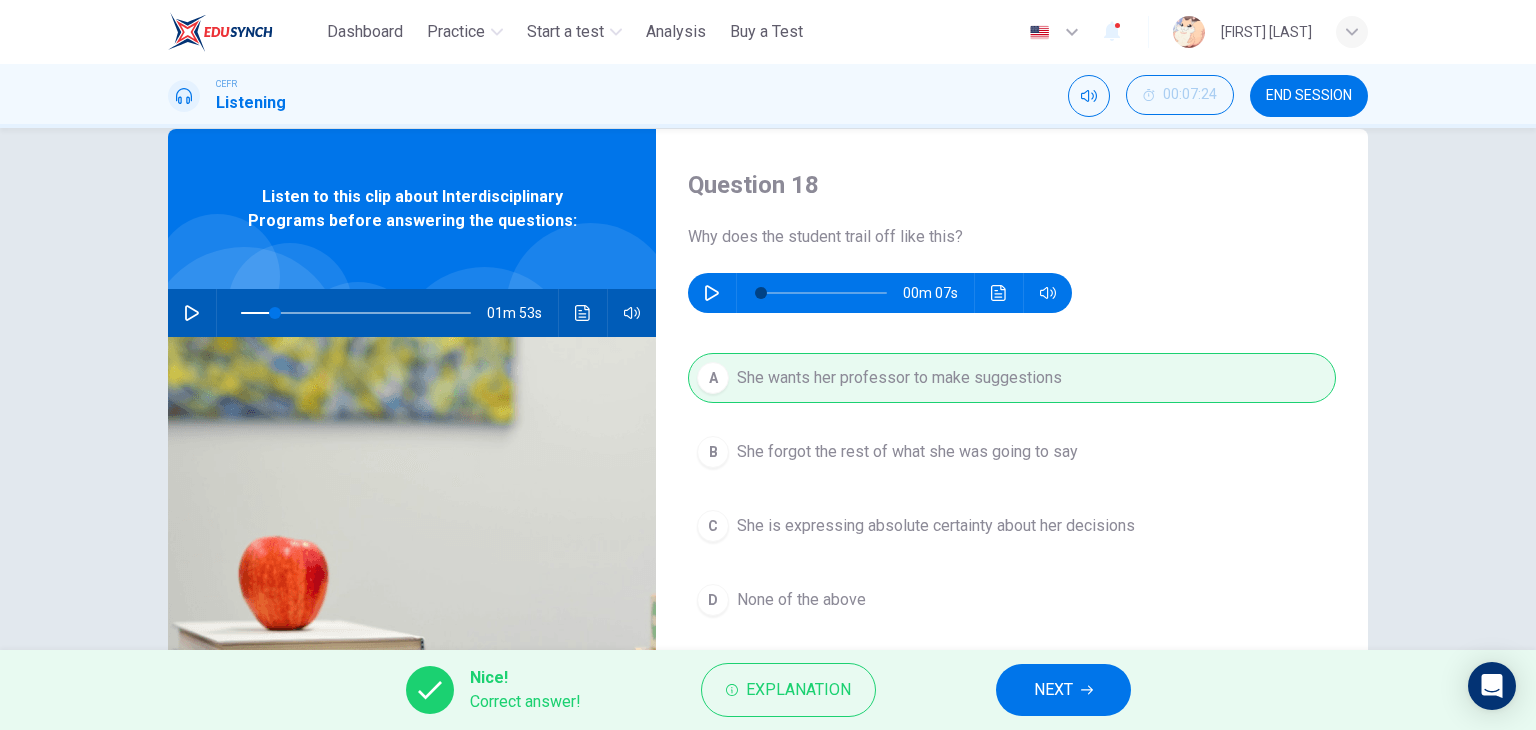 click on "NEXT" at bounding box center [1053, 690] 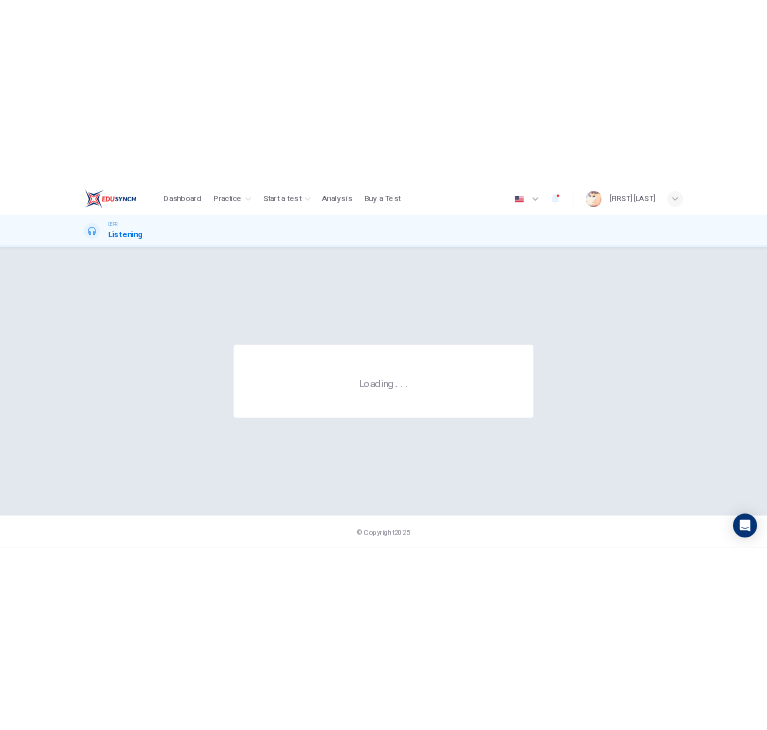 scroll, scrollTop: 0, scrollLeft: 0, axis: both 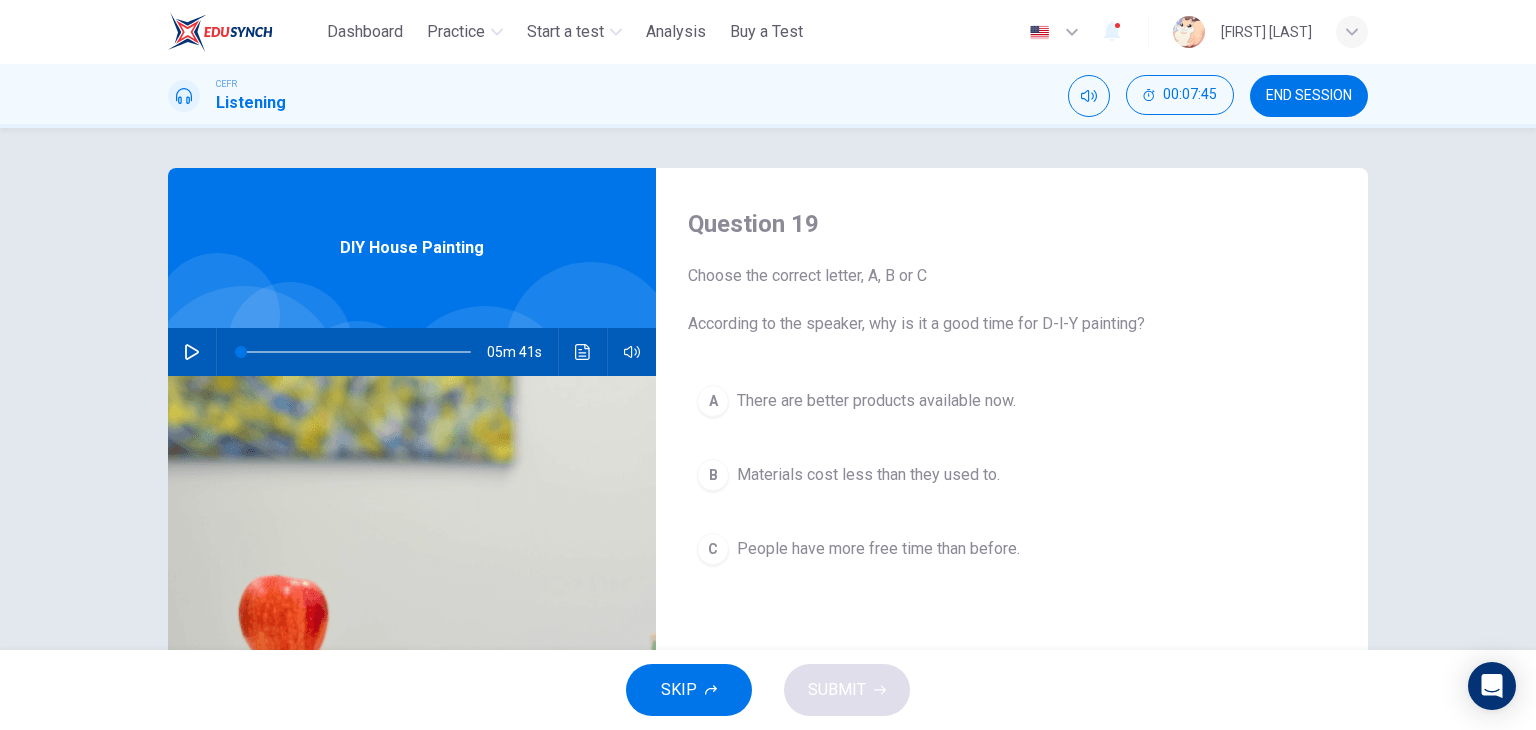 click on "A" at bounding box center (713, 401) 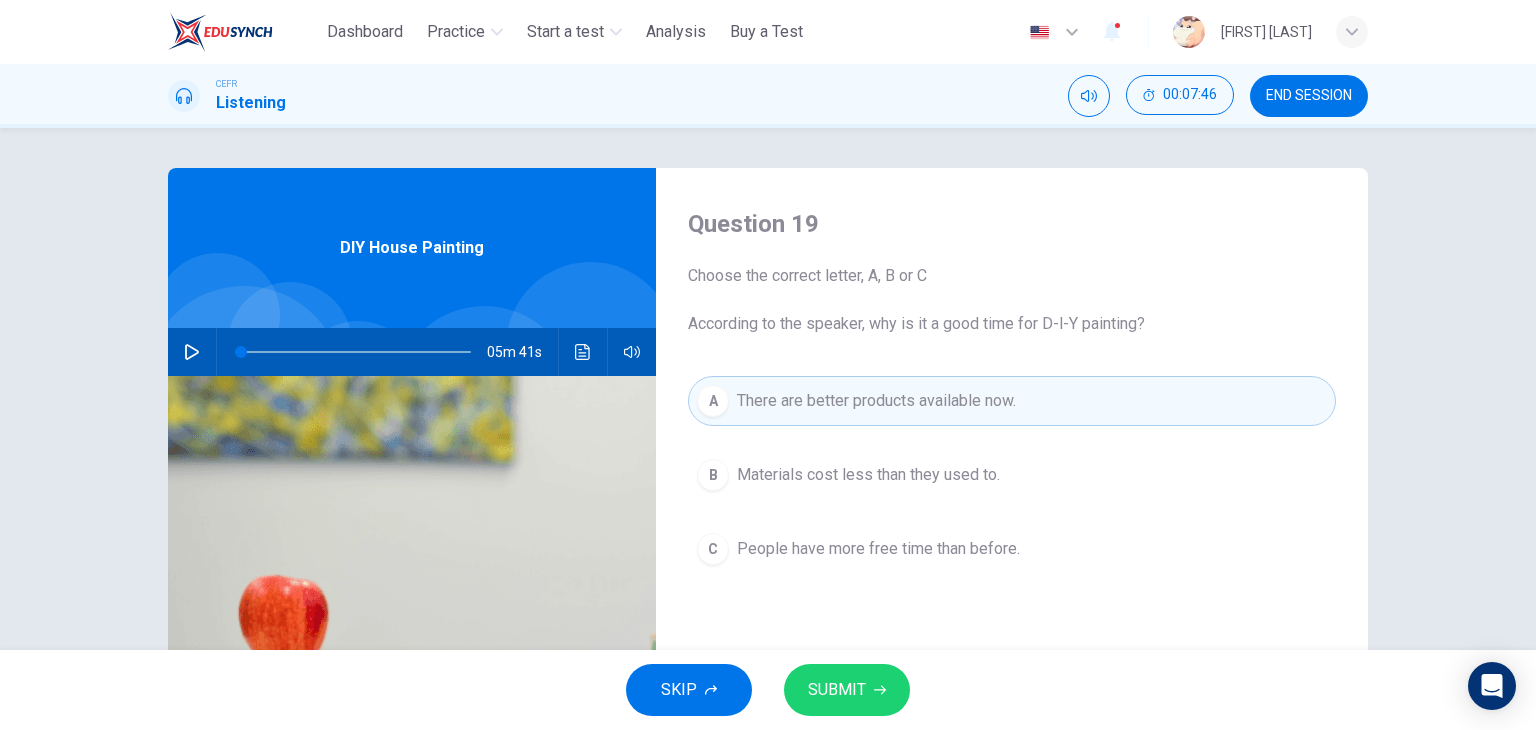 click on "SUBMIT" at bounding box center (837, 690) 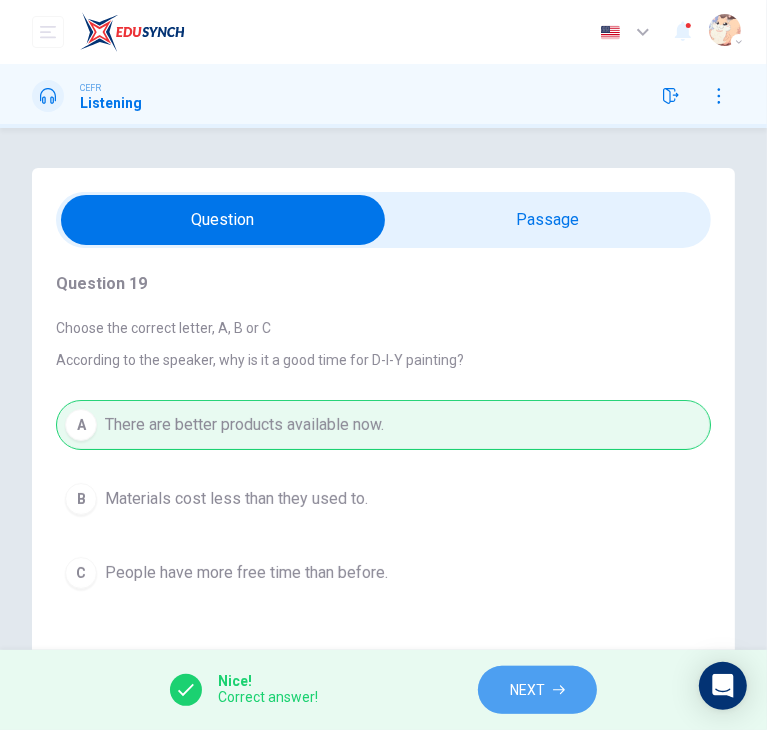 click on "NEXT" at bounding box center (527, 690) 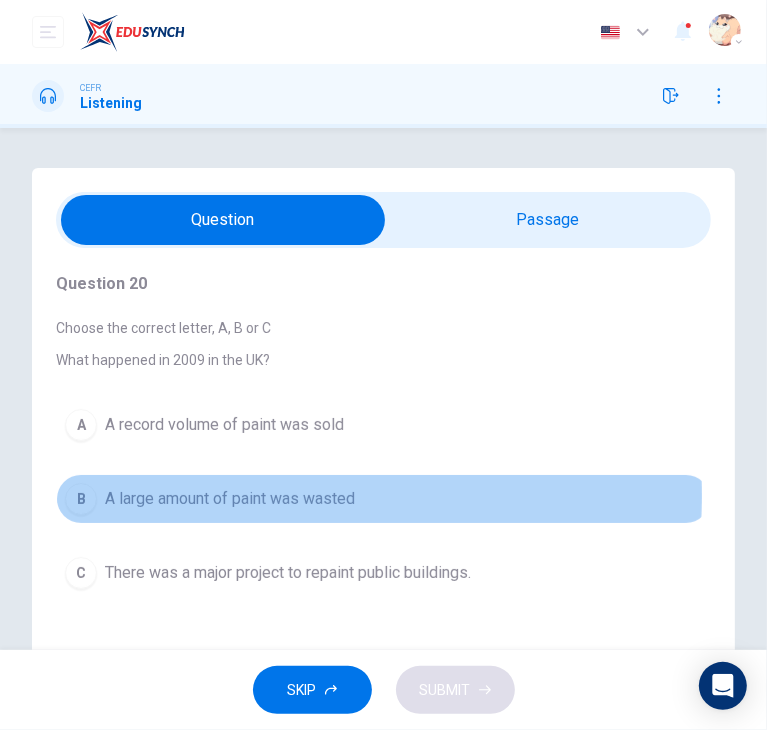 click on "A large amount of paint was wasted" at bounding box center [230, 499] 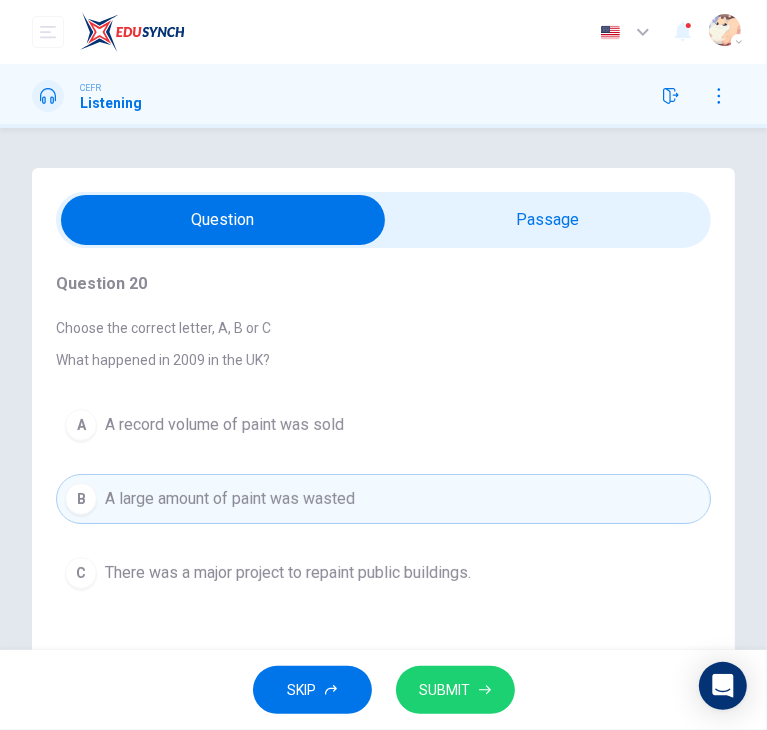 click on "SUBMIT" at bounding box center (445, 690) 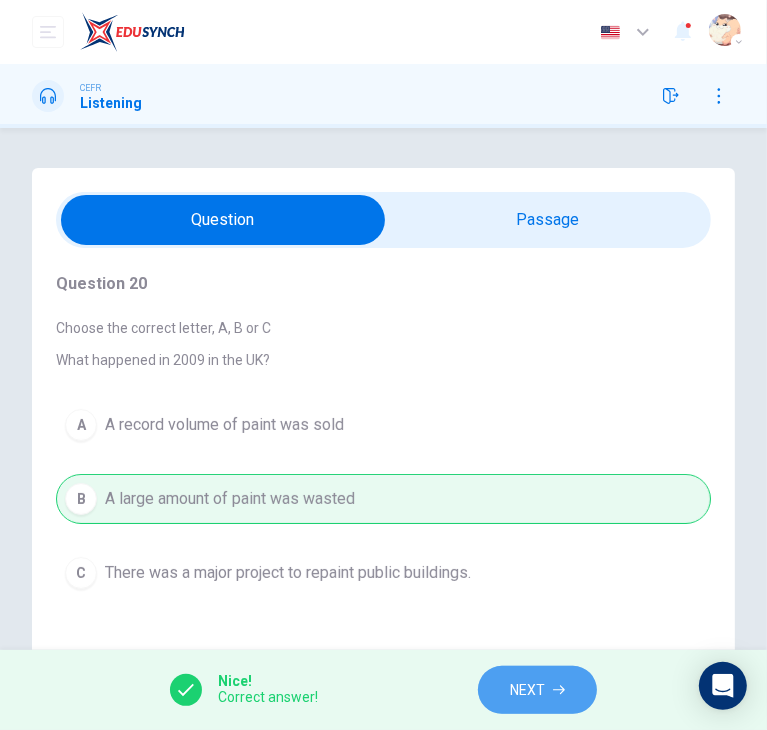 click on "NEXT" at bounding box center [537, 690] 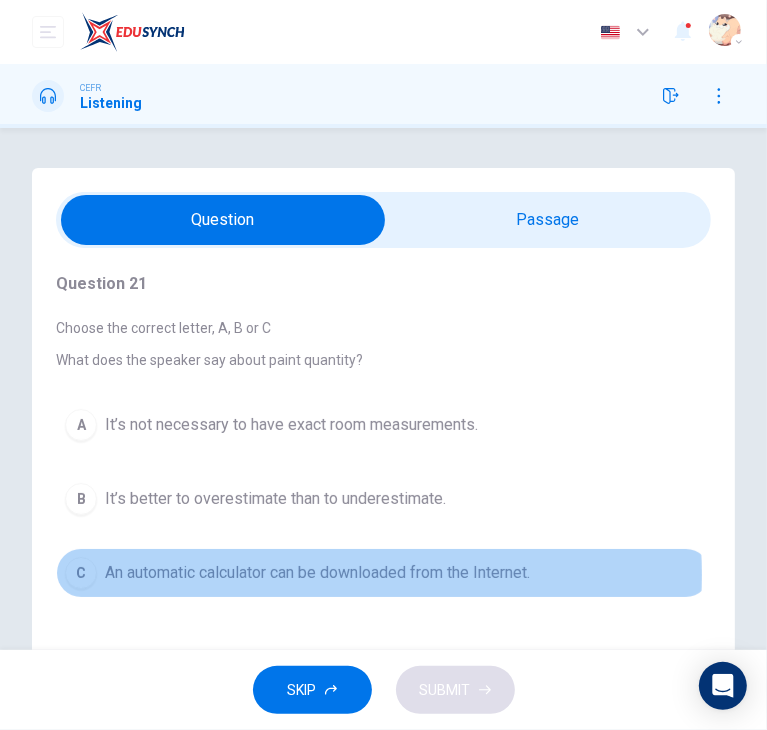 click on "An automatic calculator can be downloaded from the Internet." at bounding box center [317, 573] 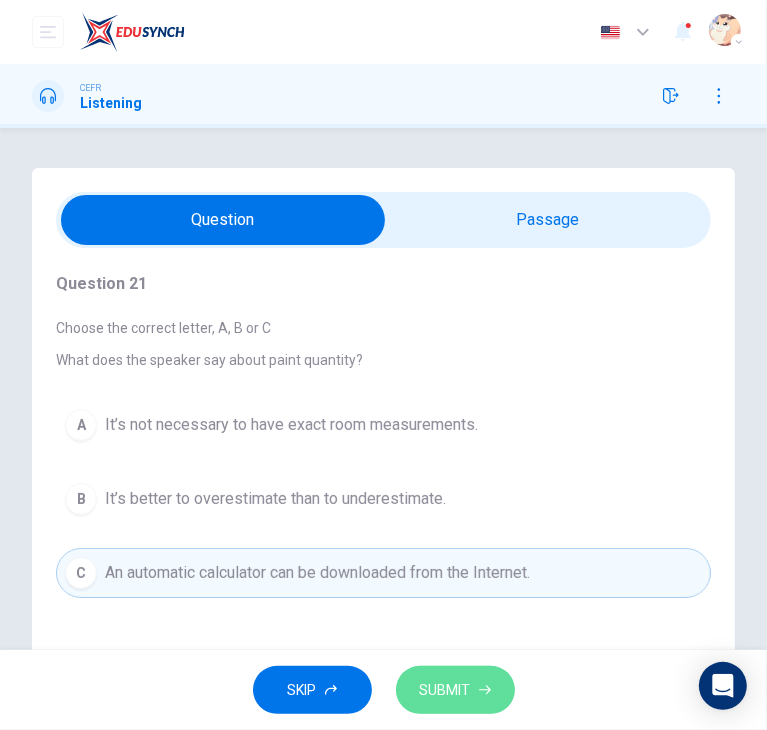 click on "SUBMIT" at bounding box center [445, 690] 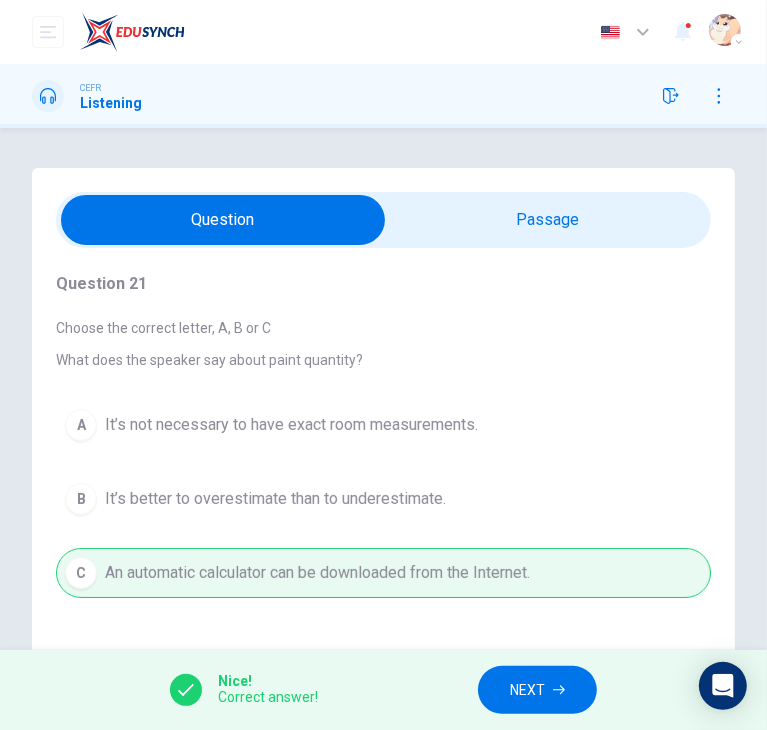 click on "NEXT" at bounding box center [527, 690] 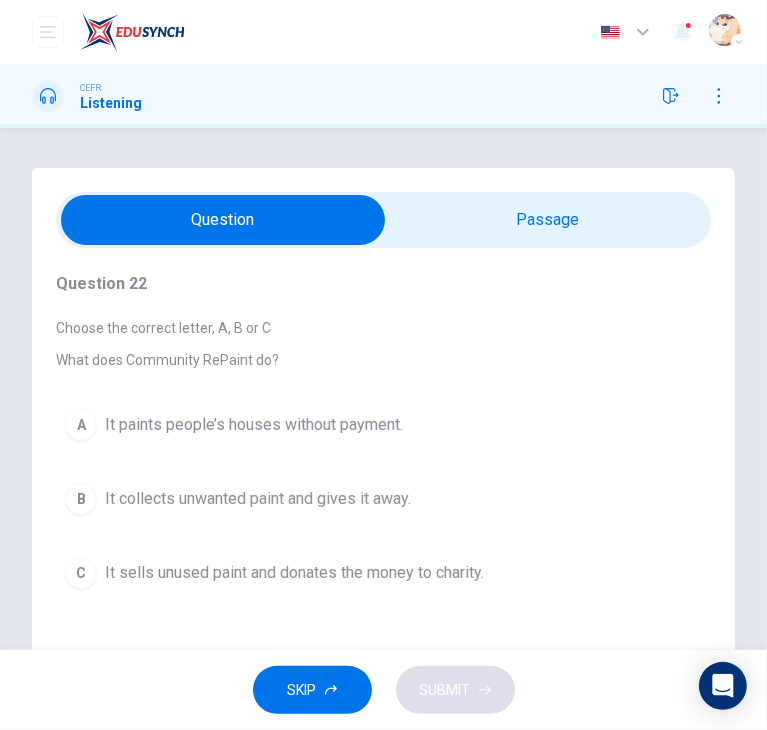 click on "It collects unwanted paint and gives it away." at bounding box center [258, 499] 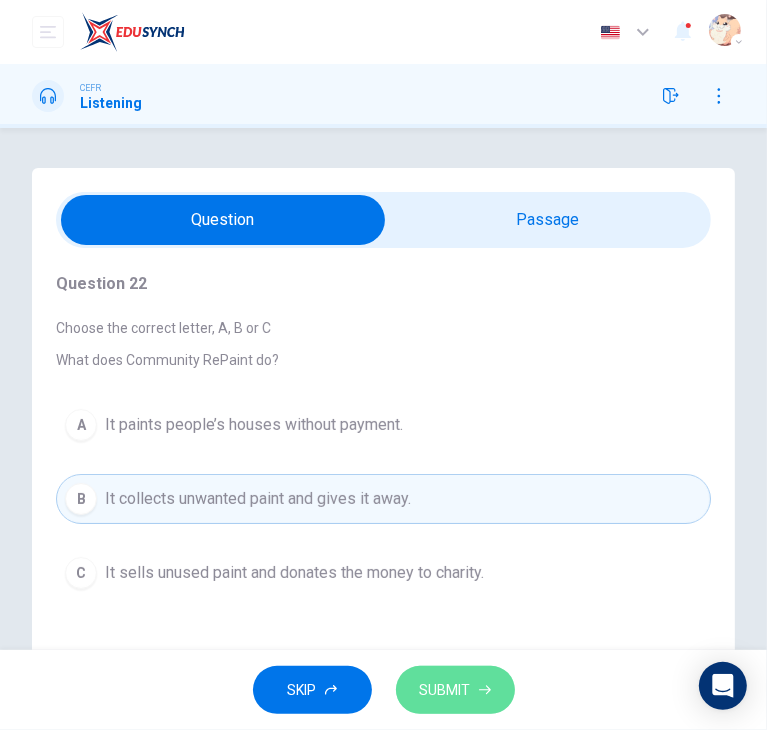 click on "SUBMIT" at bounding box center (455, 690) 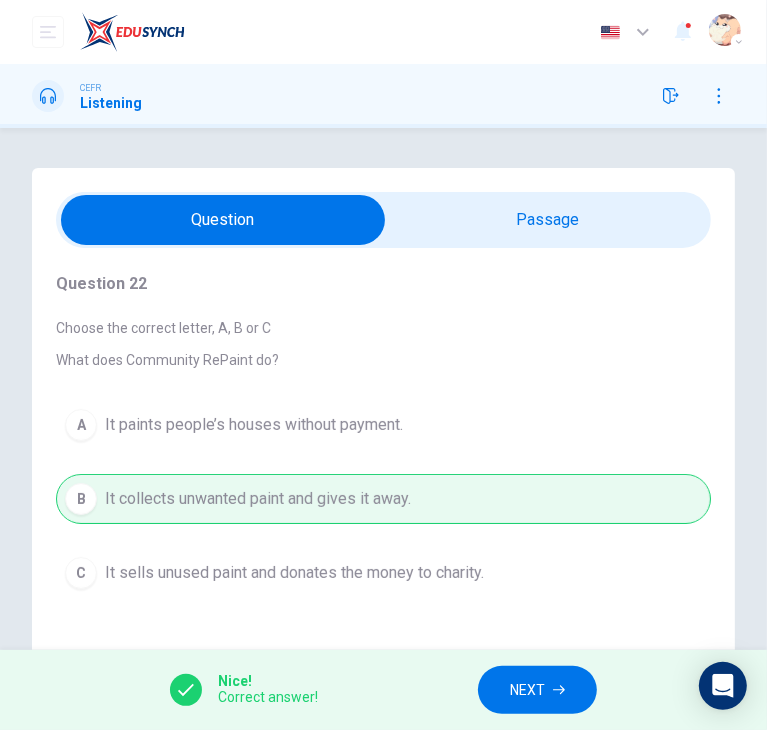 click on "NEXT" at bounding box center (537, 690) 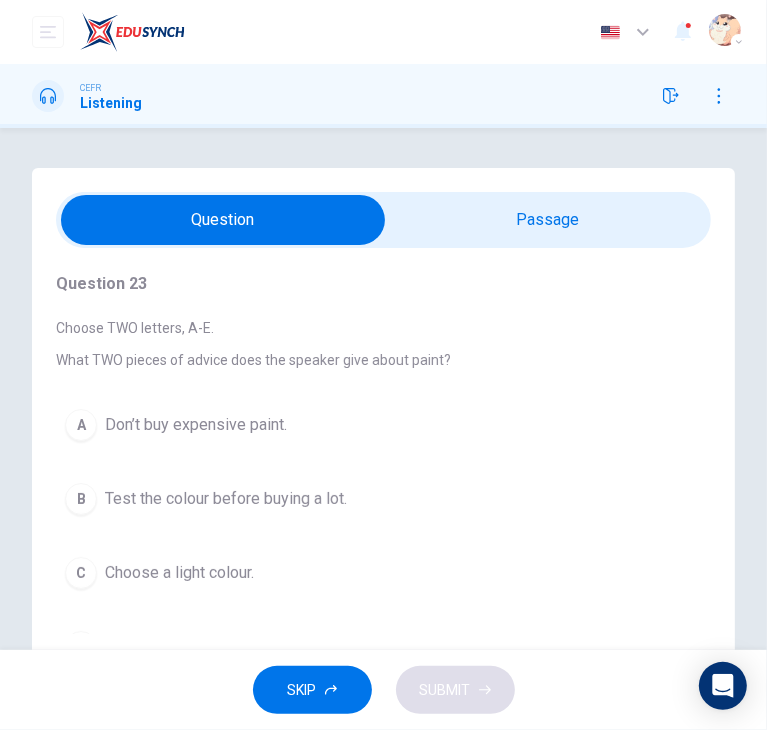 click on "B Test the colour before buying a lot." at bounding box center [383, 499] 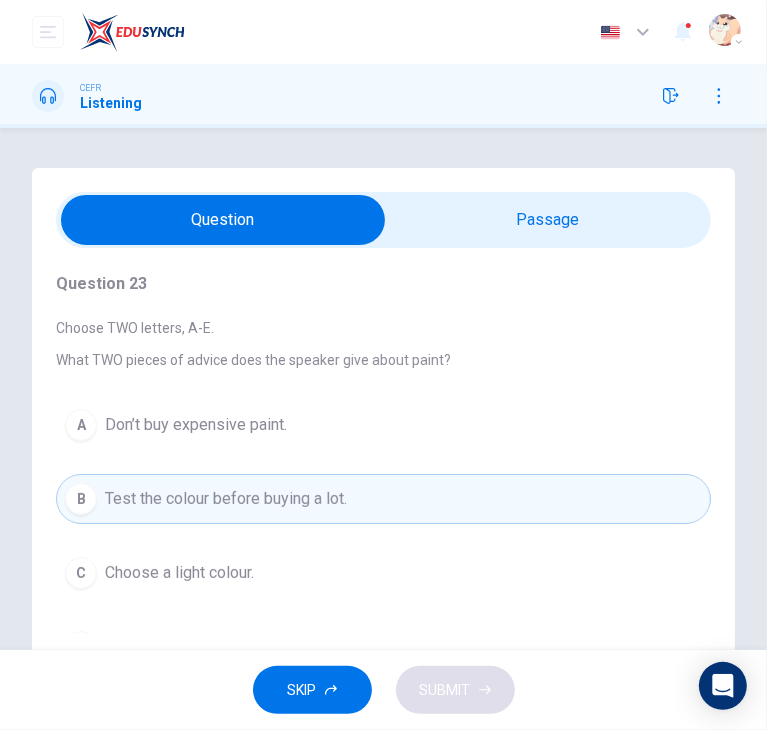 scroll, scrollTop: 99, scrollLeft: 0, axis: vertical 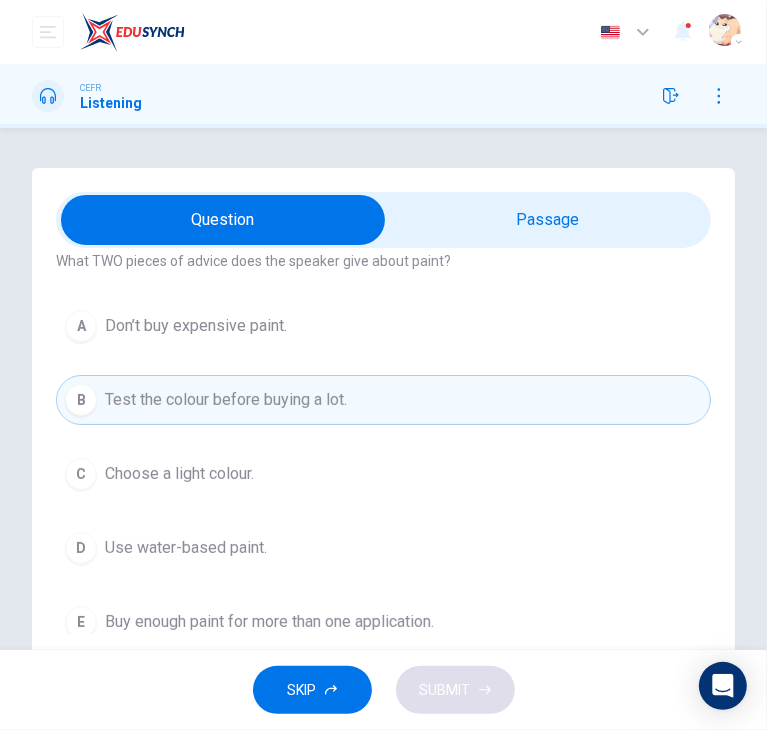 click on "D Use water-based paint." at bounding box center (383, 548) 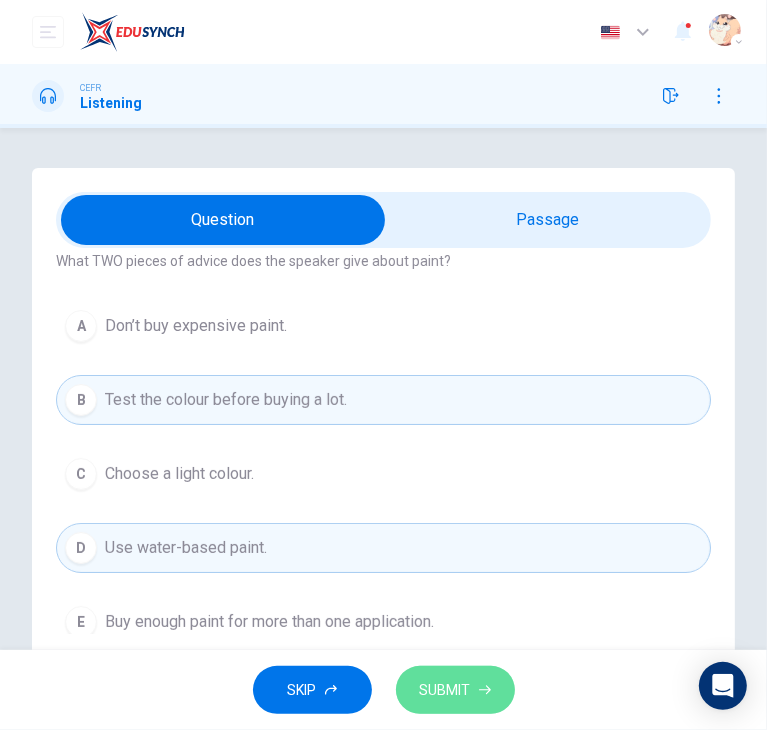 click on "SUBMIT" at bounding box center (445, 690) 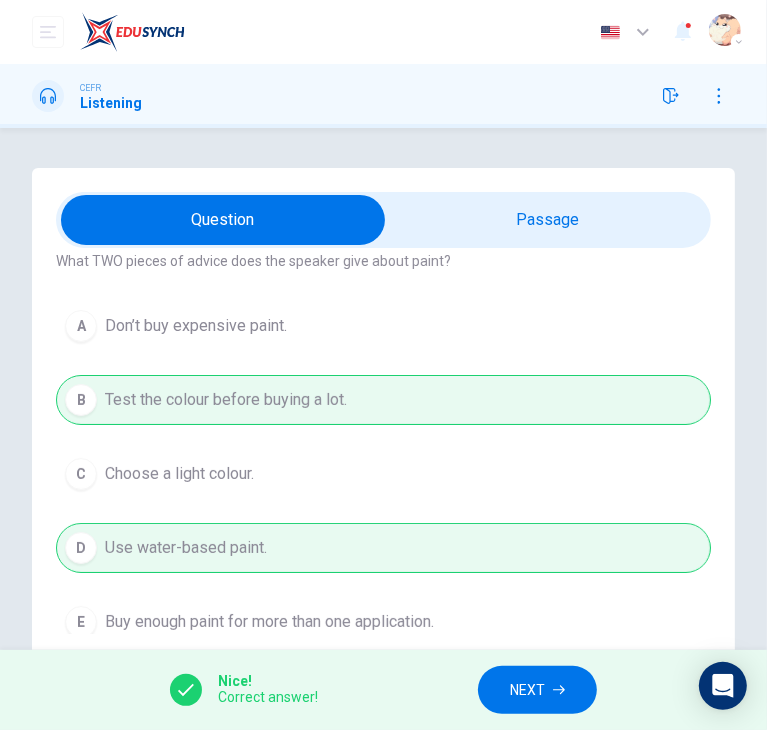 click on "NEXT" at bounding box center (527, 690) 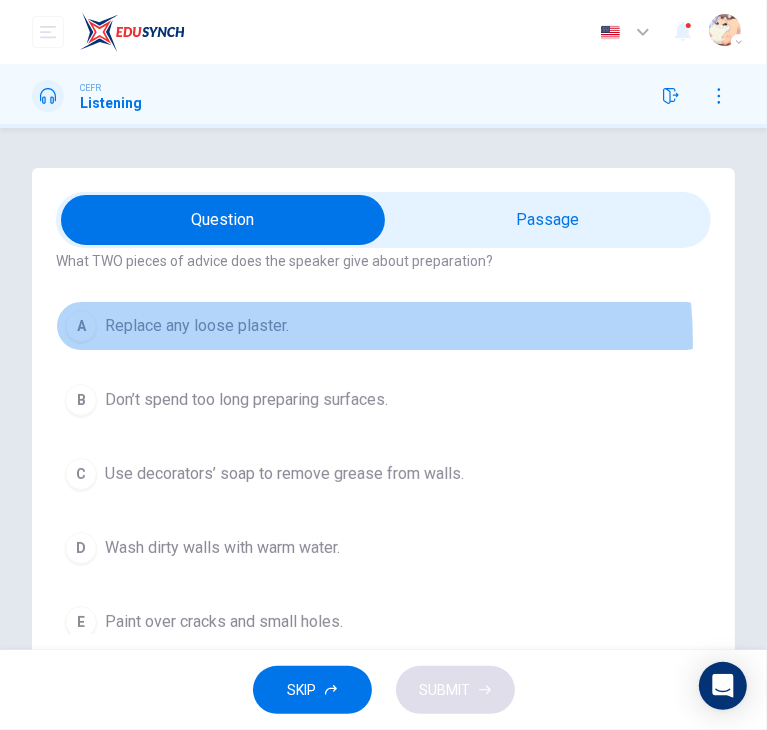 click on "A Replace any loose plaster." at bounding box center [383, 326] 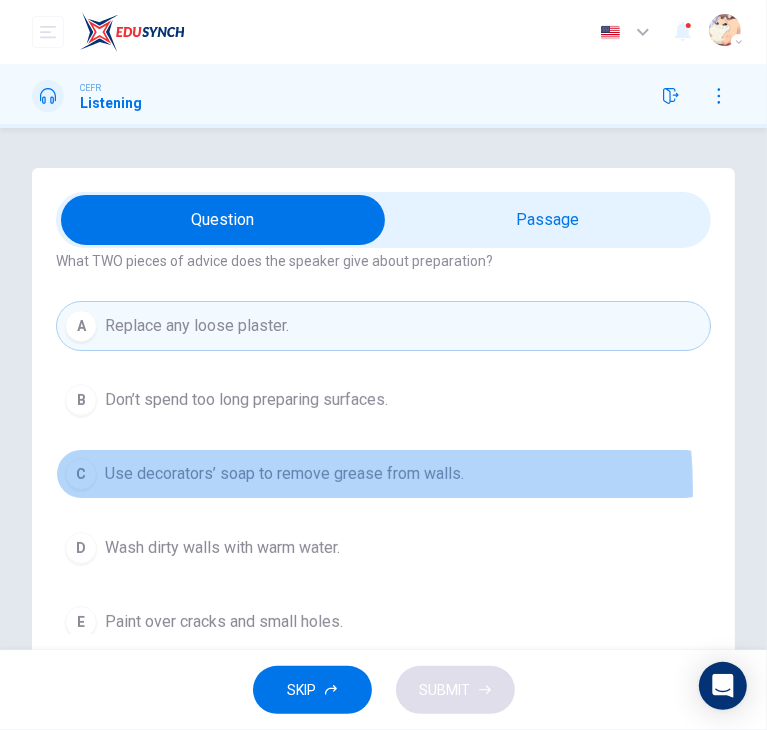 click on "C Use decorators’ soap to remove grease from walls." at bounding box center [383, 474] 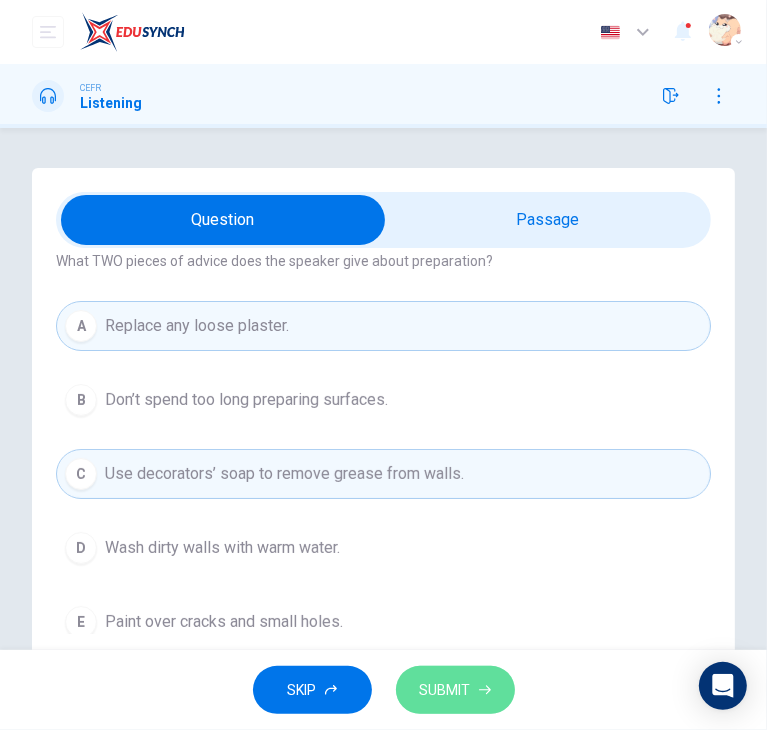 click on "SUBMIT" at bounding box center (445, 690) 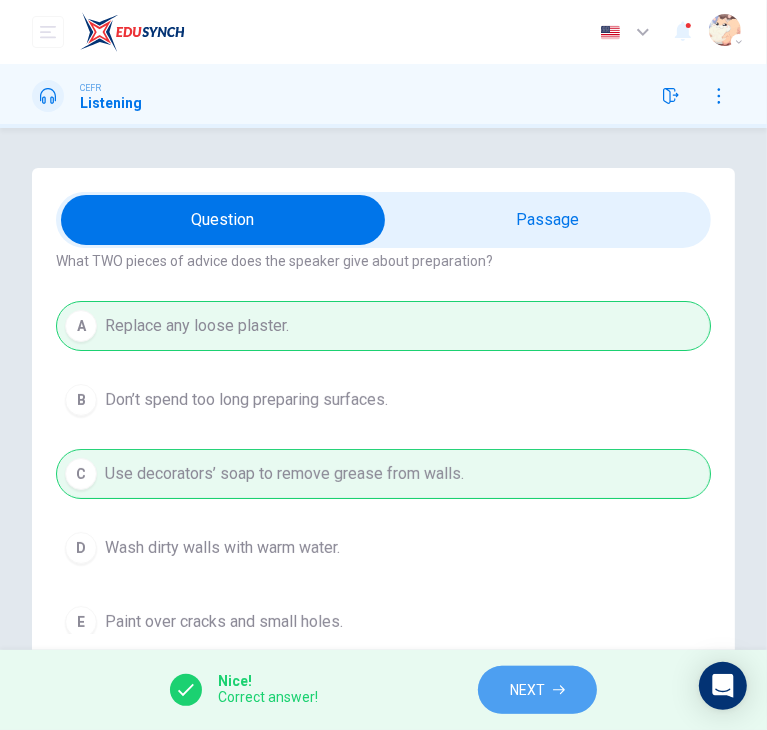 click on "NEXT" at bounding box center (537, 690) 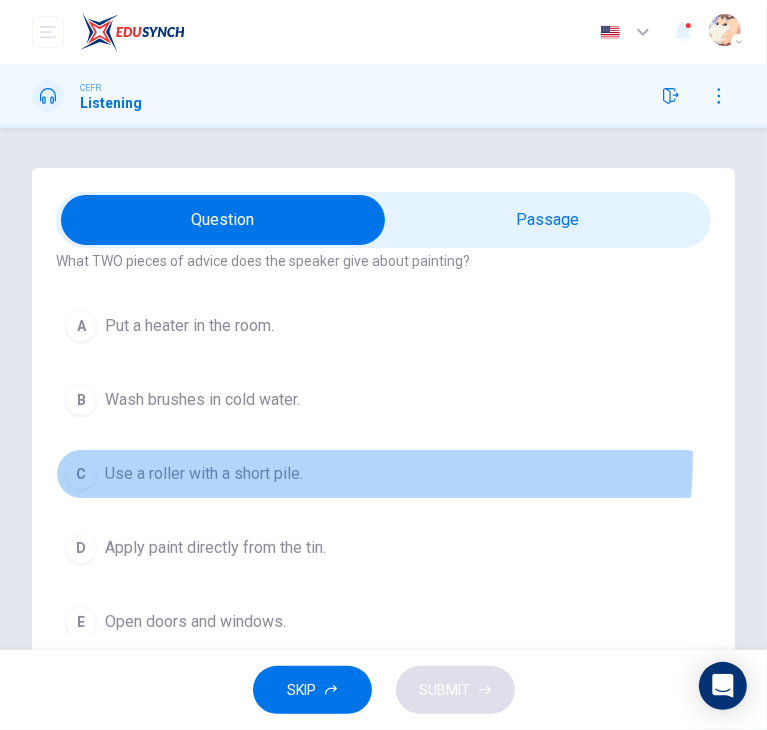 click on "C Use a roller with a short pile." at bounding box center [383, 474] 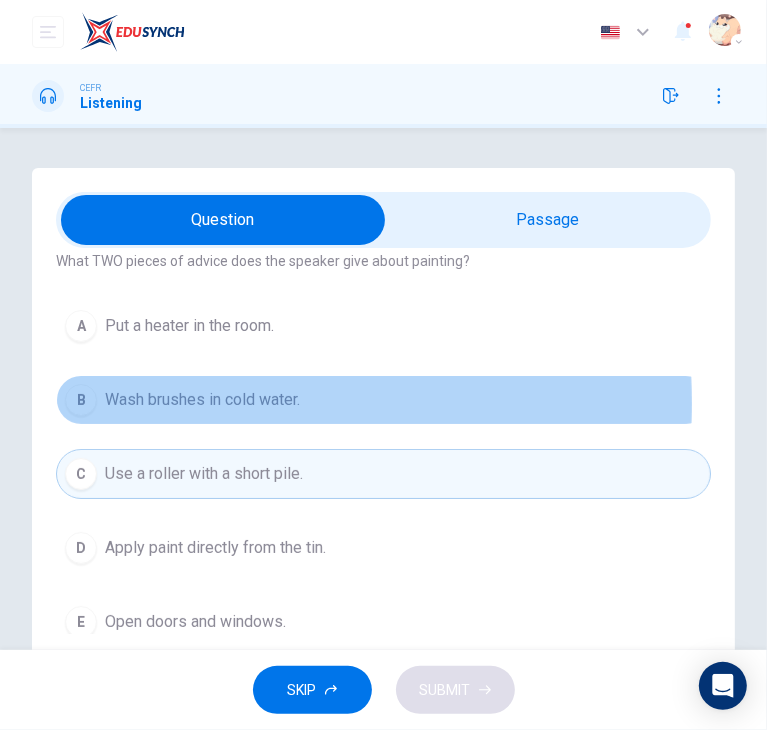 click on "Wash brushes in cold water." at bounding box center [202, 400] 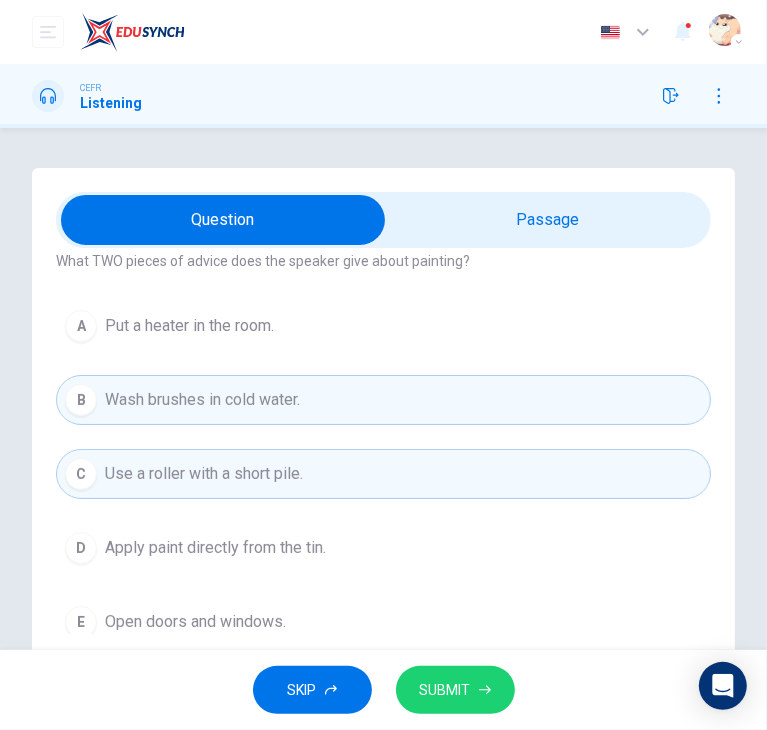 scroll, scrollTop: 134, scrollLeft: 0, axis: vertical 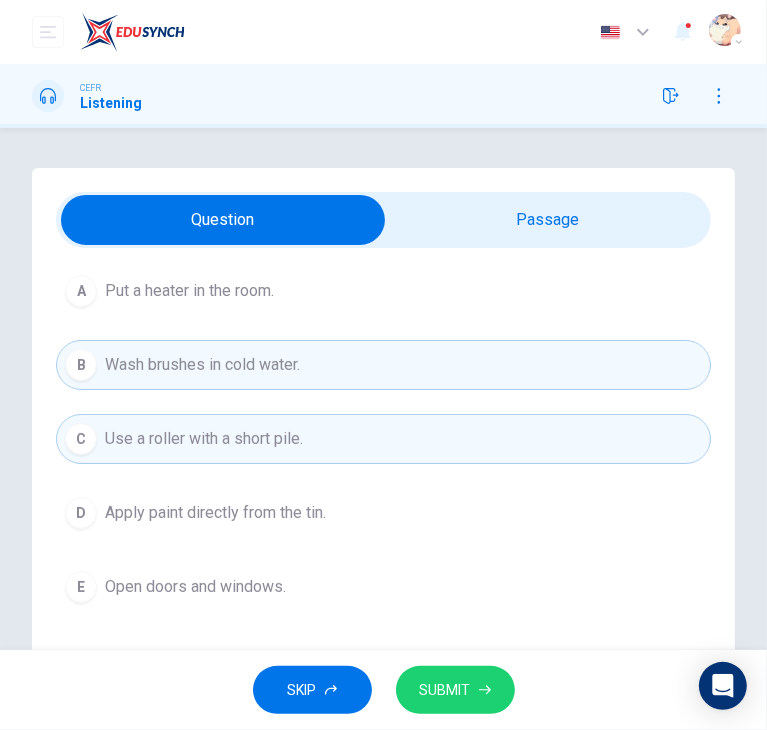 click on "Use a roller with a short pile." at bounding box center (204, 439) 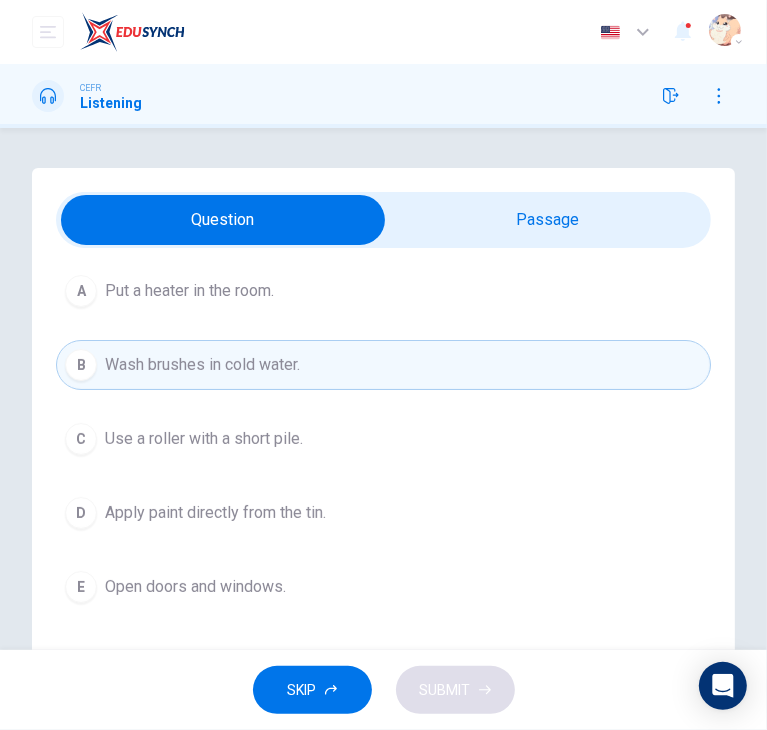 drag, startPoint x: 184, startPoint y: 612, endPoint x: 180, endPoint y: 591, distance: 21.377558 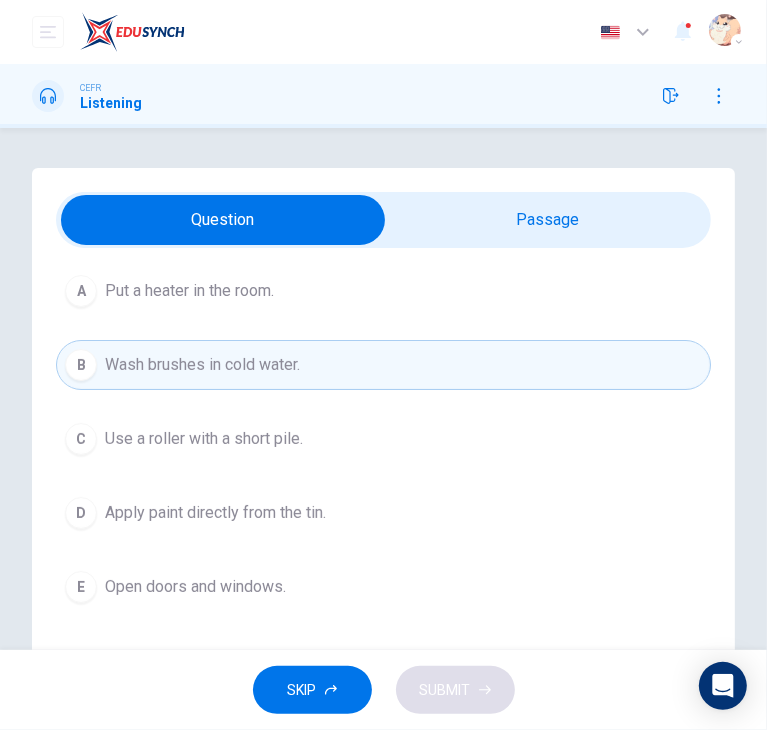 click on "Question 25 Choose TWO letters, A-E What TWO pieces of advice does the speaker give about painting?
A Put a heater in the room. B Wash brushes in cold water. C Use a roller with a short pile. D Apply paint directly from the tin. E Open doors and windows." at bounding box center [383, 375] 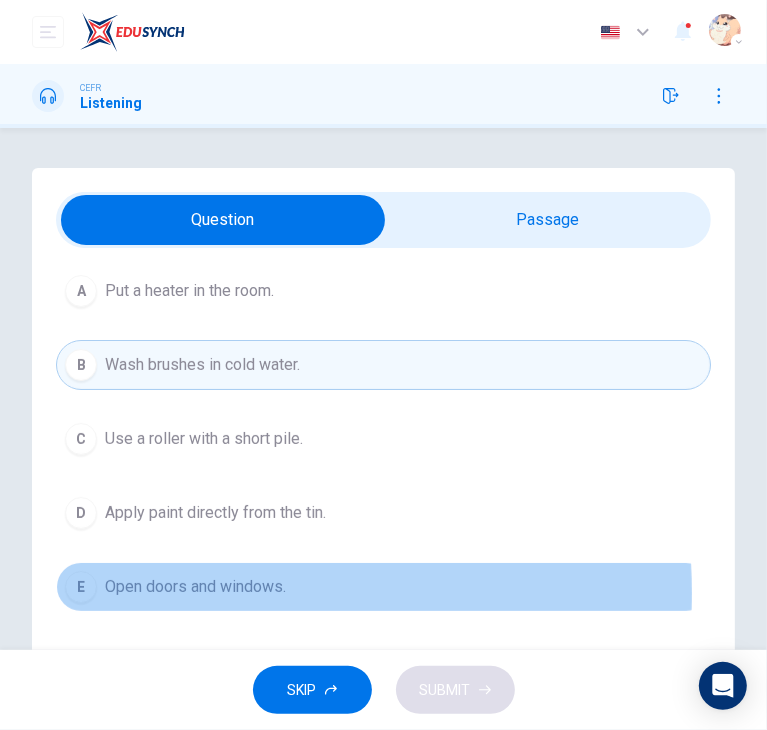 click on "Open doors and windows." at bounding box center (195, 587) 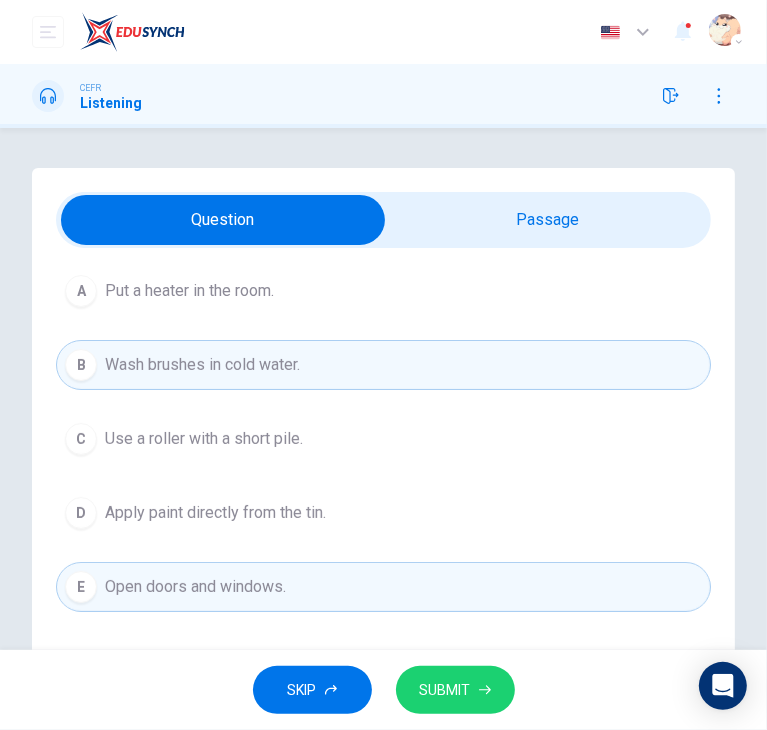 click on "SUBMIT" at bounding box center [445, 690] 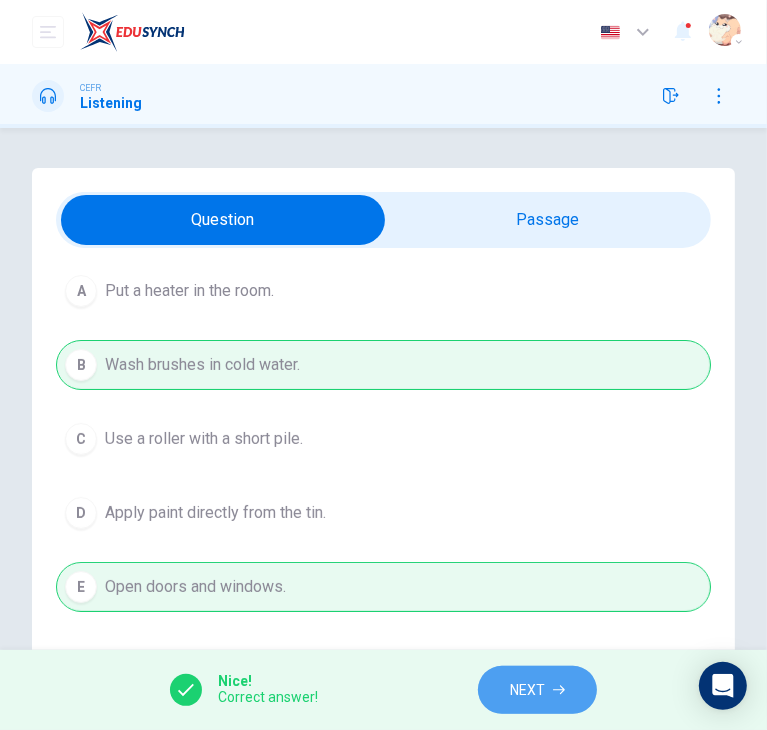 click 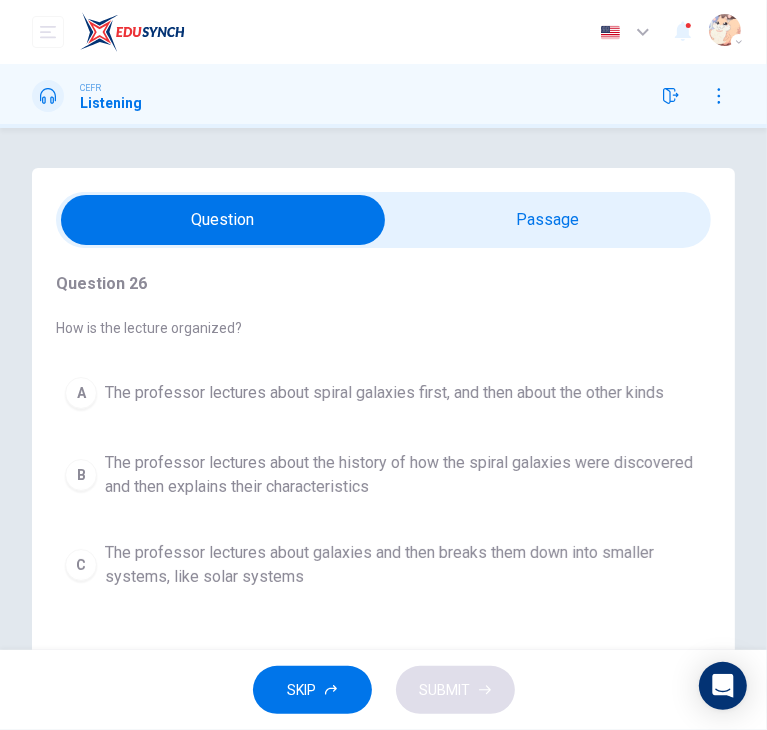 scroll, scrollTop: 76, scrollLeft: 0, axis: vertical 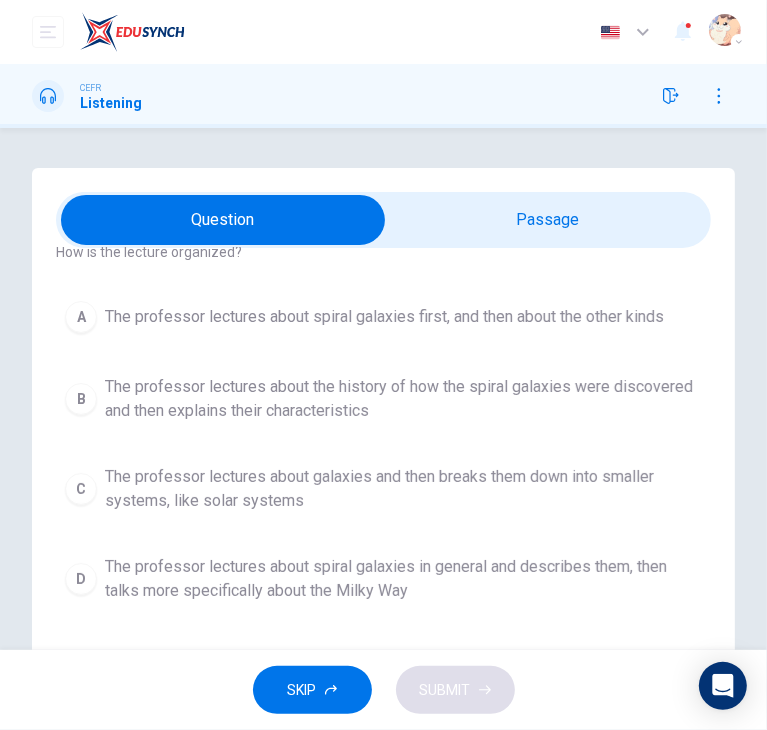click on "The professor lectures about spiral galaxies in general and describes them, then talks more specifically about the Milky Way" at bounding box center (403, 579) 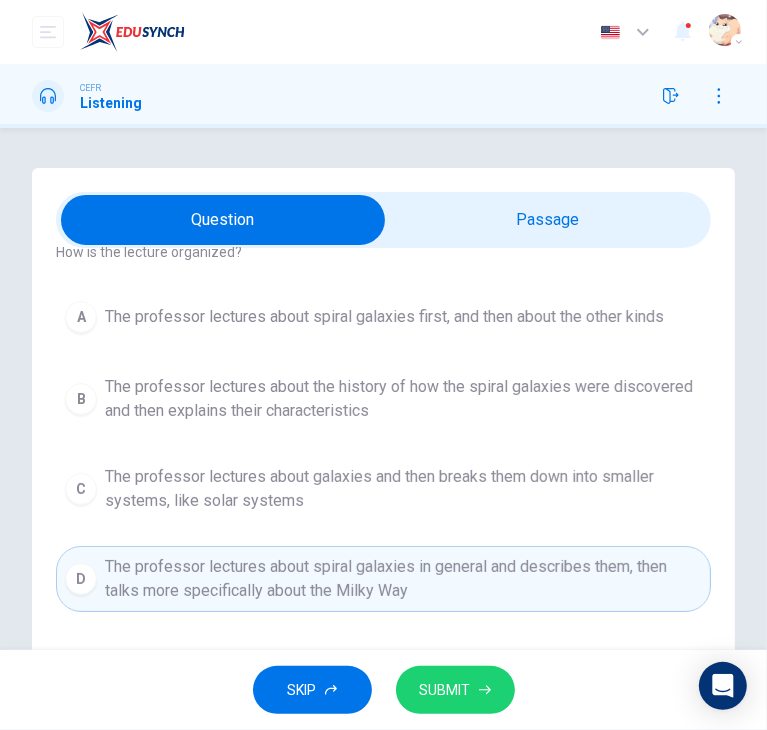 click on "SUBMIT" at bounding box center (445, 690) 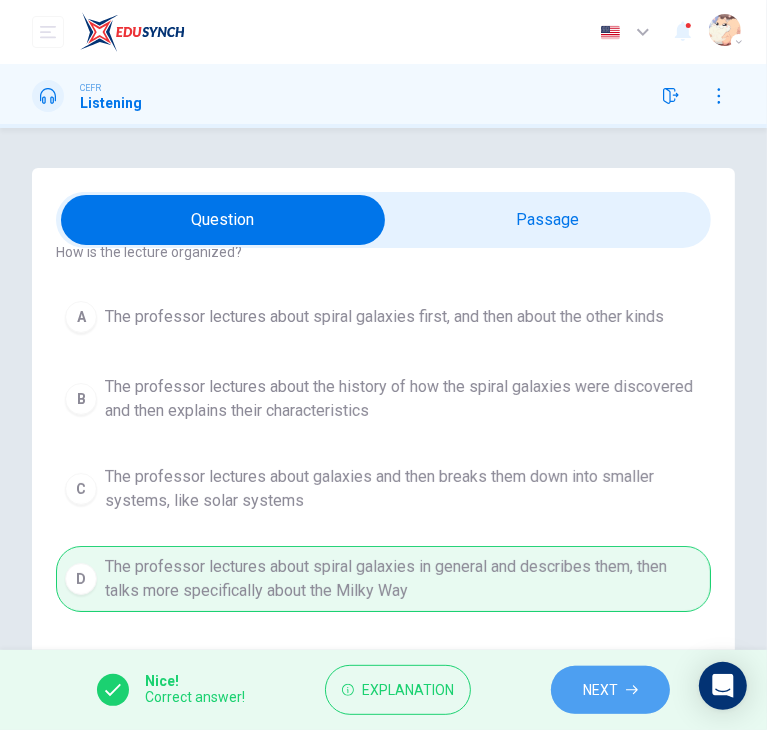click on "NEXT" at bounding box center (610, 690) 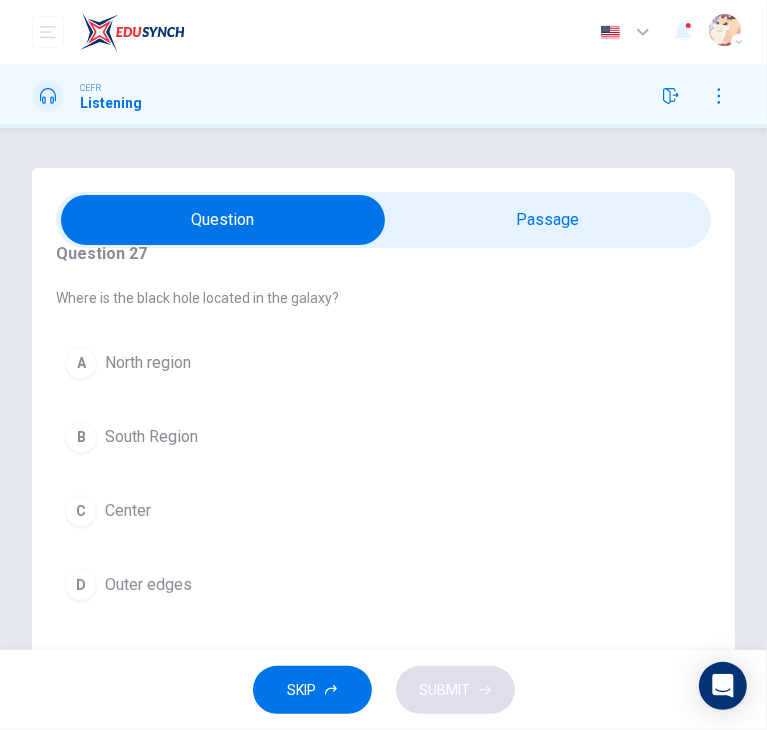 scroll, scrollTop: 28, scrollLeft: 0, axis: vertical 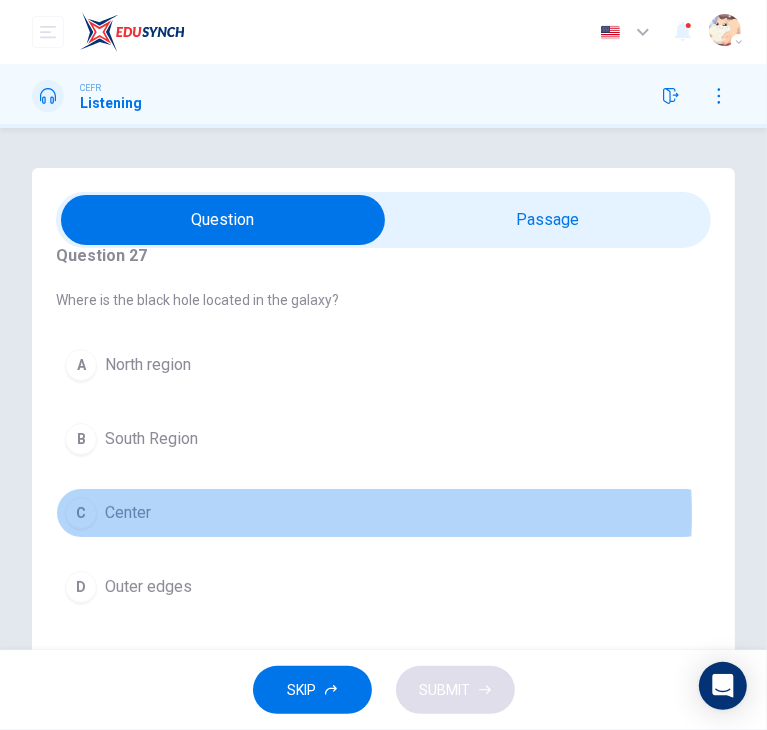 click on "C Center" at bounding box center (383, 513) 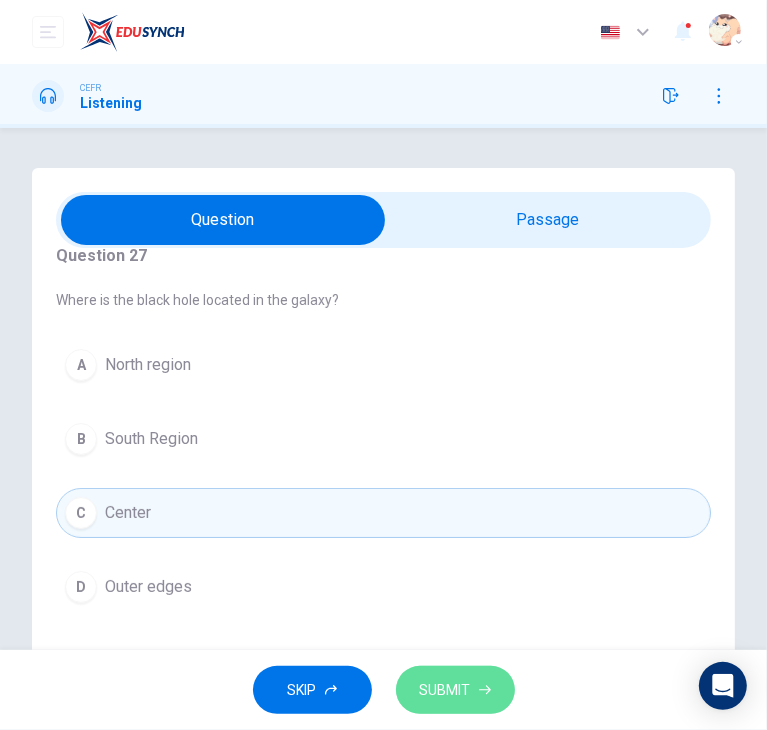 click on "SUBMIT" at bounding box center [445, 690] 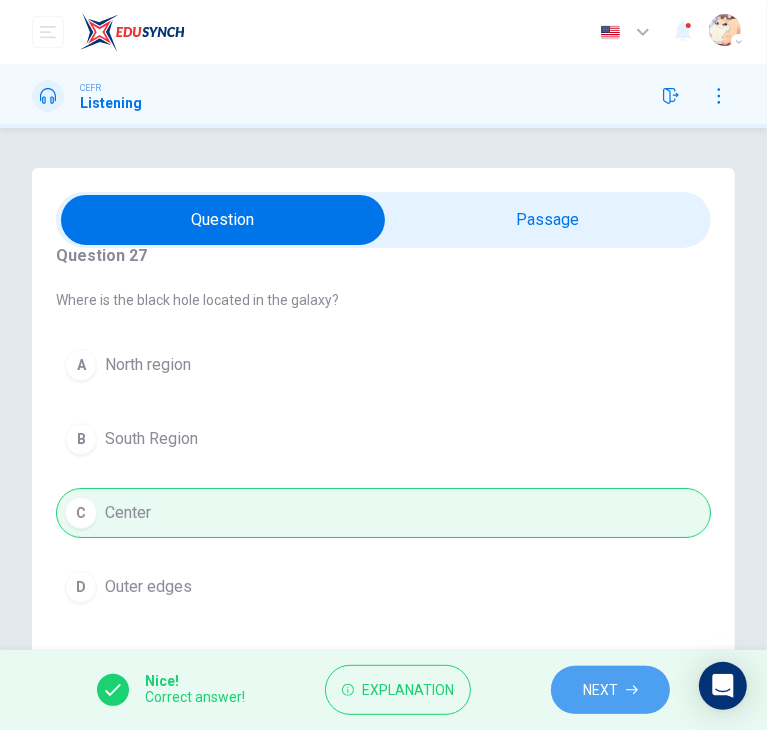 click on "NEXT" at bounding box center [600, 690] 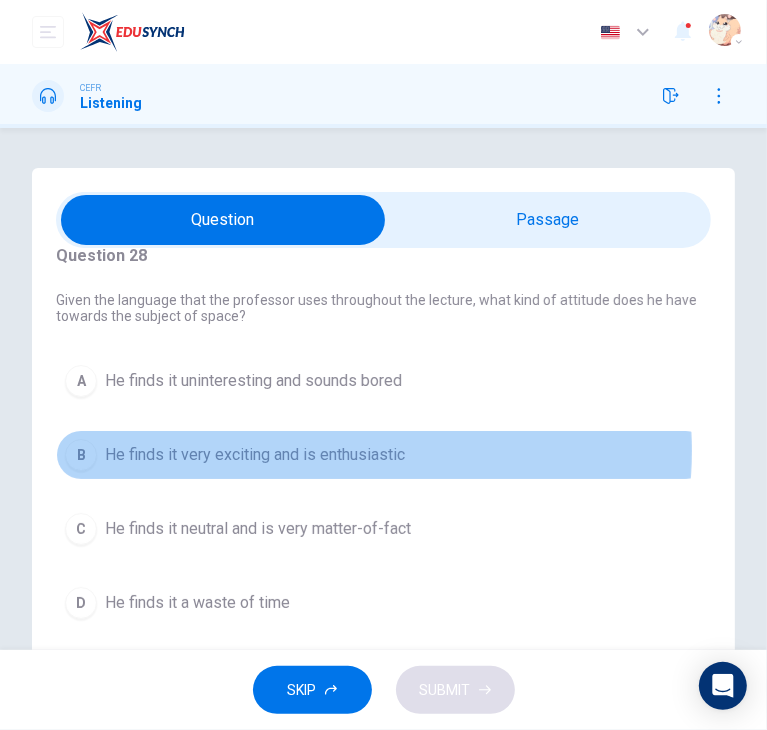 click on "He finds it very exciting and is enthusiastic" at bounding box center [255, 455] 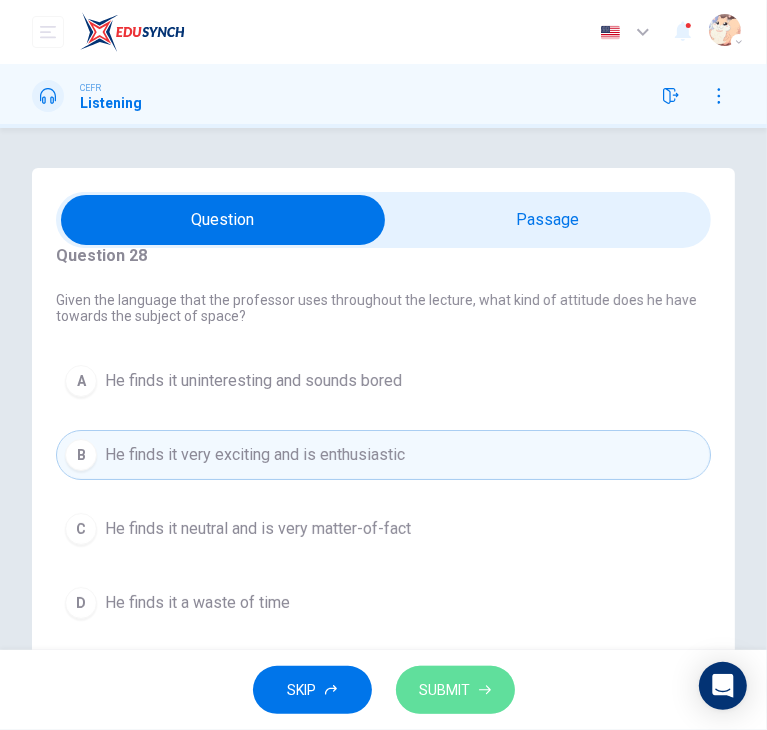 click on "SUBMIT" at bounding box center [445, 690] 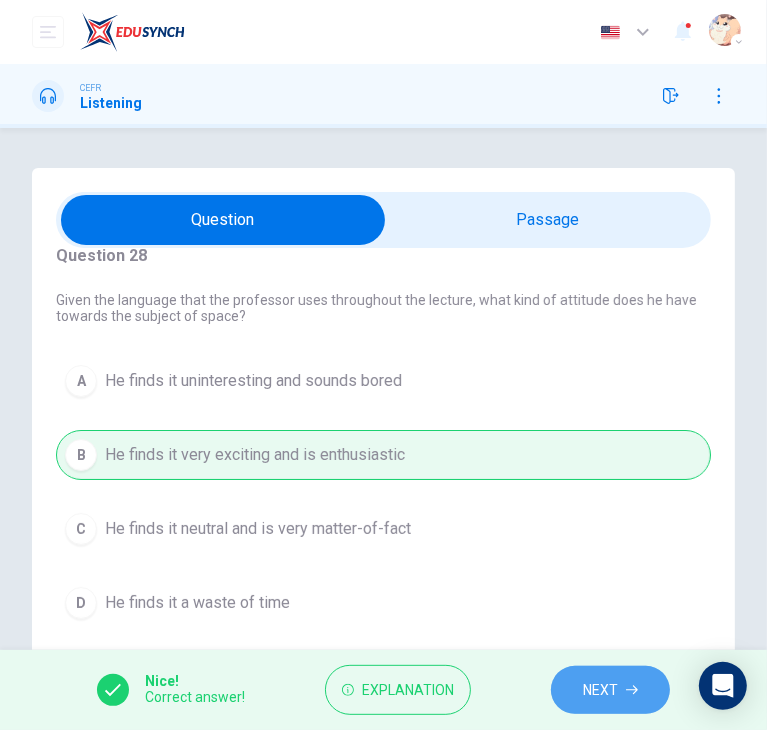 click 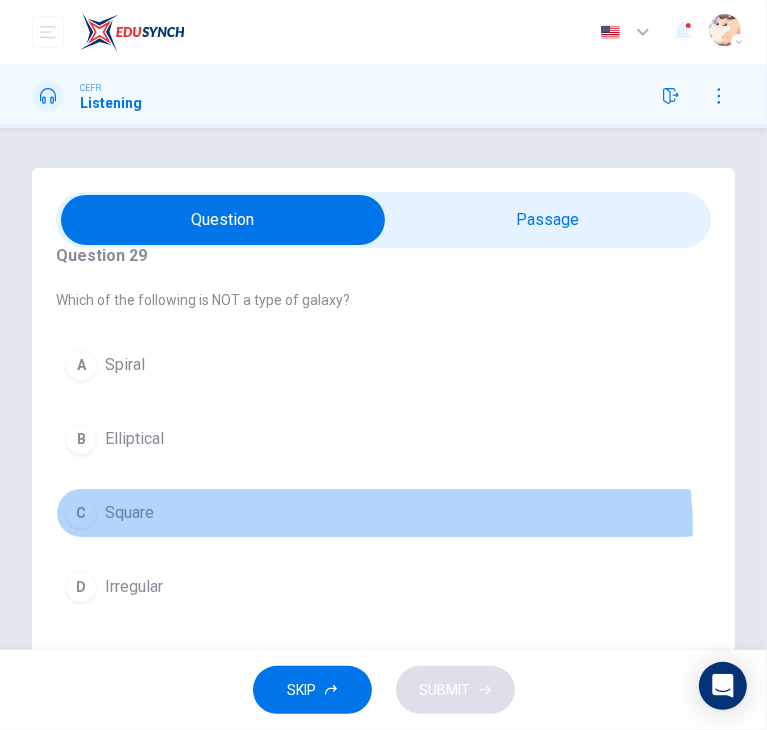 click on "C Square" at bounding box center [383, 513] 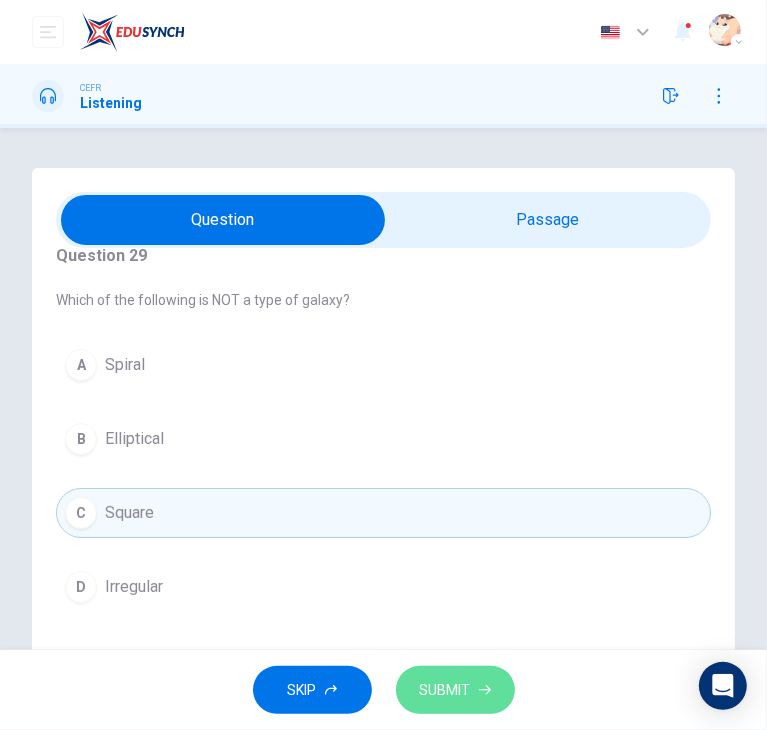 click on "SUBMIT" at bounding box center (445, 690) 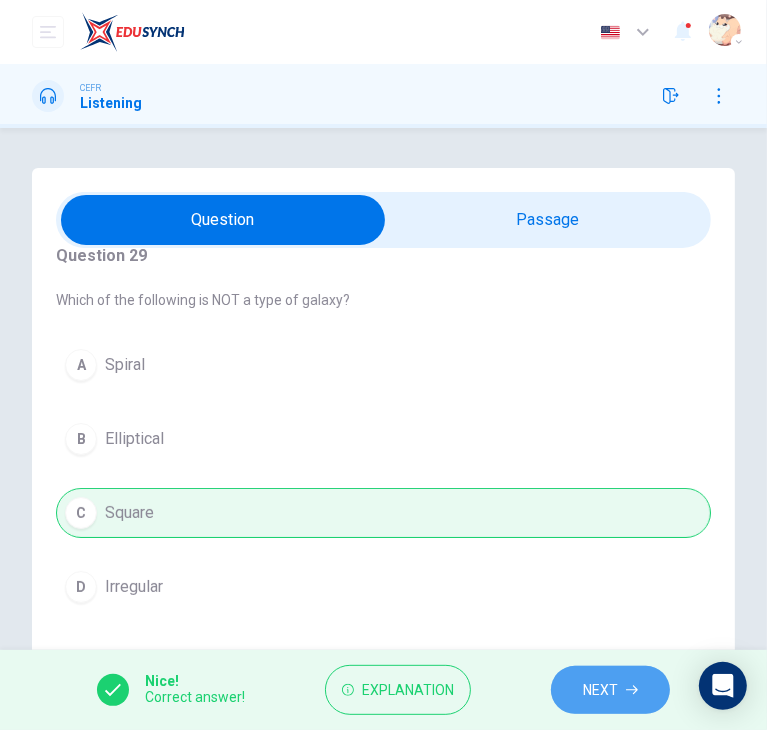click on "NEXT" at bounding box center (600, 690) 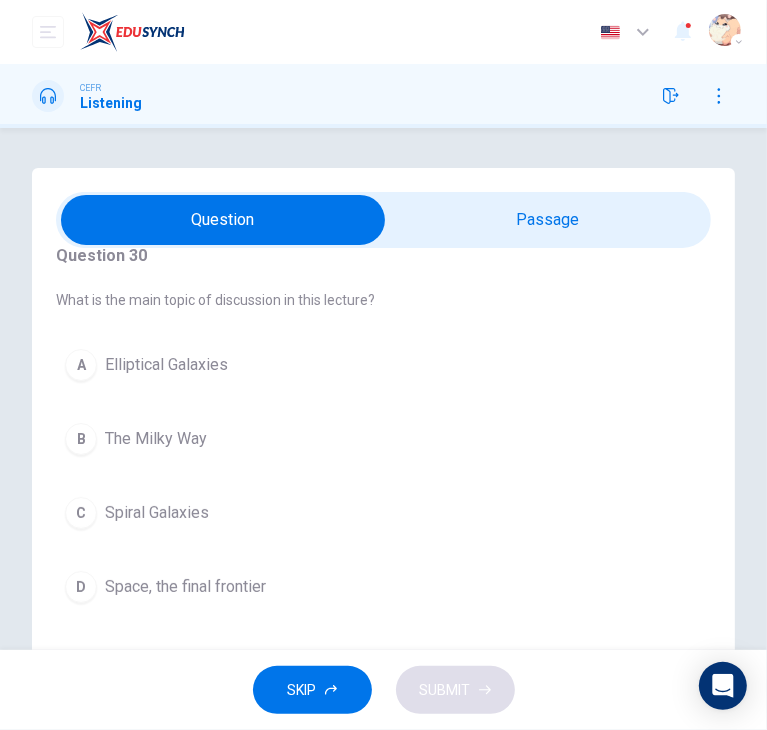 click on "A Elliptical Galaxies B The Milky Way C Spiral Galaxies D Space, the final frontier" at bounding box center [383, 476] 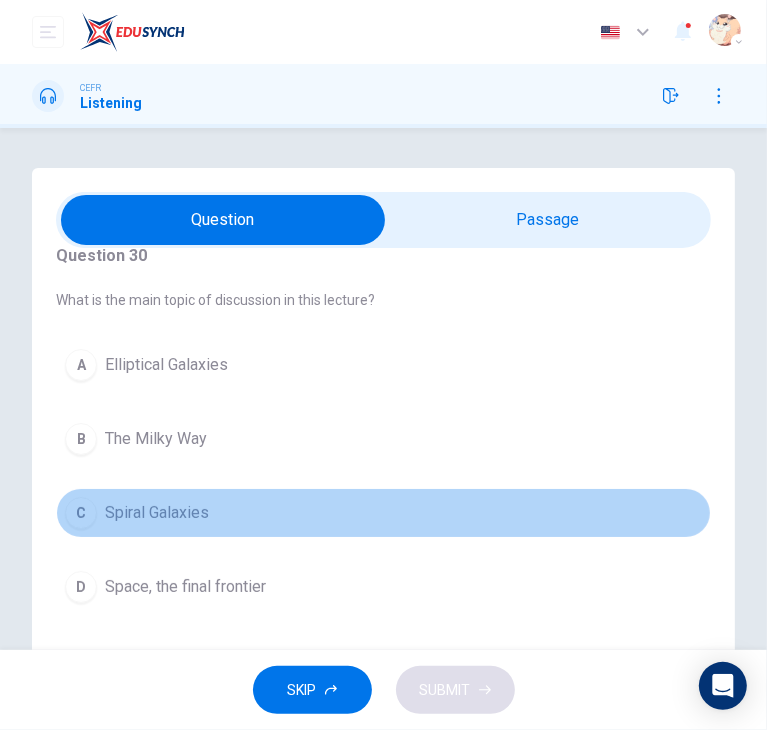 click on "C Spiral Galaxies" at bounding box center [383, 513] 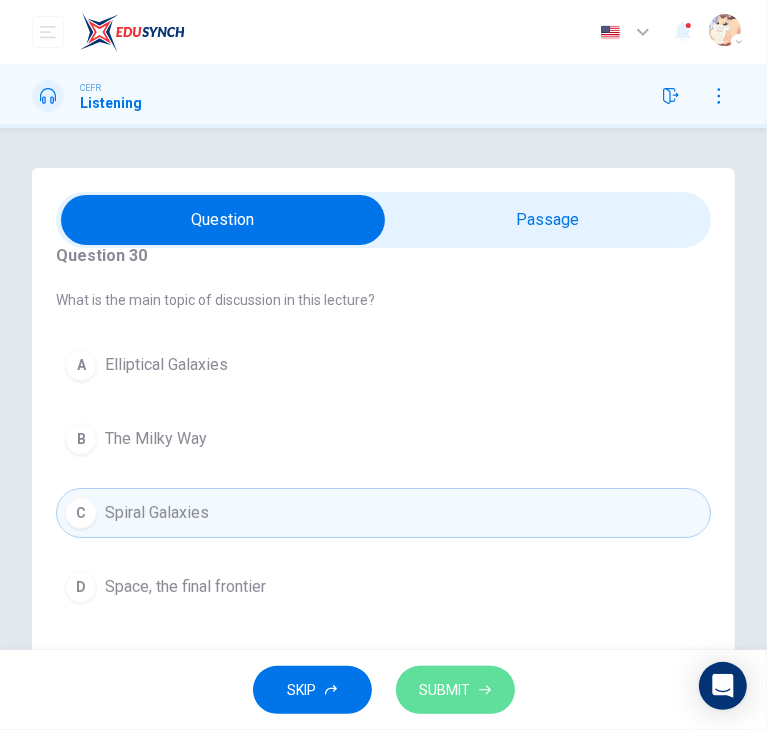 click on "SUBMIT" at bounding box center (455, 690) 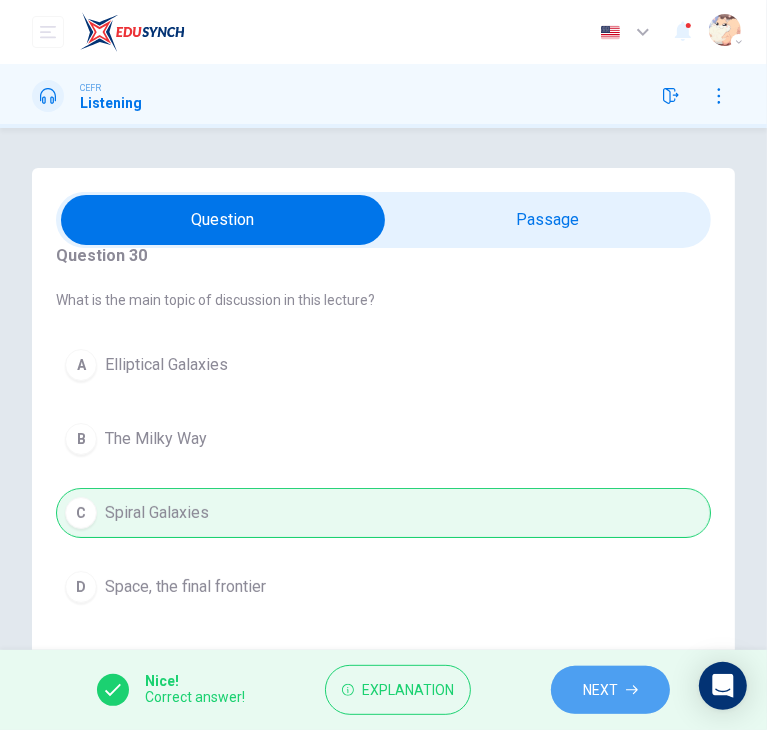 click on "NEXT" at bounding box center [600, 690] 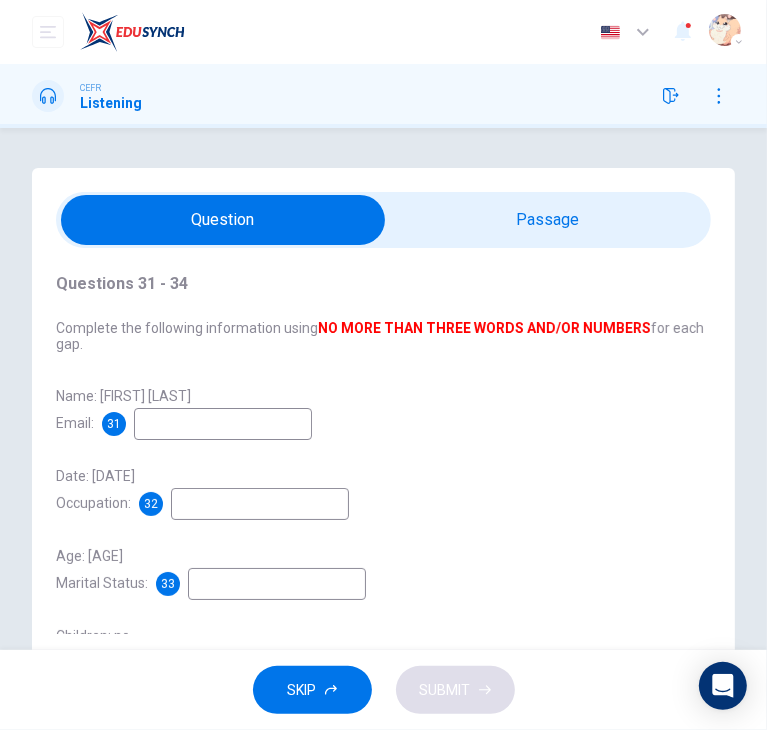 click at bounding box center [223, 424] 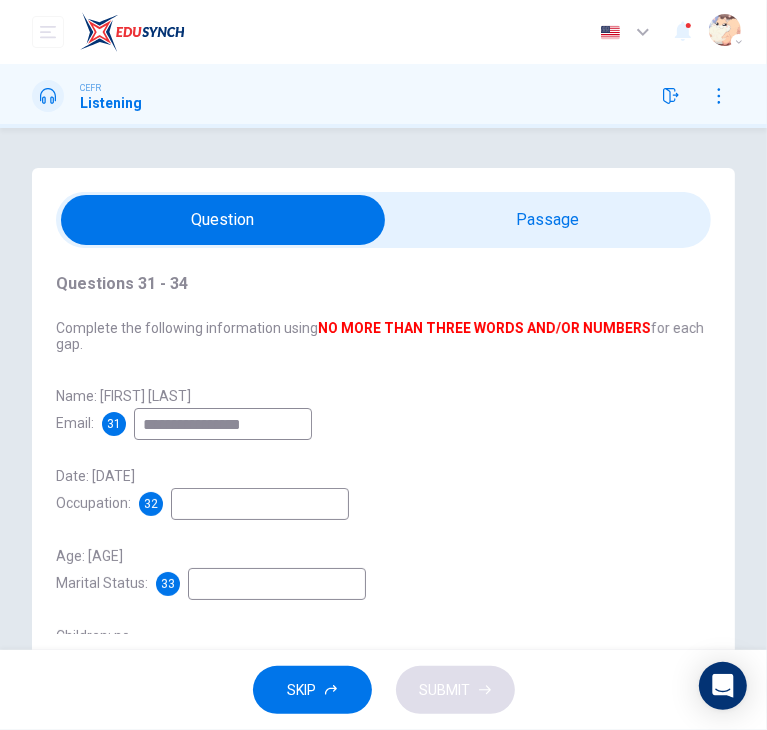 type on "**********" 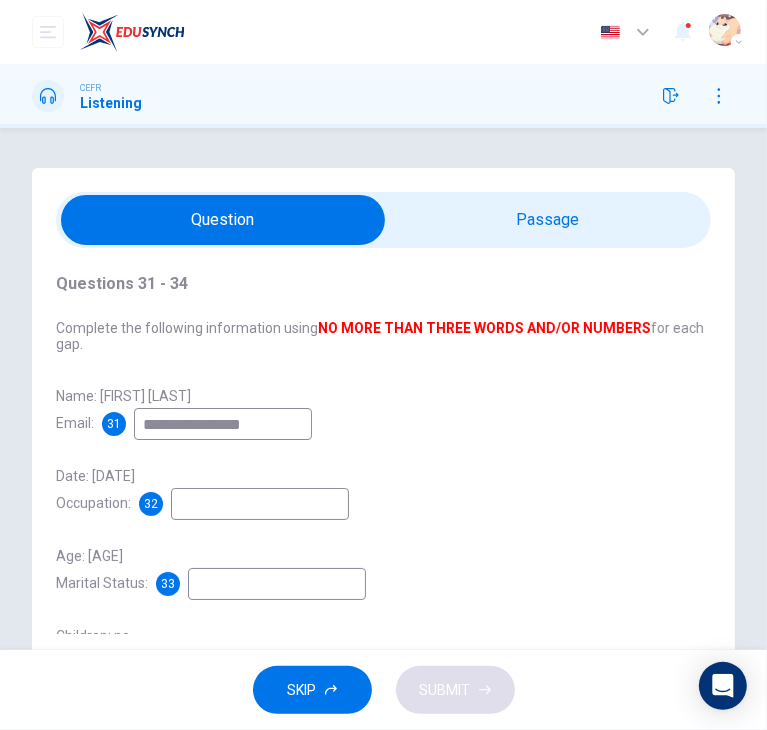 click at bounding box center [260, 504] 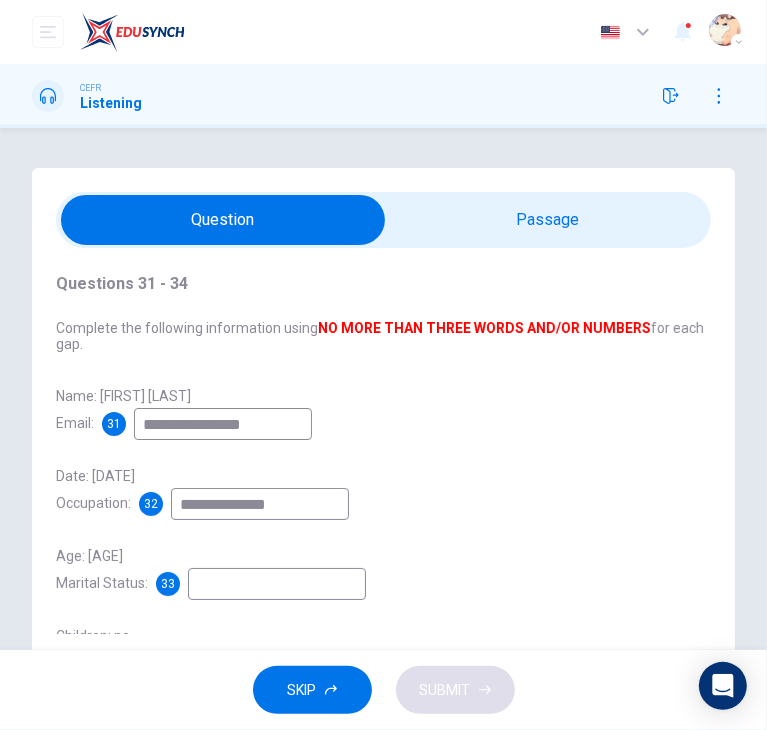 type on "**********" 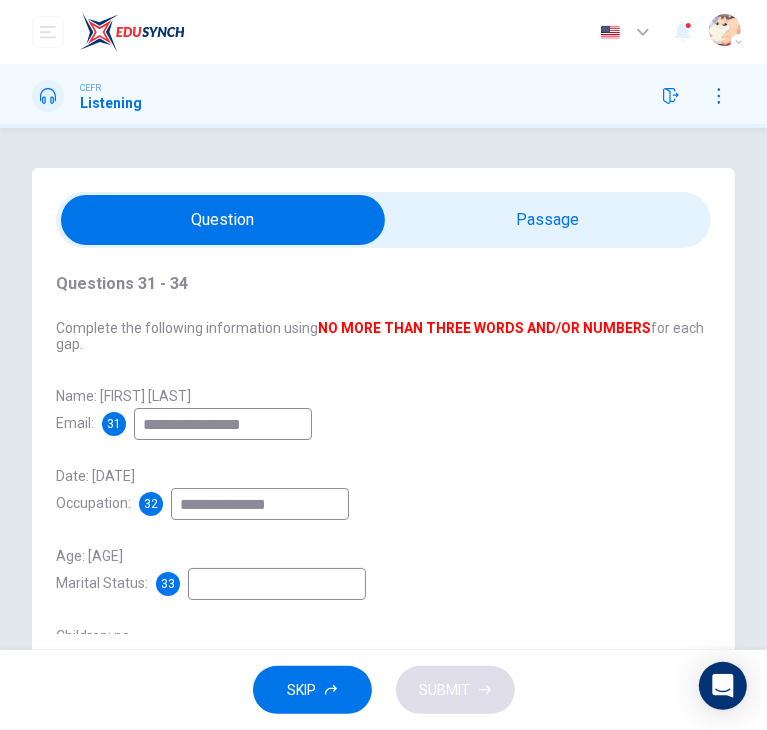 click at bounding box center (277, 584) 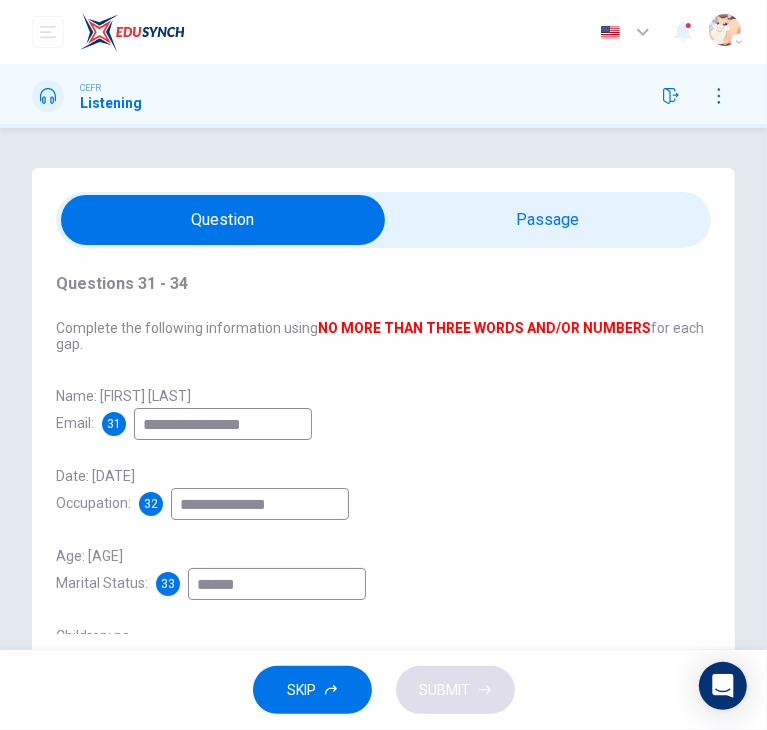 scroll, scrollTop: 70, scrollLeft: 0, axis: vertical 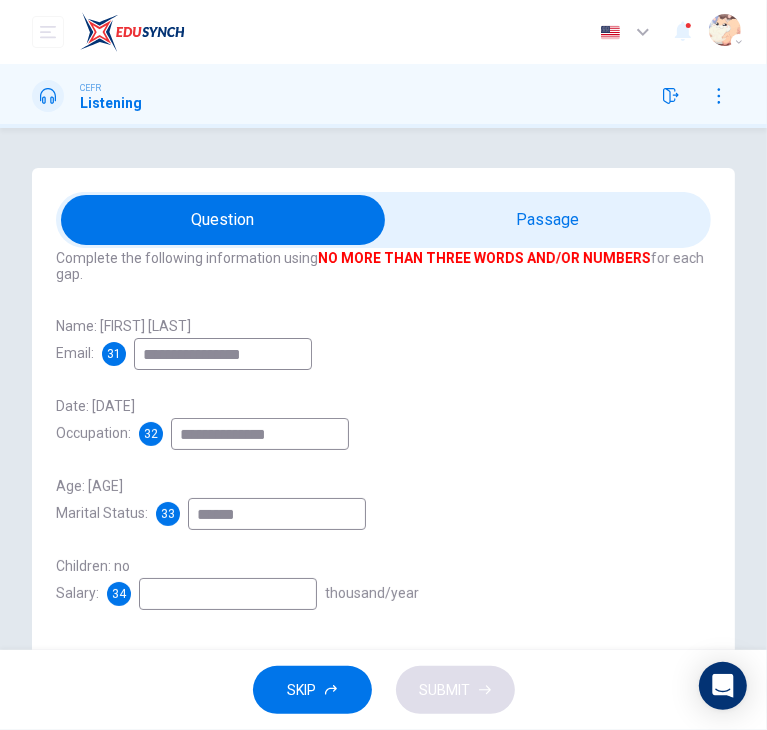 type on "******" 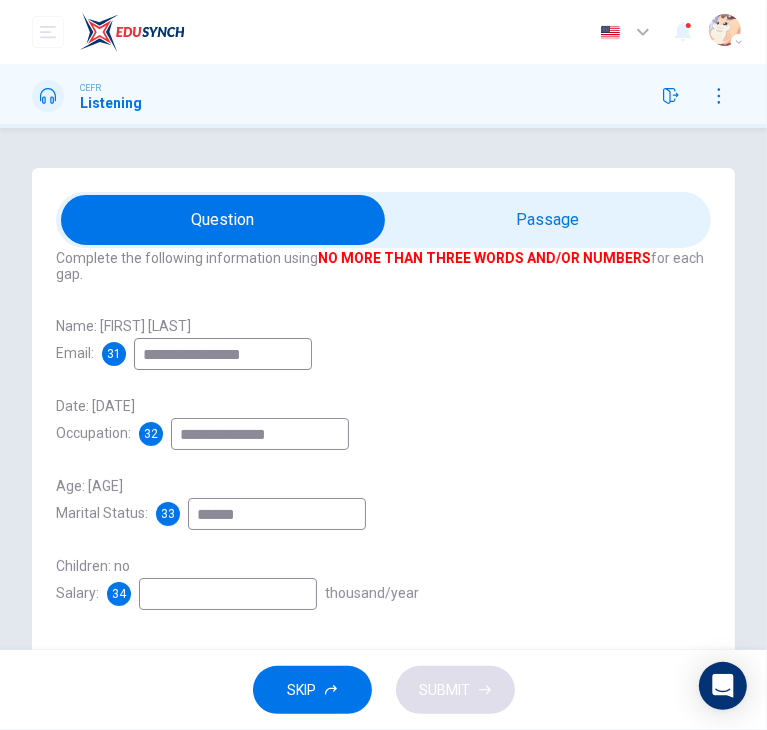 click at bounding box center [228, 594] 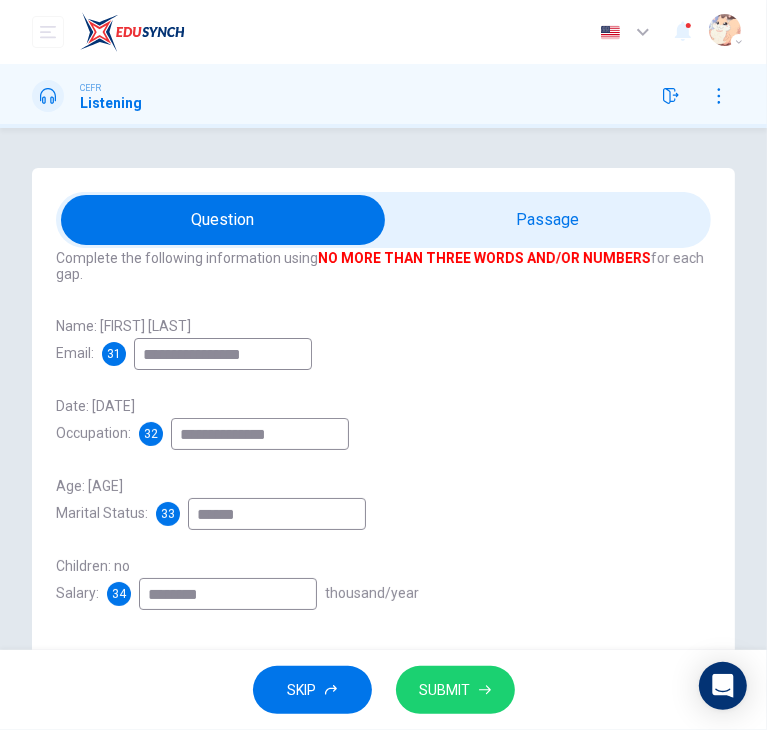 type on "********" 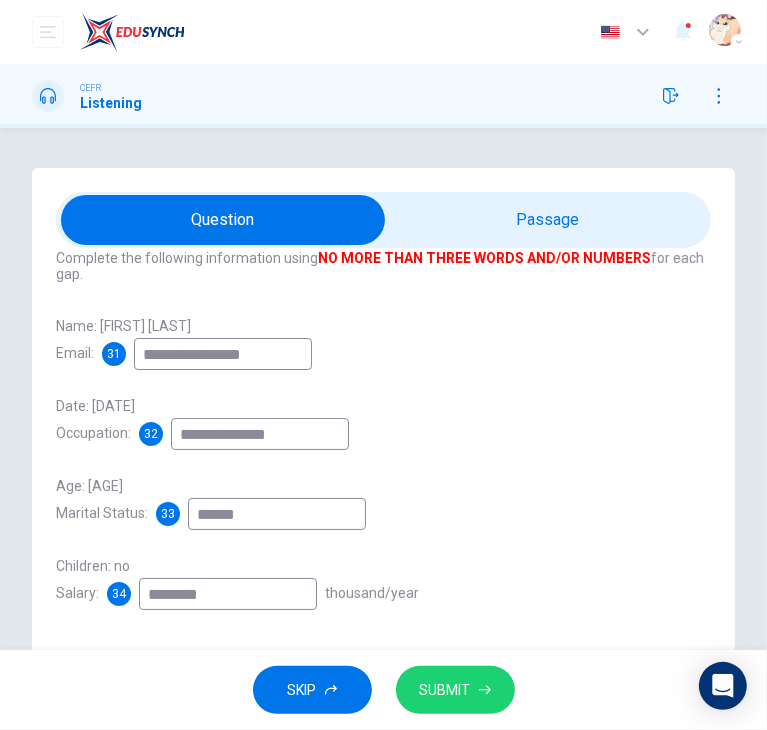 click on "SUBMIT" at bounding box center [445, 690] 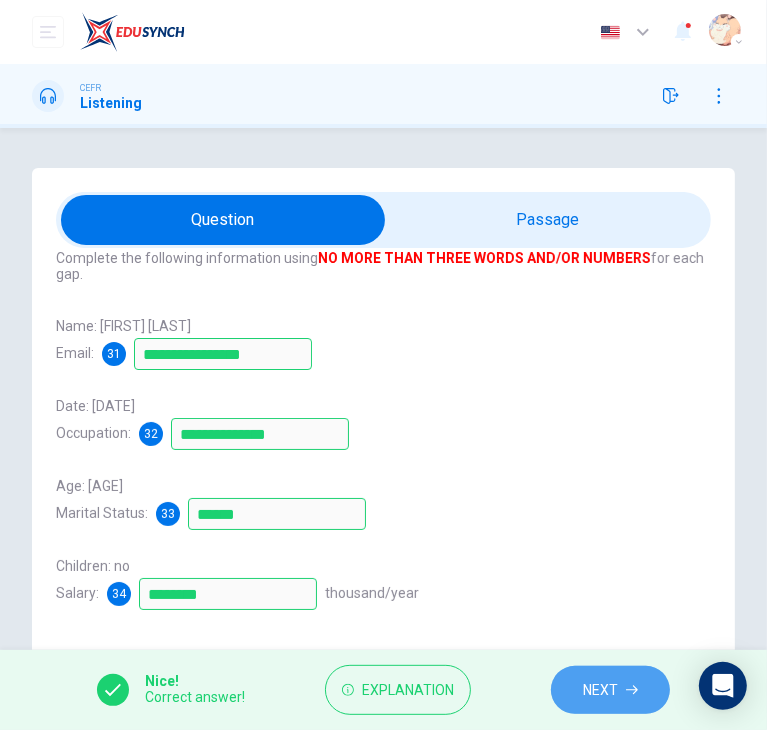 click on "NEXT" at bounding box center (600, 690) 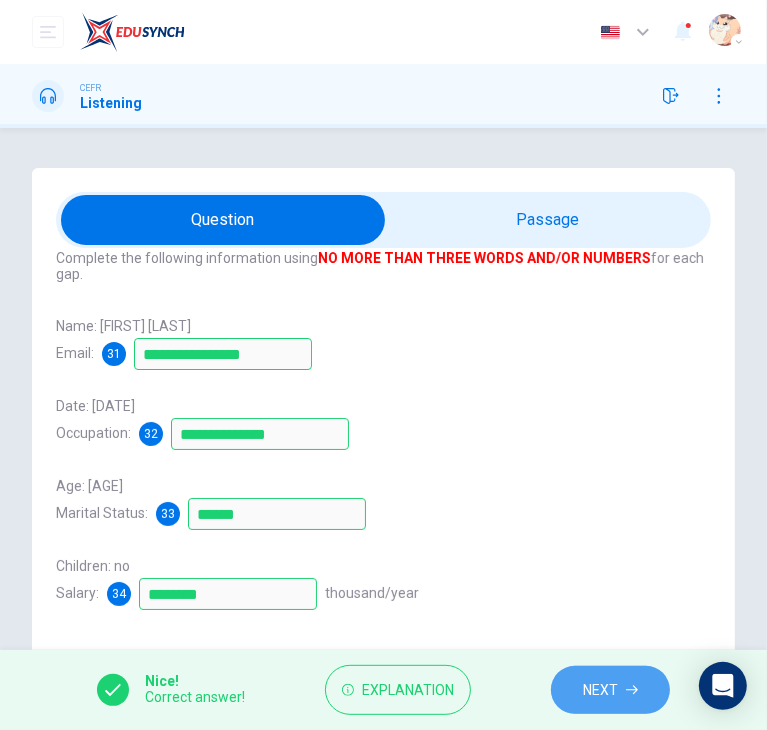 scroll, scrollTop: 0, scrollLeft: 0, axis: both 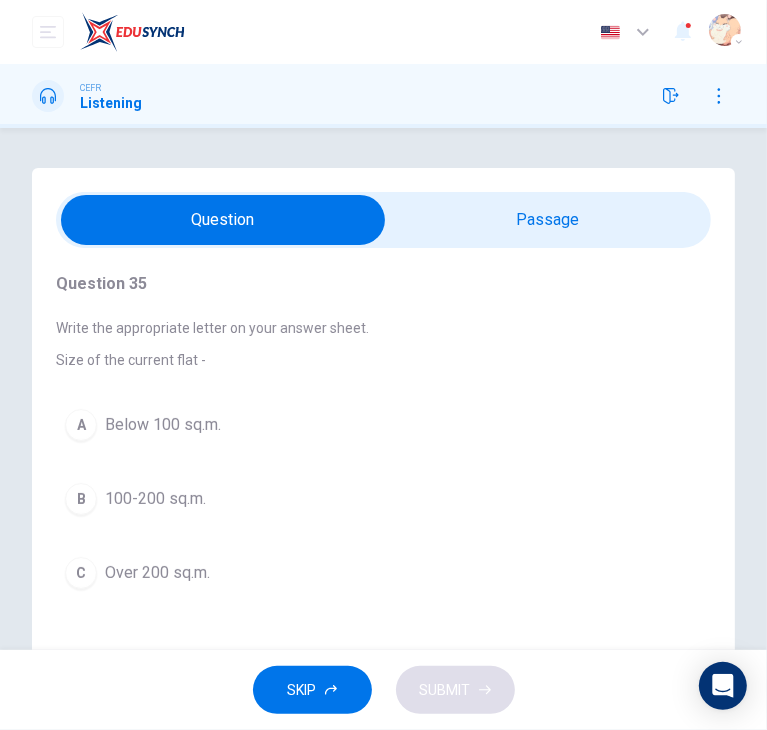 click on "A Below 100 sq.m." at bounding box center (383, 425) 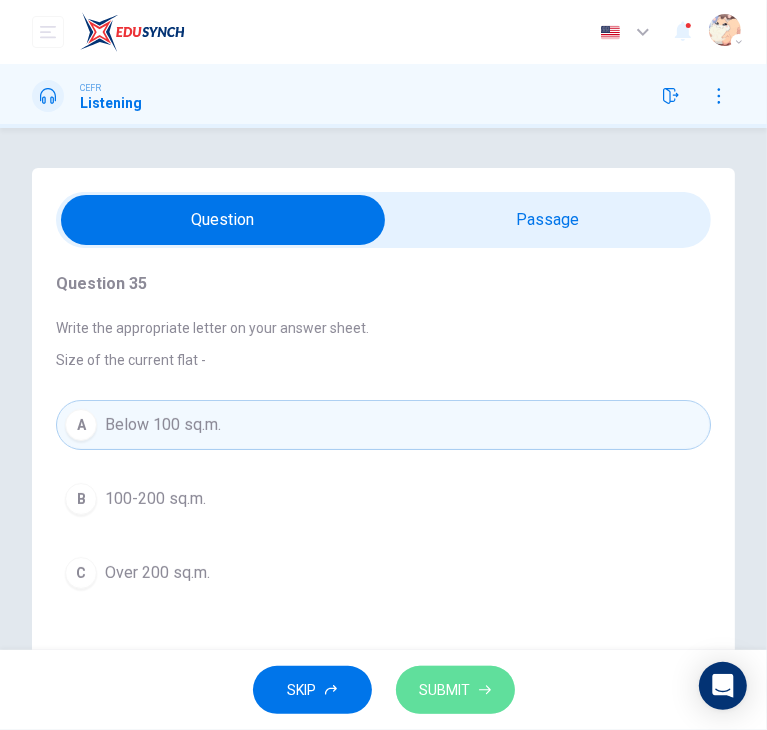 click on "SUBMIT" at bounding box center (445, 690) 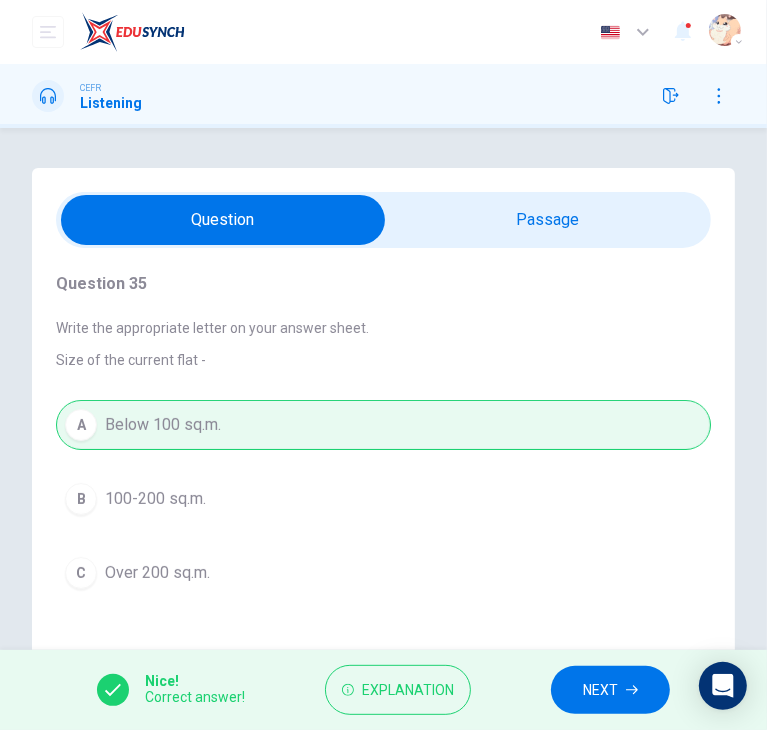 click on "NEXT" at bounding box center (600, 690) 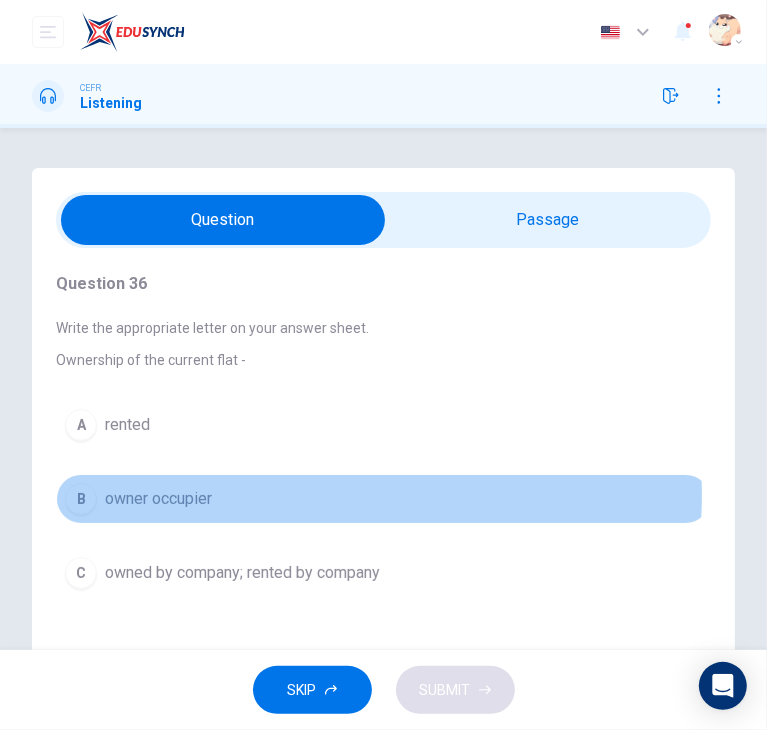 click on "B owner occupier" at bounding box center (383, 499) 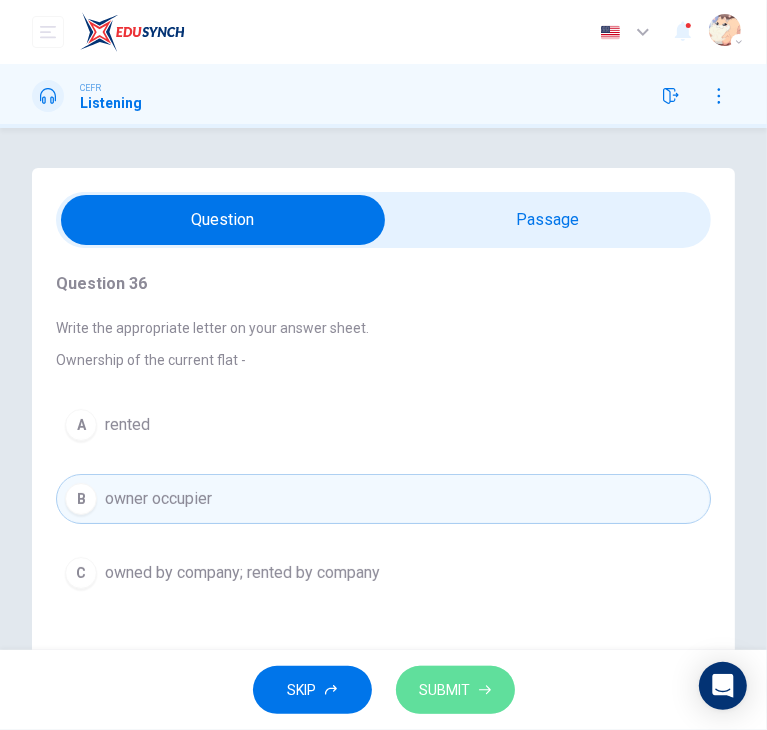 click on "SUBMIT" at bounding box center [455, 690] 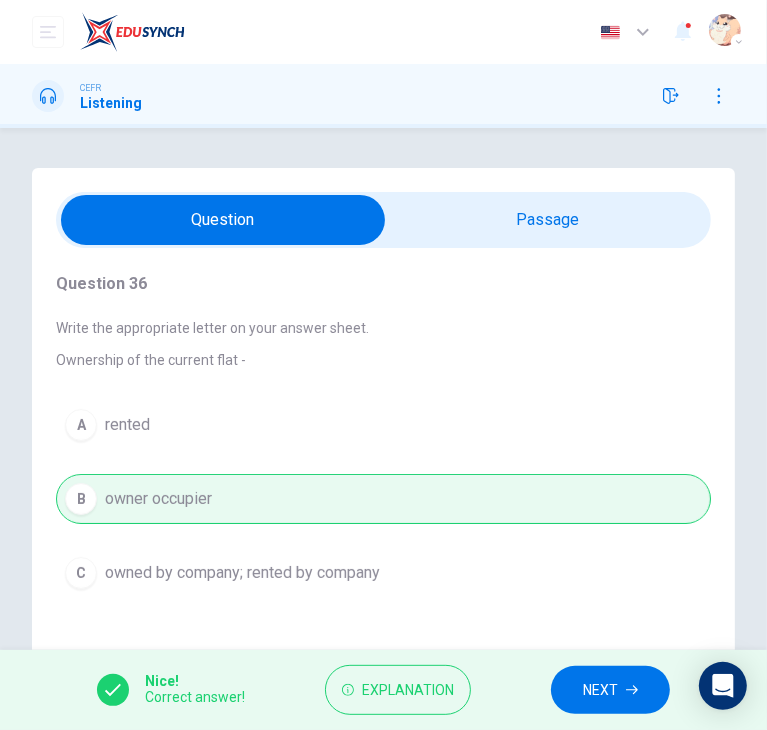 click on "NEXT" at bounding box center [600, 690] 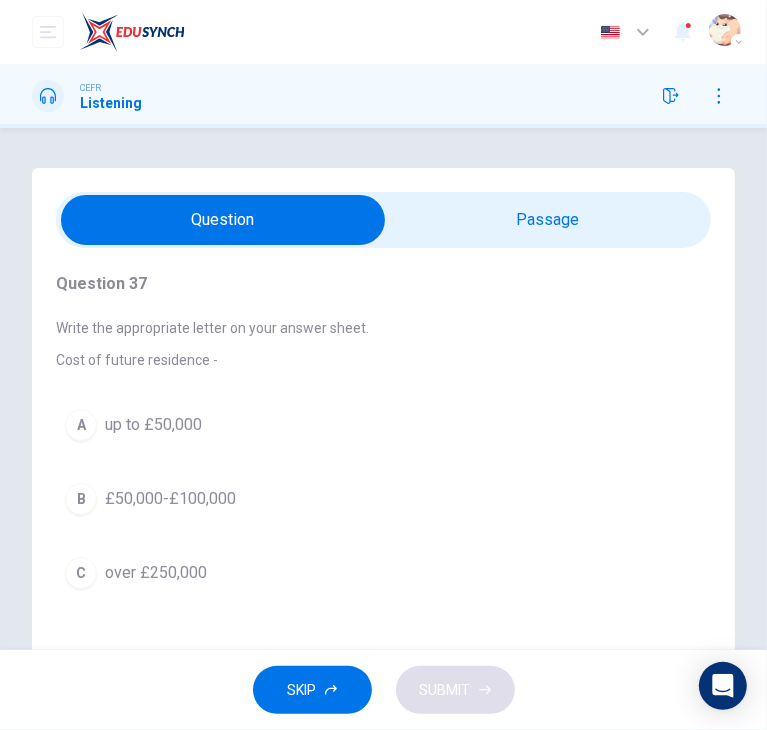 click on "B £50,000-£100,000" at bounding box center (383, 499) 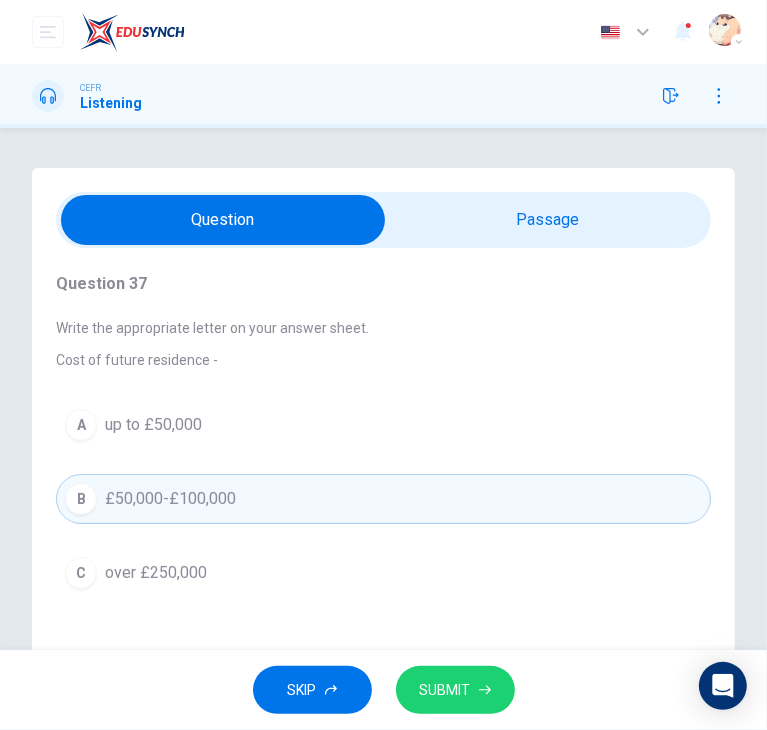 click on "SUBMIT" at bounding box center (455, 690) 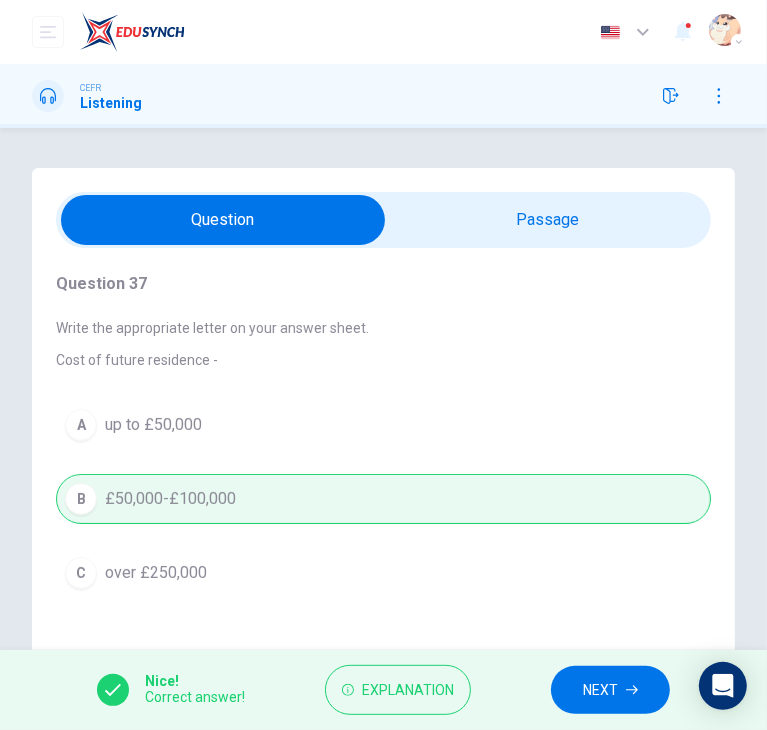 click on "NEXT" at bounding box center (600, 690) 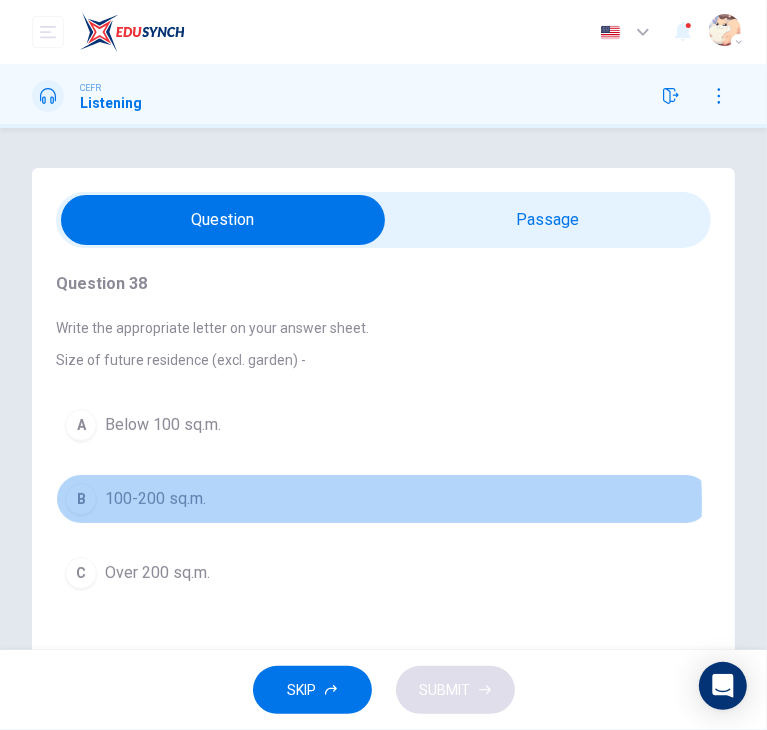 click on "B 100-200 sq.m." at bounding box center (383, 499) 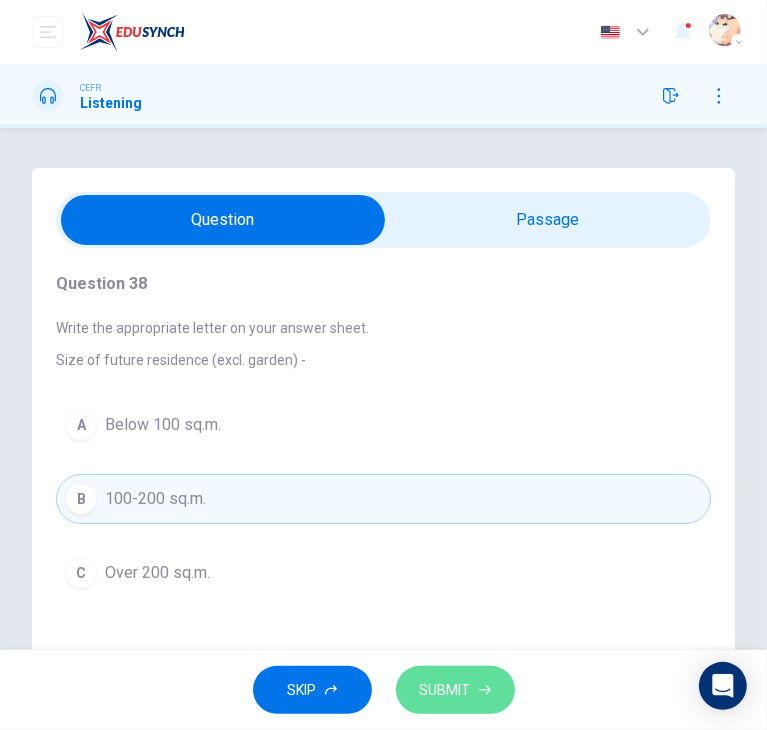click on "SUBMIT" at bounding box center [445, 690] 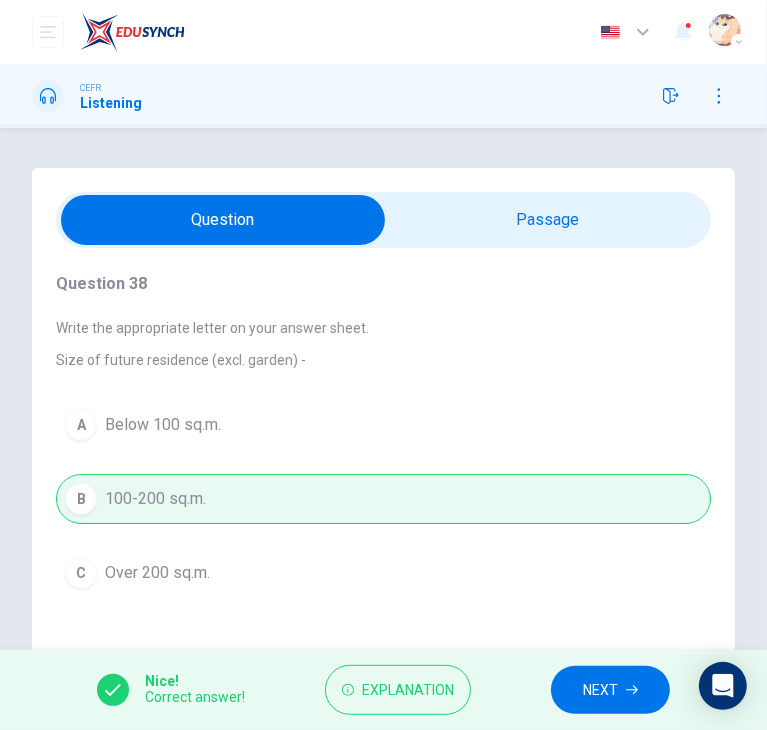 click on "NEXT" at bounding box center [600, 690] 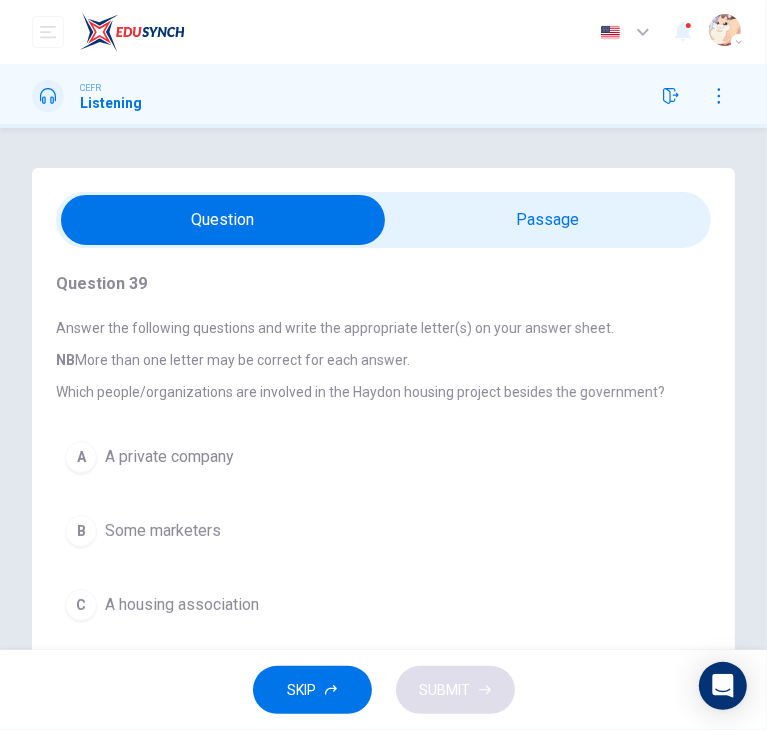 click on "A A private company" at bounding box center [383, 457] 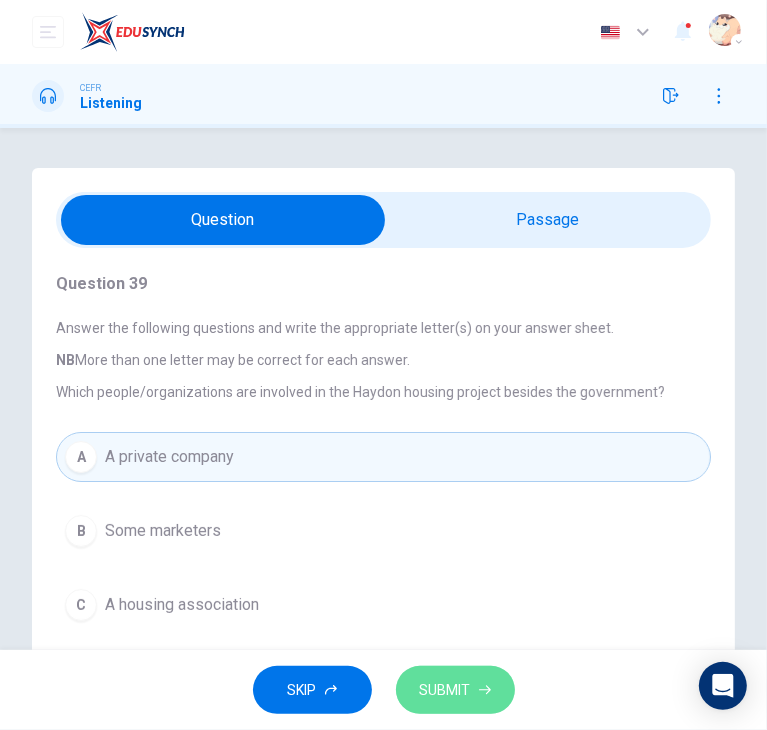 click 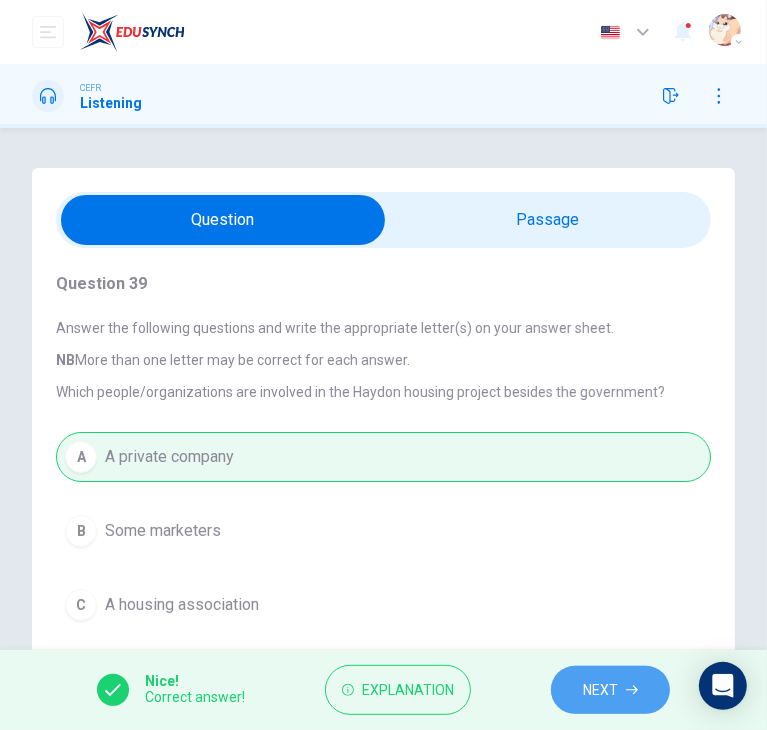click 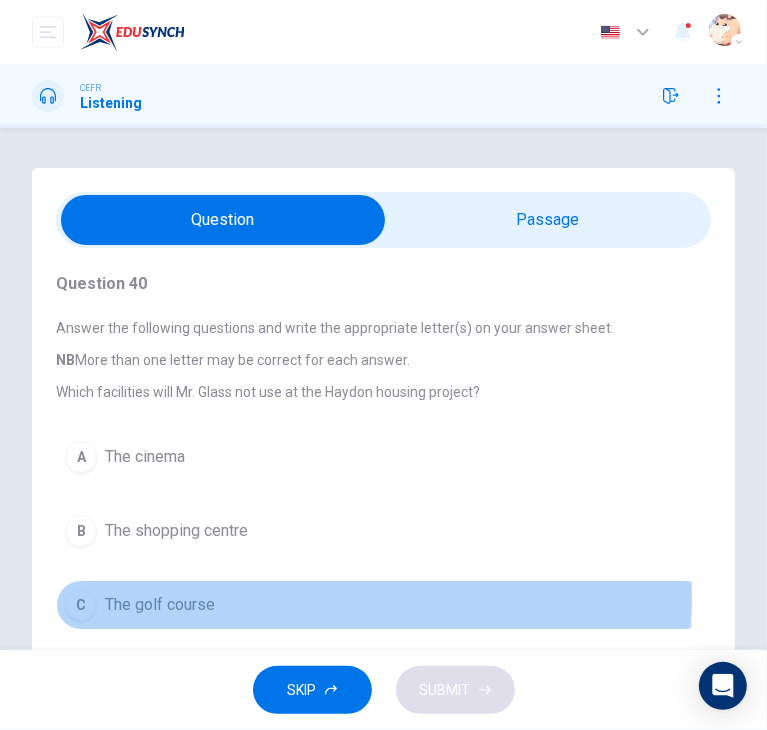 click on "The golf course" at bounding box center [160, 605] 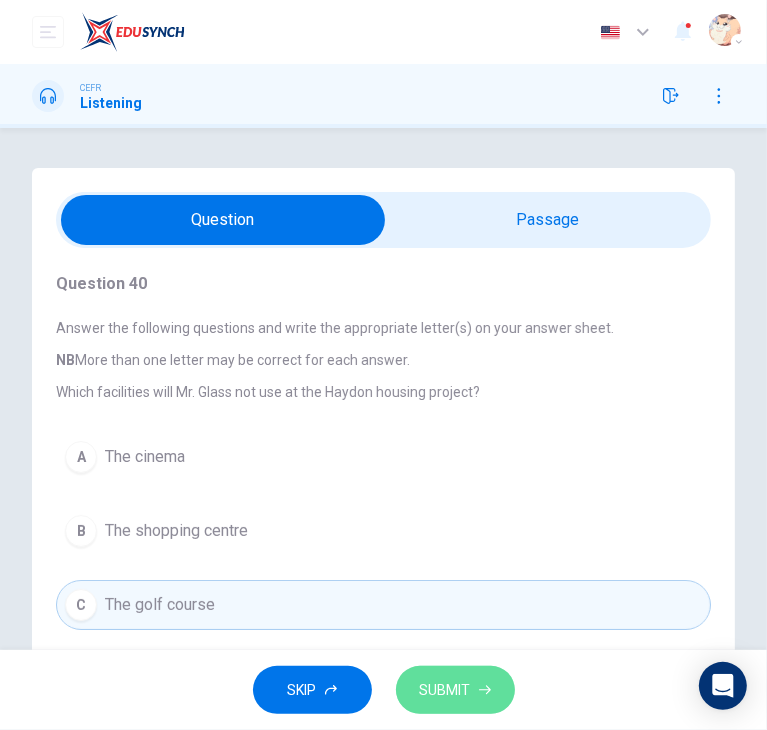click on "SUBMIT" at bounding box center (455, 690) 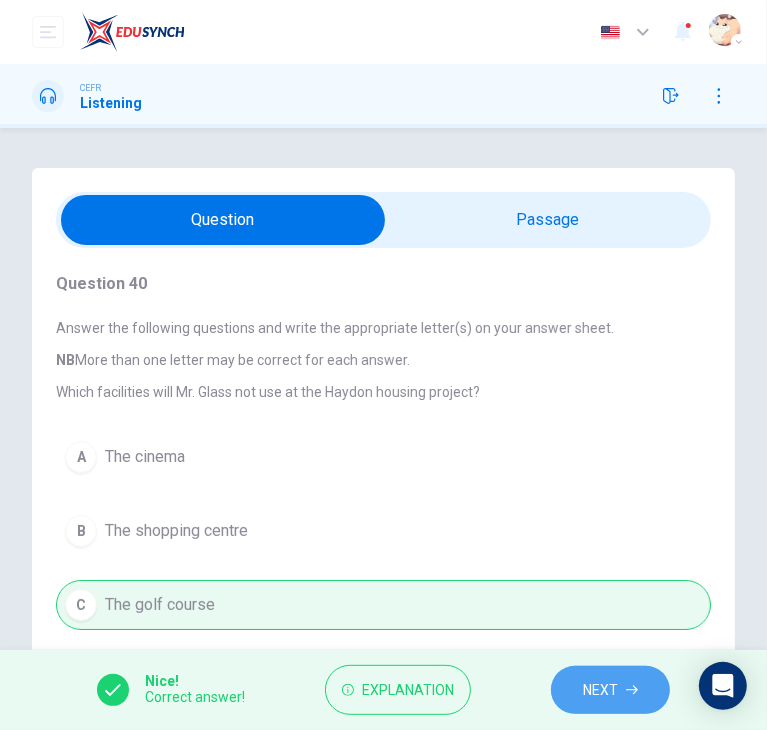 click on "NEXT" at bounding box center [610, 690] 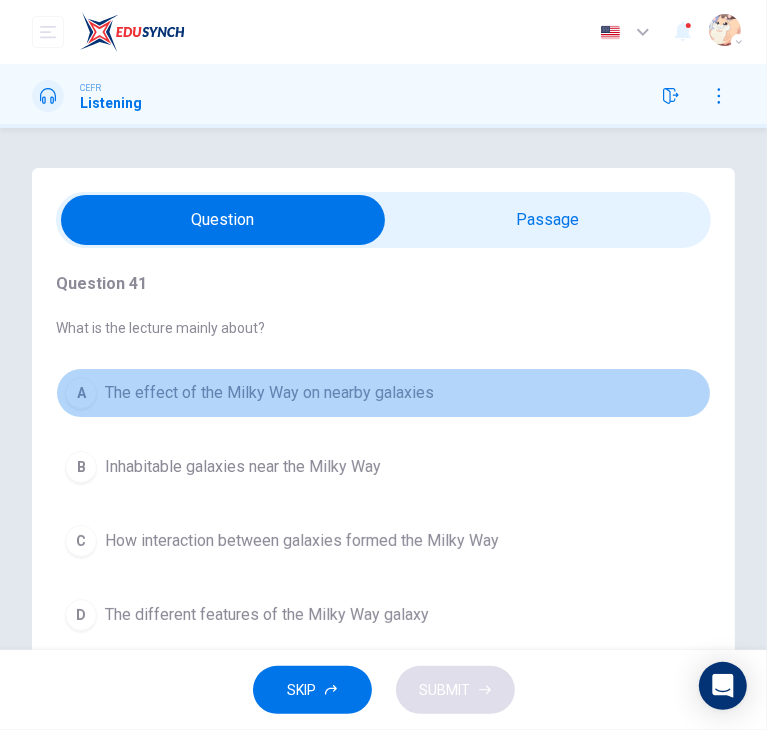 click on "A The effect of the Milky Way on nearby galaxies" at bounding box center [383, 393] 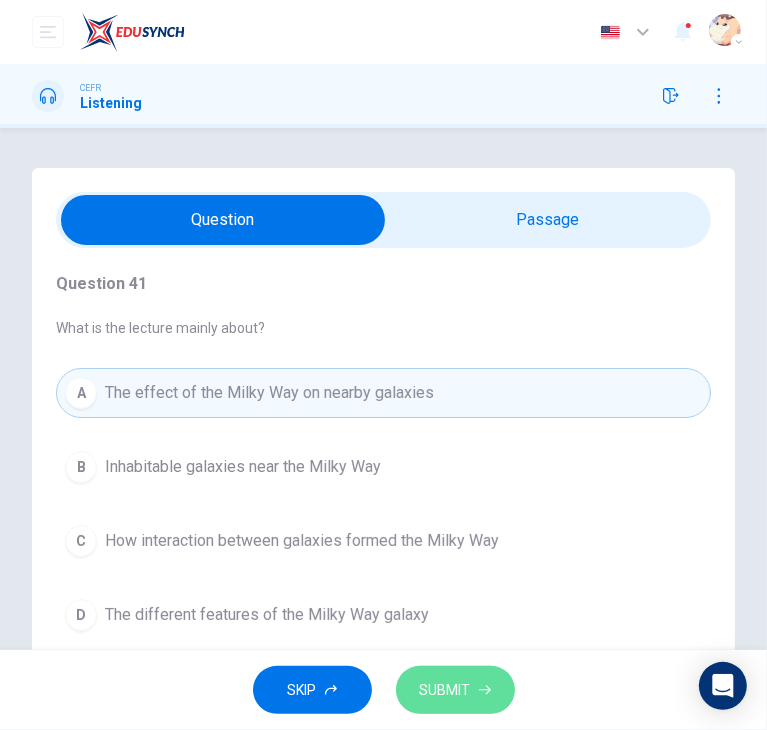 click on "SUBMIT" at bounding box center [445, 690] 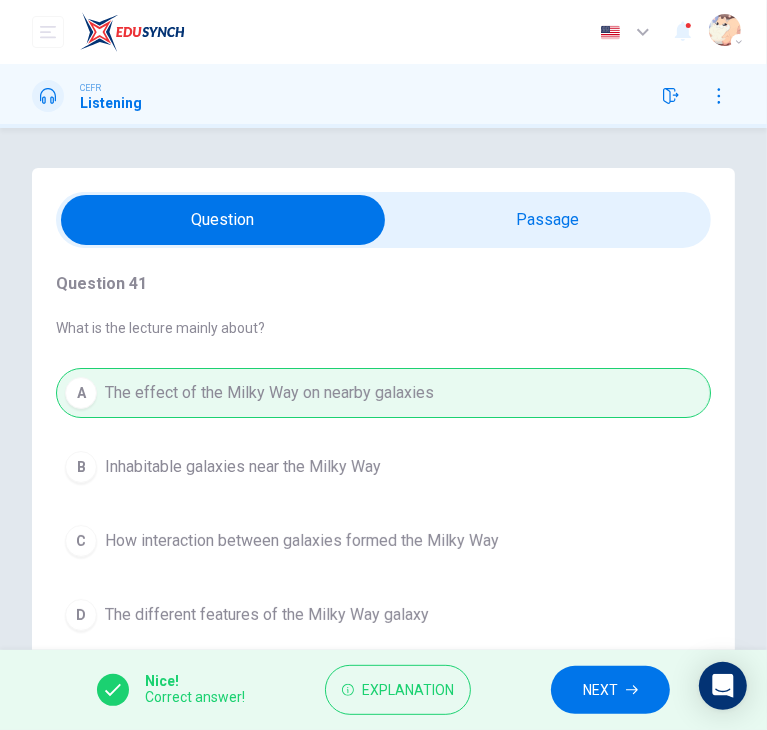 click on "NEXT" at bounding box center (610, 690) 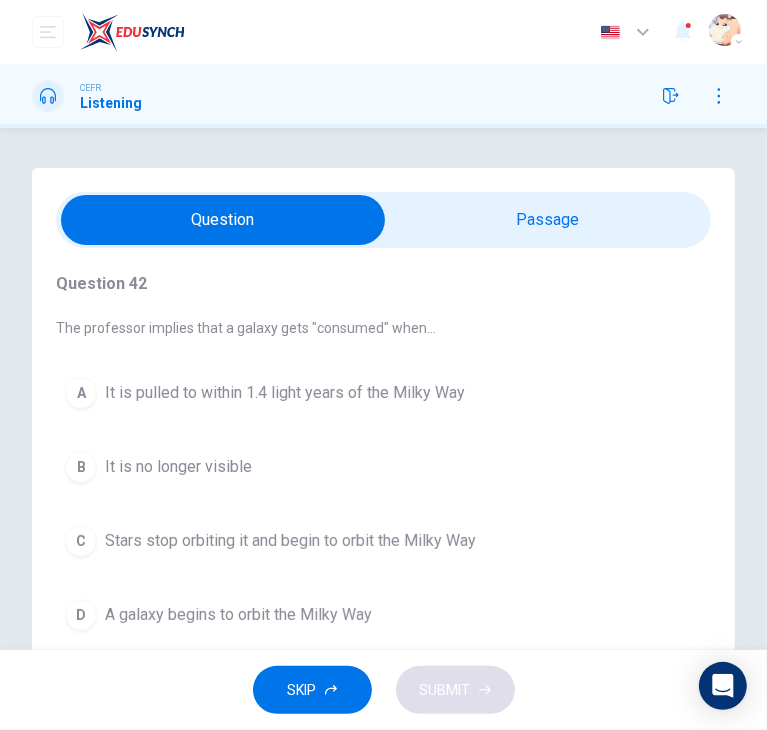 click on "Stars stop orbiting it and begin to orbit the Milky Way" at bounding box center (290, 541) 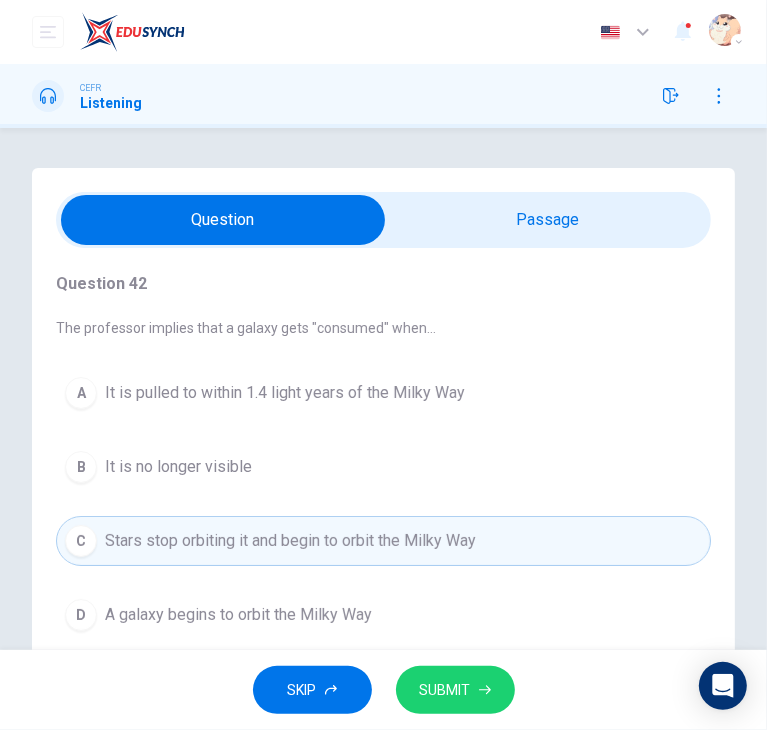 click on "SUBMIT" at bounding box center [445, 690] 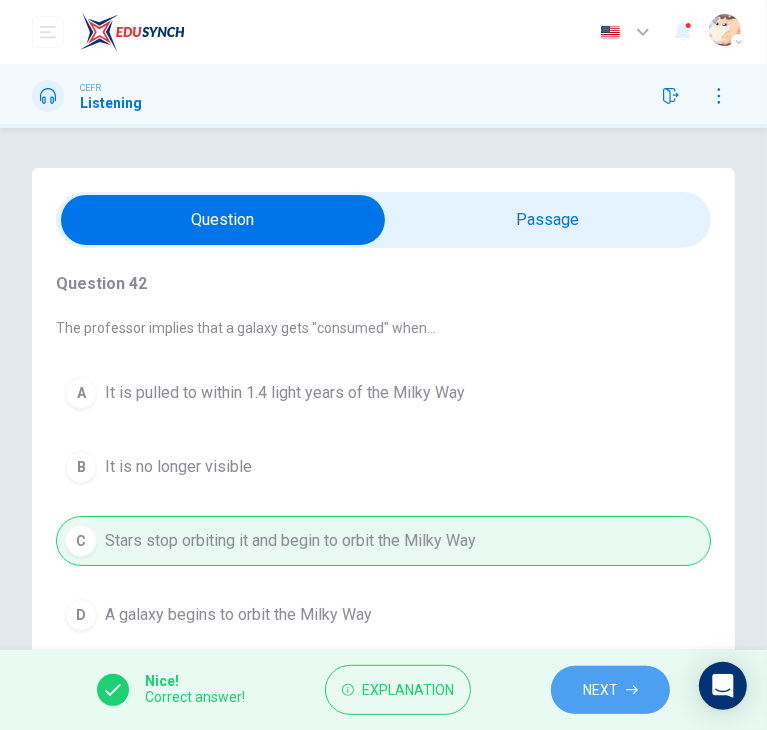 click on "NEXT" at bounding box center [600, 690] 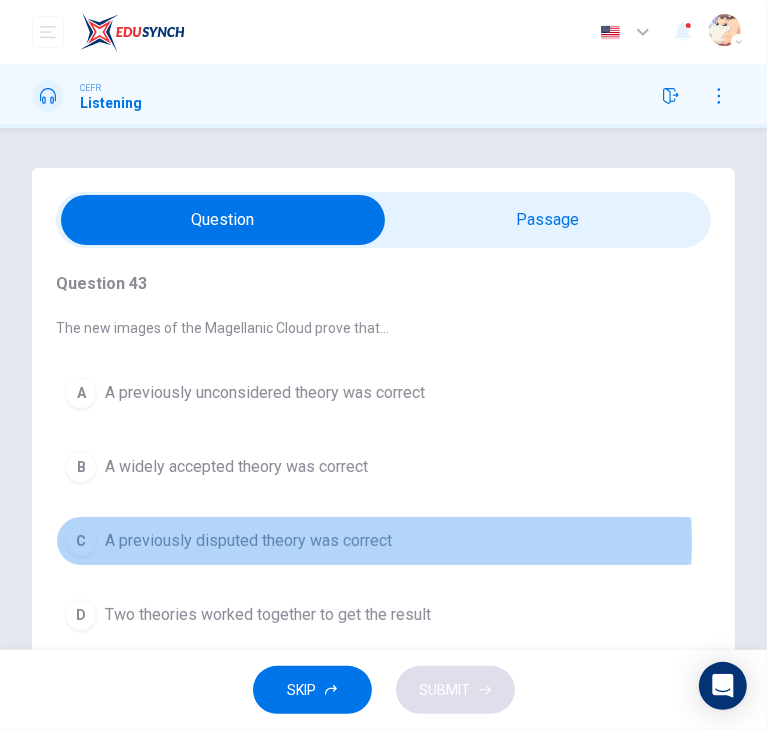 click on "A previously disputed theory was correct" at bounding box center [248, 541] 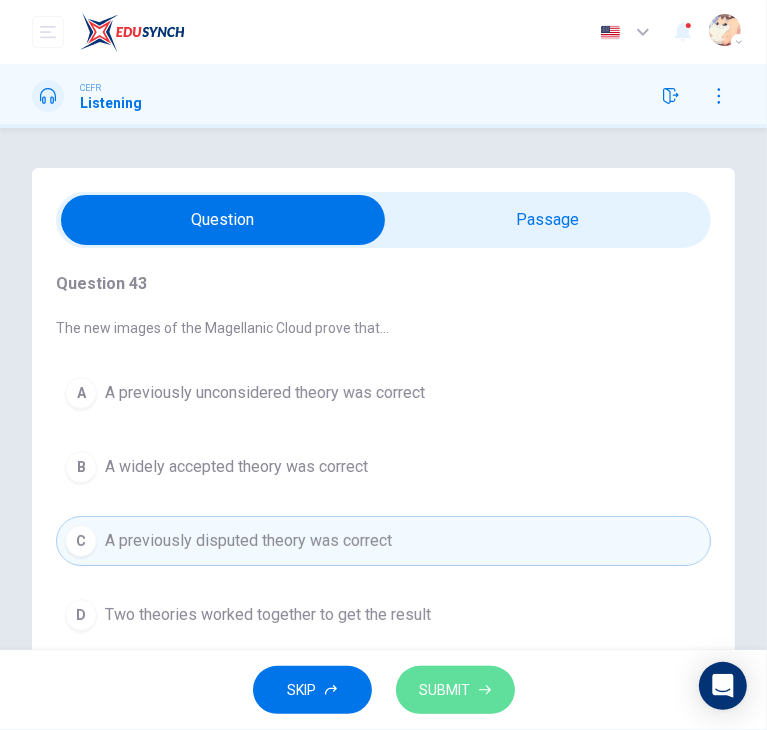 click on "SUBMIT" at bounding box center [455, 690] 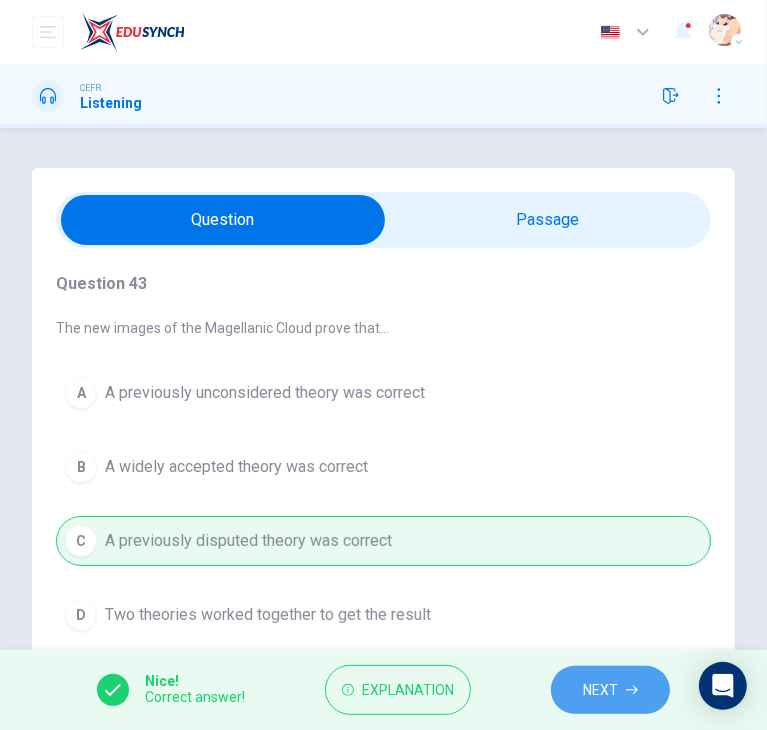 click on "NEXT" at bounding box center [600, 690] 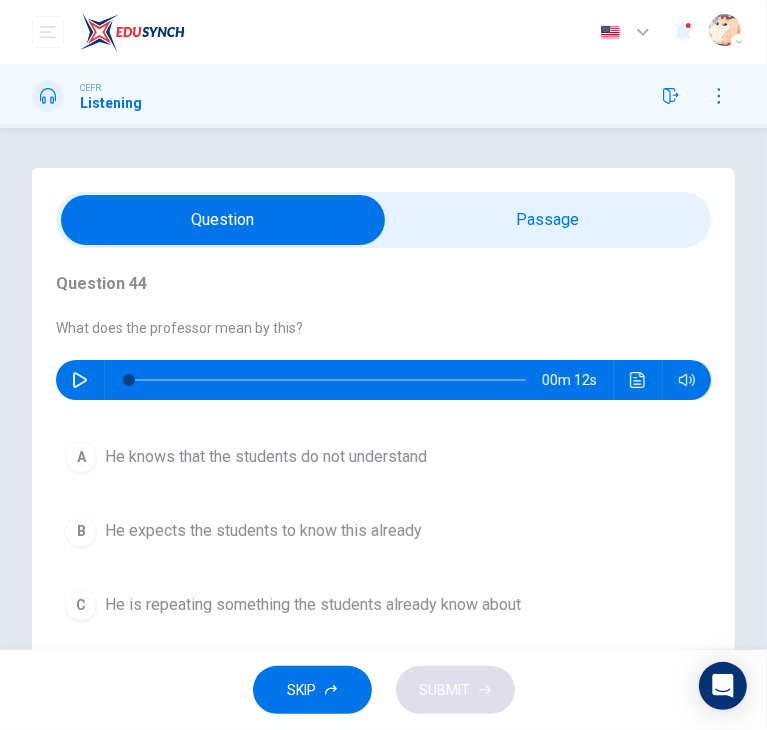 click on "He knows that the students do not understand" at bounding box center [266, 457] 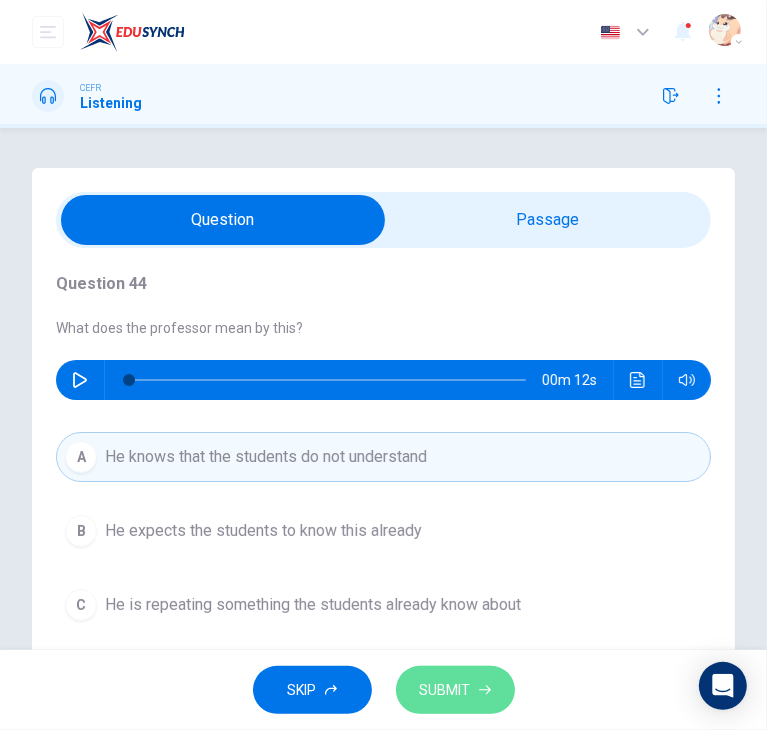 click on "SUBMIT" at bounding box center [445, 690] 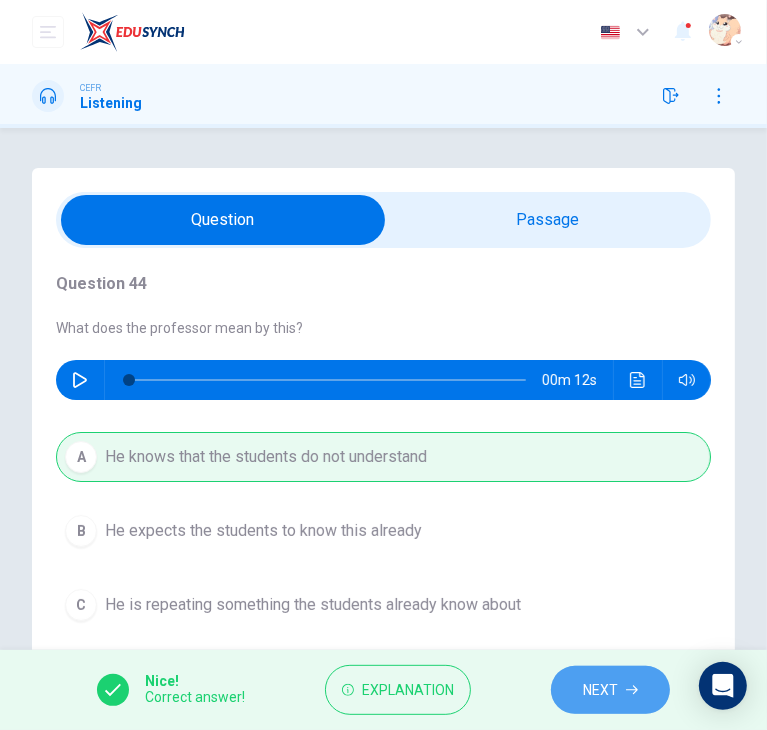 click on "NEXT" at bounding box center (600, 690) 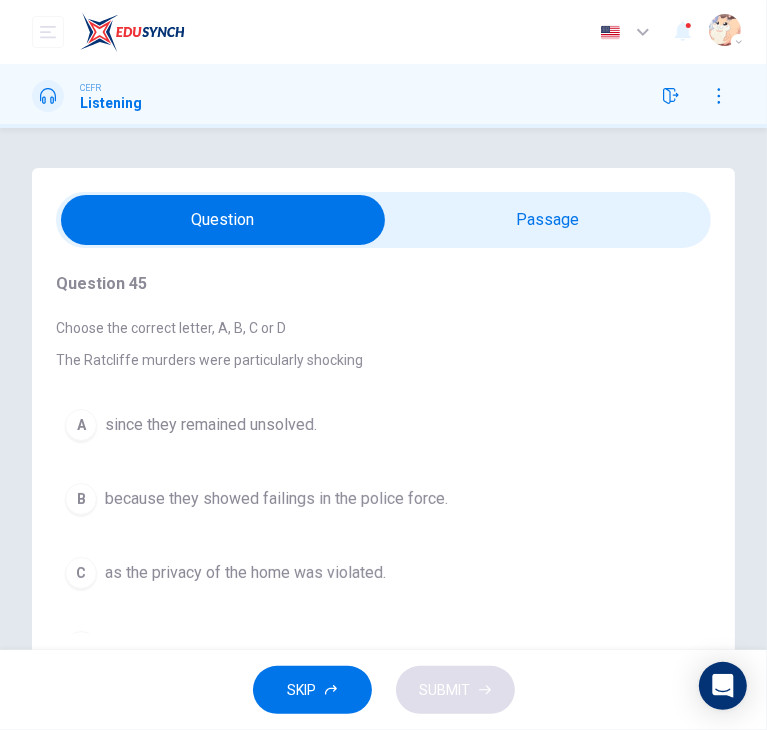 click on "as the privacy of the home was violated." at bounding box center [245, 573] 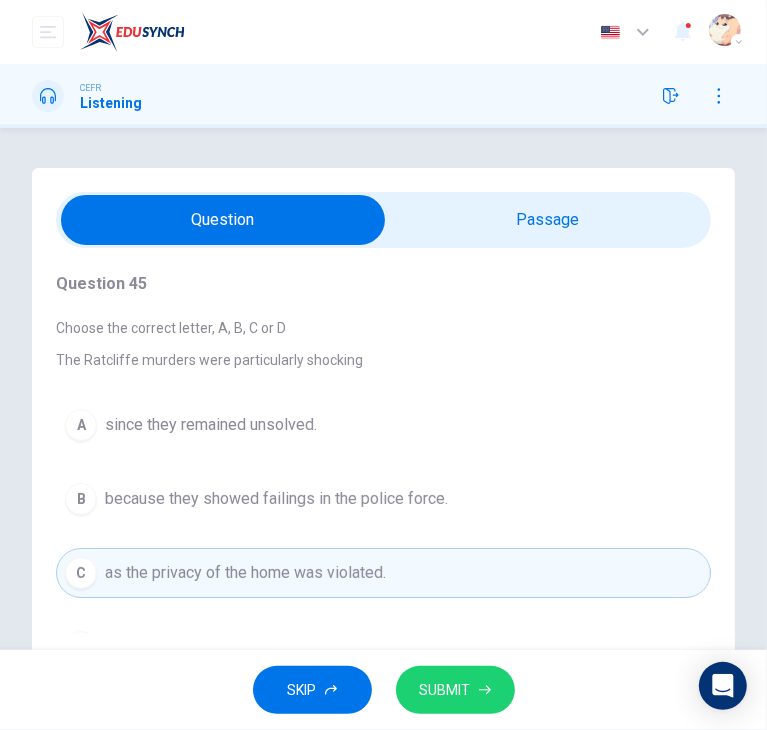 click on "SUBMIT" at bounding box center (445, 690) 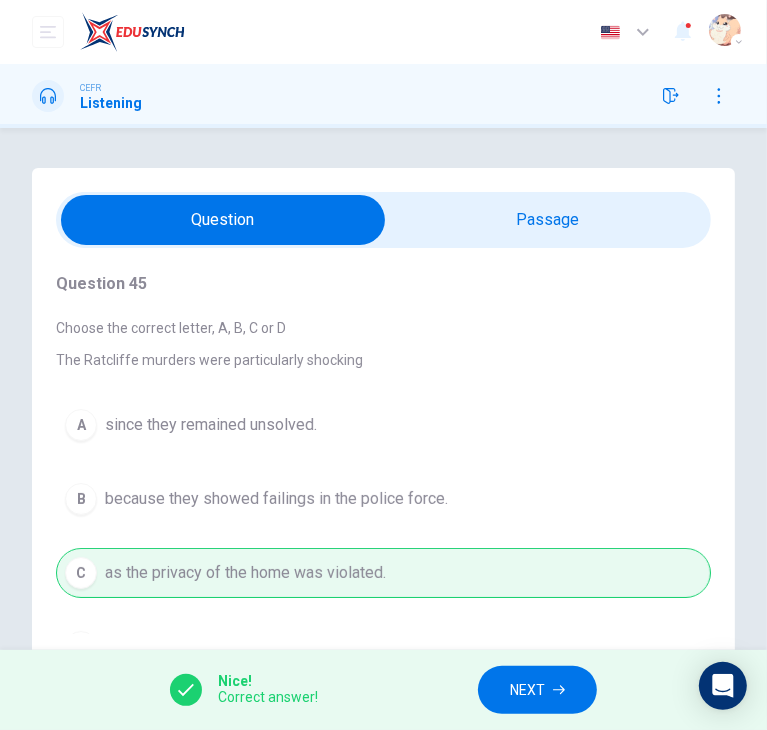 click on "NEXT" at bounding box center [537, 690] 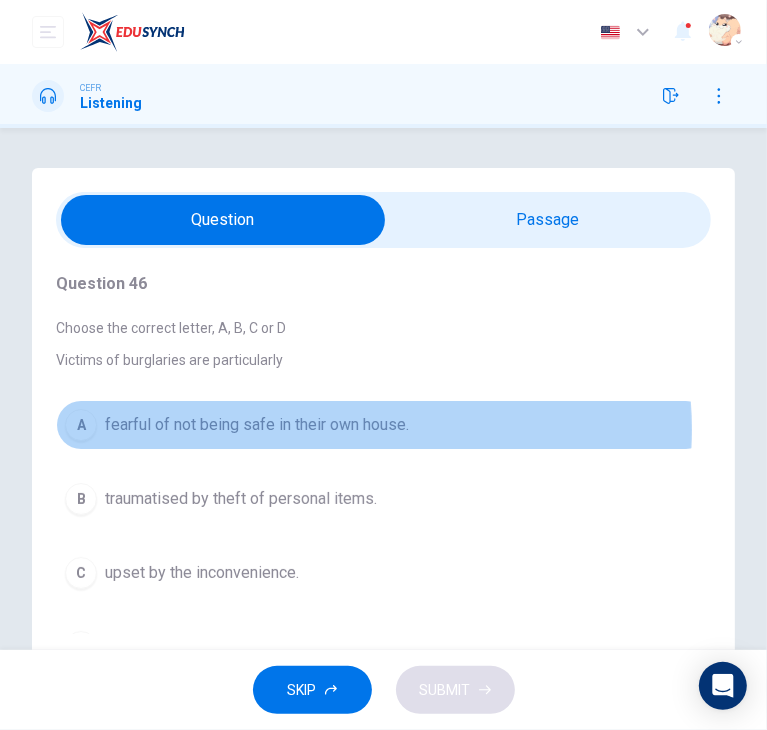 click on "fearful of not being safe in their own house." at bounding box center (257, 425) 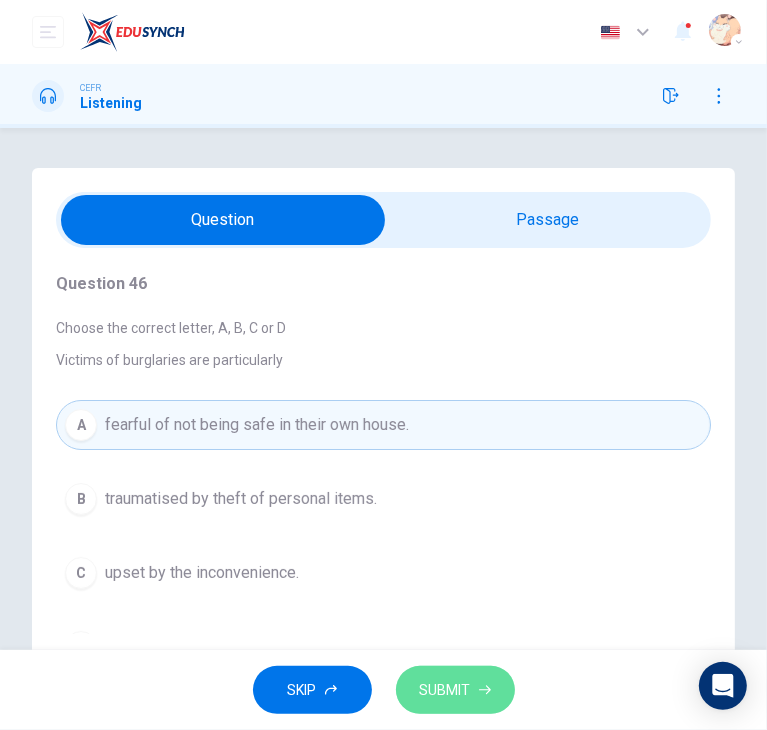 click on "SUBMIT" at bounding box center (445, 690) 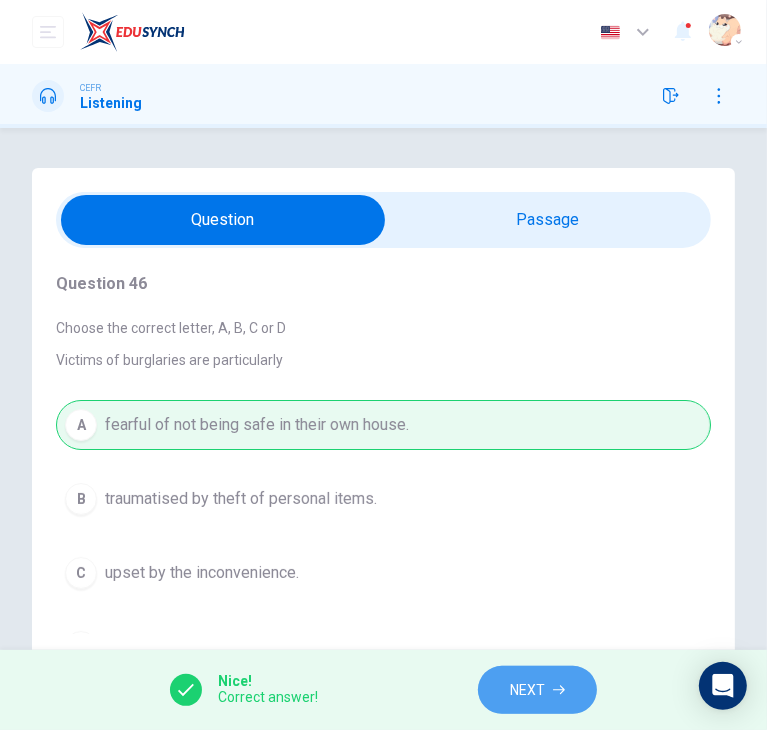 click 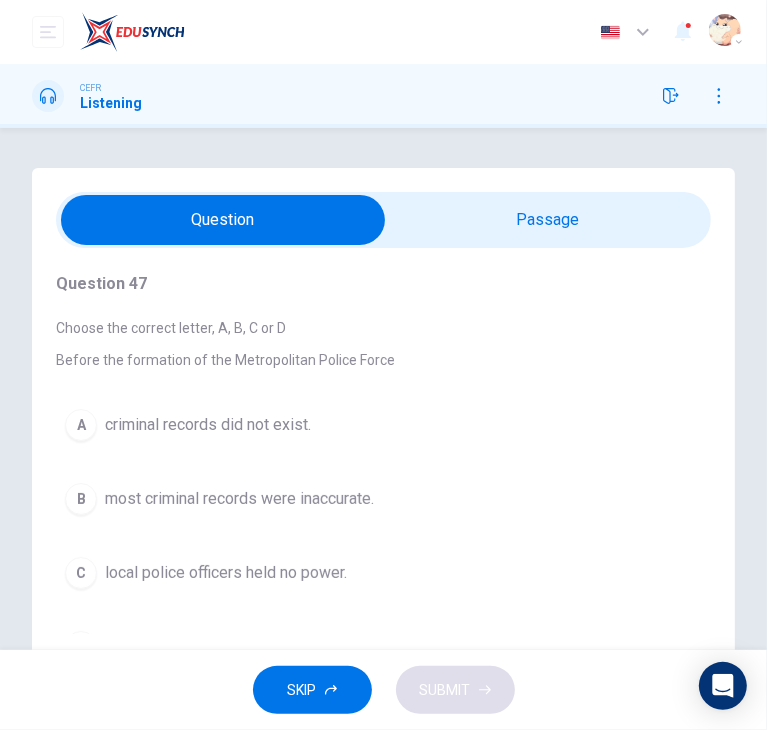 scroll, scrollTop: 60, scrollLeft: 0, axis: vertical 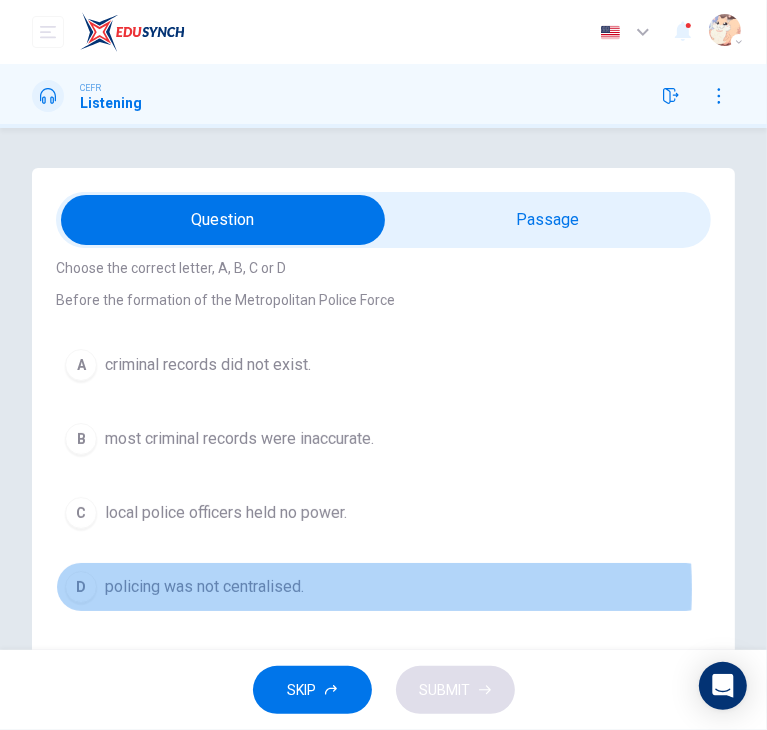 click on "policing was not centralised." at bounding box center (204, 587) 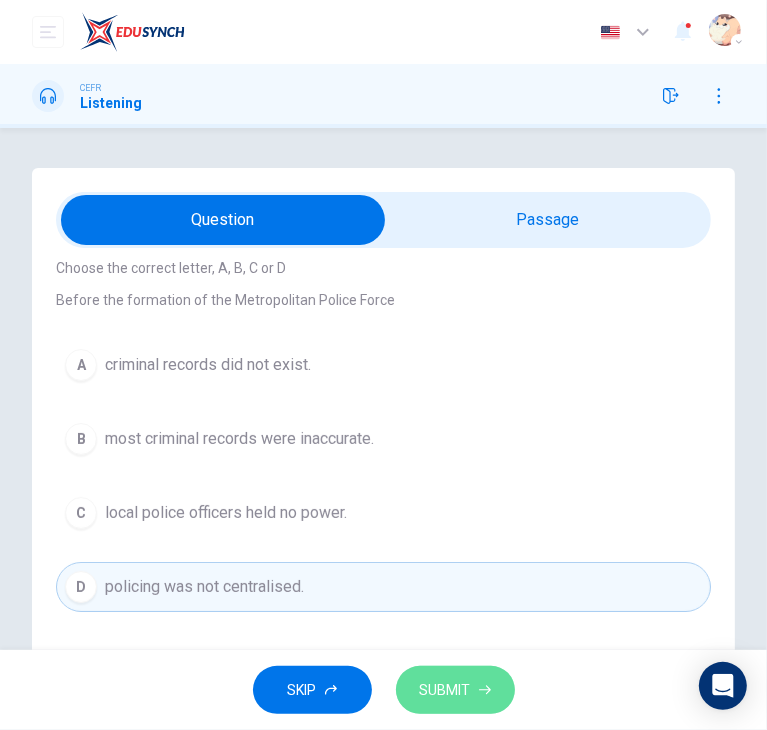 click on "SUBMIT" at bounding box center (445, 690) 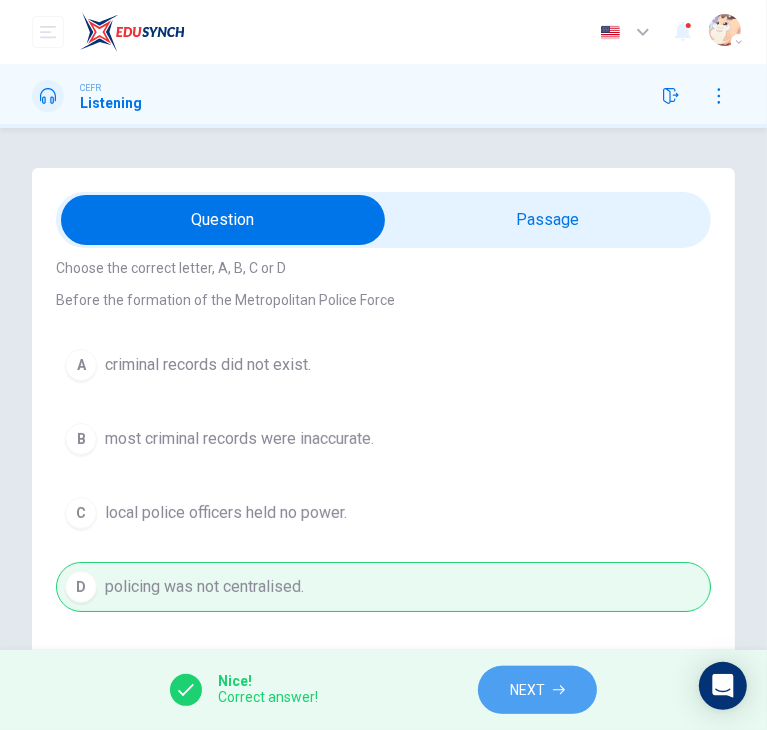 click on "NEXT" at bounding box center (537, 690) 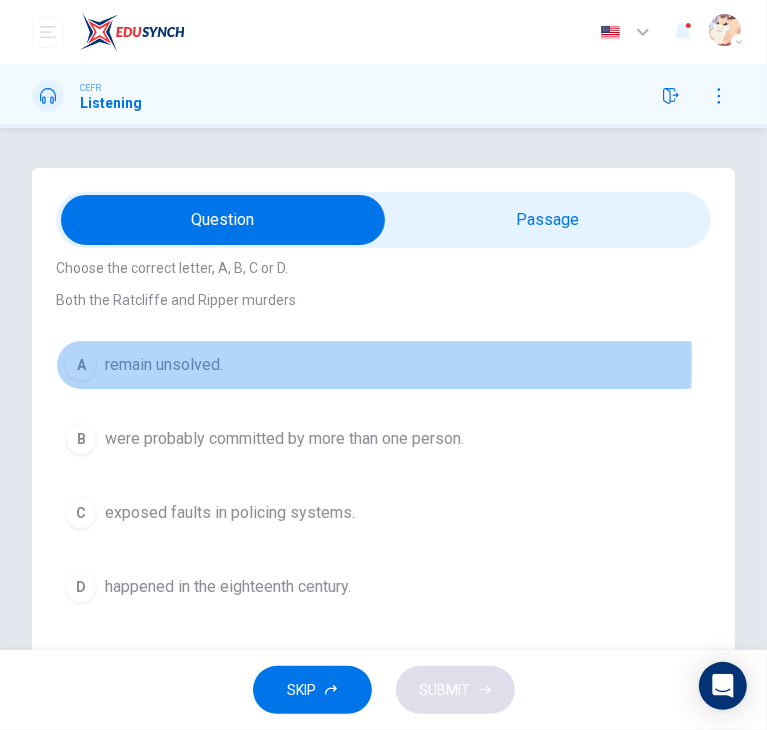 click on "remain unsolved." at bounding box center (164, 365) 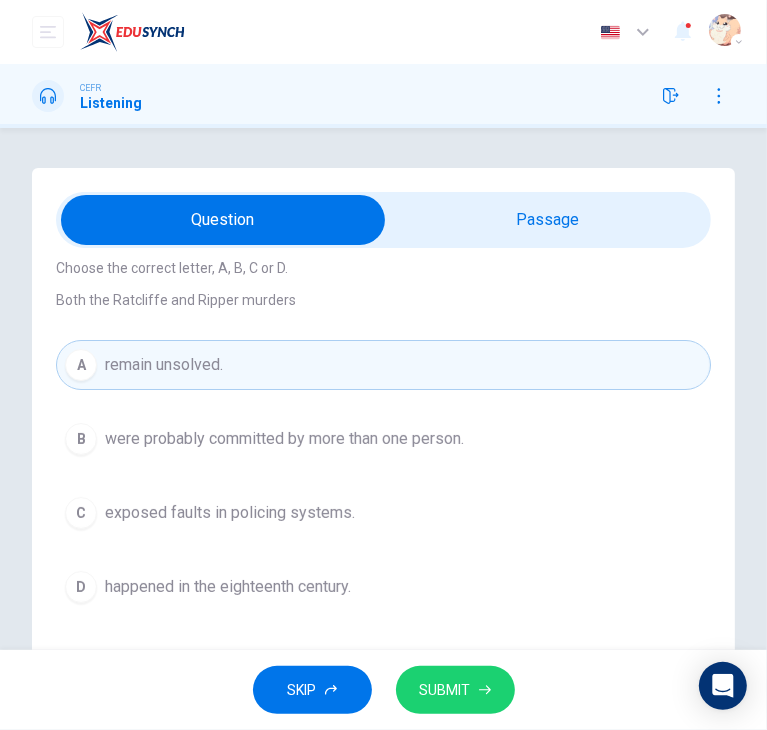click on "SUBMIT" at bounding box center (445, 690) 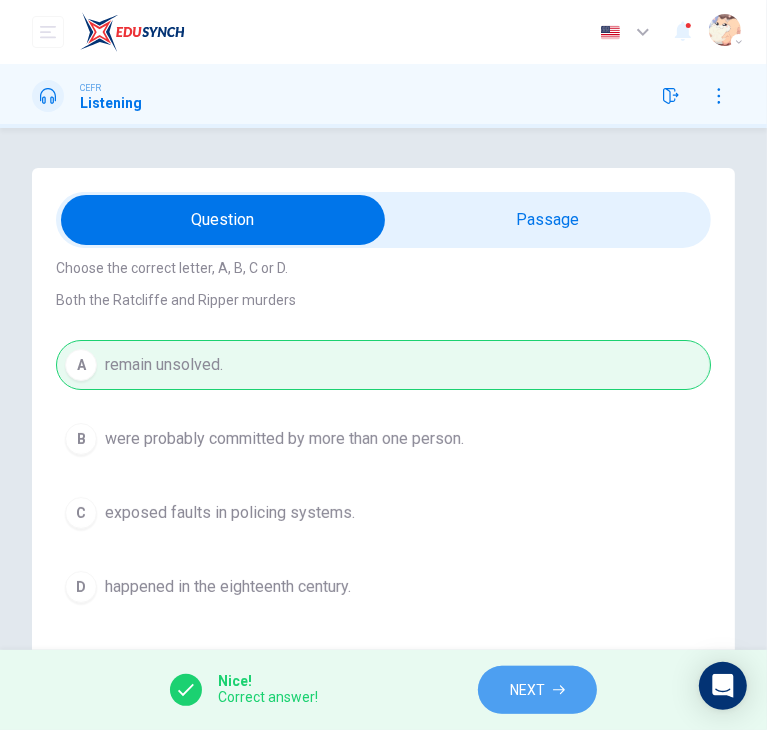 click on "NEXT" at bounding box center [537, 690] 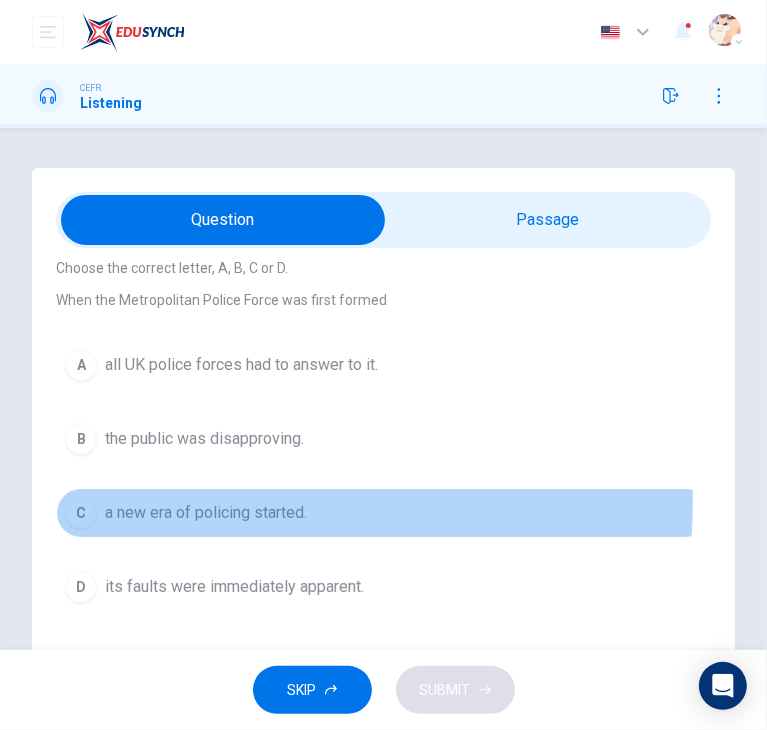 click on "a new era of policing started." at bounding box center (206, 513) 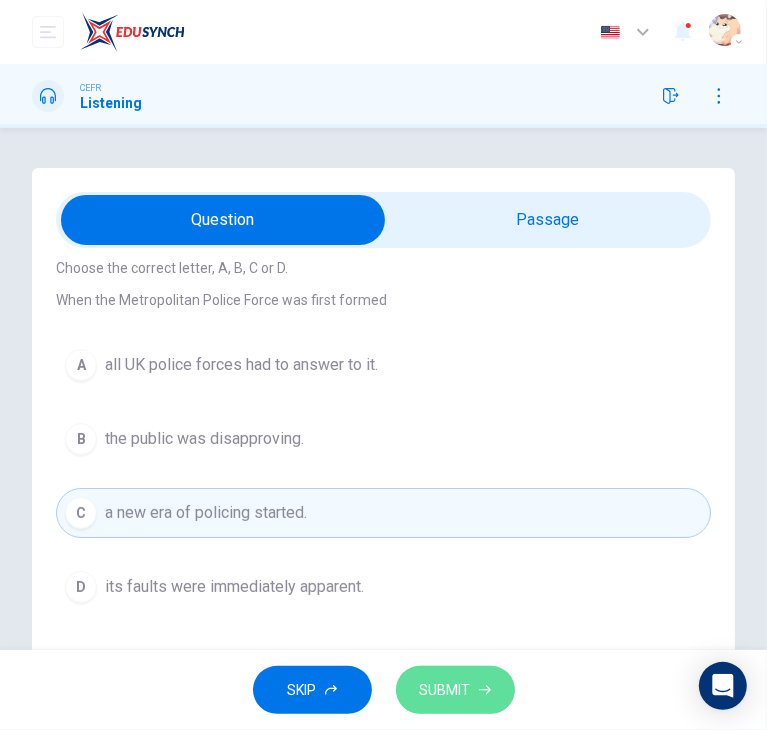 click on "SUBMIT" at bounding box center [455, 690] 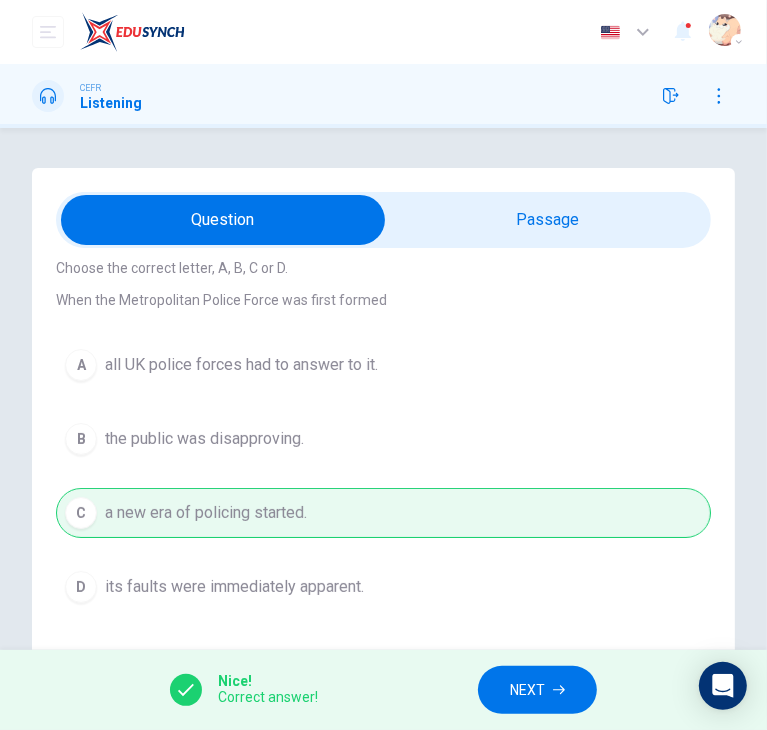 click on "NEXT" at bounding box center (537, 690) 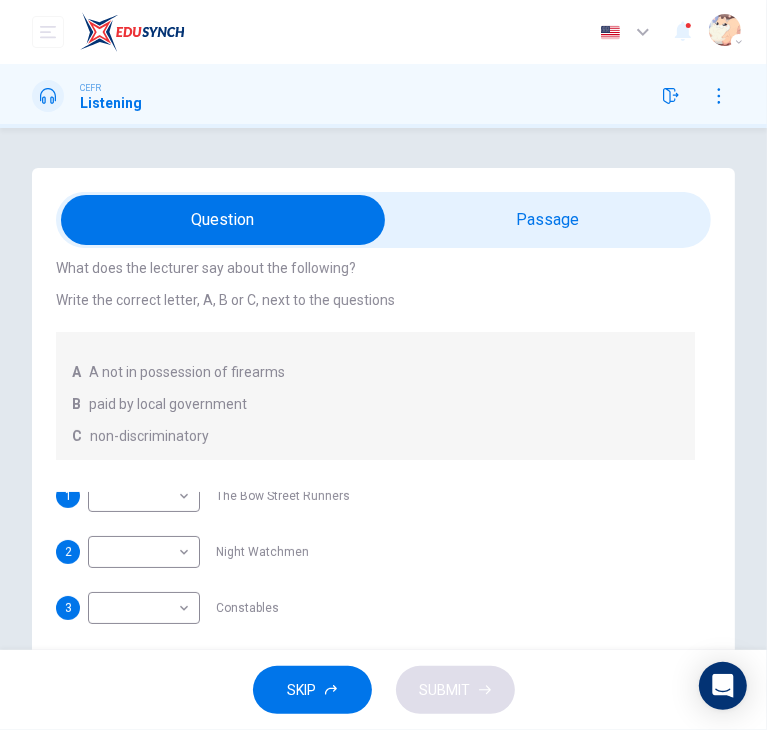 scroll, scrollTop: 0, scrollLeft: 0, axis: both 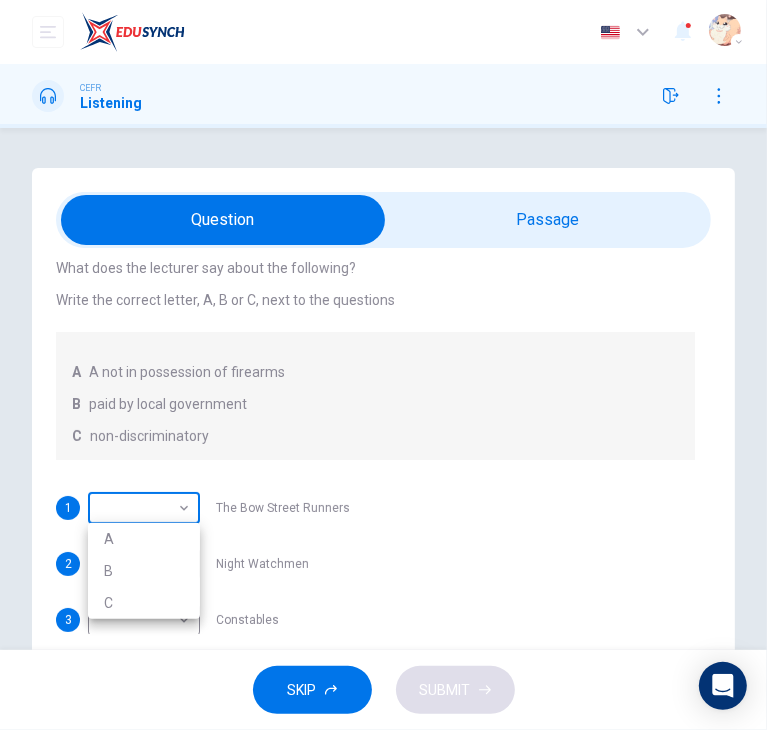 click on "This site uses cookies, as explained in our  Privacy Policy . If you agree to the use of cookies, please click the Accept button and continue to browse our site.   Privacy Policy Accept Dashboard Practice Start a test Analysis Buy a Test English ** ​ [FIRST] [LAST] CEFR Listening Question 50 What does the lecturer say about the following? Write the correct letter, A, B or C, next to the questions A  A not in possession of firearms B paid by local government C non-discriminatory 1 ​ ​ The Bow Street Runners
2 ​ ​ Night Watchmen 3 ​ ​ Constables 4 ​ ​ The Metropolitan Police Force 5 ​ ​ Contemporary Police Forces Criminology Discussion 05m 06s SKIP SUBMIT ELTC - EduSynch CEFR Test for Teachers in Malaysia
Dashboard Practice Start a test Analysis Pricing   Notifications 1 © Copyright  2025 Audio Timer 00:11:58 END SESSION A B C" at bounding box center [383, 365] 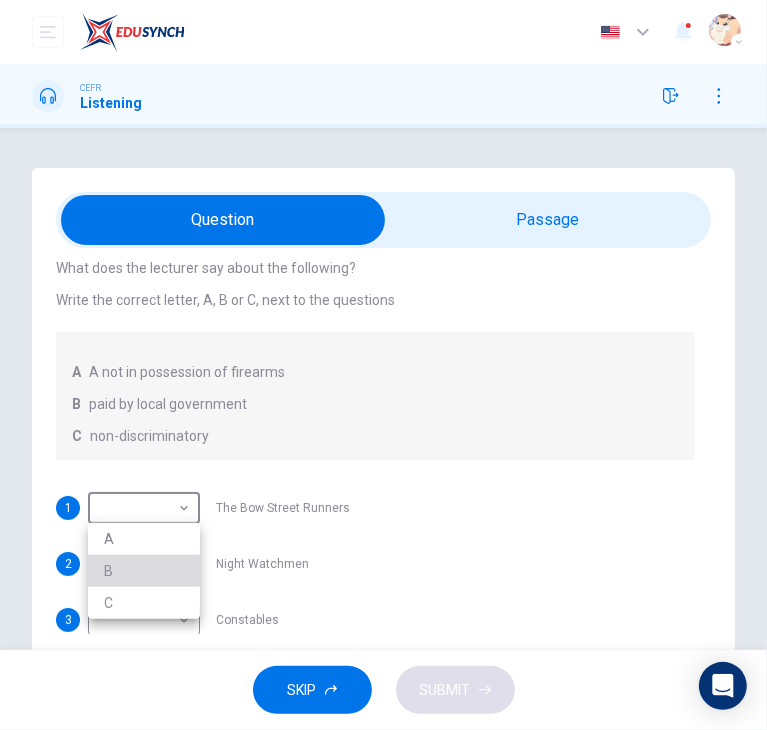 click on "B" at bounding box center (144, 571) 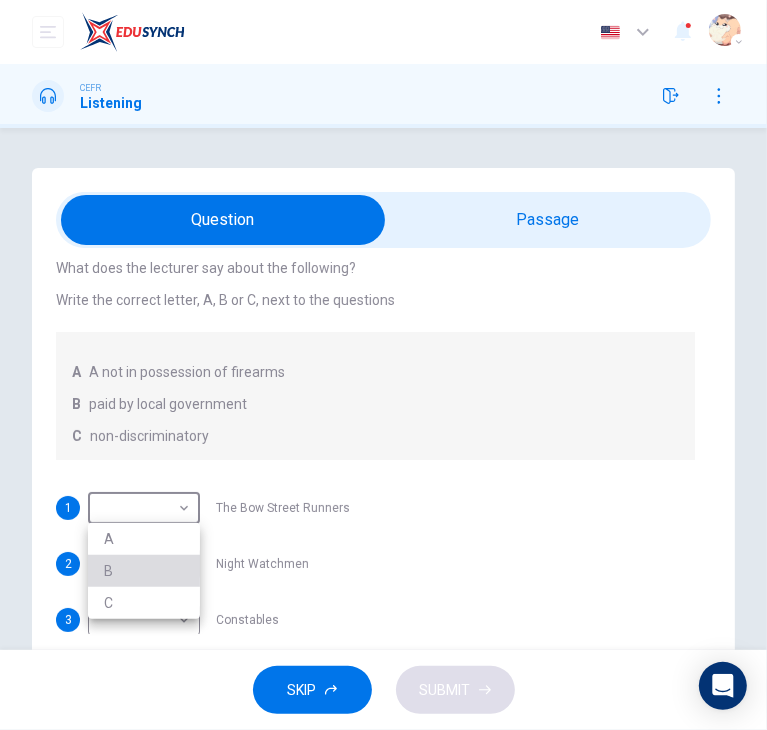 type on "*" 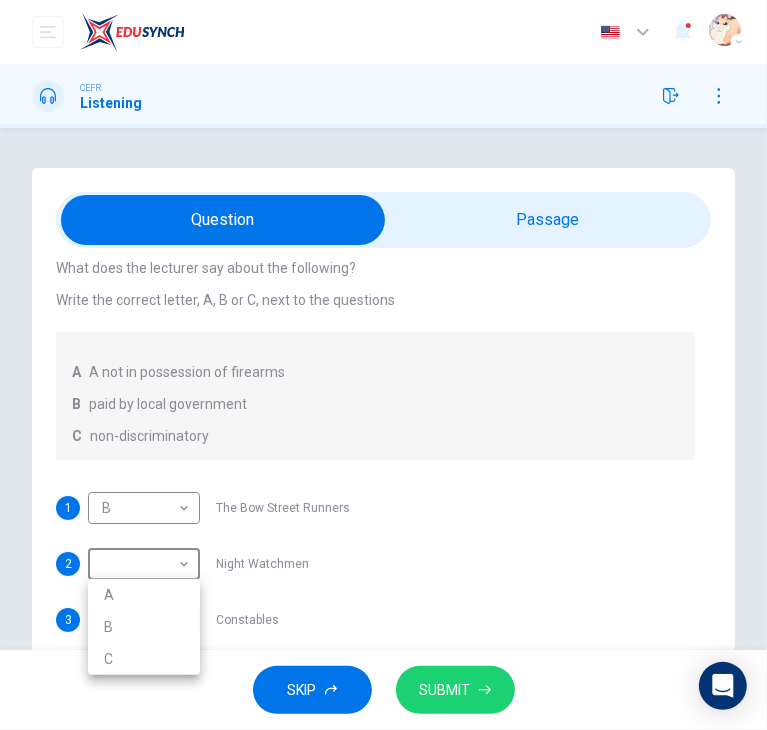 click on "This site uses cookies, as explained in our  Privacy Policy . If you agree to the use of cookies, please click the Accept button and continue to browse our site.   Privacy Policy Accept Dashboard Practice Start a test Analysis Buy a Test English ** ​ [FIRST] [LAST] CEFR Listening Question 50 What does the lecturer say about the following? Write the correct letter, A, B or C, next to the questions A  A not in possession of firearms B paid by local government C non-discriminatory 1 B * ​ The Bow Street Runners
2 ​ ​ Night Watchmen 3 ​ ​ Constables 4 ​ ​ The Metropolitan Police Force 5 ​ ​ Contemporary Police Forces Criminology Discussion 05m 06s SKIP SUBMIT ELTC - EduSynch CEFR Test for Teachers in Malaysia
Dashboard Practice Start a test Analysis Pricing   Notifications 1 © Copyright  2025 Audio Timer 00:12:00 END SESSION A B C" at bounding box center (383, 365) 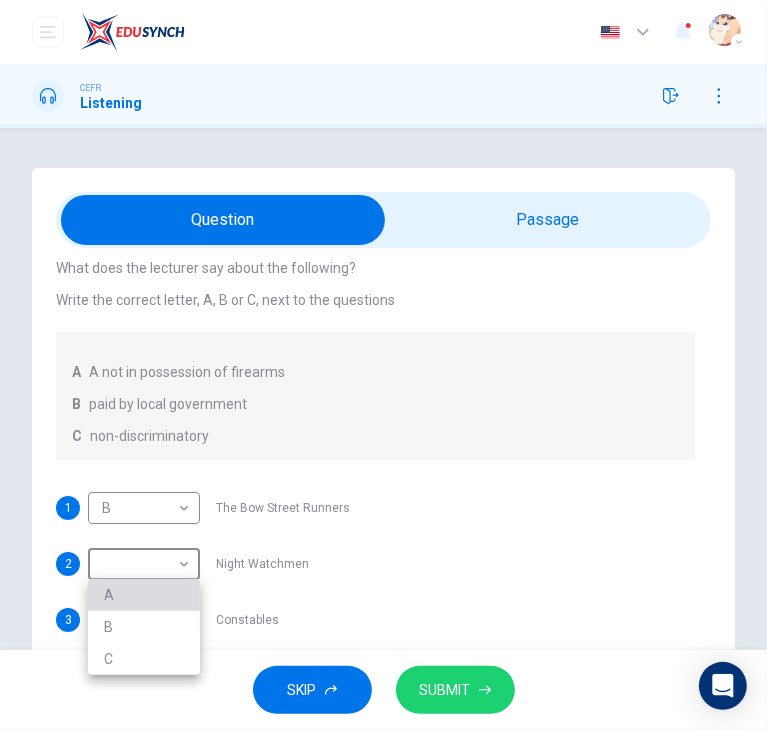 click on "A" at bounding box center (144, 595) 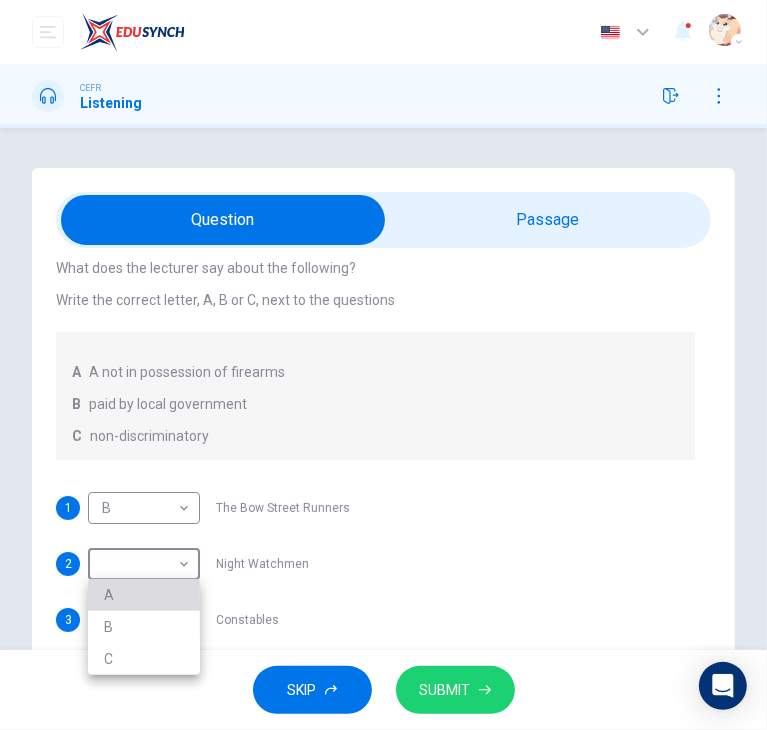 type on "*" 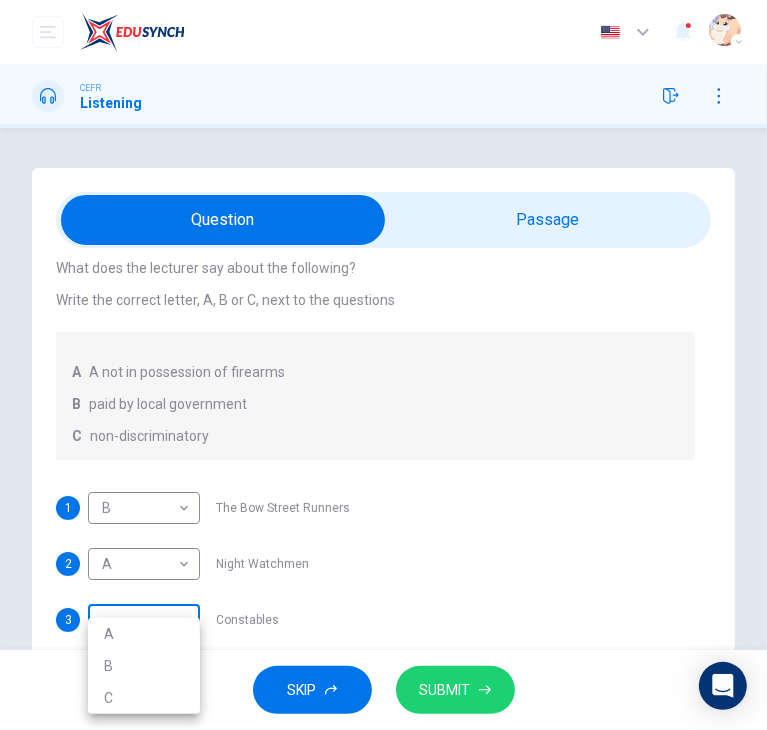 scroll, scrollTop: 75, scrollLeft: 0, axis: vertical 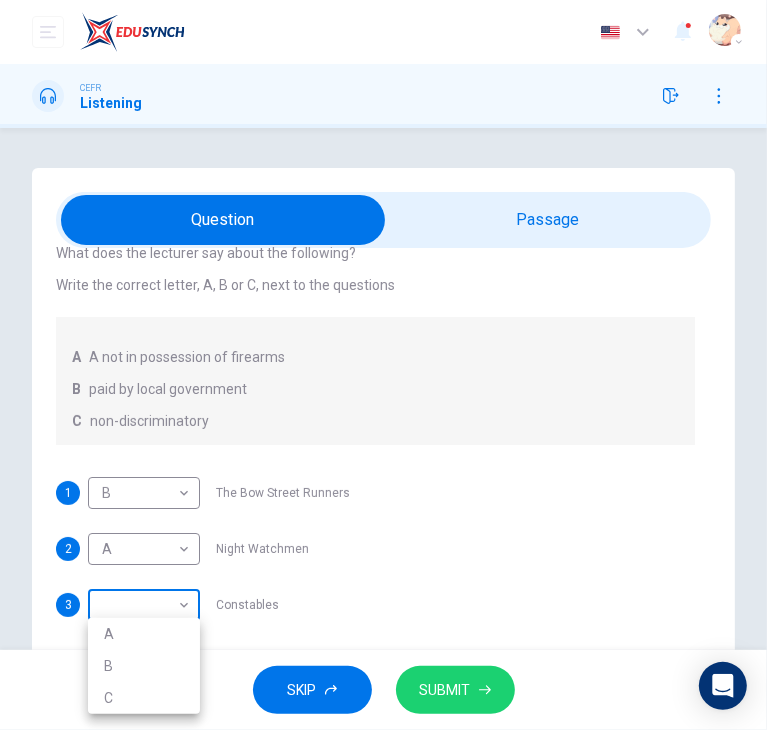 click on "This site uses cookies, as explained in our  Privacy Policy . If you agree to the use of cookies, please click the Accept button and continue to browse our site.   Privacy Policy Accept Dashboard Practice Start a test Analysis Buy a Test English ** ​ [FIRST] [LAST] CEFR Listening Question 50 What does the lecturer say about the following? Write the correct letter, A, B or C, next to the questions A  A not in possession of firearms B paid by local government C non-discriminatory 1 B * ​ The Bow Street Runners
2 A * ​ Night Watchmen 3 ​ ​ Constables 4 ​ ​ The Metropolitan Police Force 5 ​ ​ Contemporary Police Forces Criminology Discussion 05m 06s SKIP SUBMIT ELTC - EduSynch CEFR Test for Teachers in Malaysia
Dashboard Practice Start a test Analysis Pricing   Notifications 1 © Copyright  2025 Audio Timer 00:12:01 END SESSION A B C" at bounding box center (383, 365) 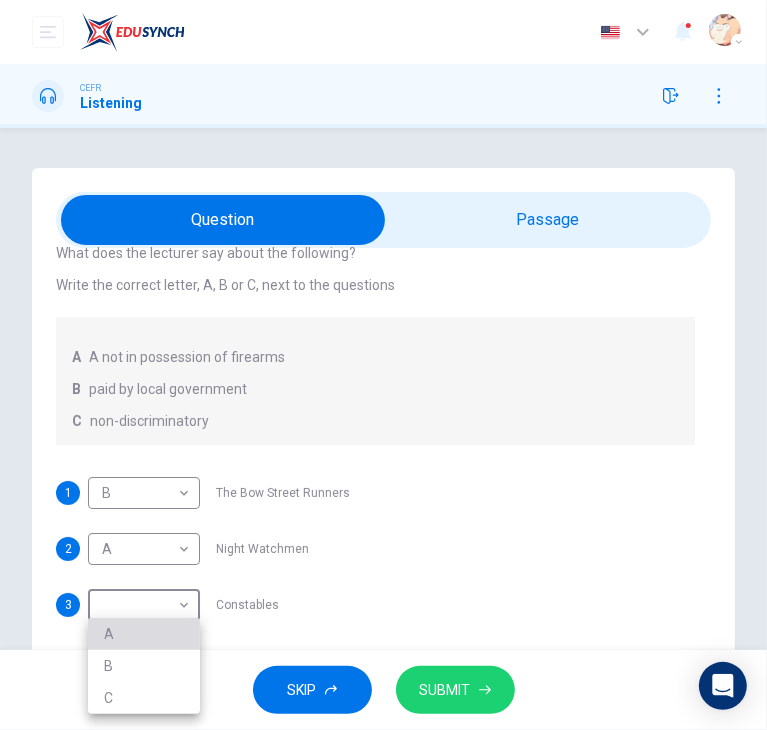 click on "A" at bounding box center [144, 634] 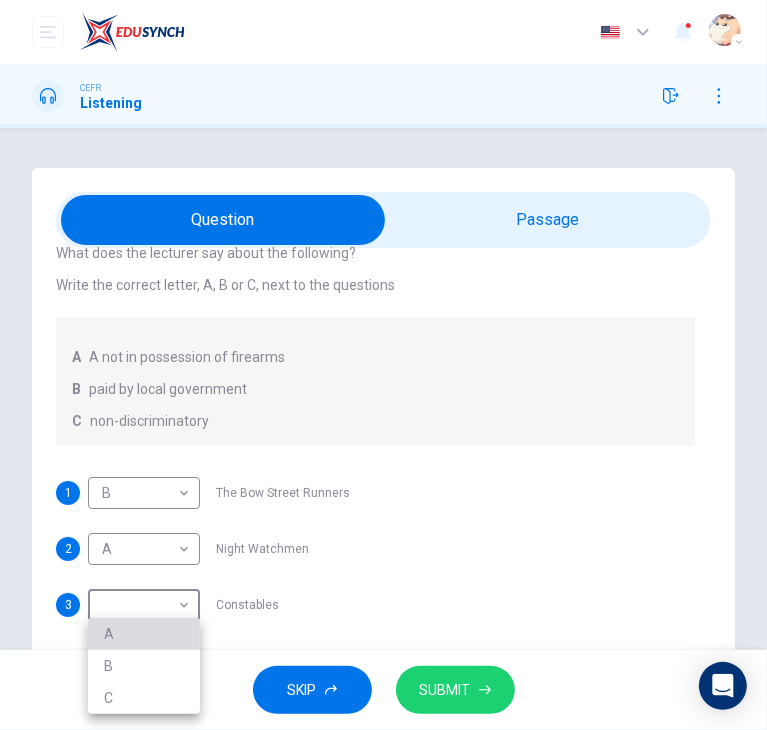 type on "*" 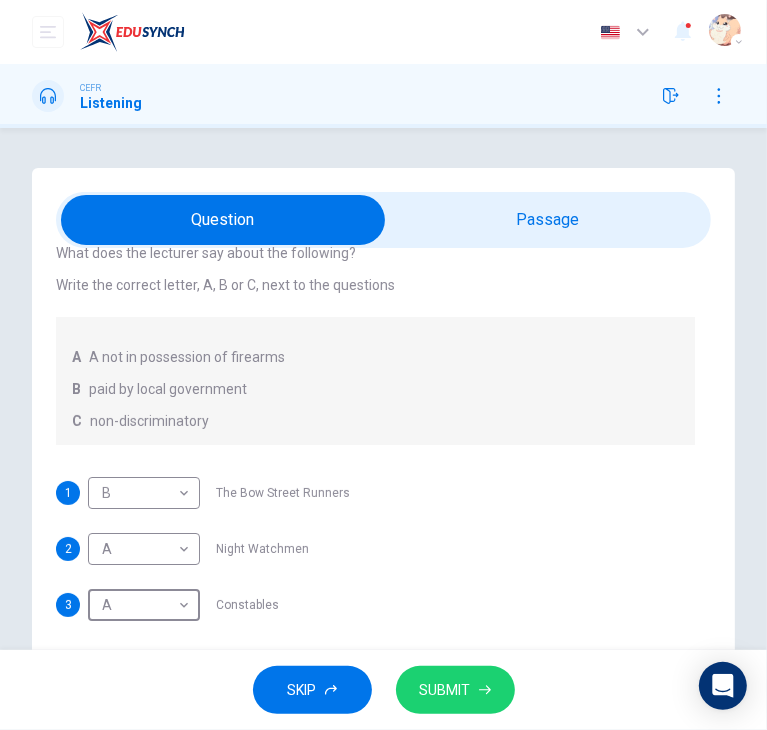 scroll, scrollTop: 12, scrollLeft: 0, axis: vertical 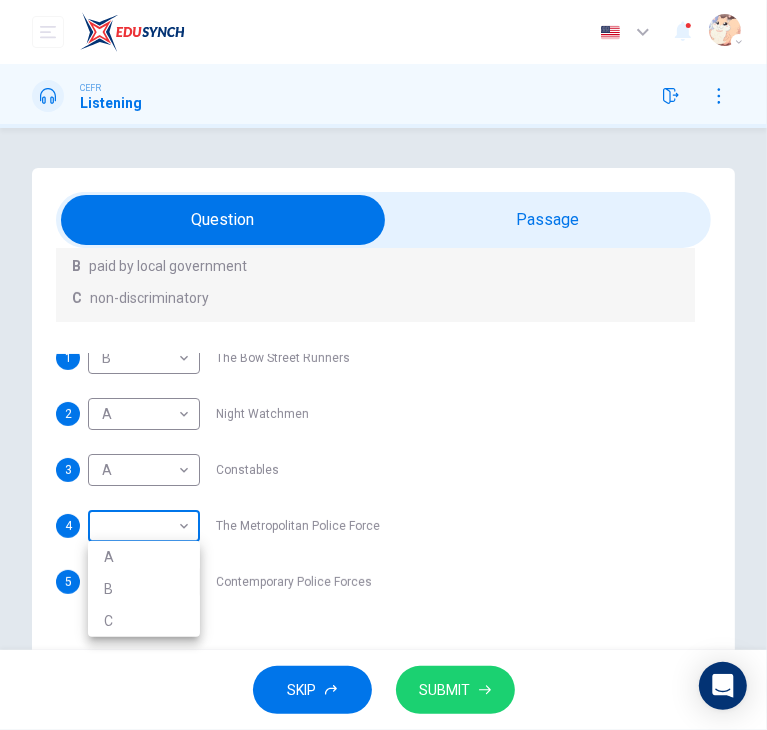 click on "This site uses cookies, as explained in our  Privacy Policy . If you agree to the use of cookies, please click the Accept button and continue to browse our site.   Privacy Policy Accept Dashboard Practice Start a test Analysis Buy a Test English ** ​ [FIRST] [LAST] CEFR Listening Question 50 What does the lecturer say about the following? Write the correct letter, A, B or C, next to the questions A  A not in possession of firearms B paid by local government C non-discriminatory 1 B * ​ The Bow Street Runners
2 A * ​ Night Watchmen 3 A * ​ Constables 4 ​ ​ The Metropolitan Police Force 5 ​ ​ Contemporary Police Forces Criminology Discussion 05m 06s SKIP SUBMIT ELTC - EduSynch CEFR Test for Teachers in Malaysia
Dashboard Practice Start a test Analysis Pricing   Notifications 1 © Copyright  2025 Audio Timer 00:12:05 END SESSION A B C" at bounding box center (383, 365) 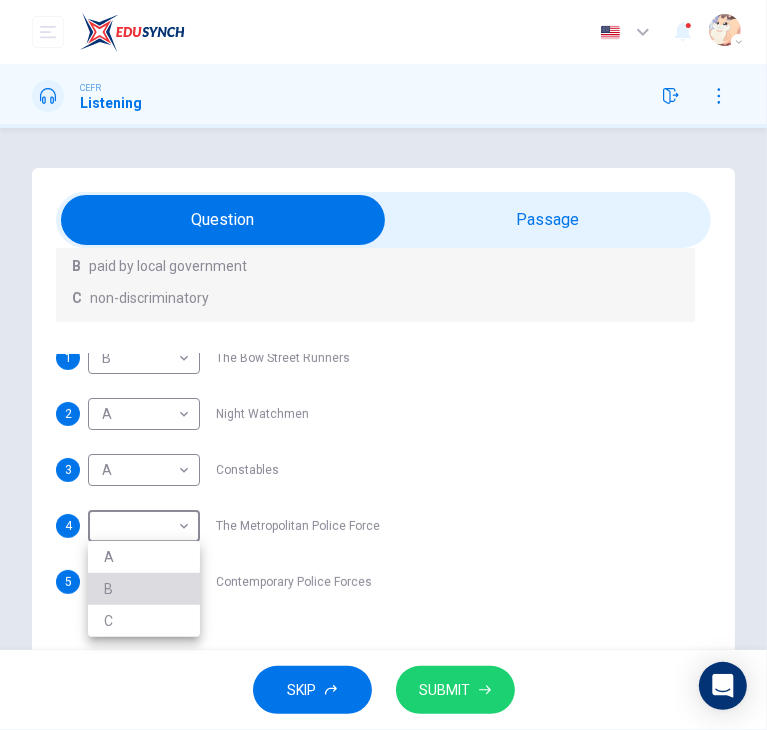 click on "B" at bounding box center [144, 589] 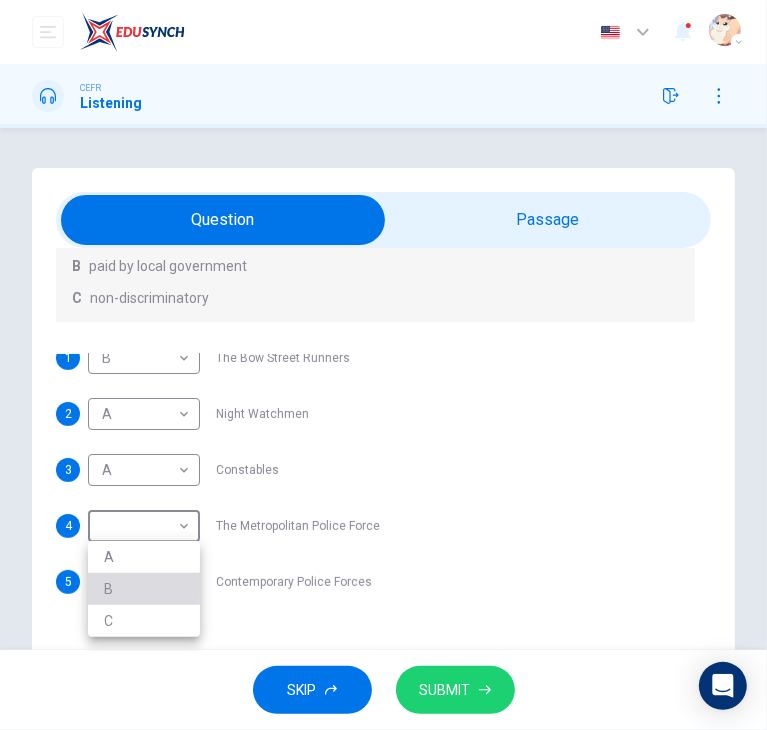 type on "*" 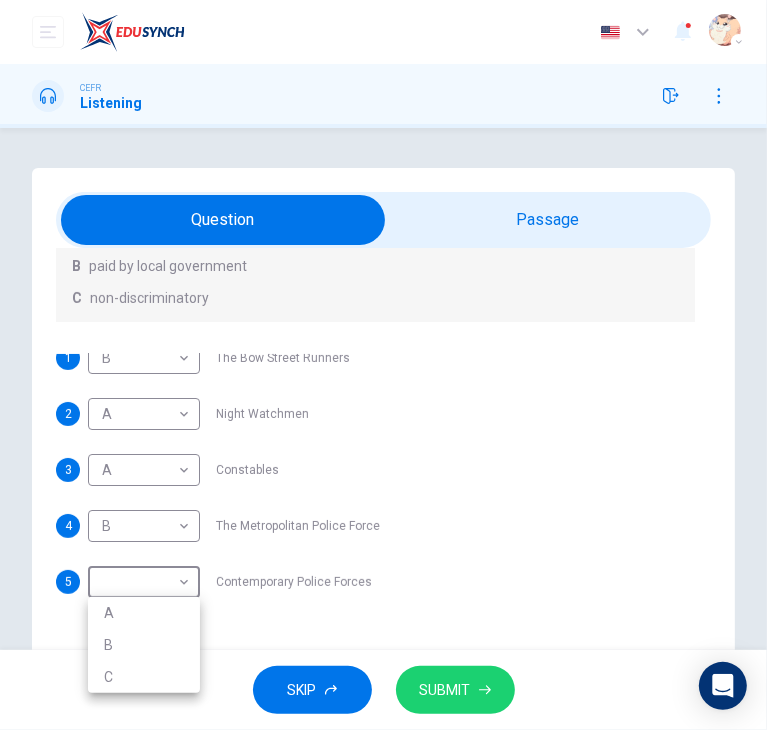 click on "This site uses cookies, as explained in our  Privacy Policy . If you agree to the use of cookies, please click the Accept button and continue to browse our site.   Privacy Policy Accept Dashboard Practice Start a test Analysis Buy a Test English ** ​ [FIRST] [LAST] CEFR Listening Question 50 What does the lecturer say about the following? Write the correct letter, A, B or C, next to the questions A  A not in possession of firearms B paid by local government C non-discriminatory 1 B * ​ The Bow Street Runners
2 A * ​ Night Watchmen 3 A * ​ Constables 4 ​ ​ The Metropolitan Police Force 5 ​ ​ Contemporary Police Forces Criminology Discussion 05m 06s SKIP SUBMIT ELTC - EduSynch CEFR Test for Teachers in Malaysia
Dashboard Practice Start a test Analysis Pricing   Notifications 1 © Copyright  2025 Audio Timer 00:12:08 END SESSION A B C" at bounding box center (383, 365) 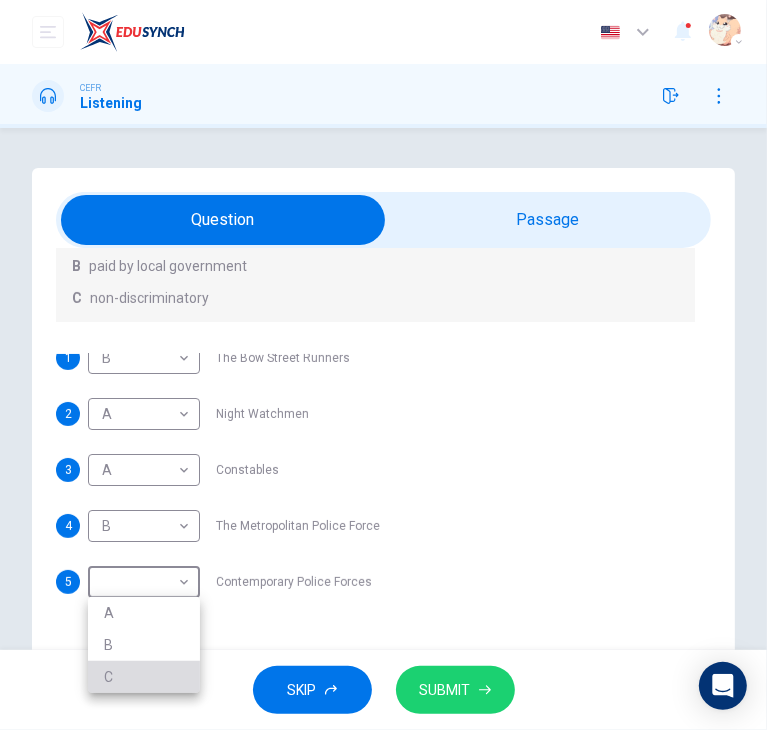 click on "C" at bounding box center [144, 677] 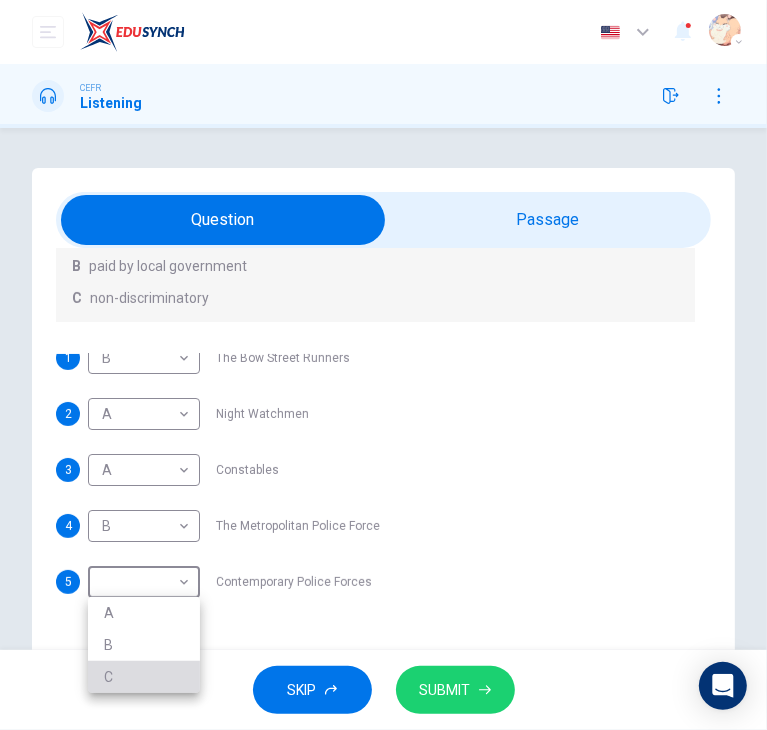 type on "*" 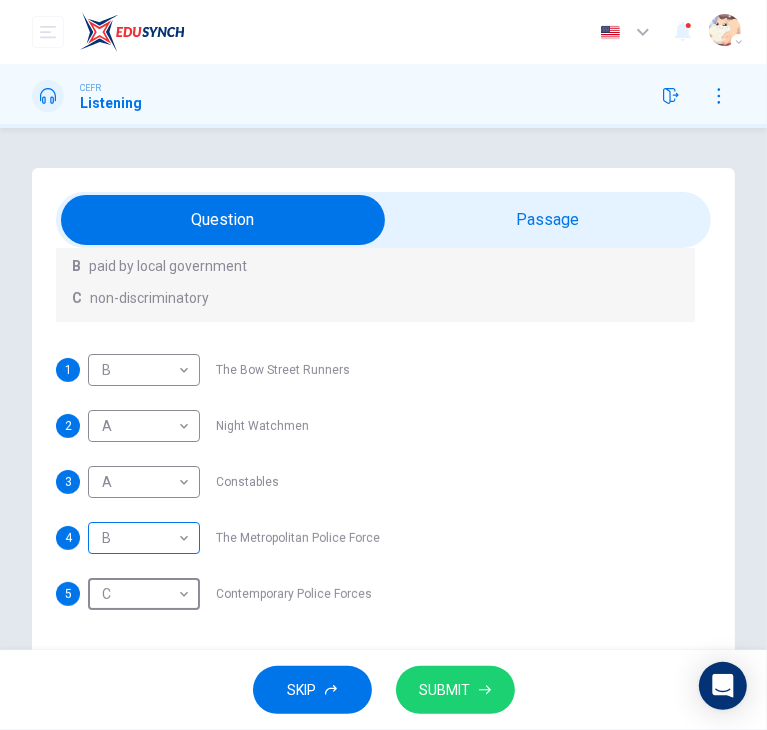 scroll, scrollTop: 12, scrollLeft: 0, axis: vertical 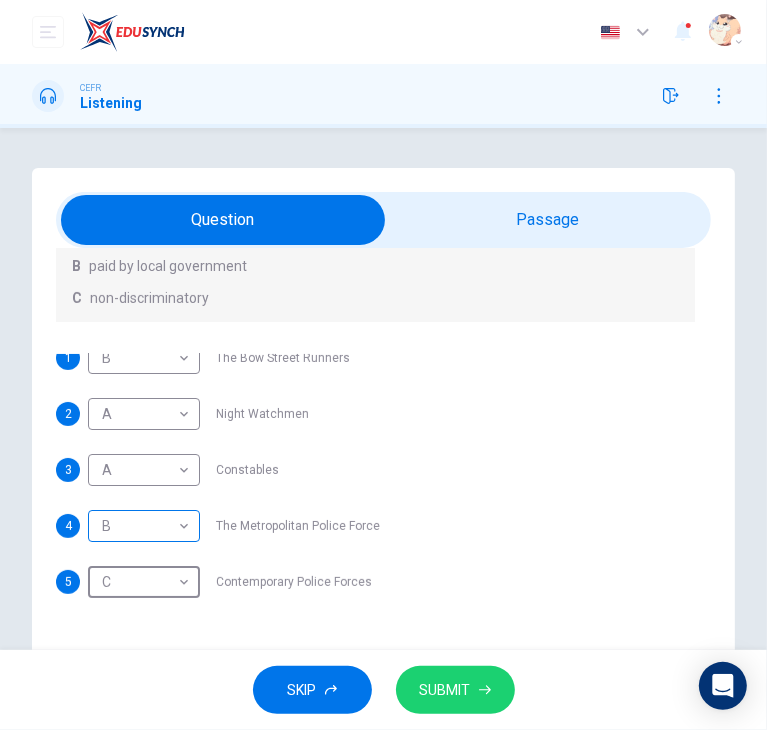 click on "This site uses cookies, as explained in our  Privacy Policy . If you agree to the use of cookies, please click the Accept button and continue to browse our site.   Privacy Policy Accept Dashboard Practice Start a test Analysis Buy a Test English ** ​ [FIRST] [LAST] CEFR Listening Question 50 What does the lecturer say about the following? Write the correct letter, A, B or C, next to the questions A  A not in possession of firearms B paid by local government C non-discriminatory 1 B * ​ The Bow Street Runners
2 A * ​ Night Watchmen 3 A * ​ Constables 4 B * ​ The Metropolitan Police Force 5 C * ​ Contemporary Police Forces Criminology Discussion 05m 06s SKIP SUBMIT ELTC - EduSynch CEFR Test for Teachers in Malaysia
Dashboard Practice Start a test Analysis Pricing   Notifications 1 © Copyright  2025 Audio Timer 00:12:13 END SESSION" at bounding box center [383, 365] 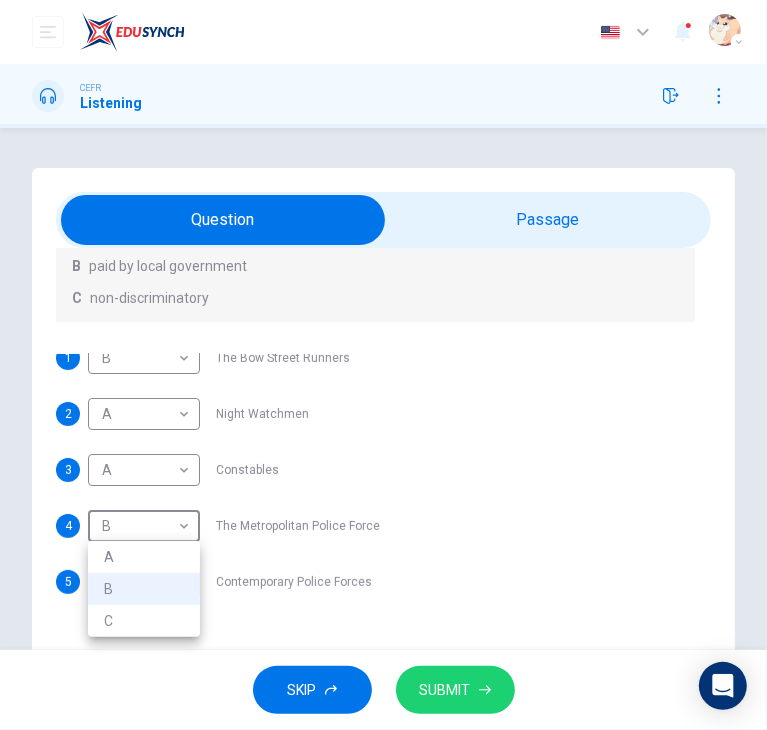 click on "C" at bounding box center [144, 621] 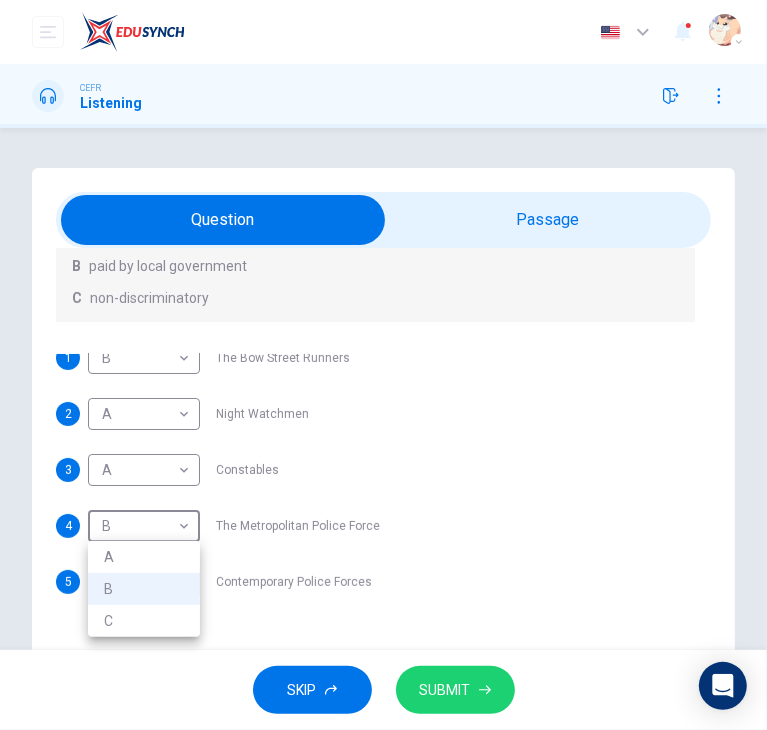 type on "*" 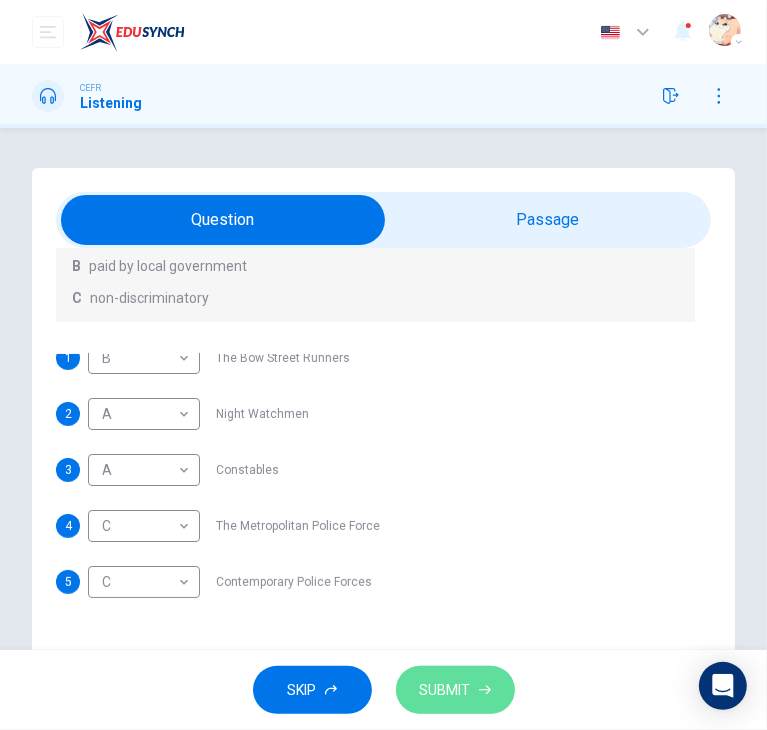 click on "SUBMIT" at bounding box center [445, 690] 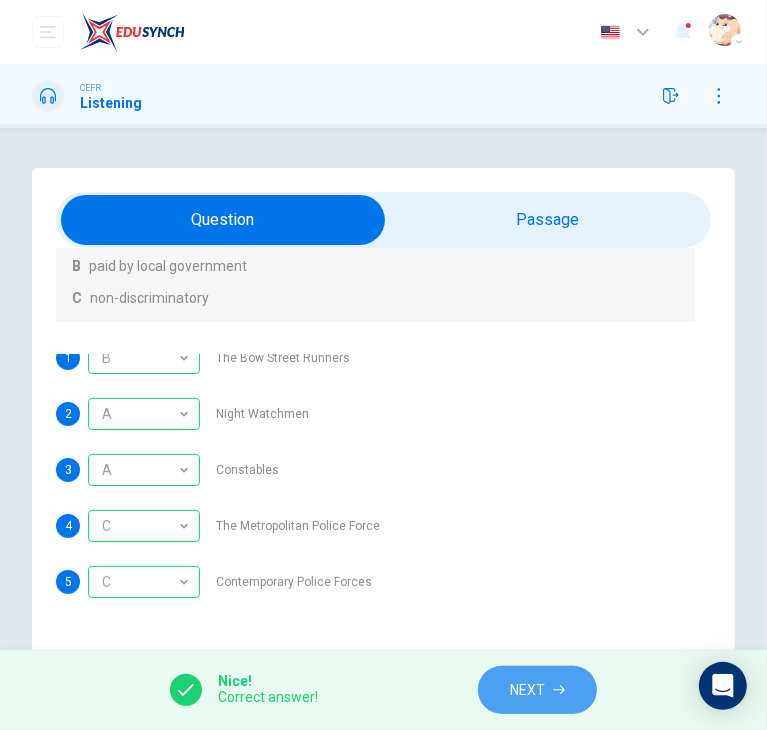 click on "NEXT" at bounding box center (527, 690) 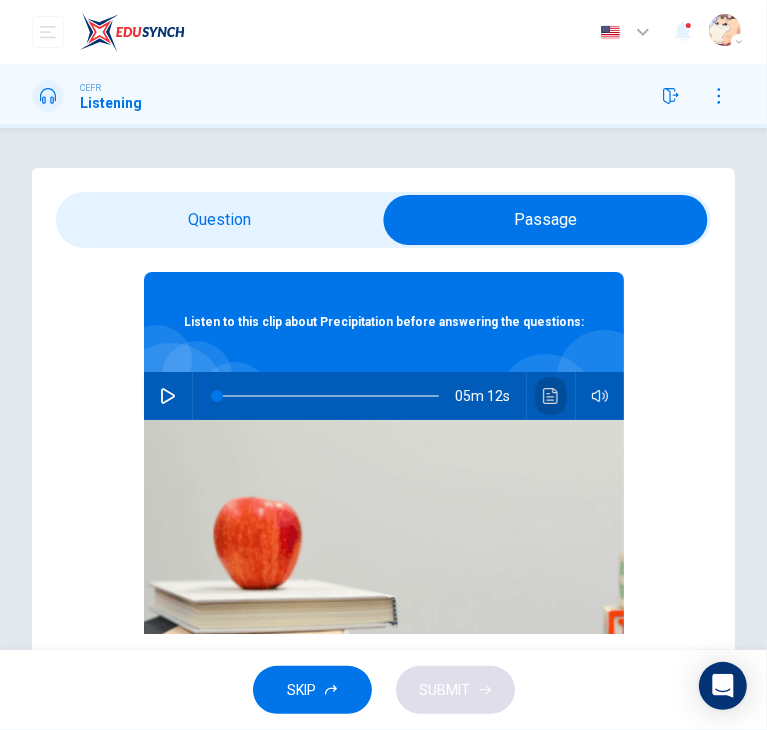 click 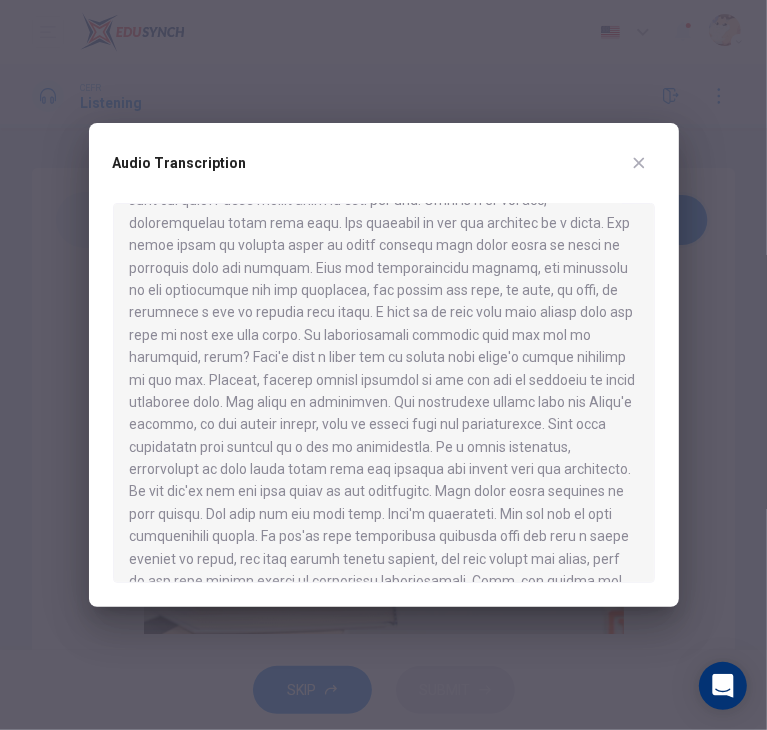 scroll, scrollTop: 0, scrollLeft: 0, axis: both 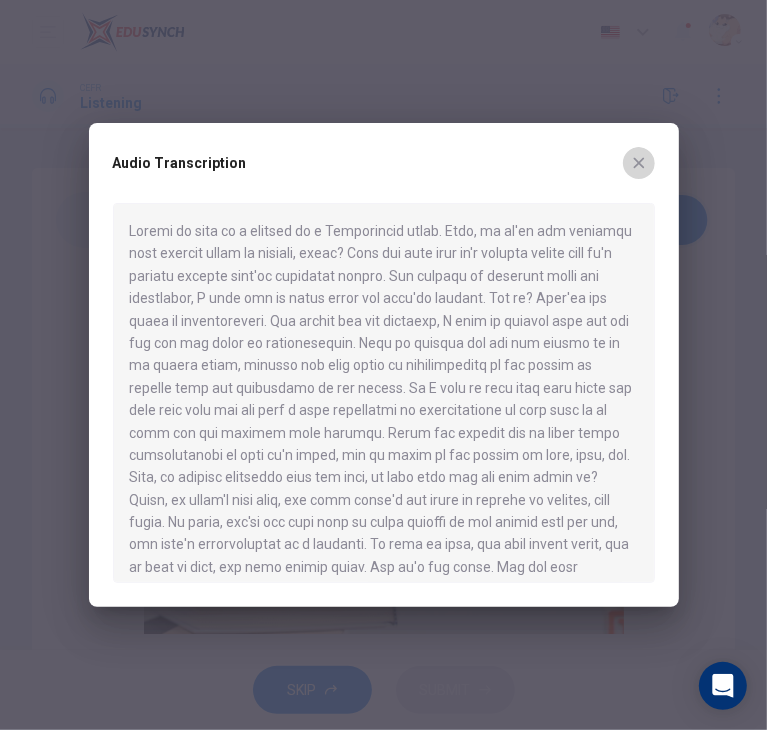 click 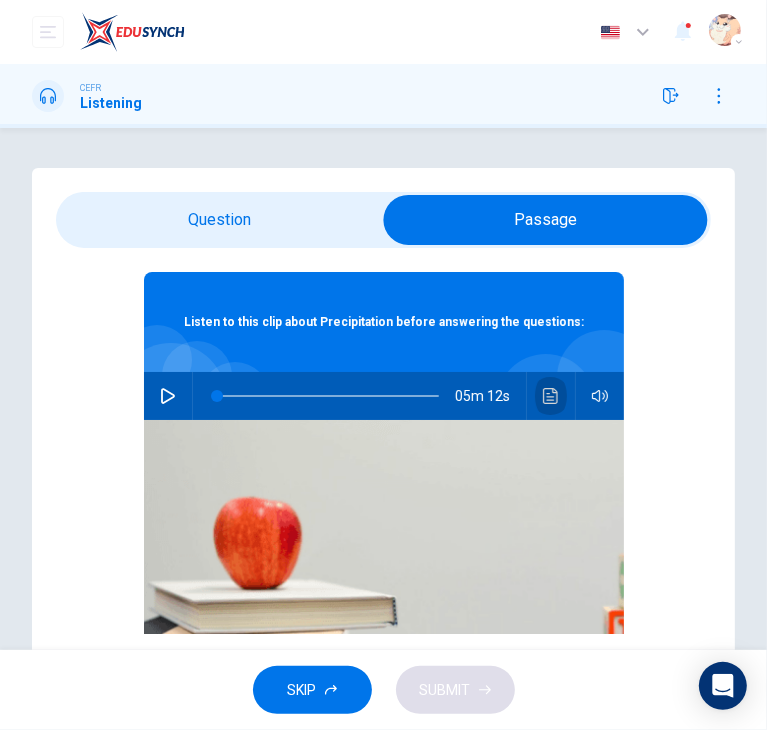 click 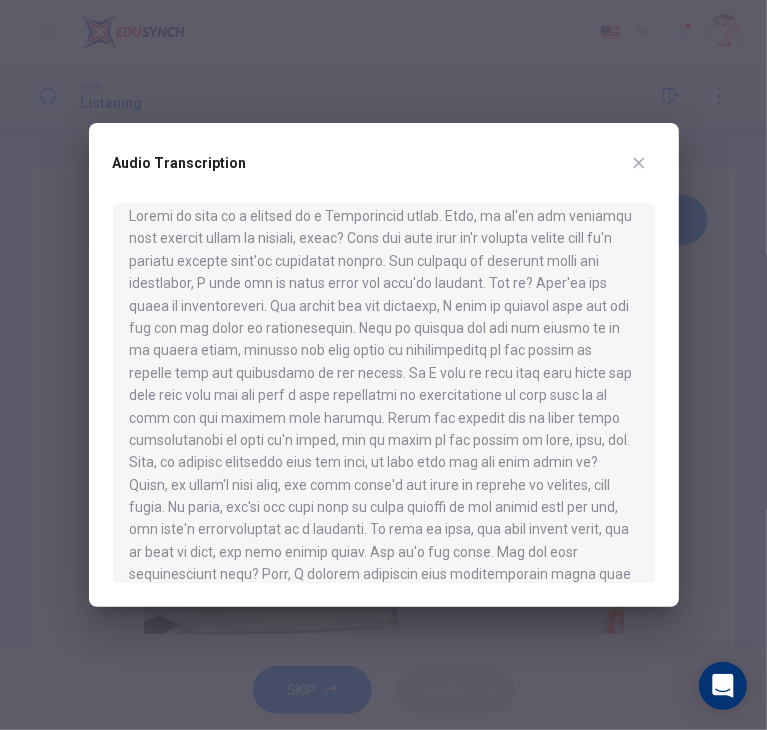 scroll, scrollTop: 14, scrollLeft: 0, axis: vertical 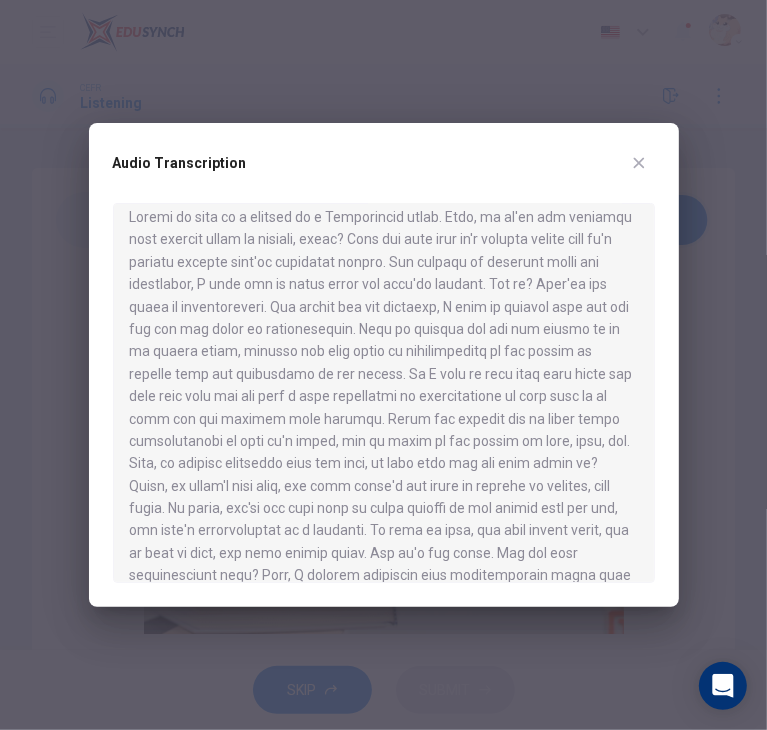 type 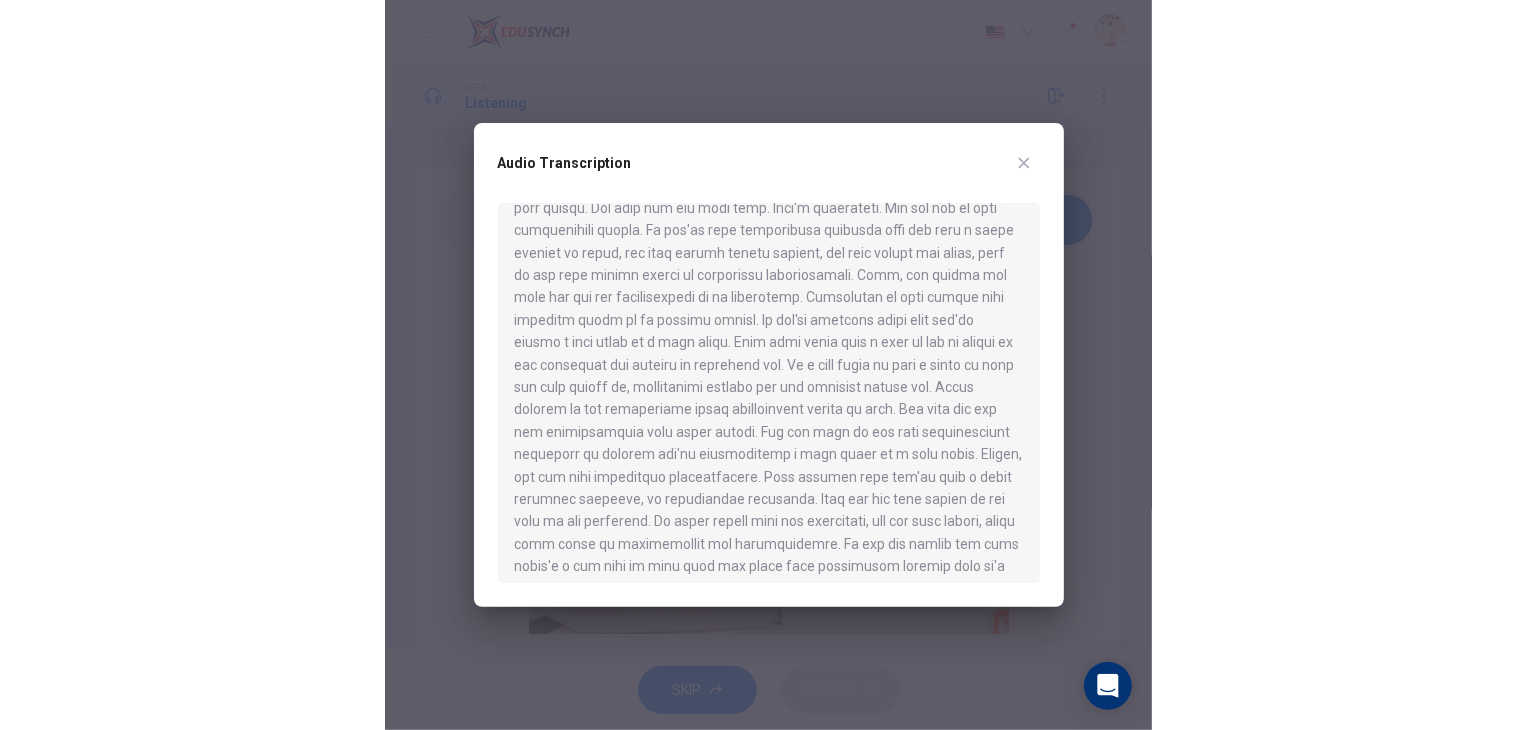 scroll, scrollTop: 975, scrollLeft: 0, axis: vertical 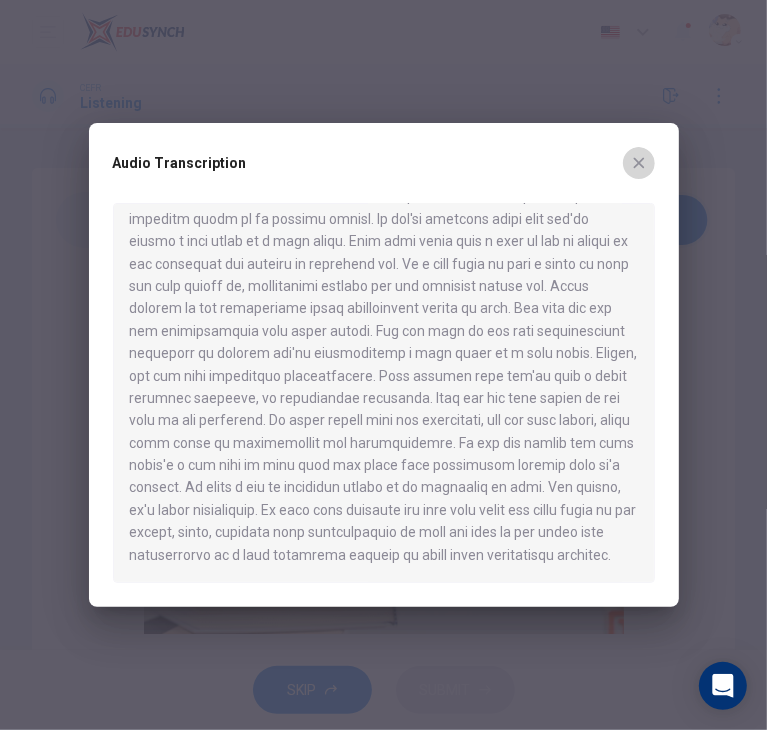 click 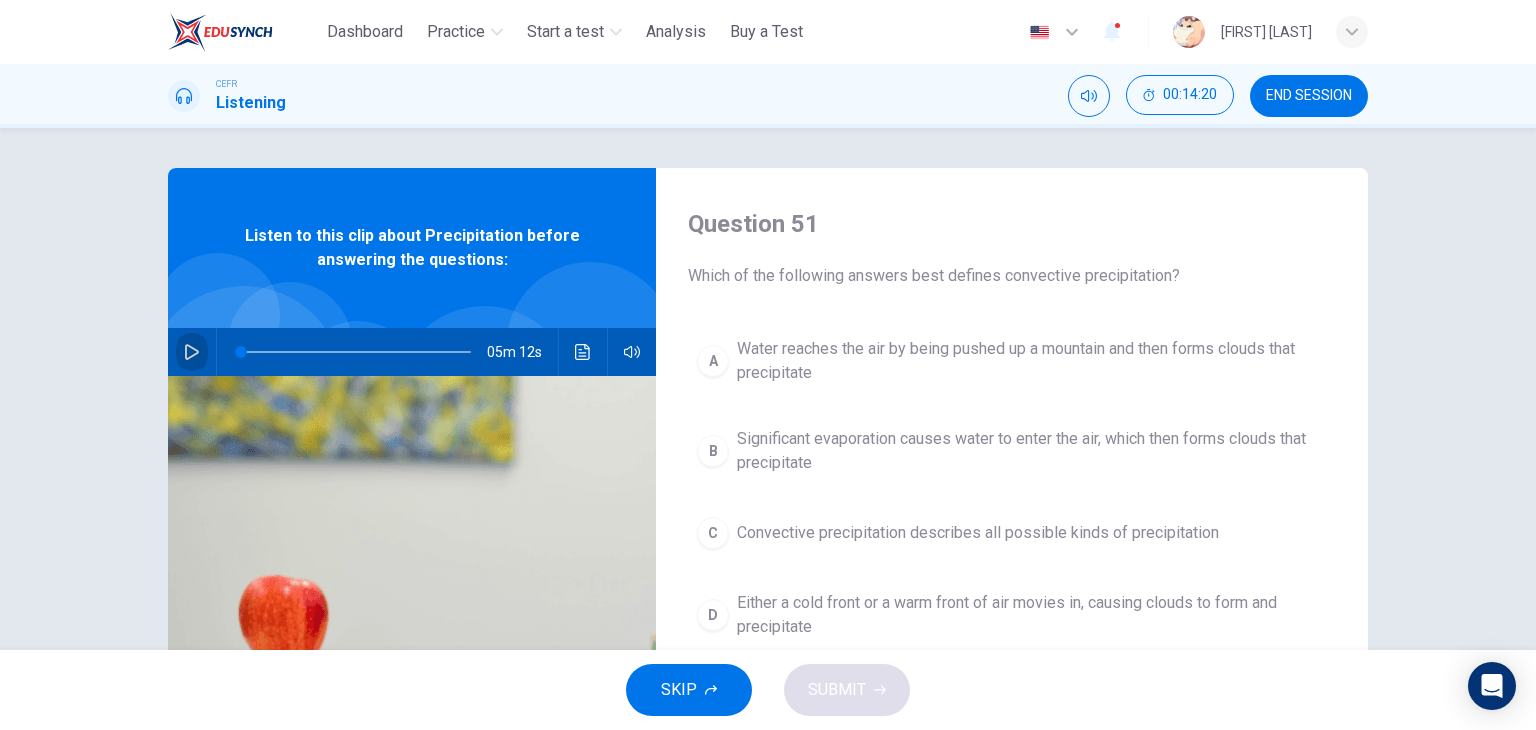 click 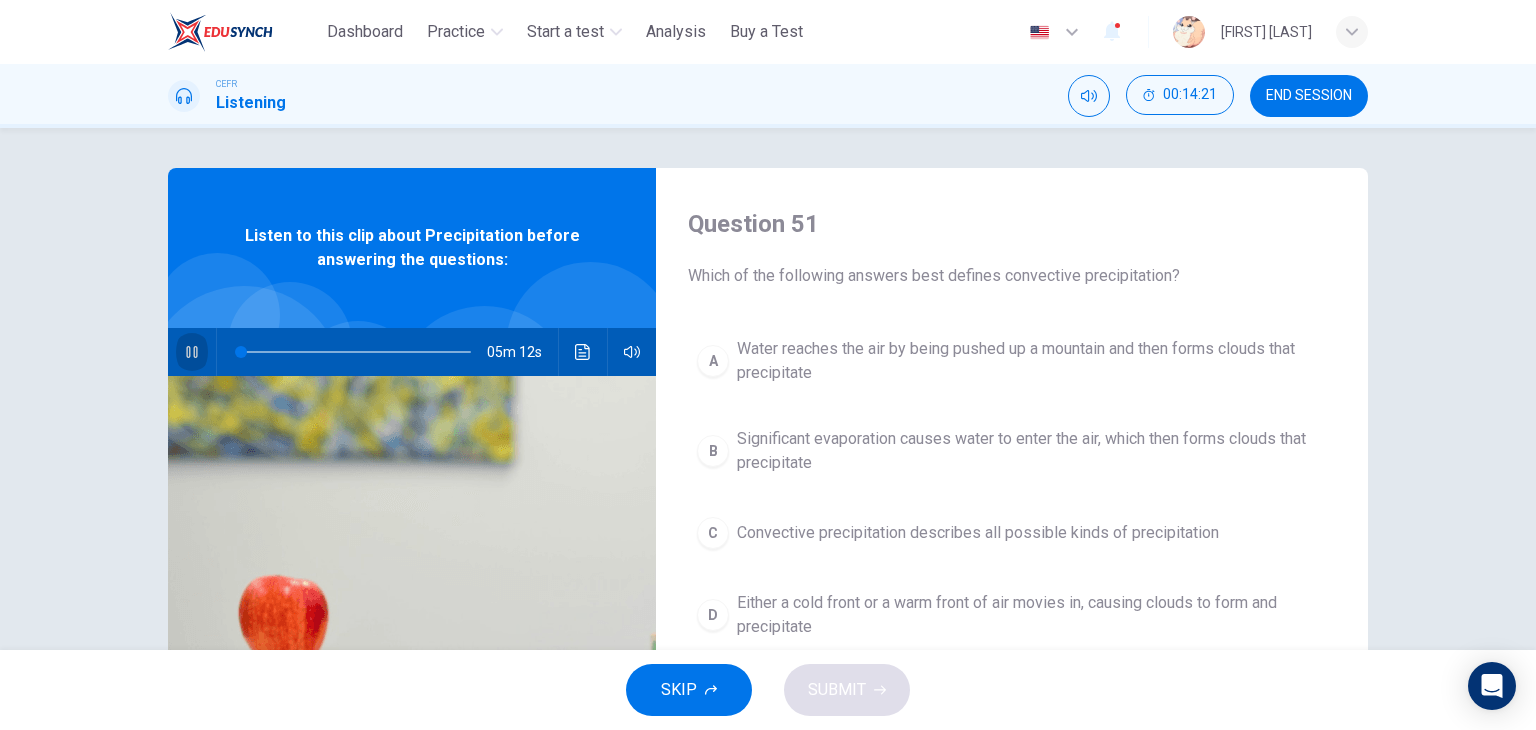click 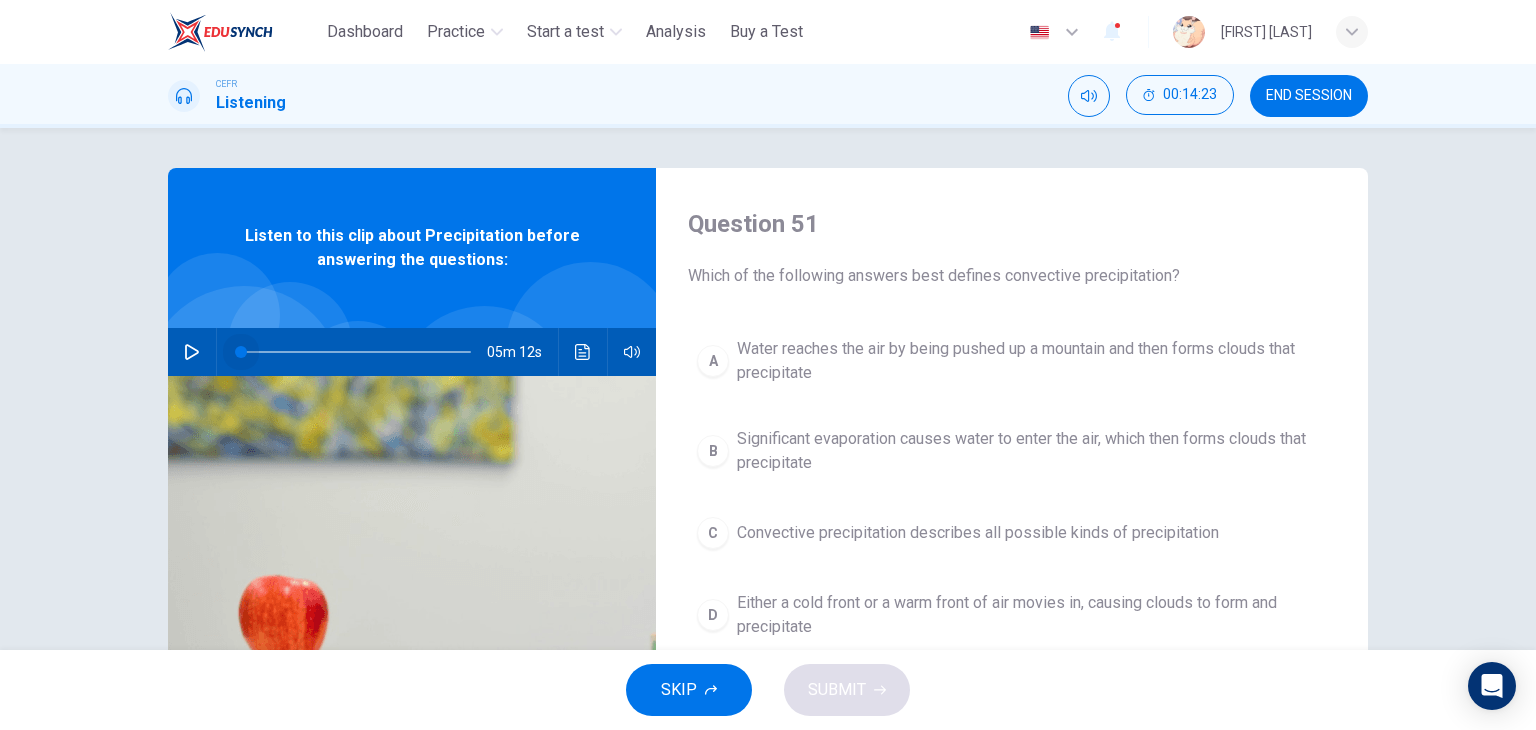 drag, startPoint x: 241, startPoint y: 351, endPoint x: 212, endPoint y: 360, distance: 30.364452 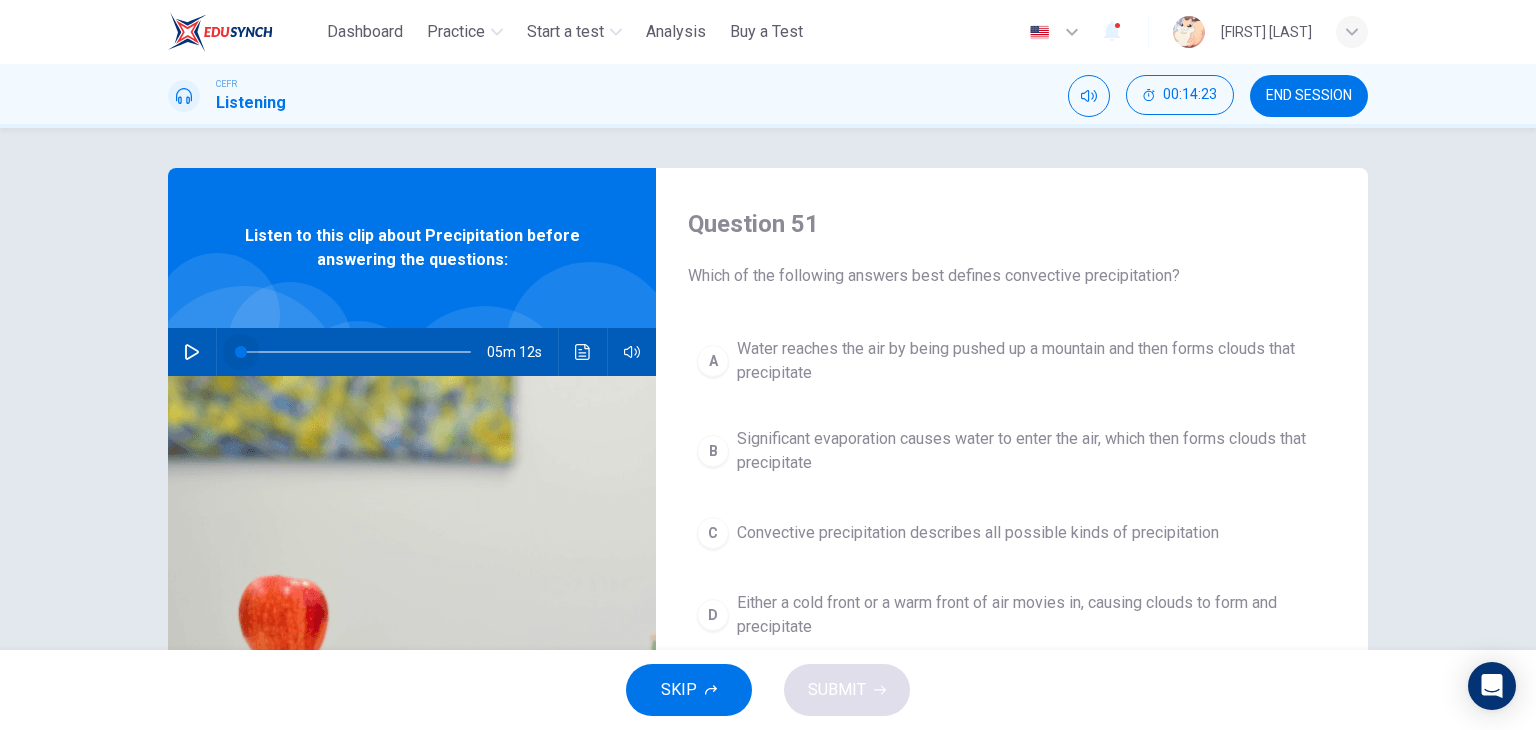 click at bounding box center (352, 352) 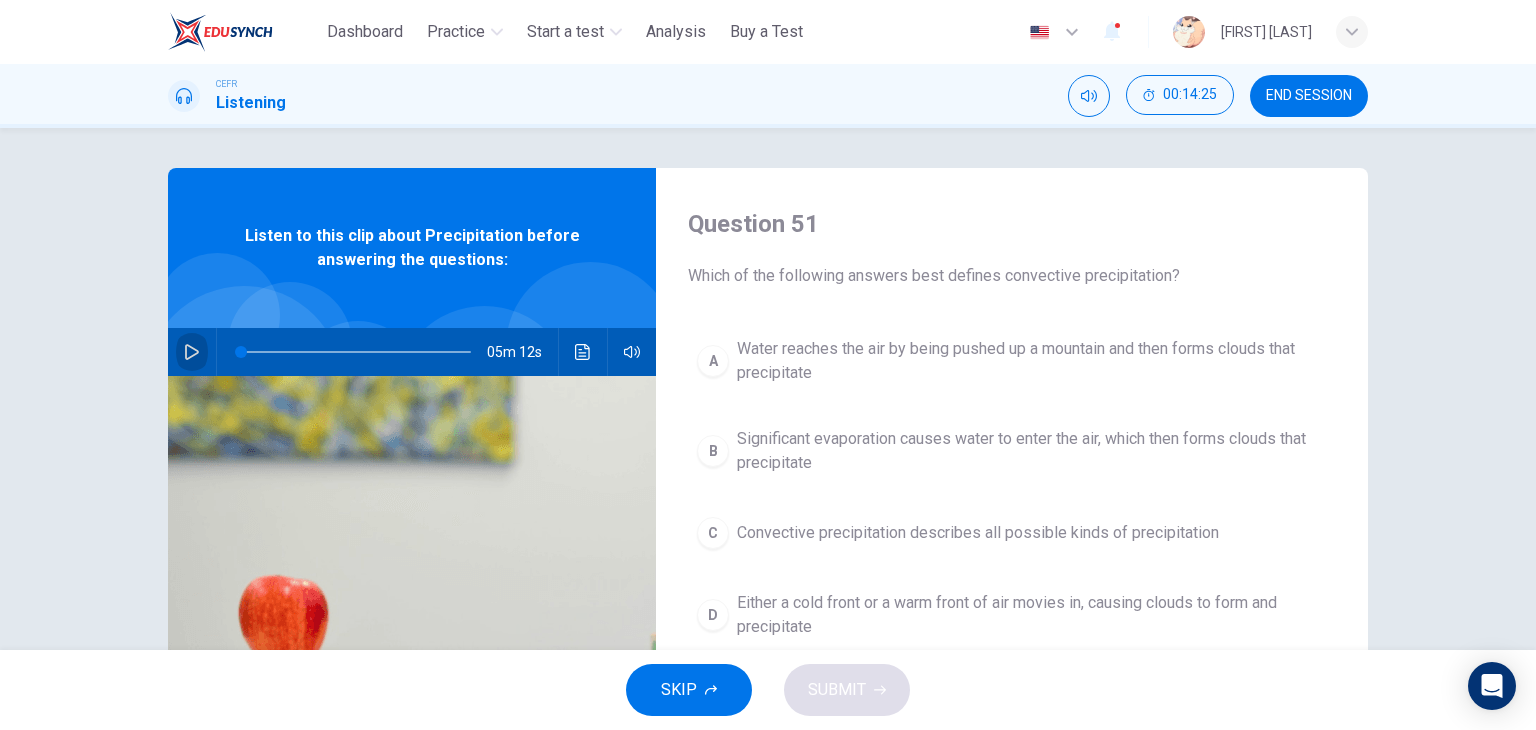 click 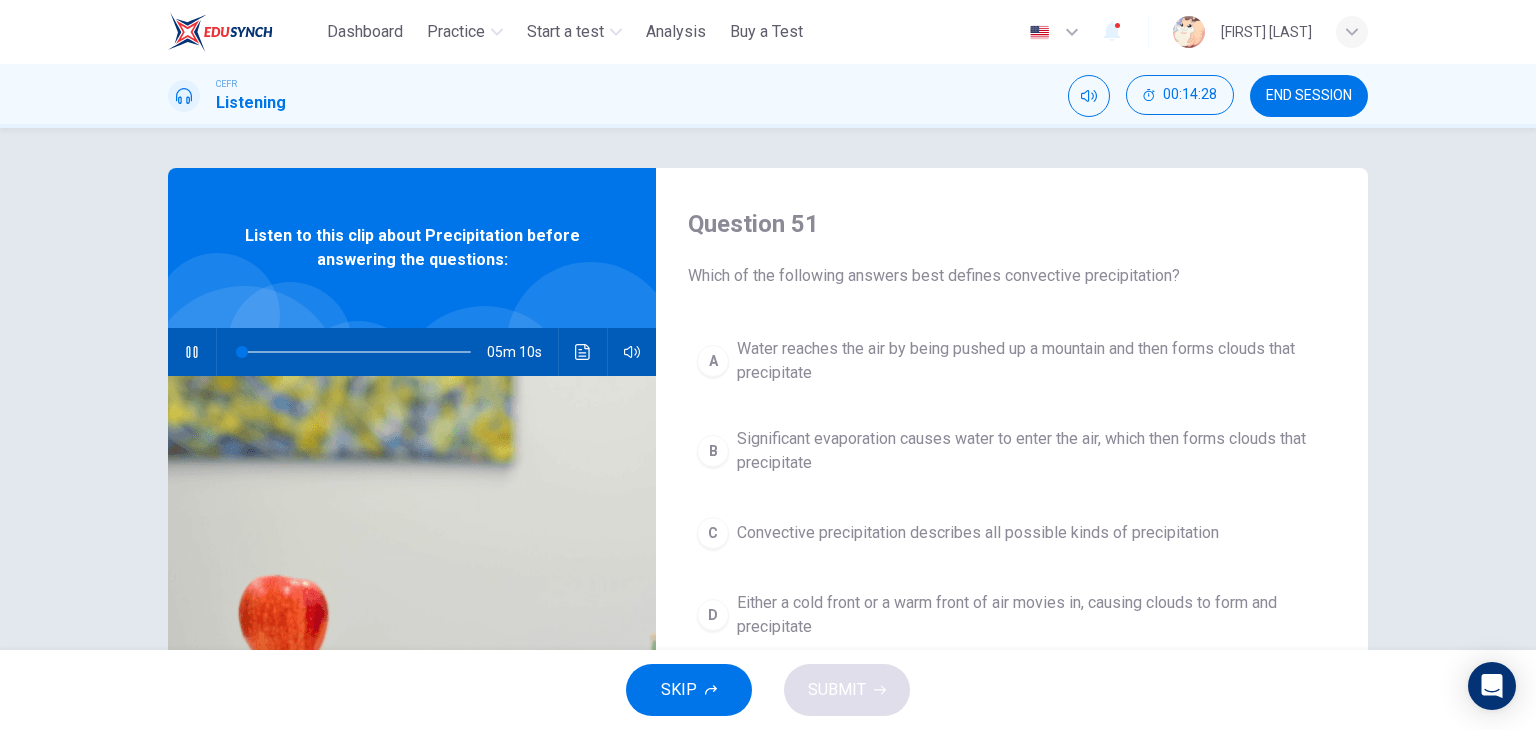 type on "*" 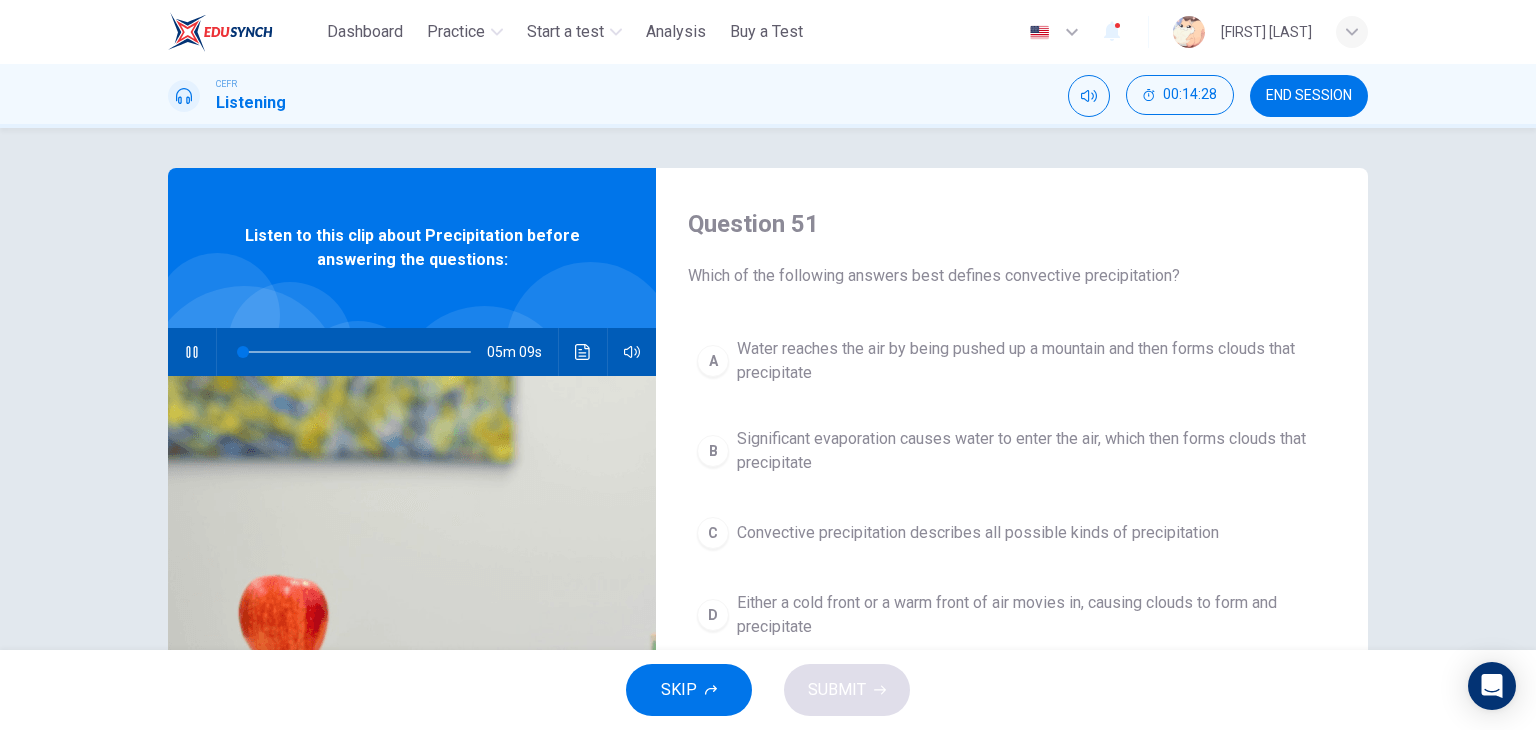 type 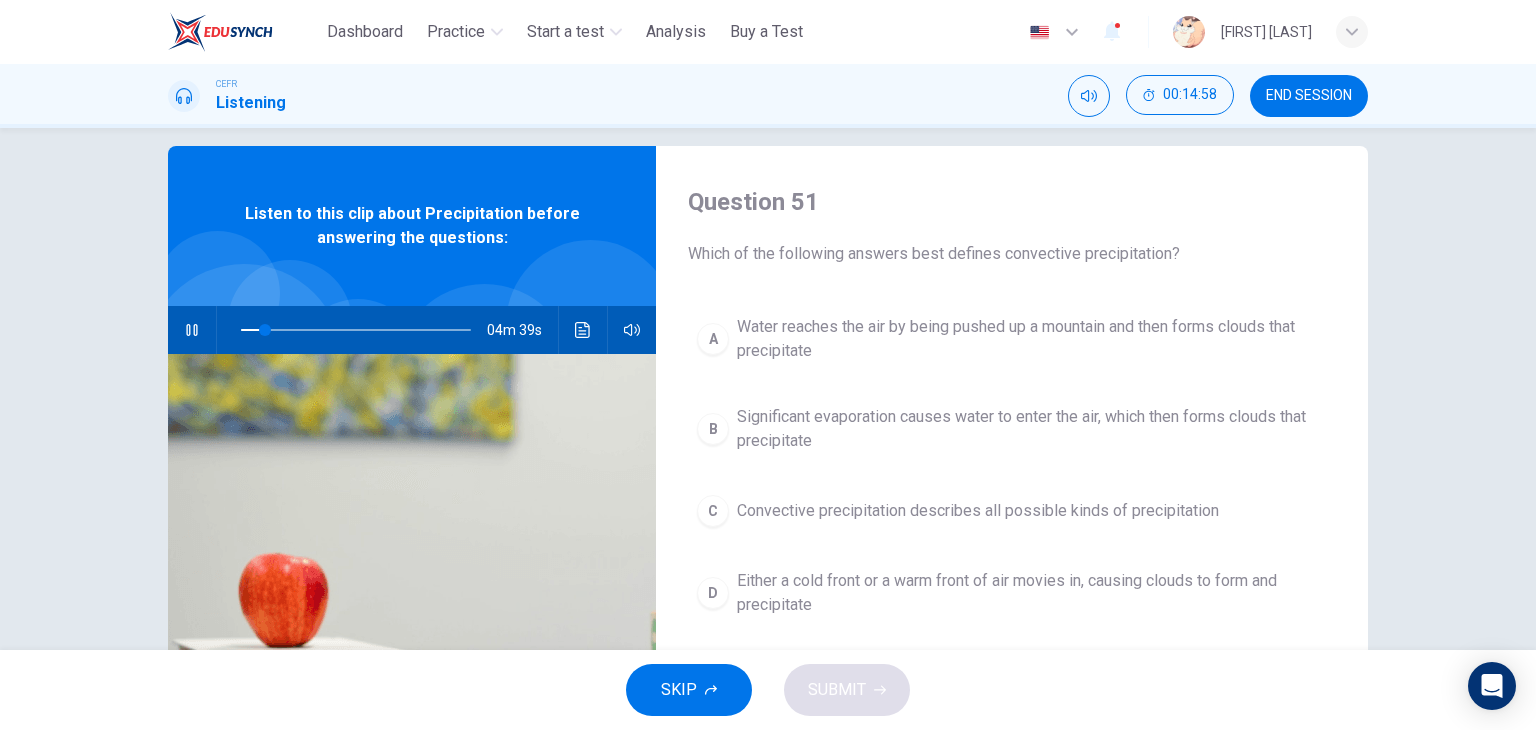 scroll, scrollTop: 23, scrollLeft: 0, axis: vertical 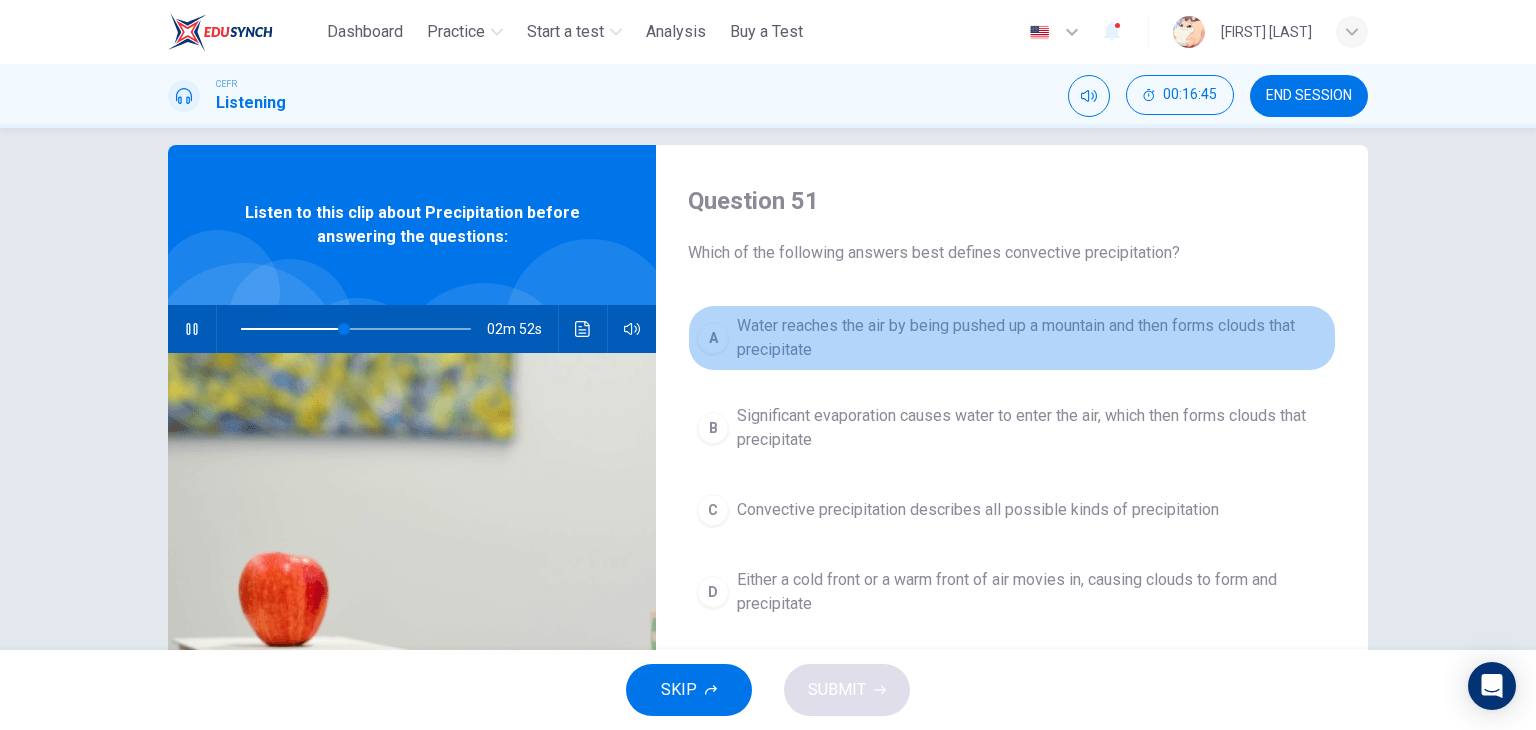 click on "Water reaches the air by being pushed up a mountain and then forms clouds that precipitate" at bounding box center (1032, 338) 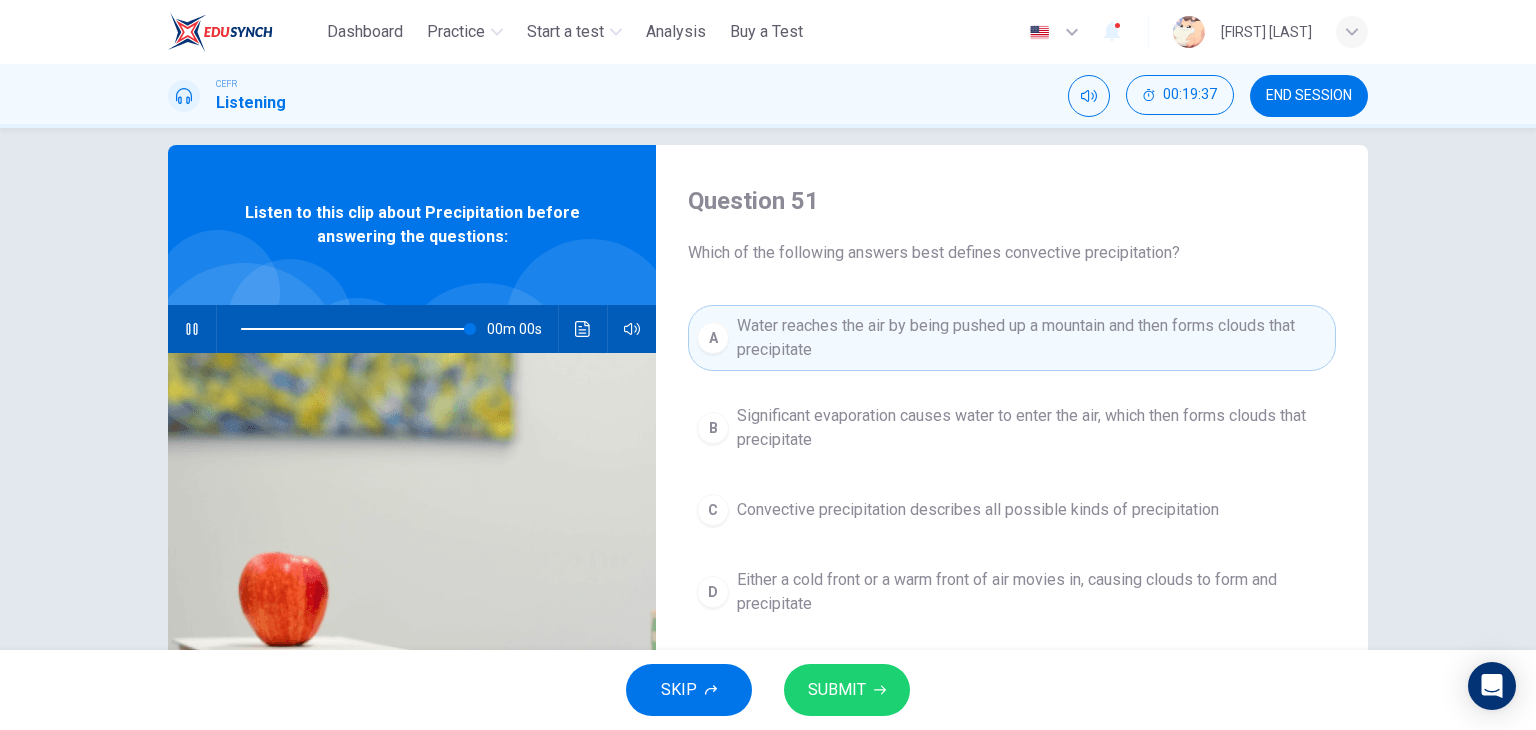 type on "*" 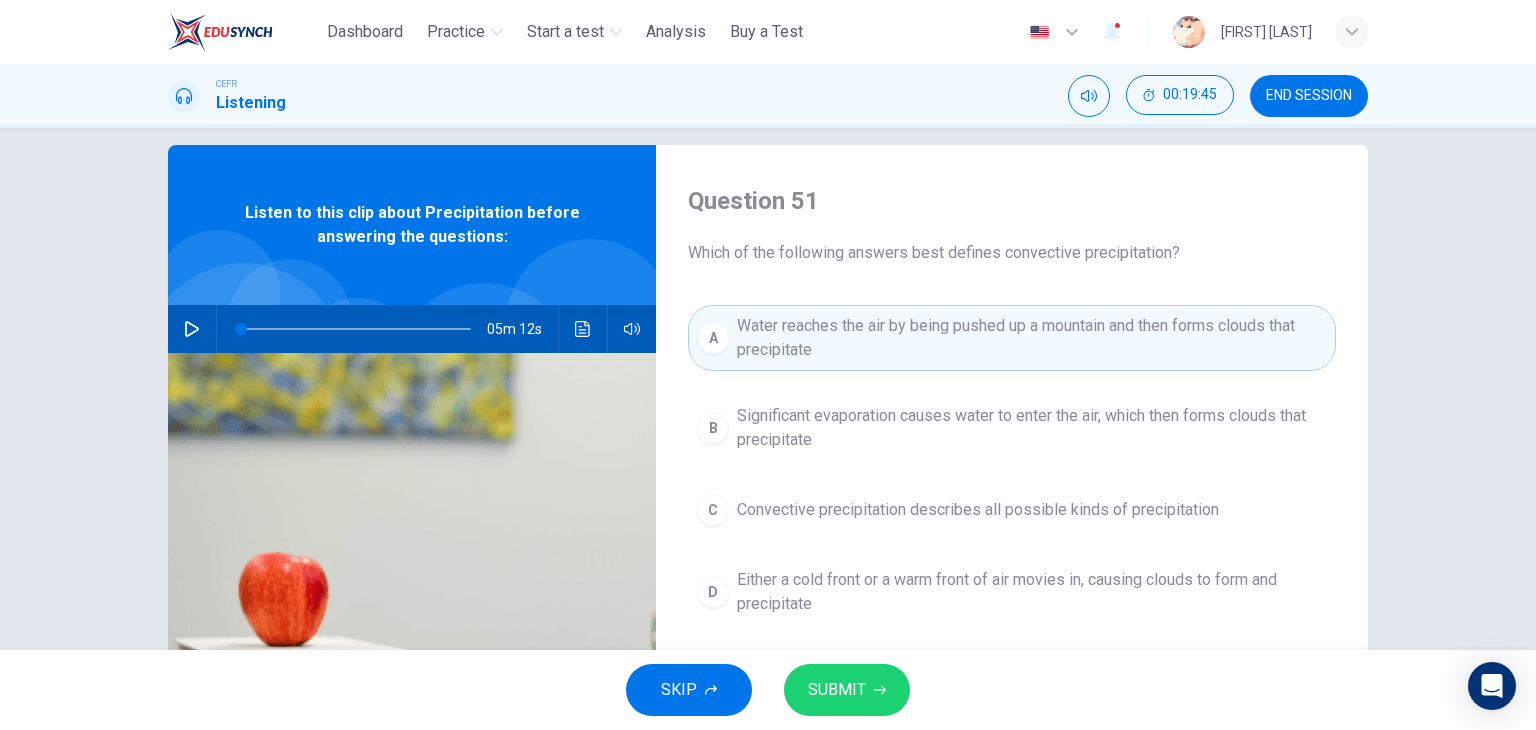 click on "SUBMIT" at bounding box center [837, 690] 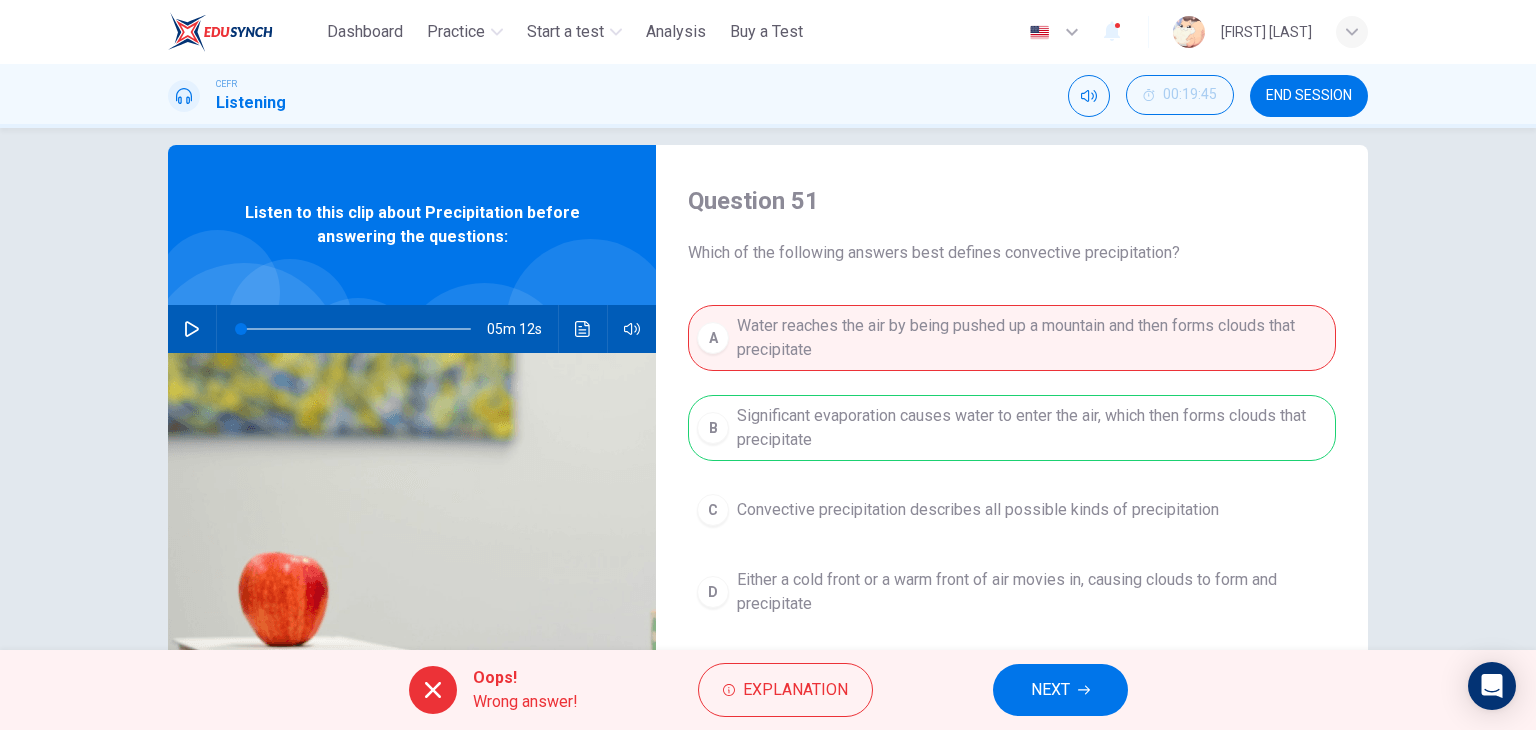 drag, startPoint x: 541, startPoint y: 534, endPoint x: 997, endPoint y: 697, distance: 484.25717 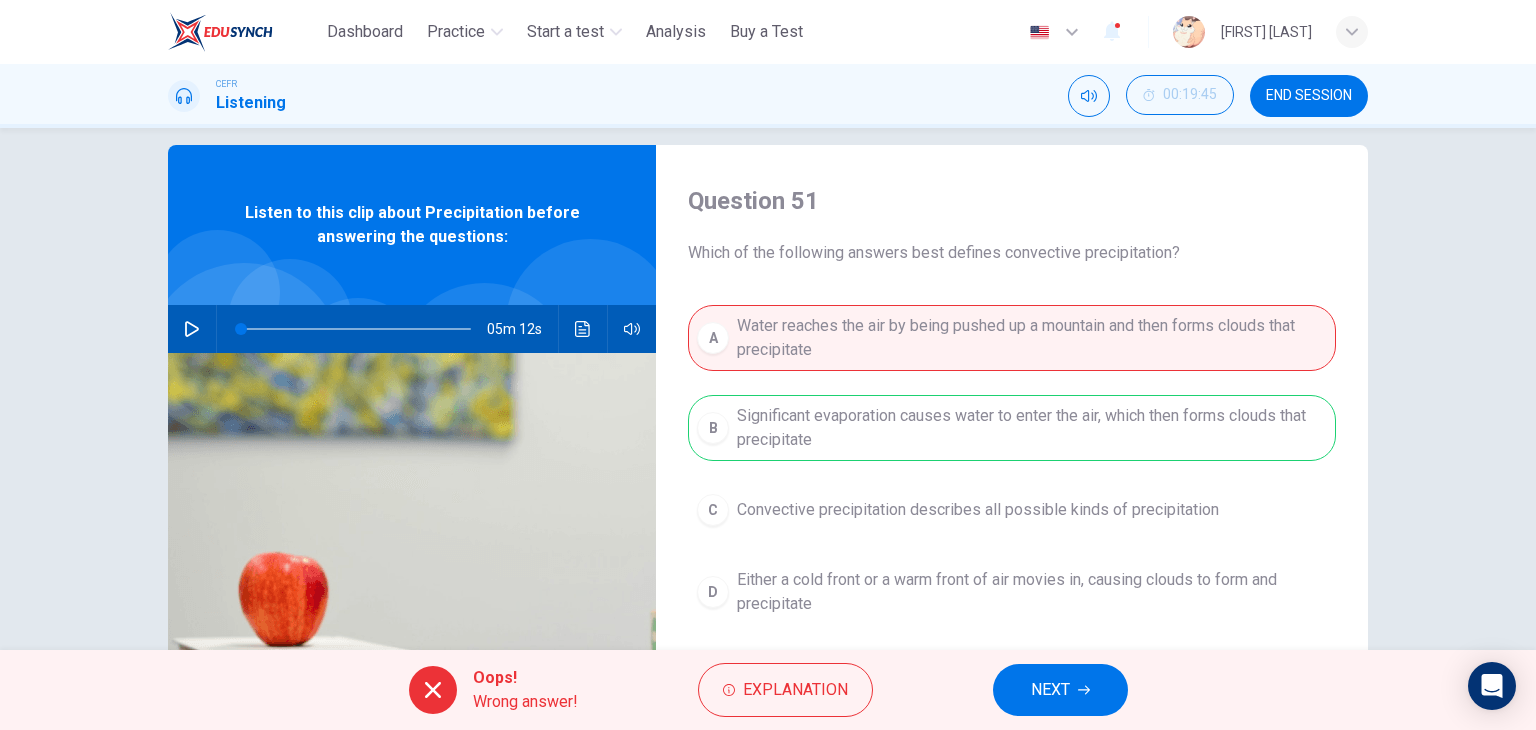 click on "Dashboard Practice Start a test Analysis Buy a Test English ** ​ [FIRST] [LAST] CEFR Listening 00:19:45 END SESSION Question 51 Which of the following answers best defines convective precipitation? A Water reaches the air by being pushed up a mountain and then forms clouds that precipitate B Significant evaporation causes water to enter the air, which then forms clouds that precipitate C Convective precipitation describes all possible kinds of precipitation D Either a cold front or a warm front of air movies in, causing clouds to form and precipitate Listen to this clip about Precipitation before answering the questions:  05m 12s Oops! Wrong answer! Explanation NEXT" at bounding box center [768, 365] 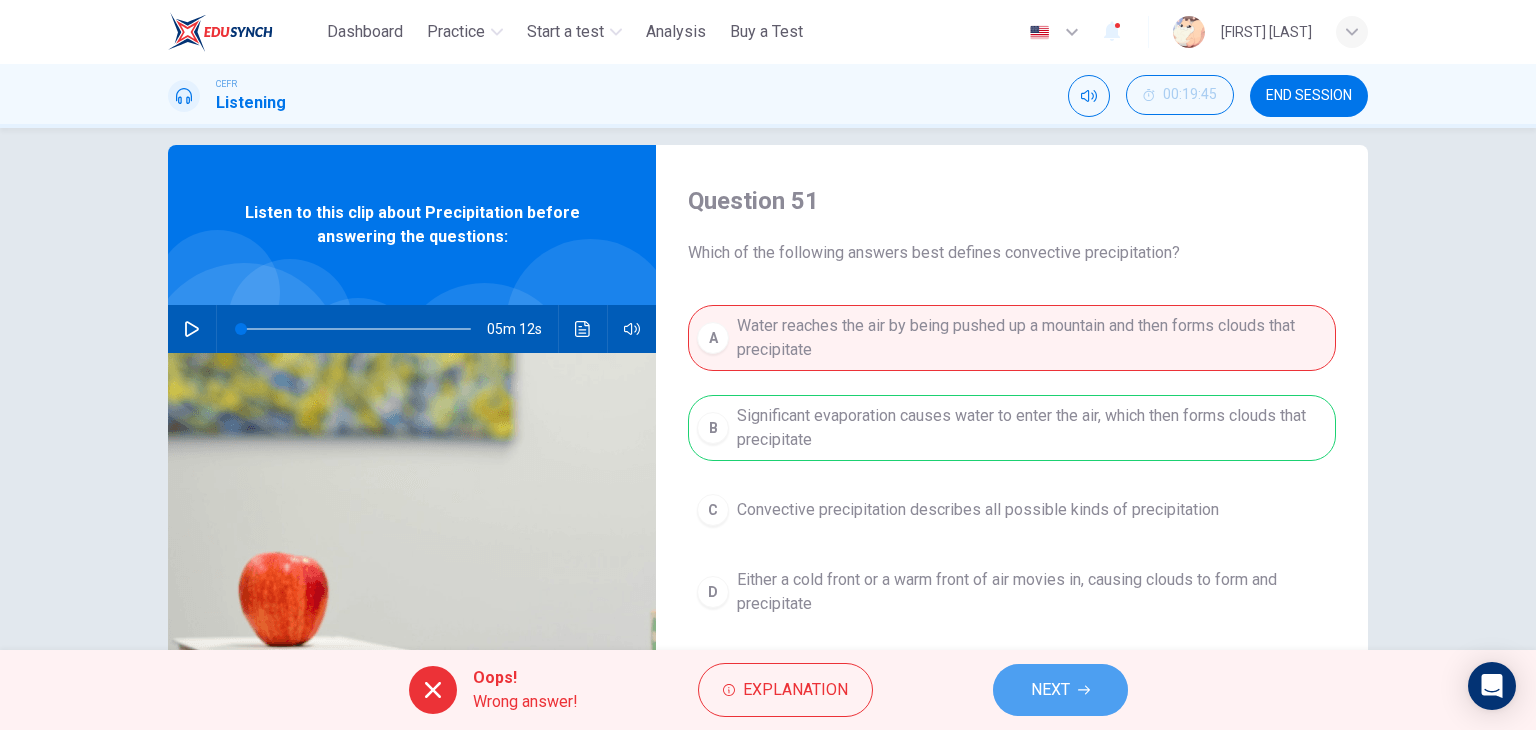 click on "NEXT" at bounding box center [1060, 690] 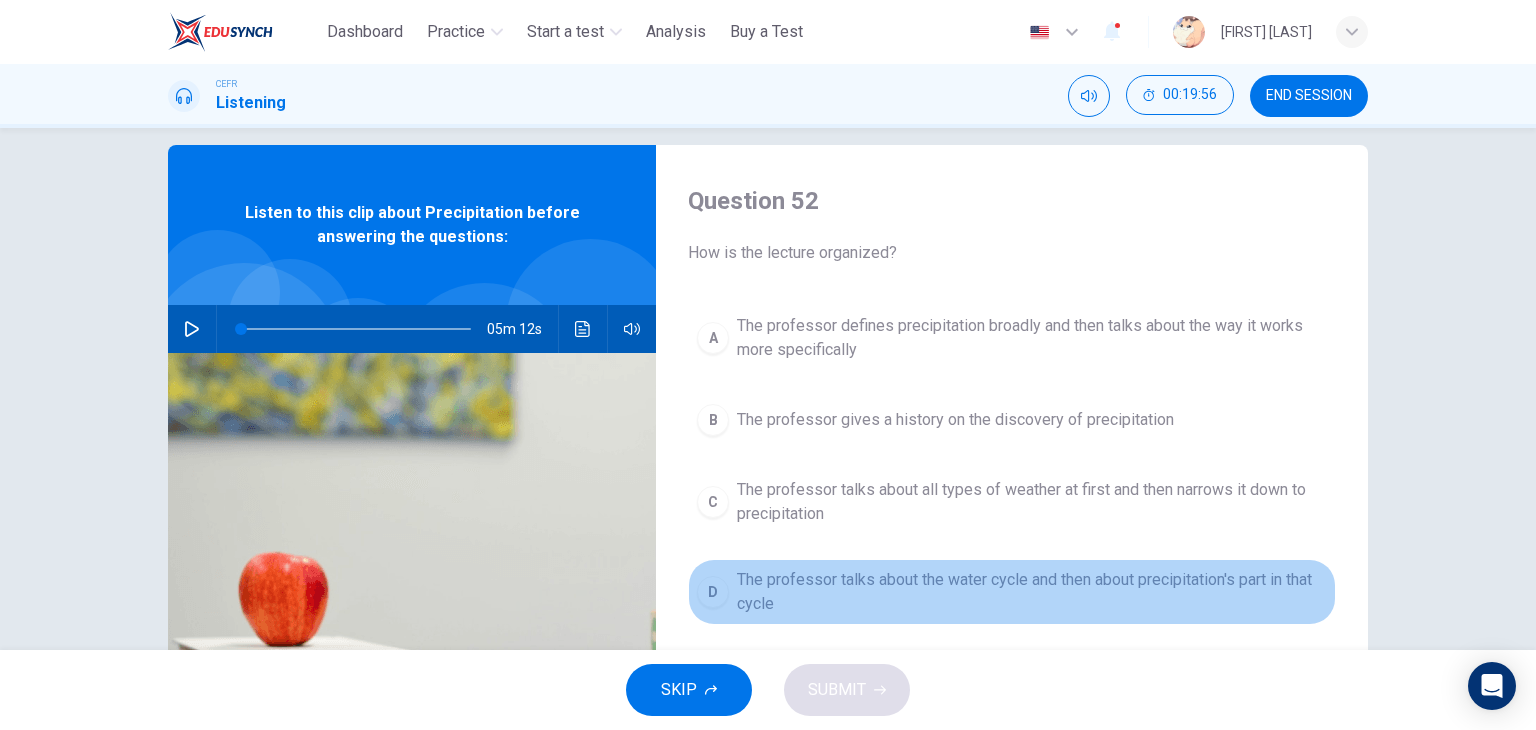 click on "The professor talks about the water cycle and then about precipitation's part in that cycle" at bounding box center [1032, 592] 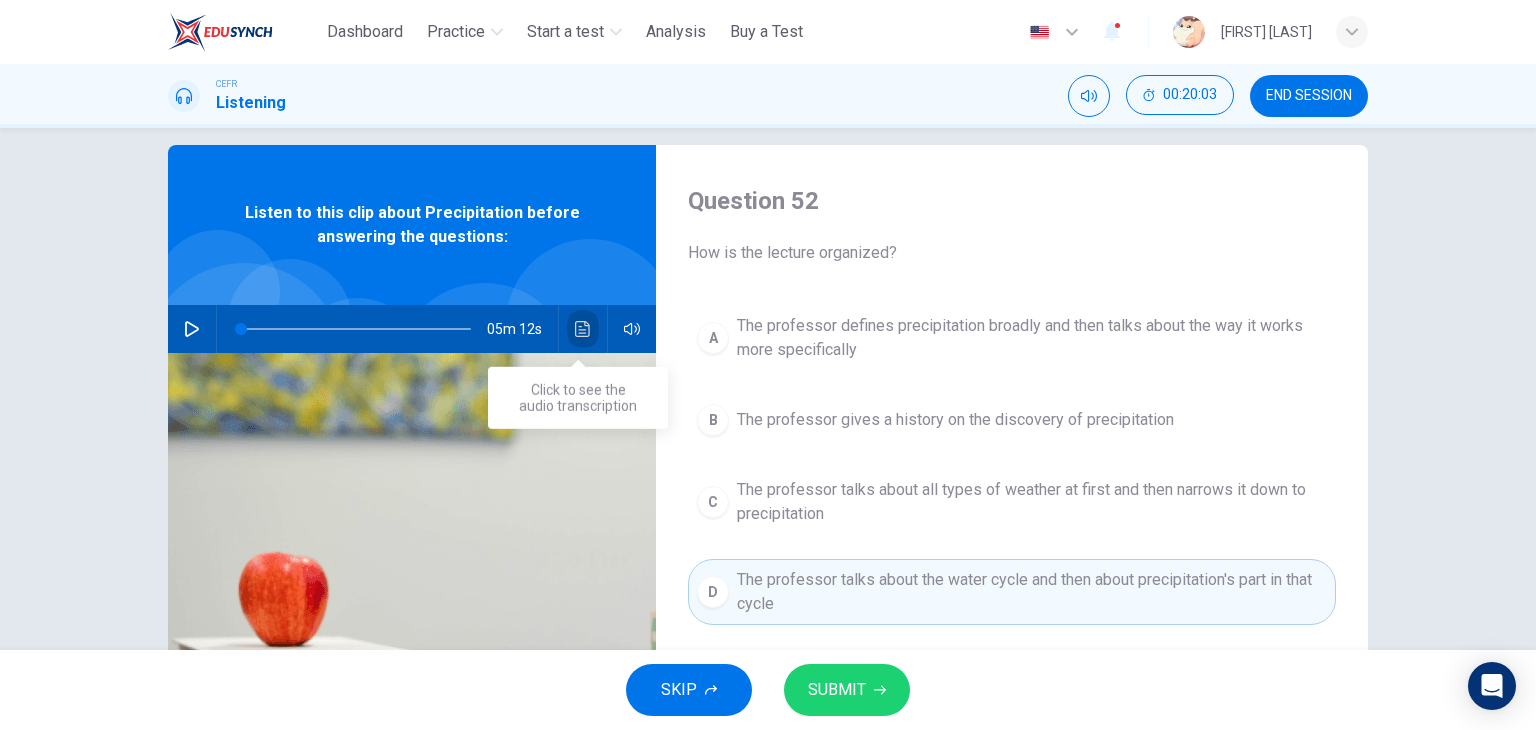 click 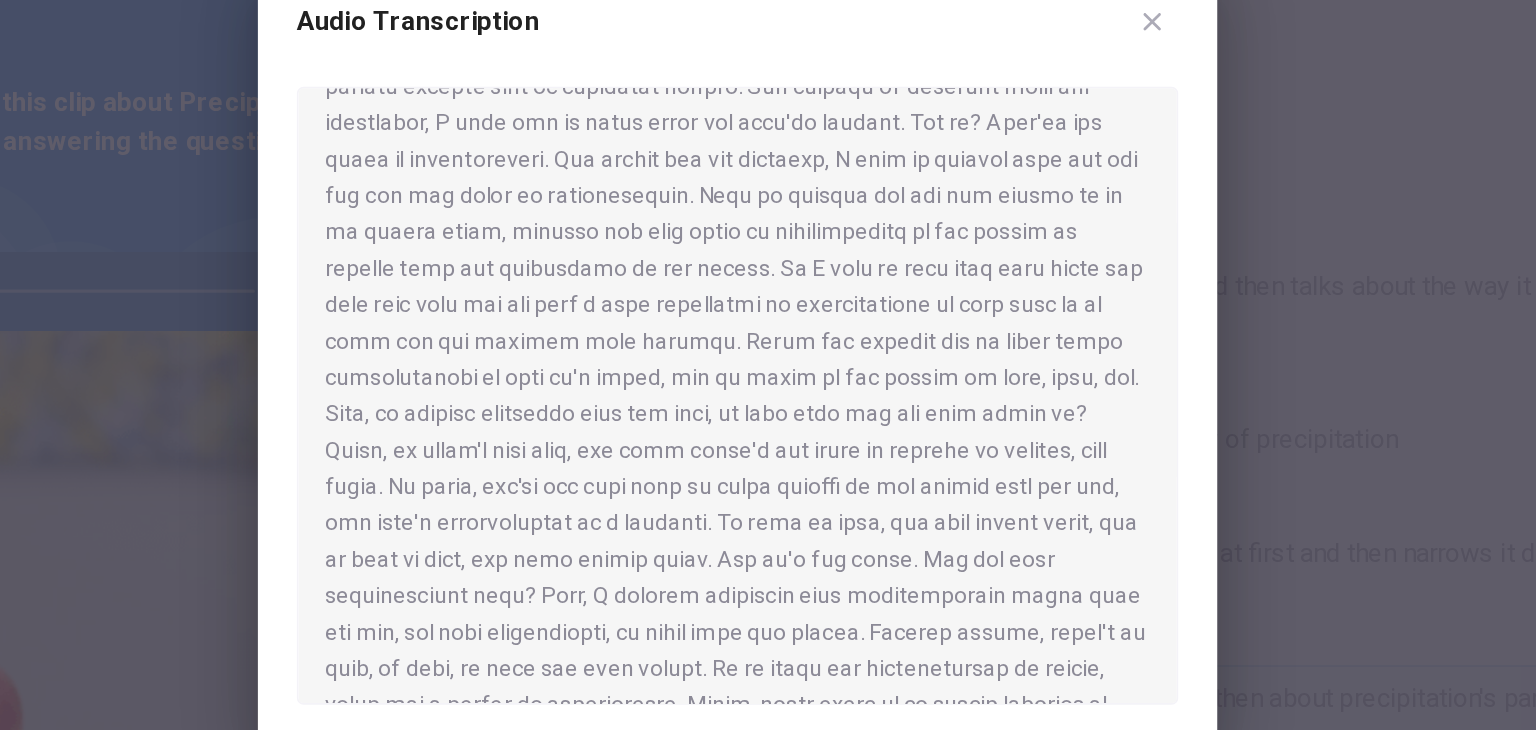 scroll, scrollTop: 76, scrollLeft: 0, axis: vertical 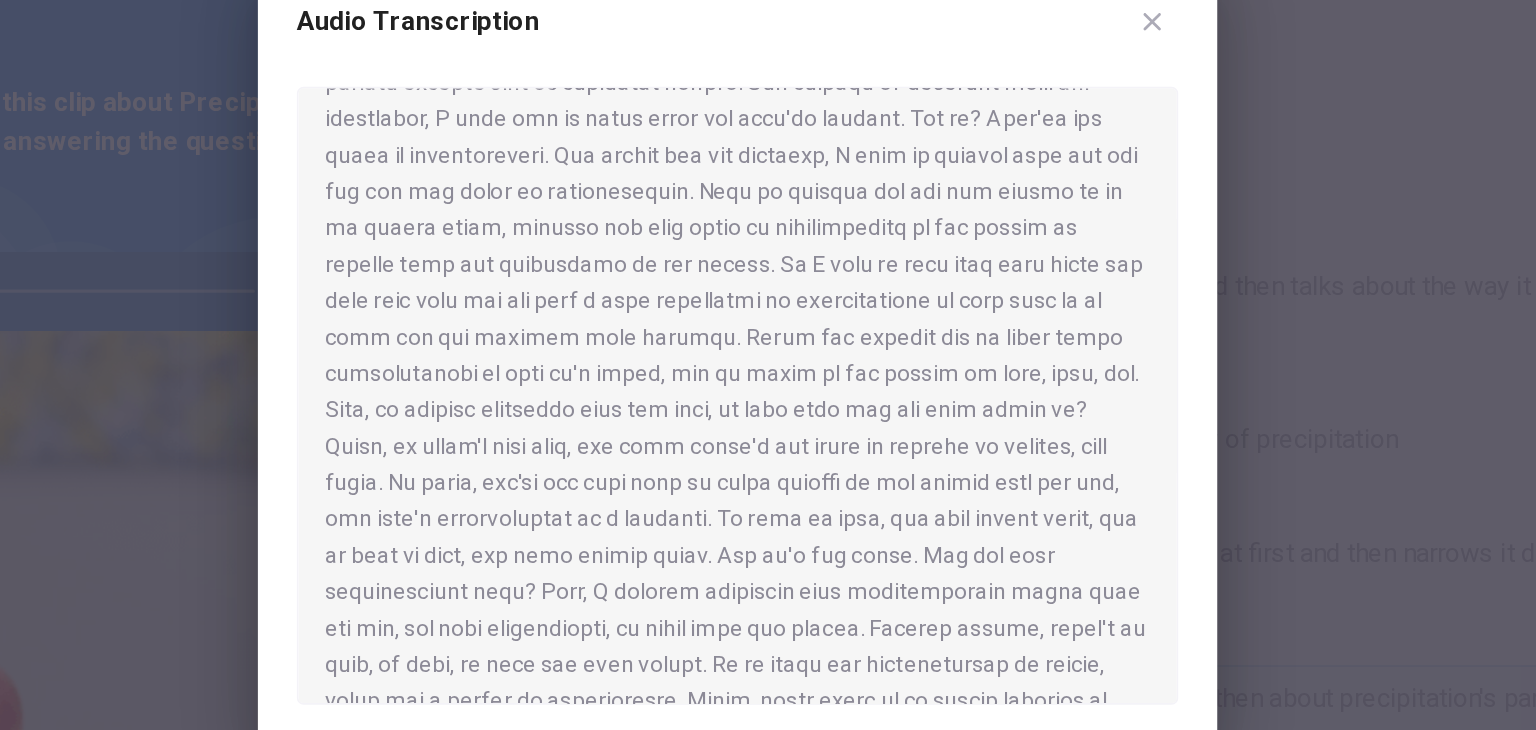 click 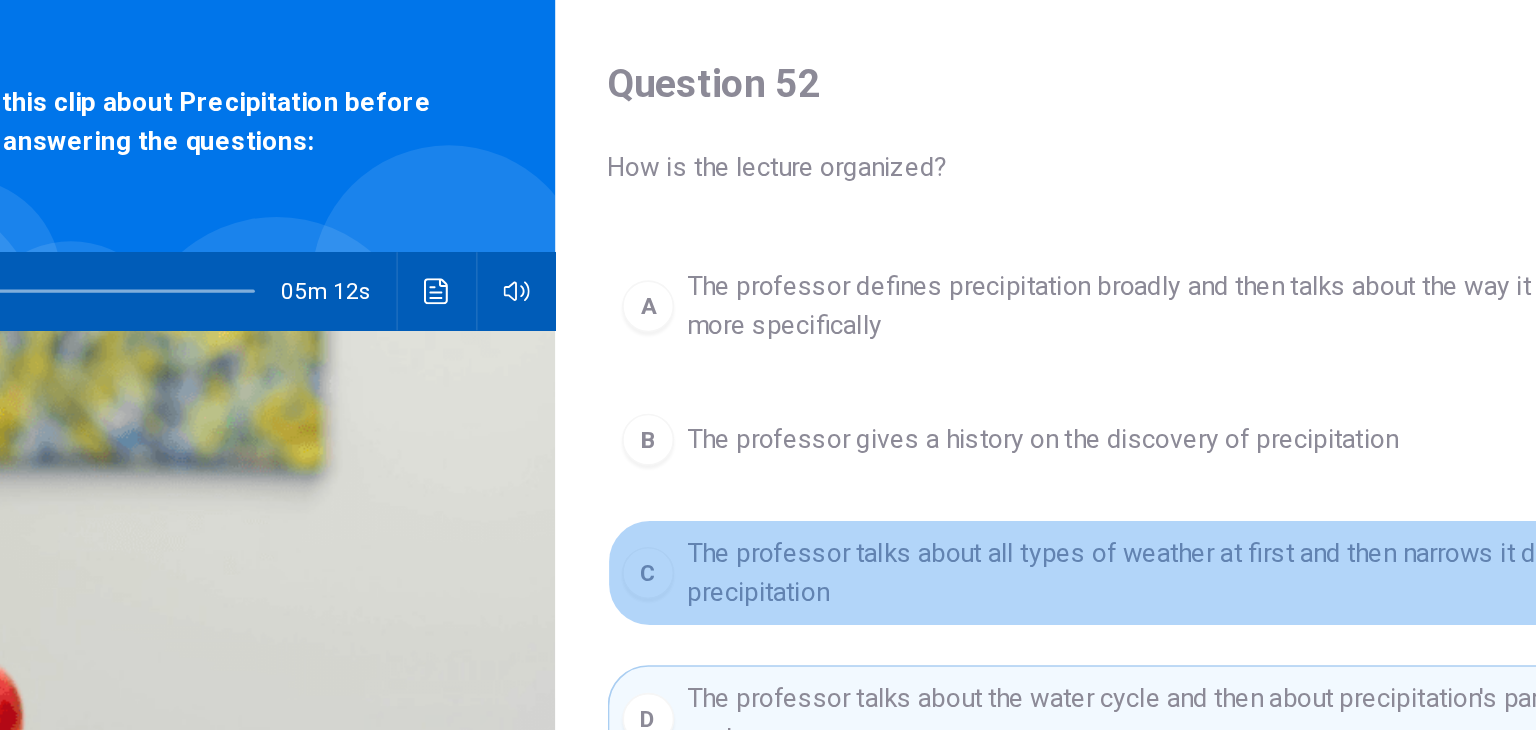 click on "The professor talks about all types of weather at first and then narrows it down to precipitation" at bounding box center (1032, 502) 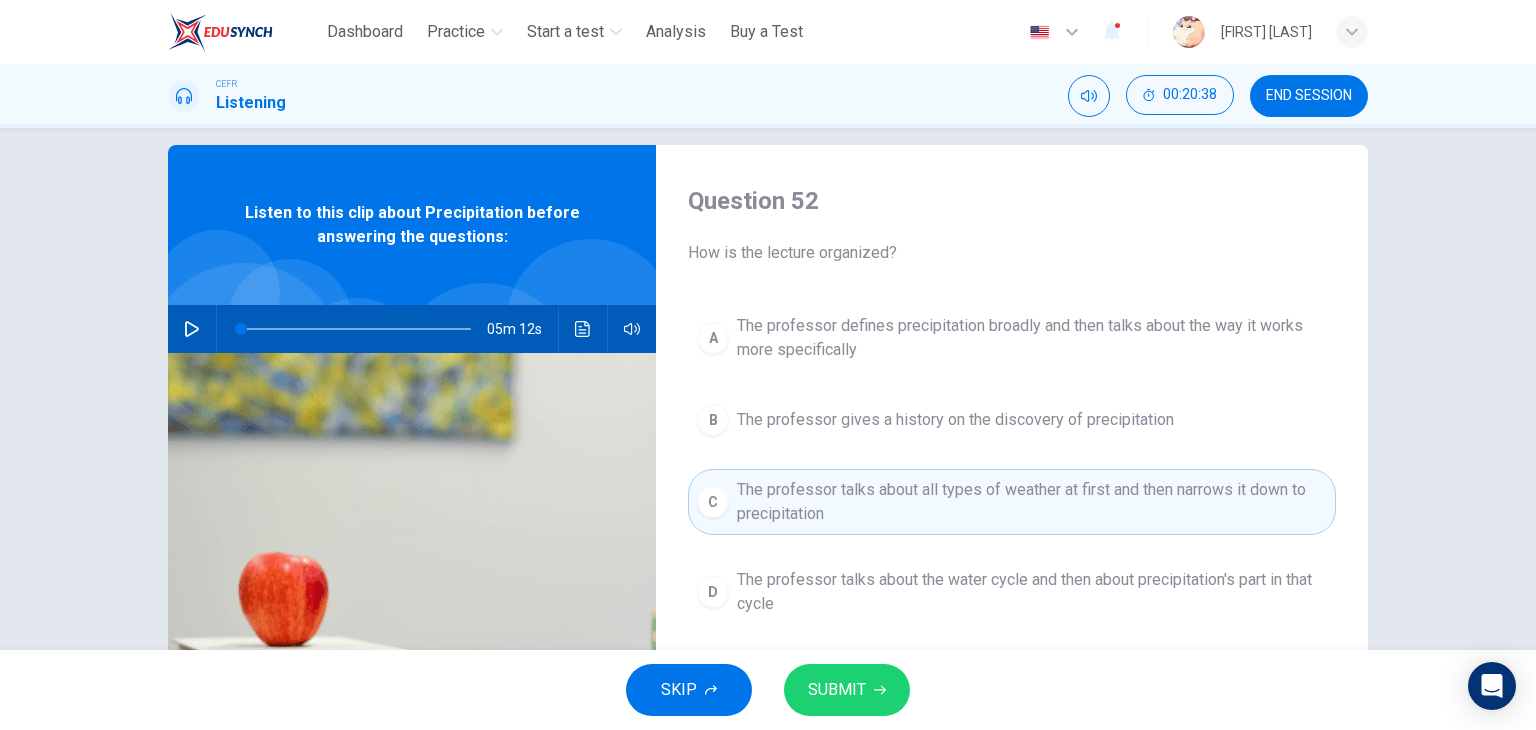 click on "SUBMIT" at bounding box center (837, 690) 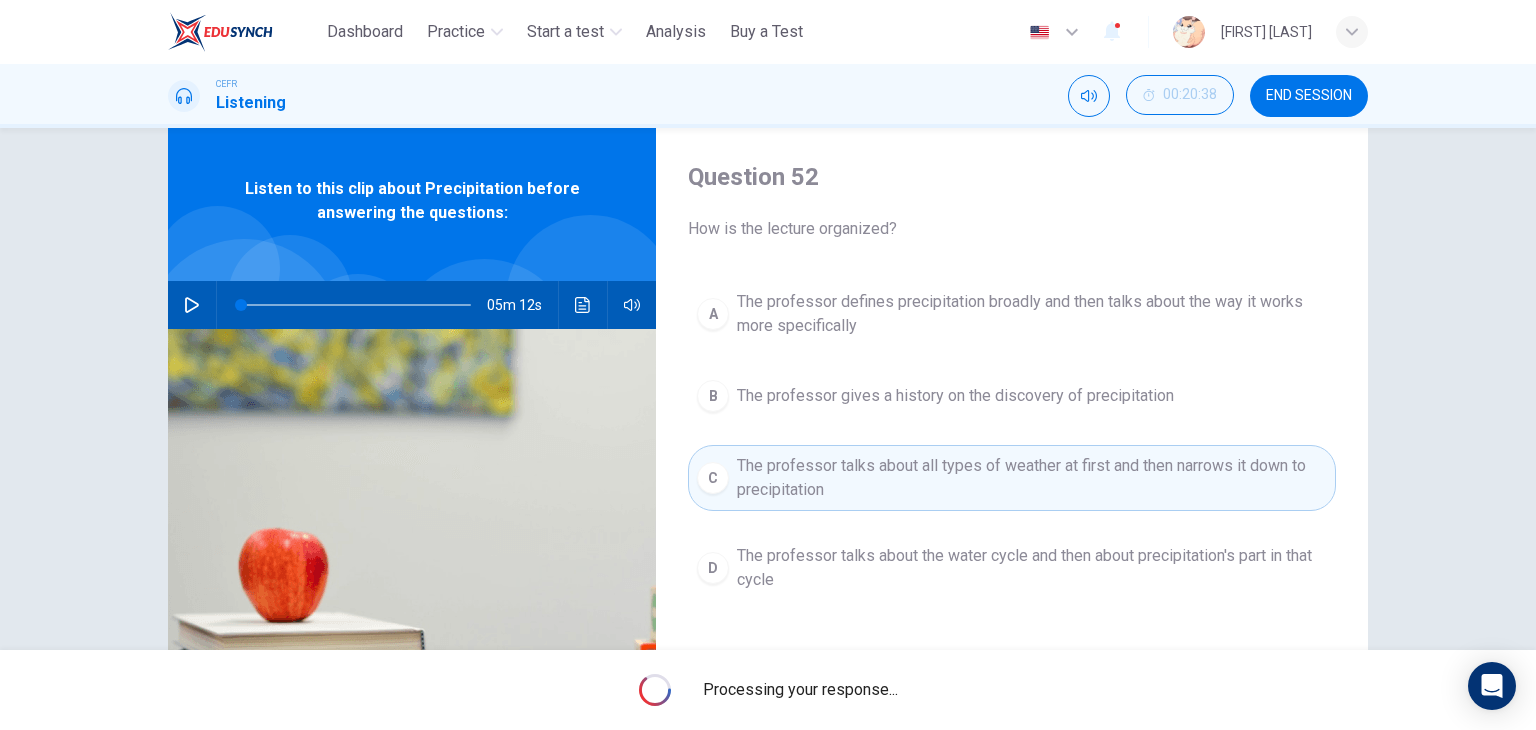 scroll, scrollTop: 47, scrollLeft: 0, axis: vertical 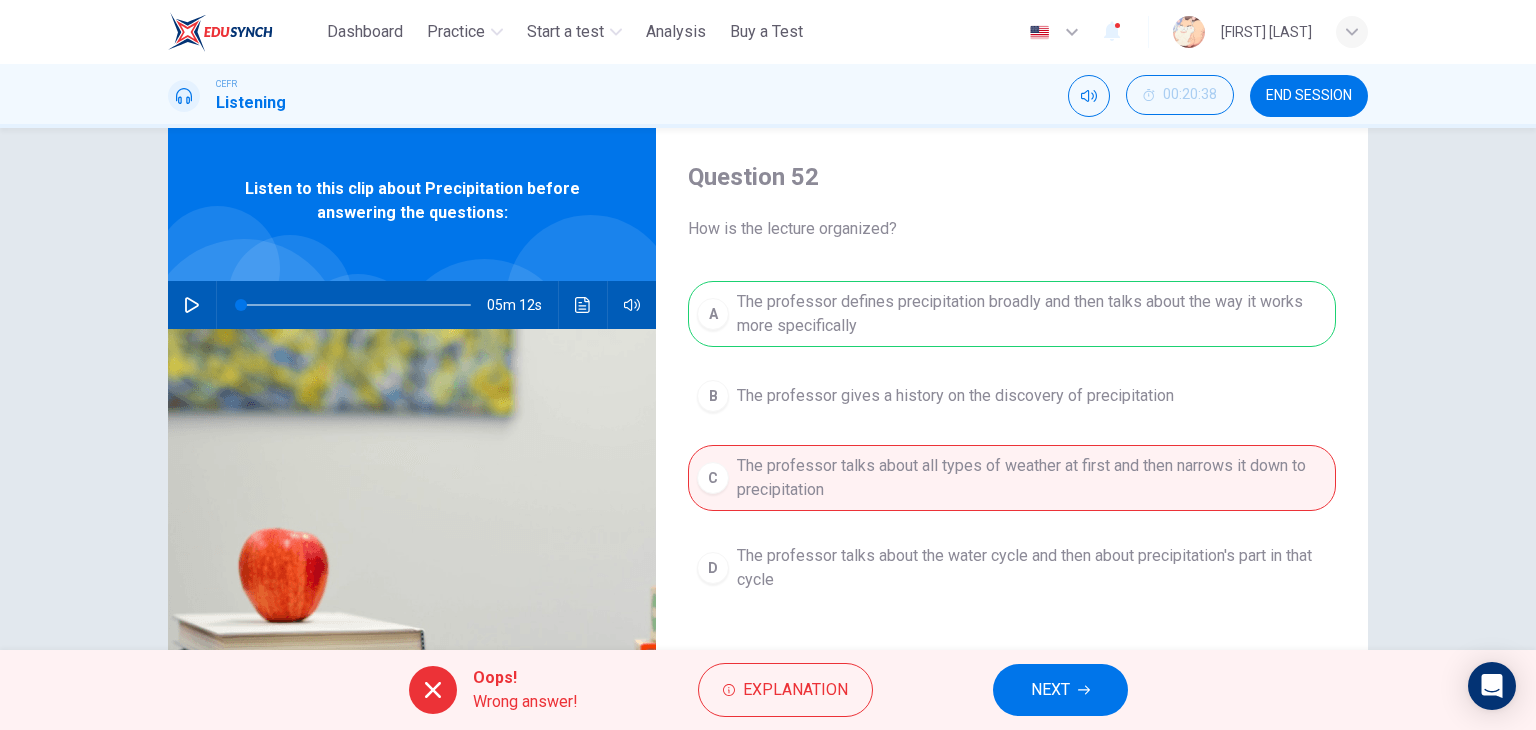 click at bounding box center [412, 572] 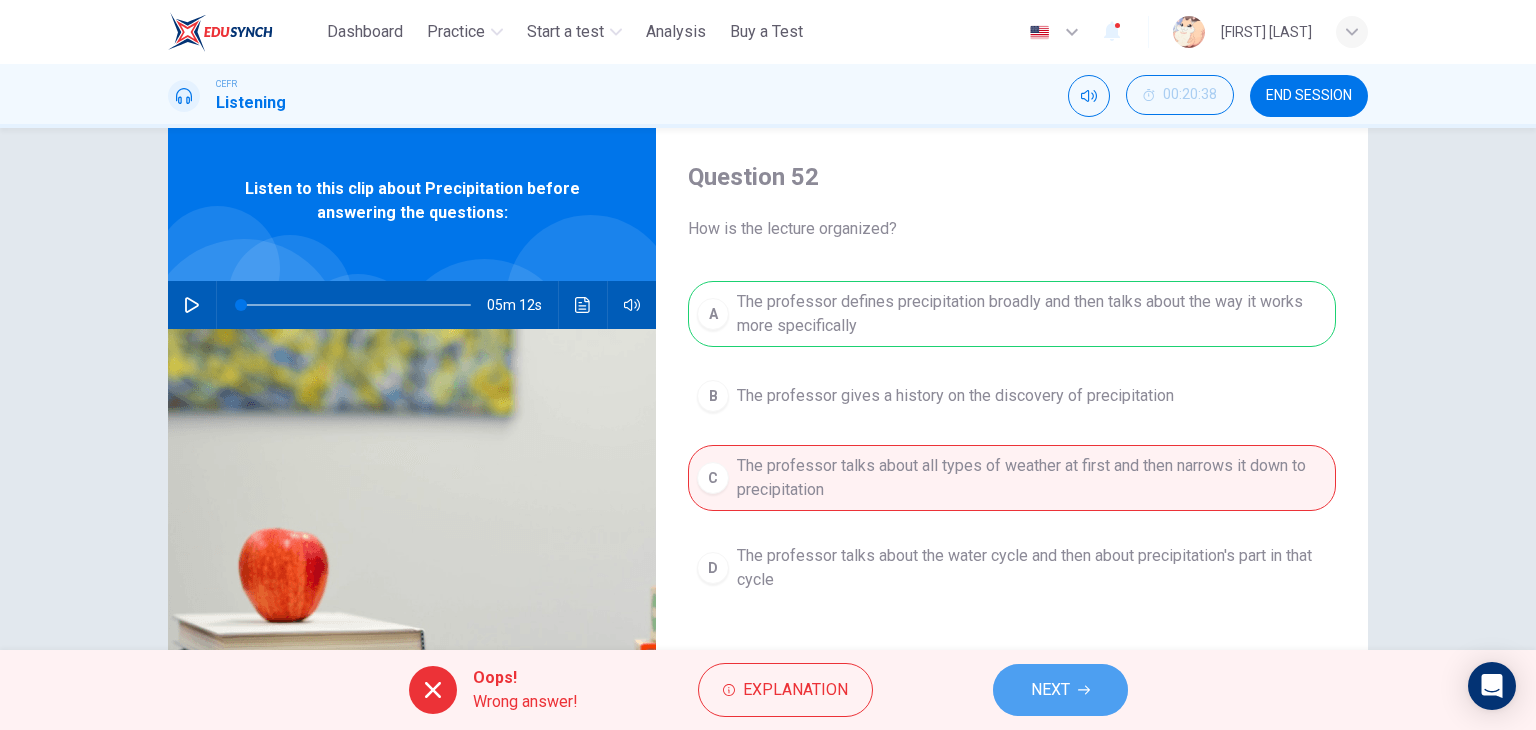 click on "NEXT" at bounding box center [1060, 690] 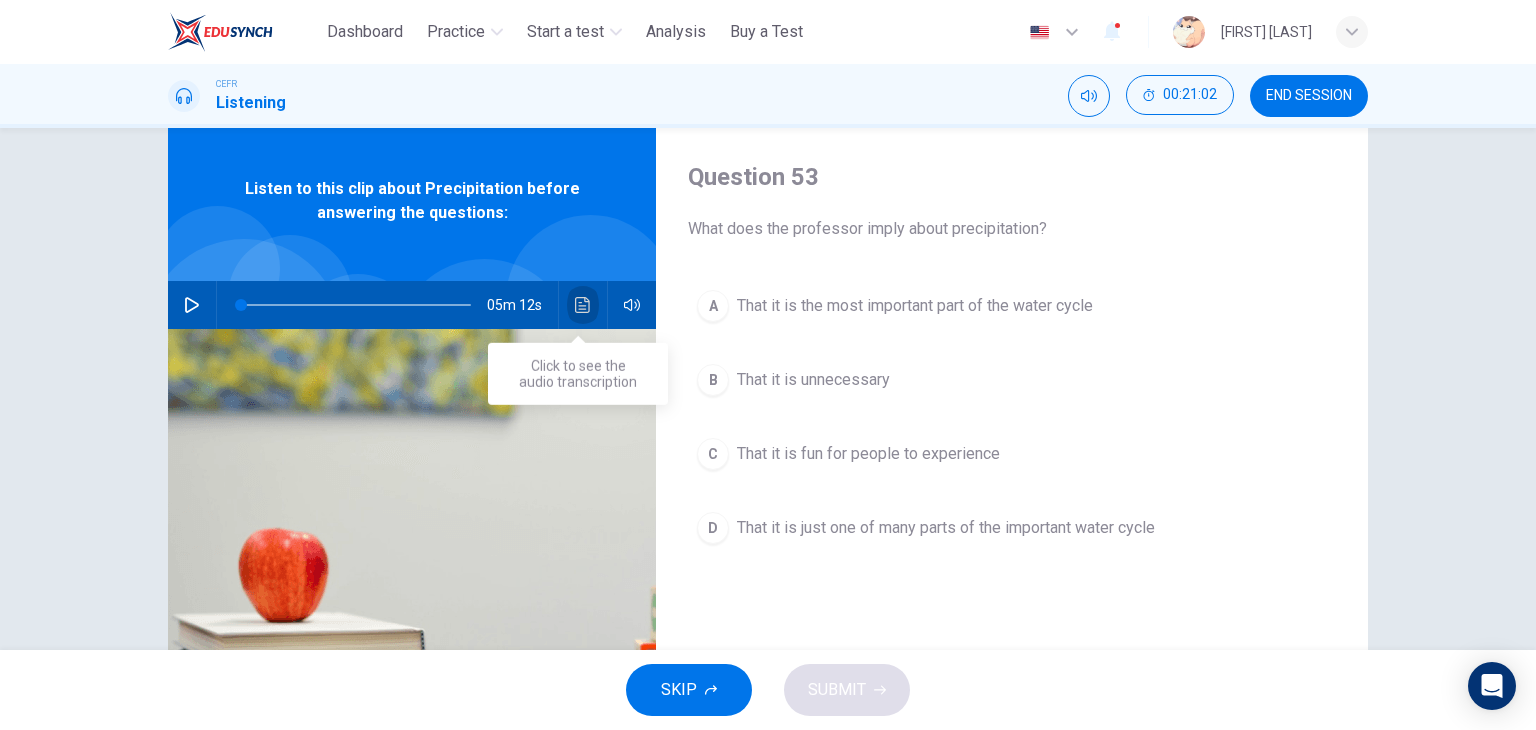 click 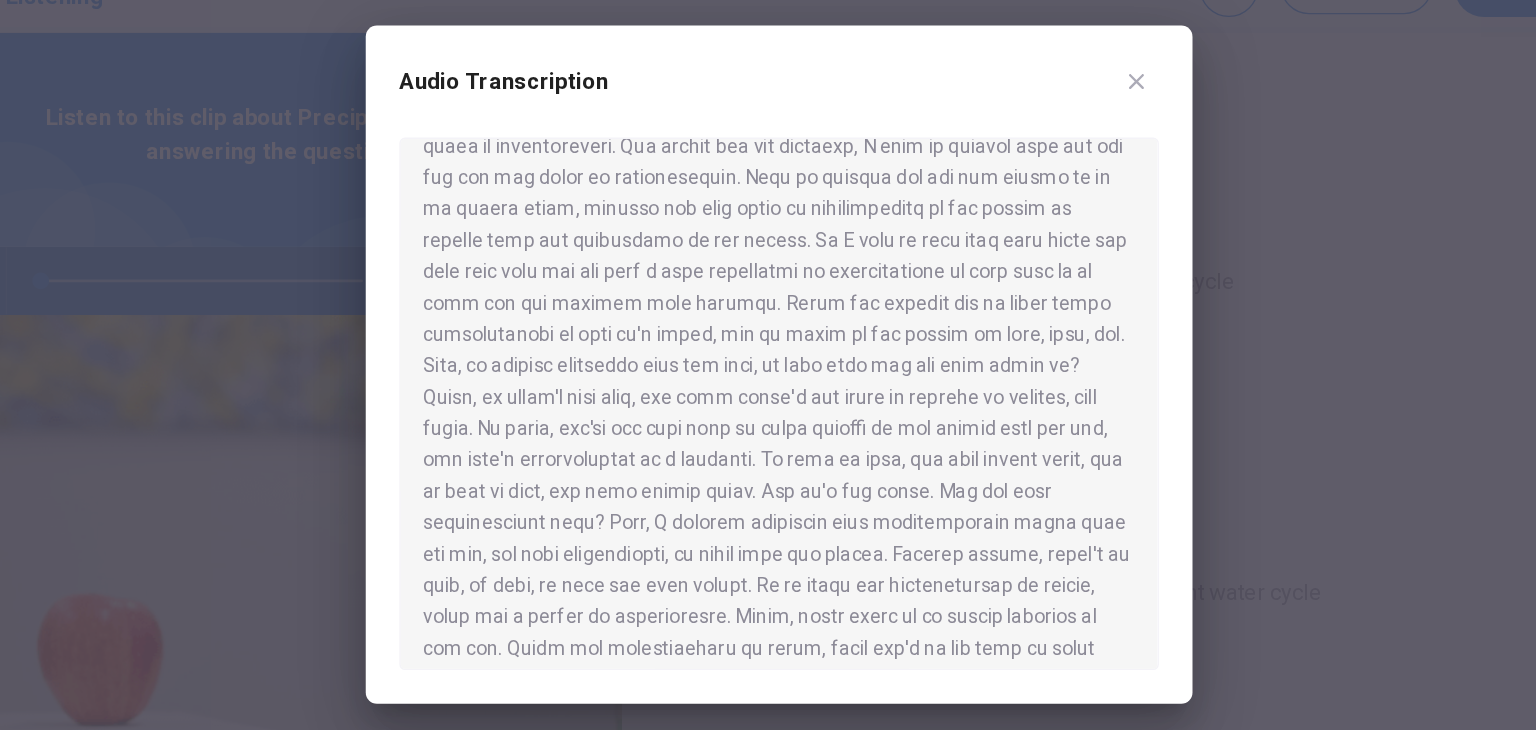 scroll, scrollTop: 116, scrollLeft: 0, axis: vertical 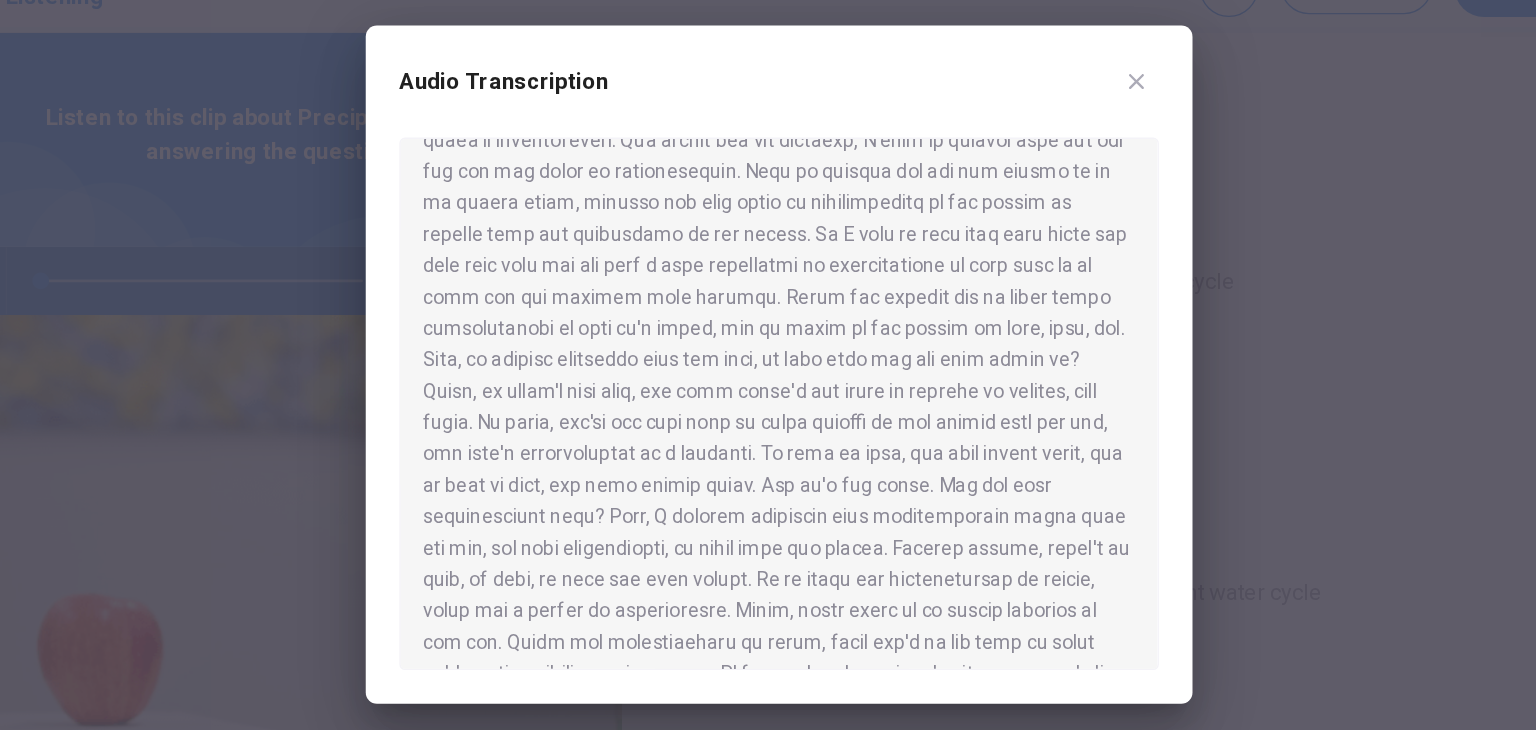 click 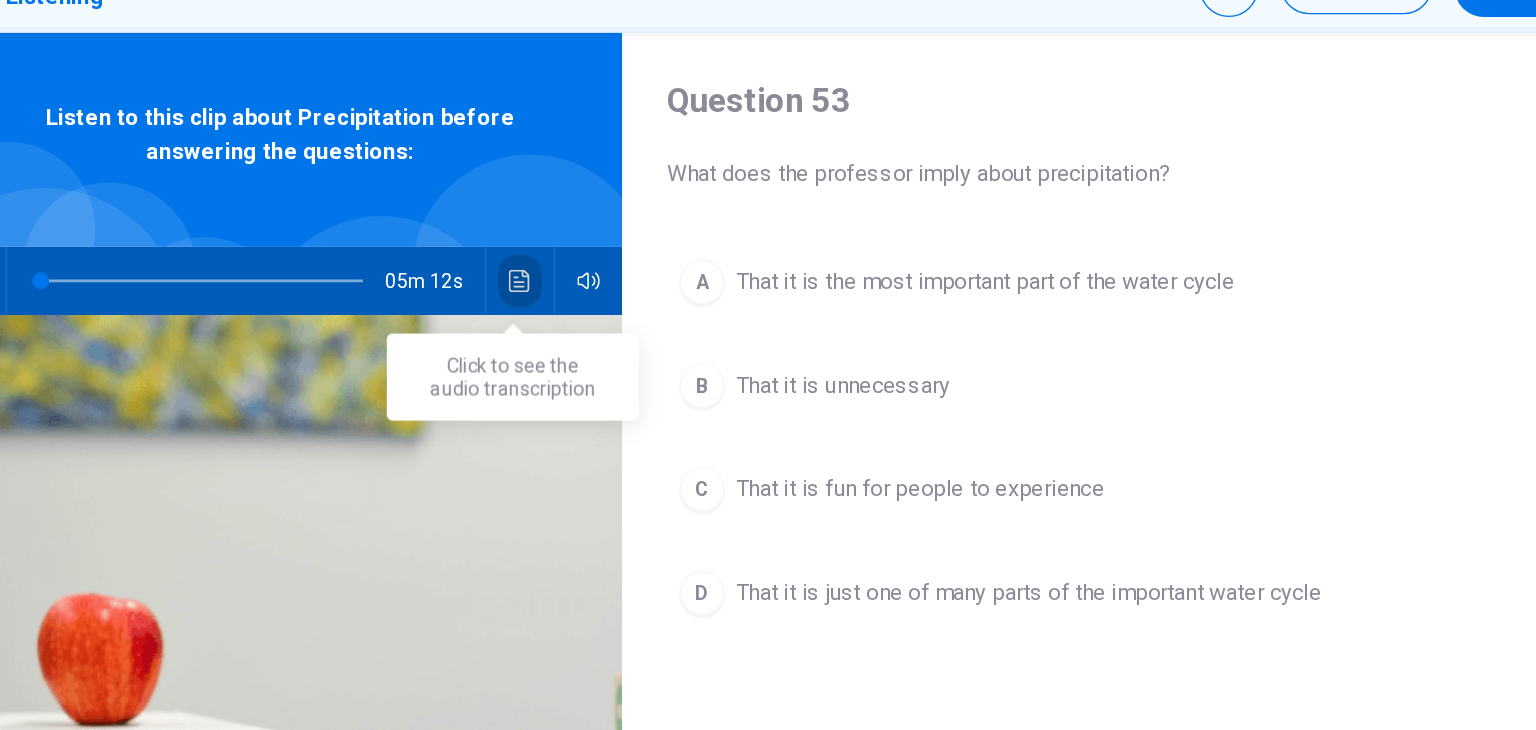 click 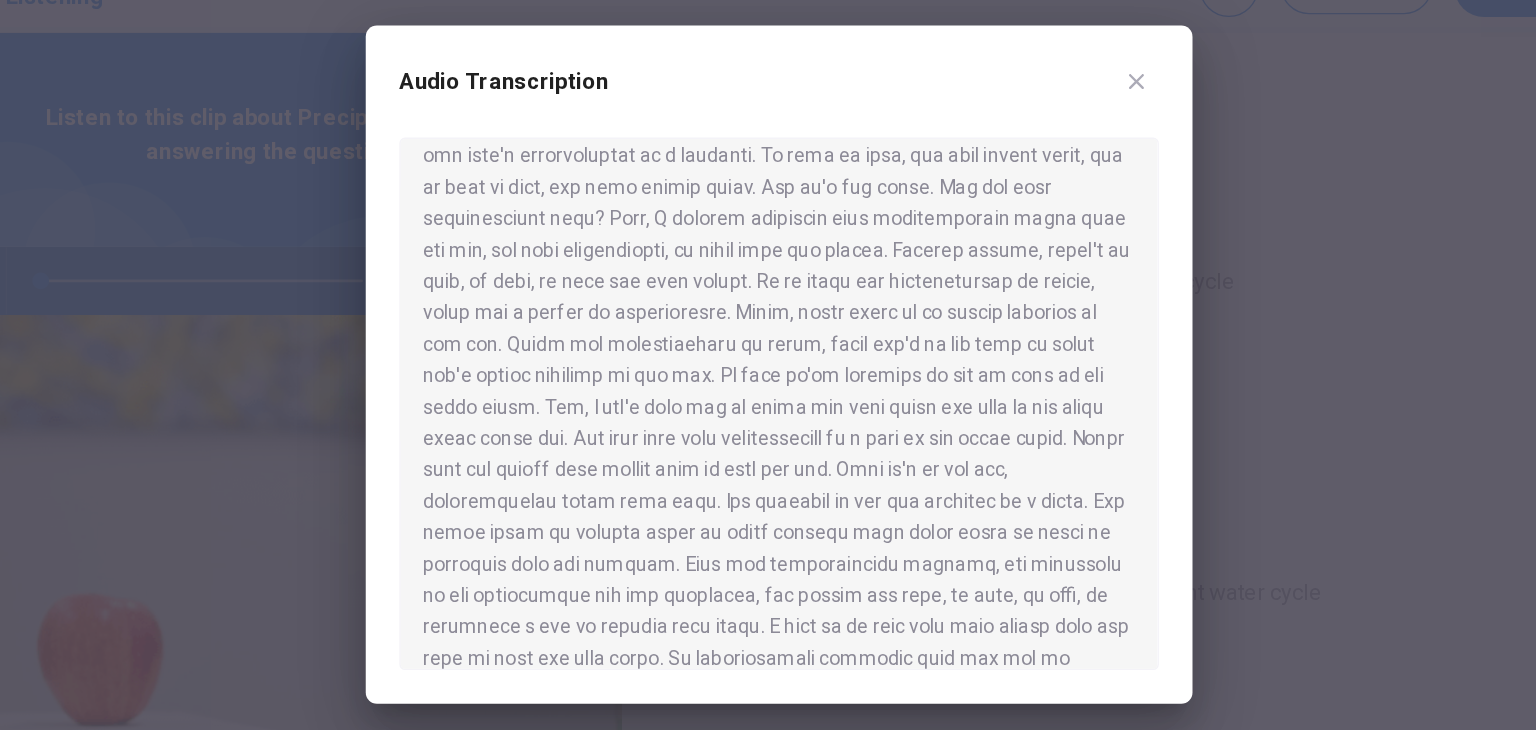 scroll, scrollTop: 330, scrollLeft: 0, axis: vertical 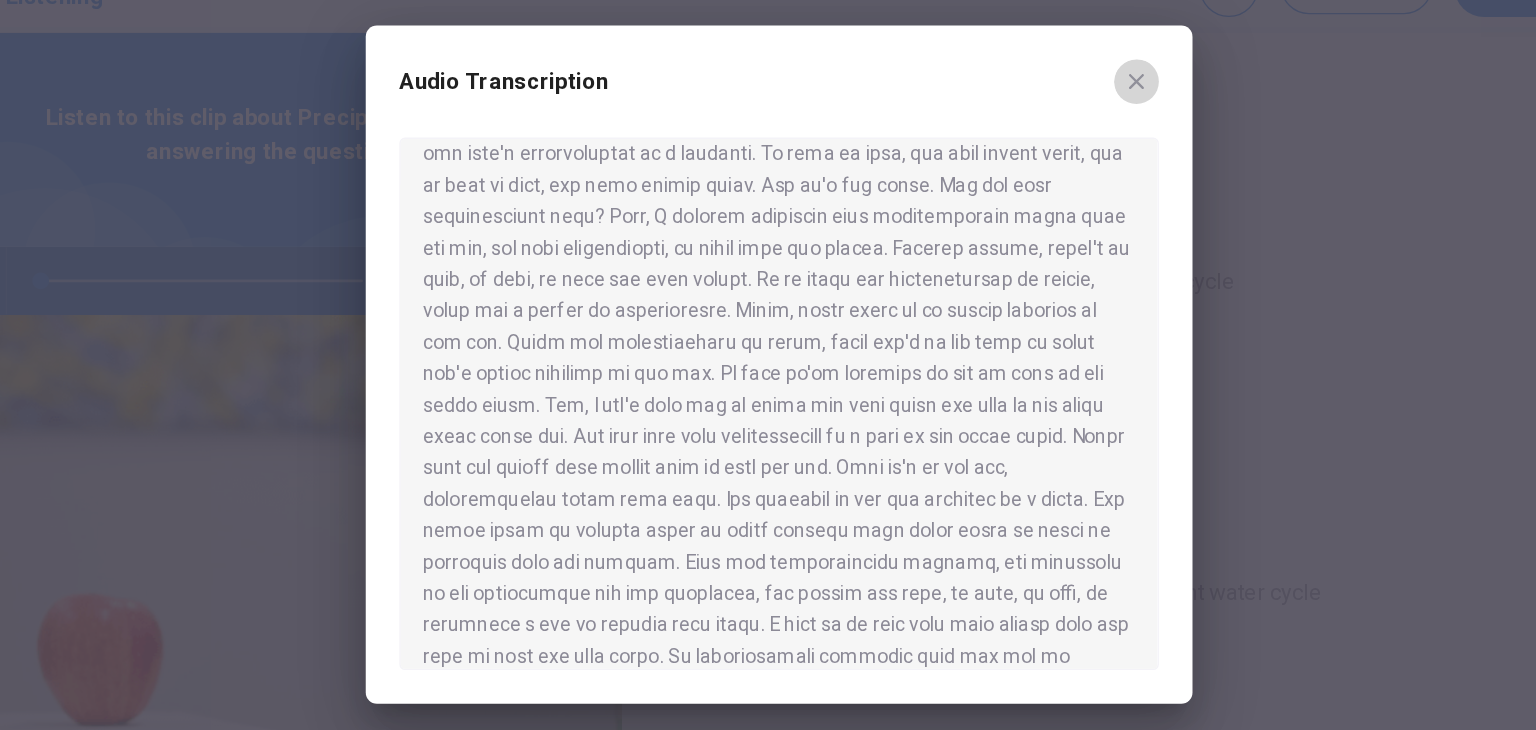 click 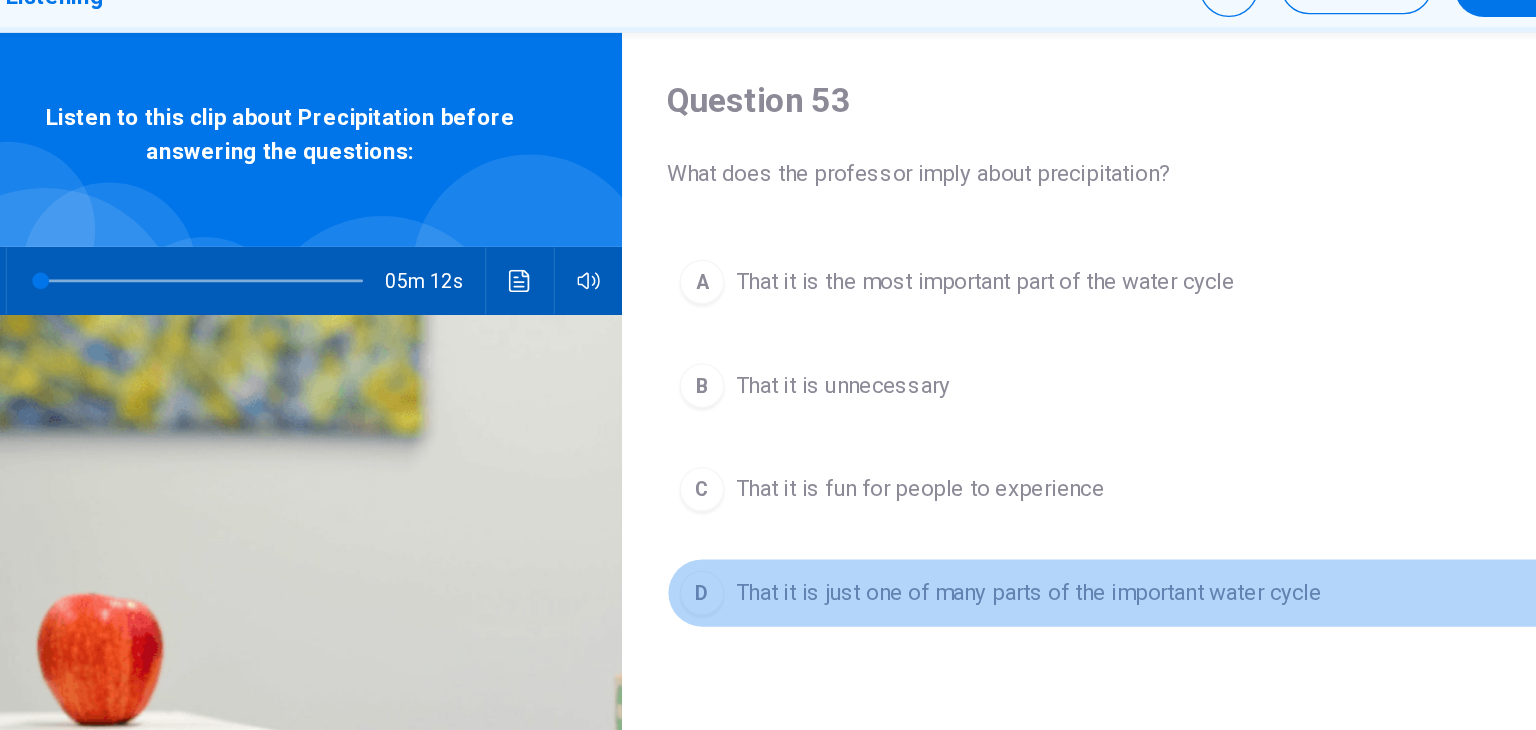 click on "That it is just one of many parts of the important water cycle" at bounding box center (946, 528) 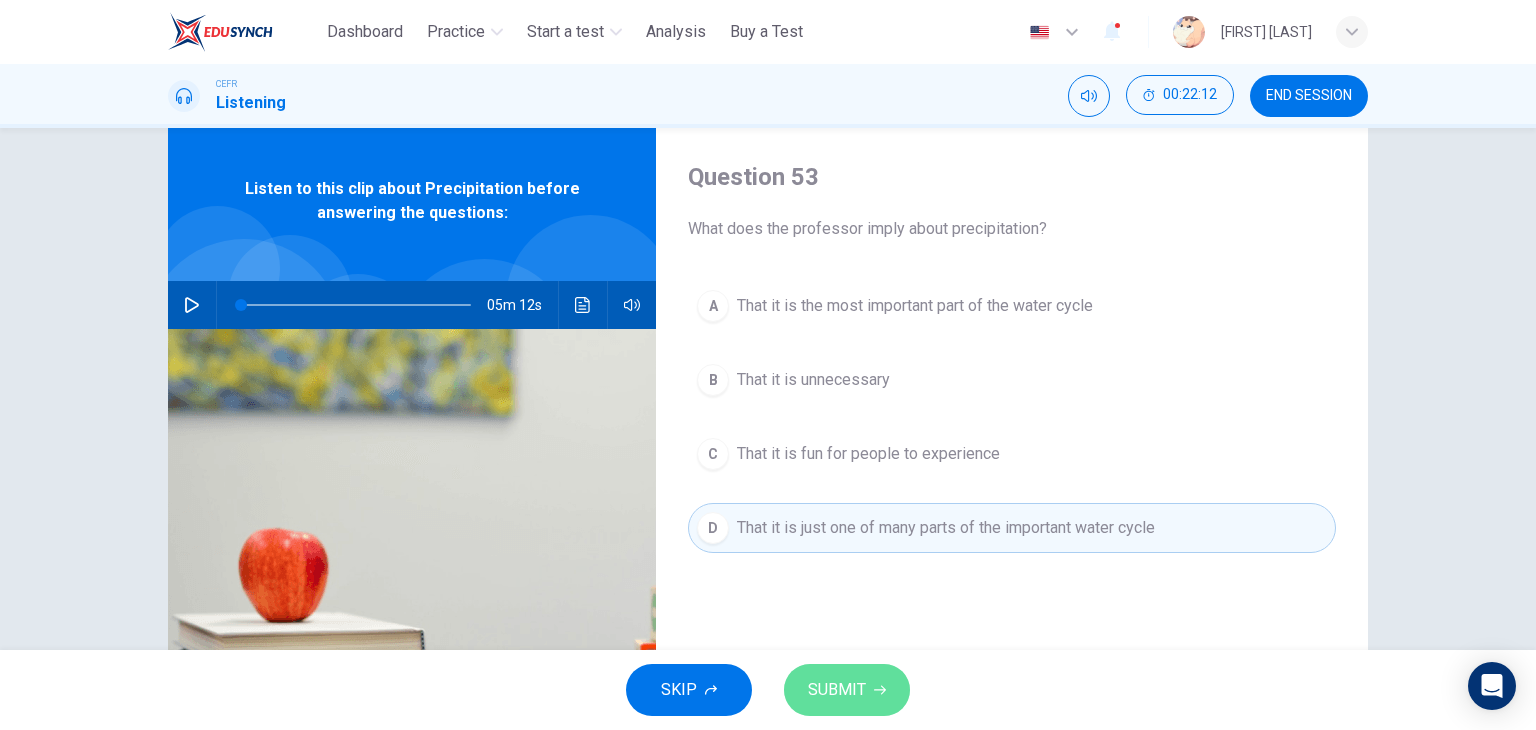 click on "SUBMIT" at bounding box center (837, 690) 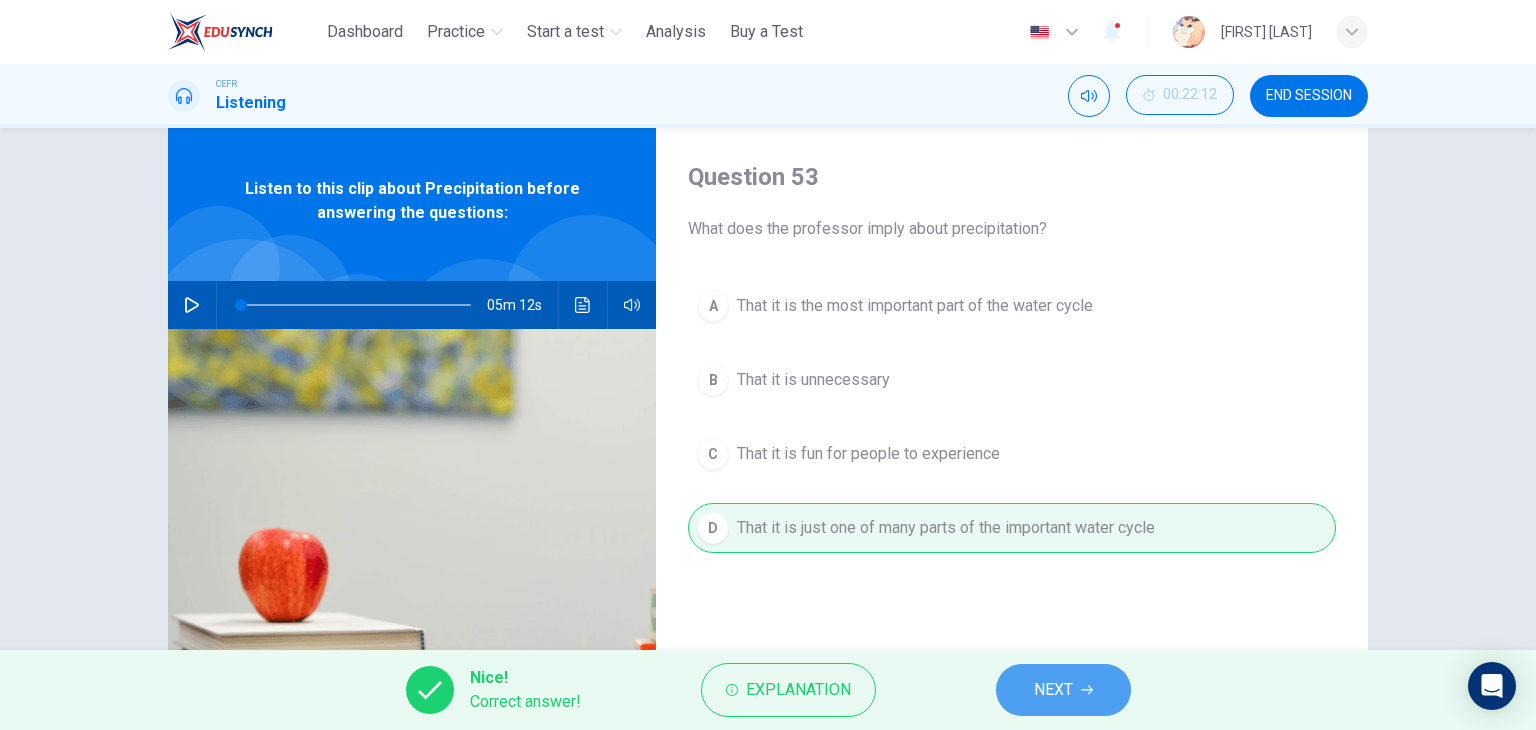 click on "NEXT" at bounding box center [1053, 690] 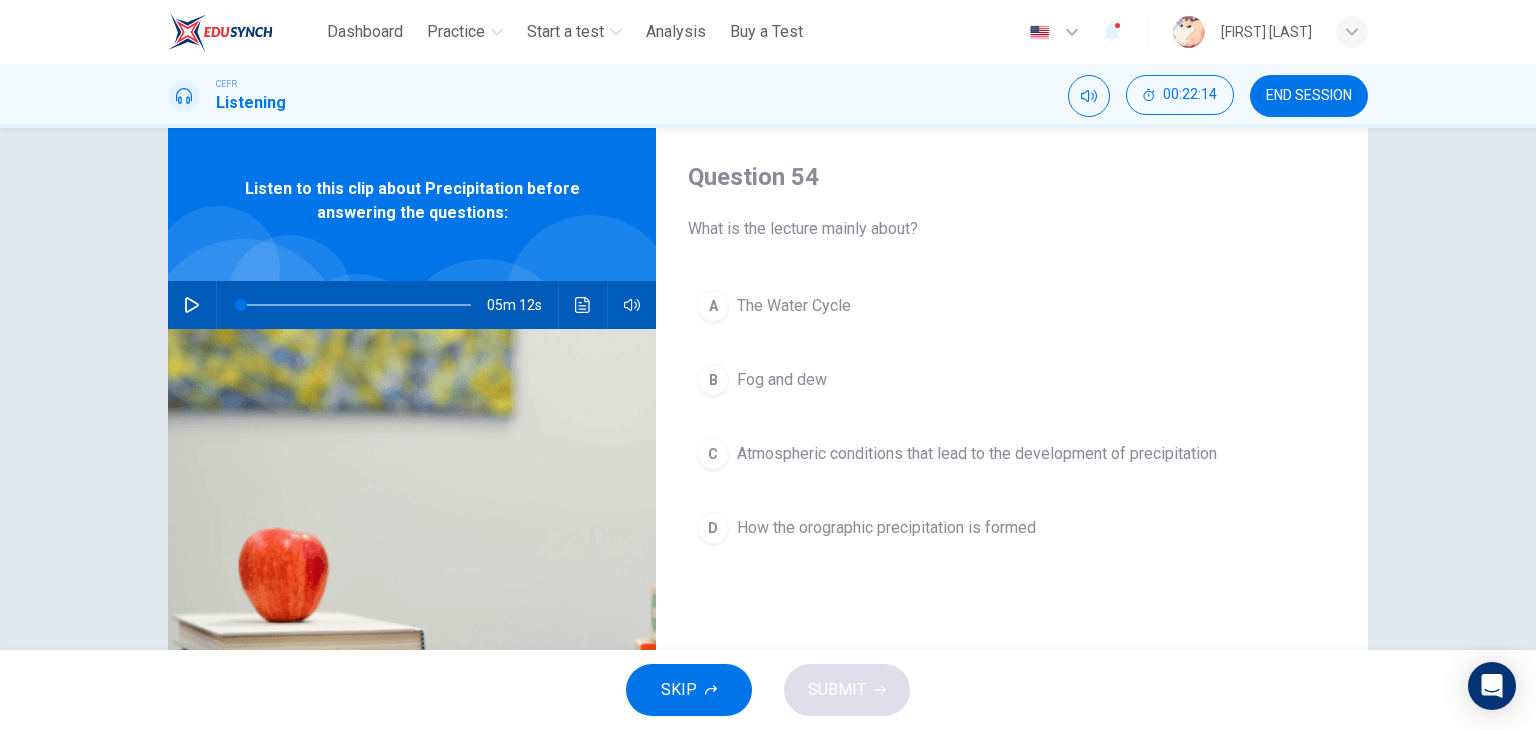 click at bounding box center [412, 572] 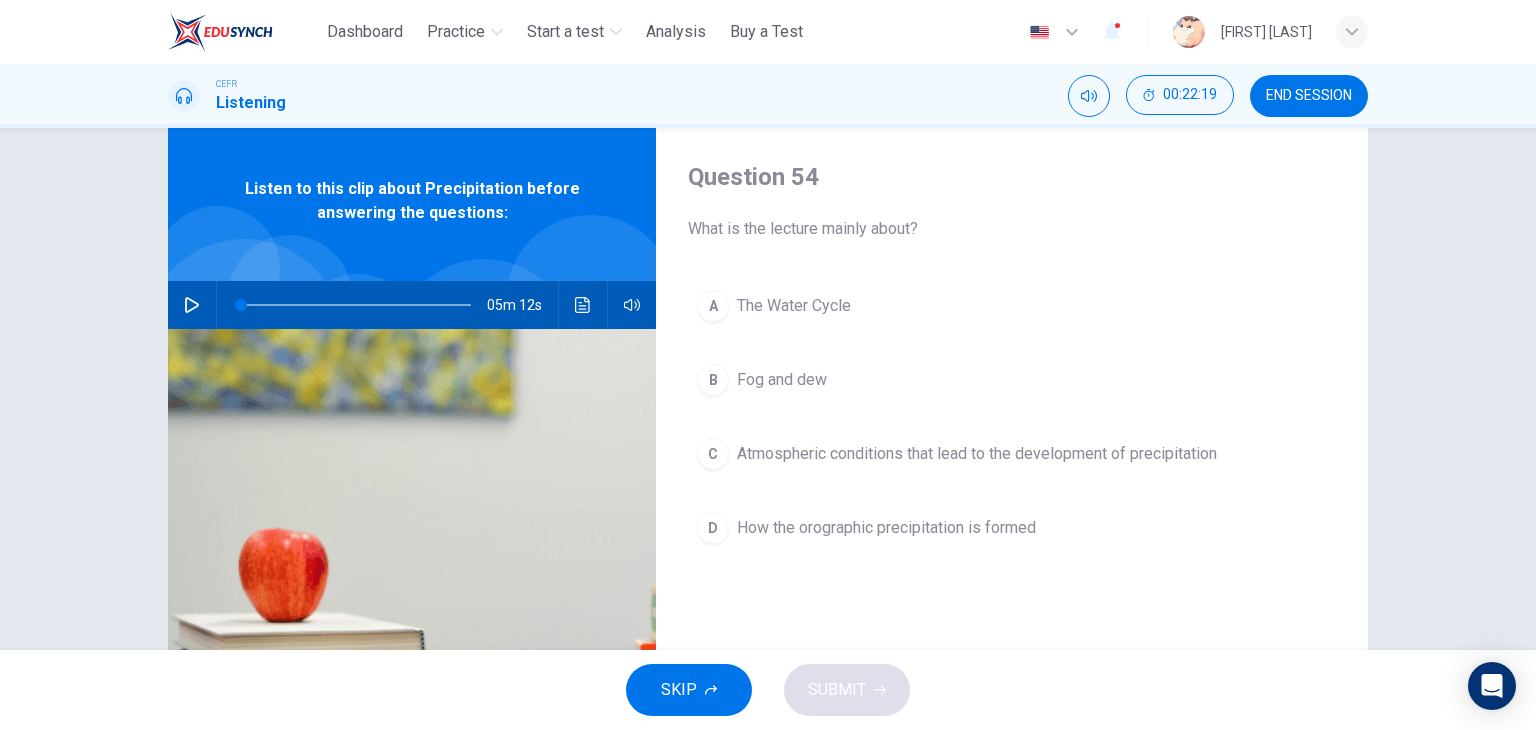 click on "A The Water Cycle" at bounding box center (1012, 306) 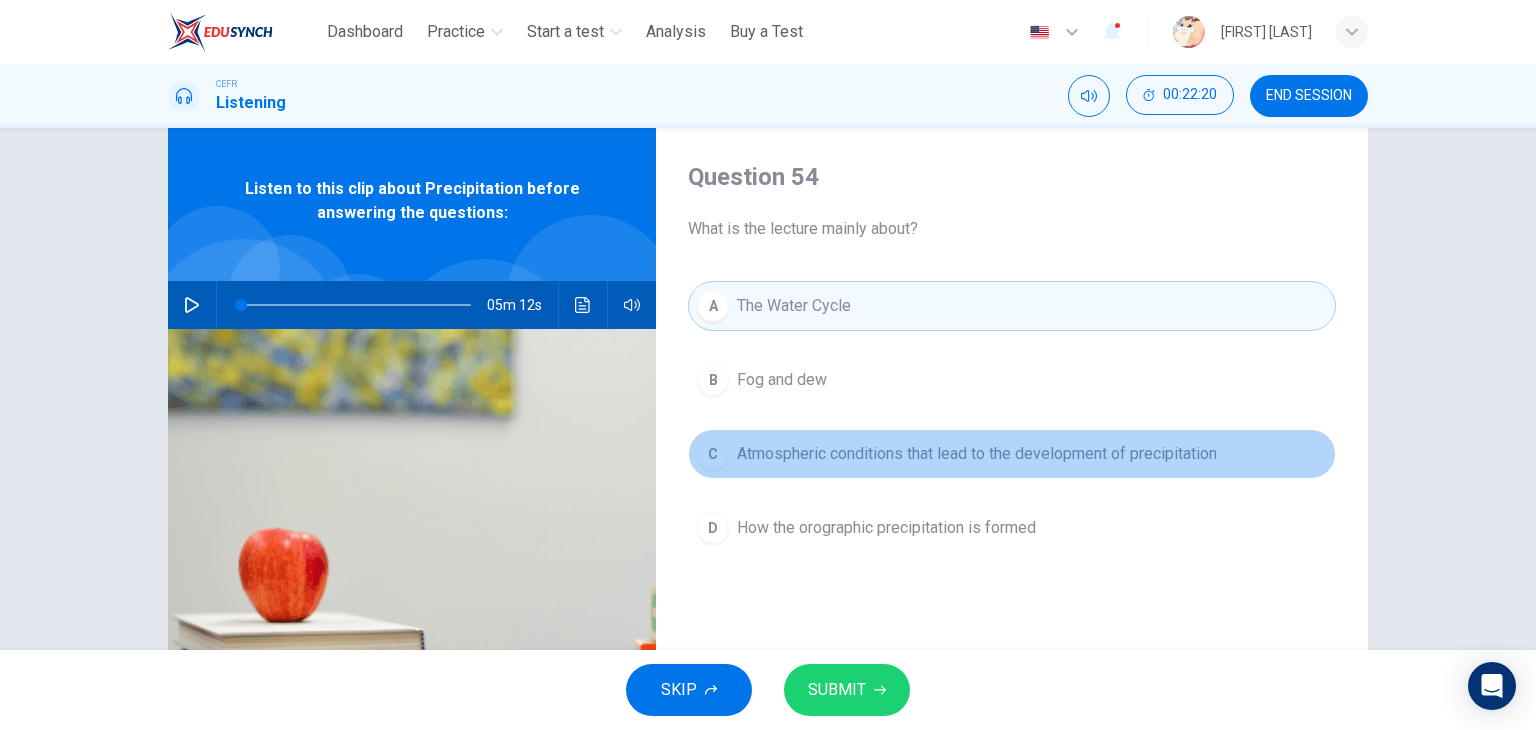 click on "Atmospheric conditions that lead to the development of precipitation" at bounding box center (977, 454) 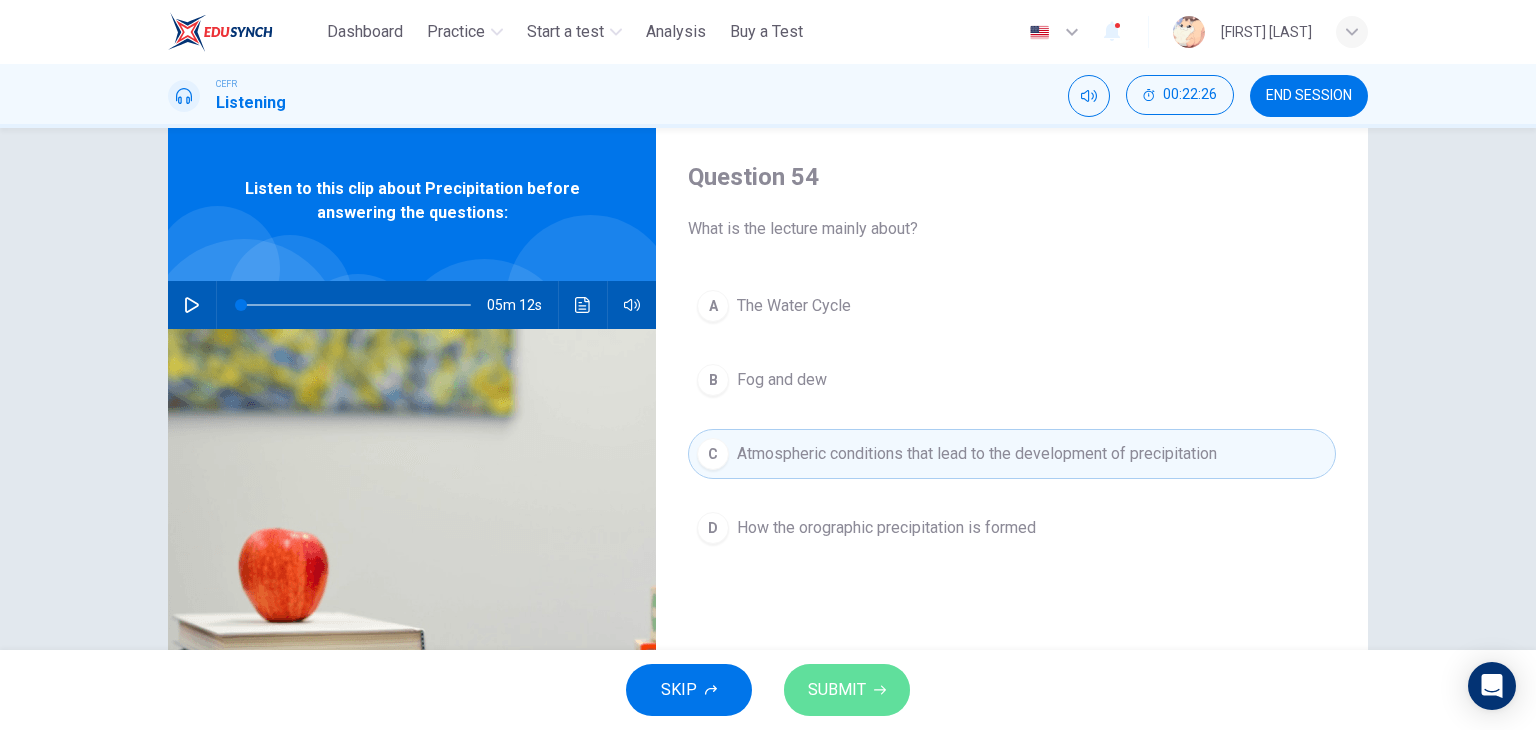 click on "SUBMIT" at bounding box center (837, 690) 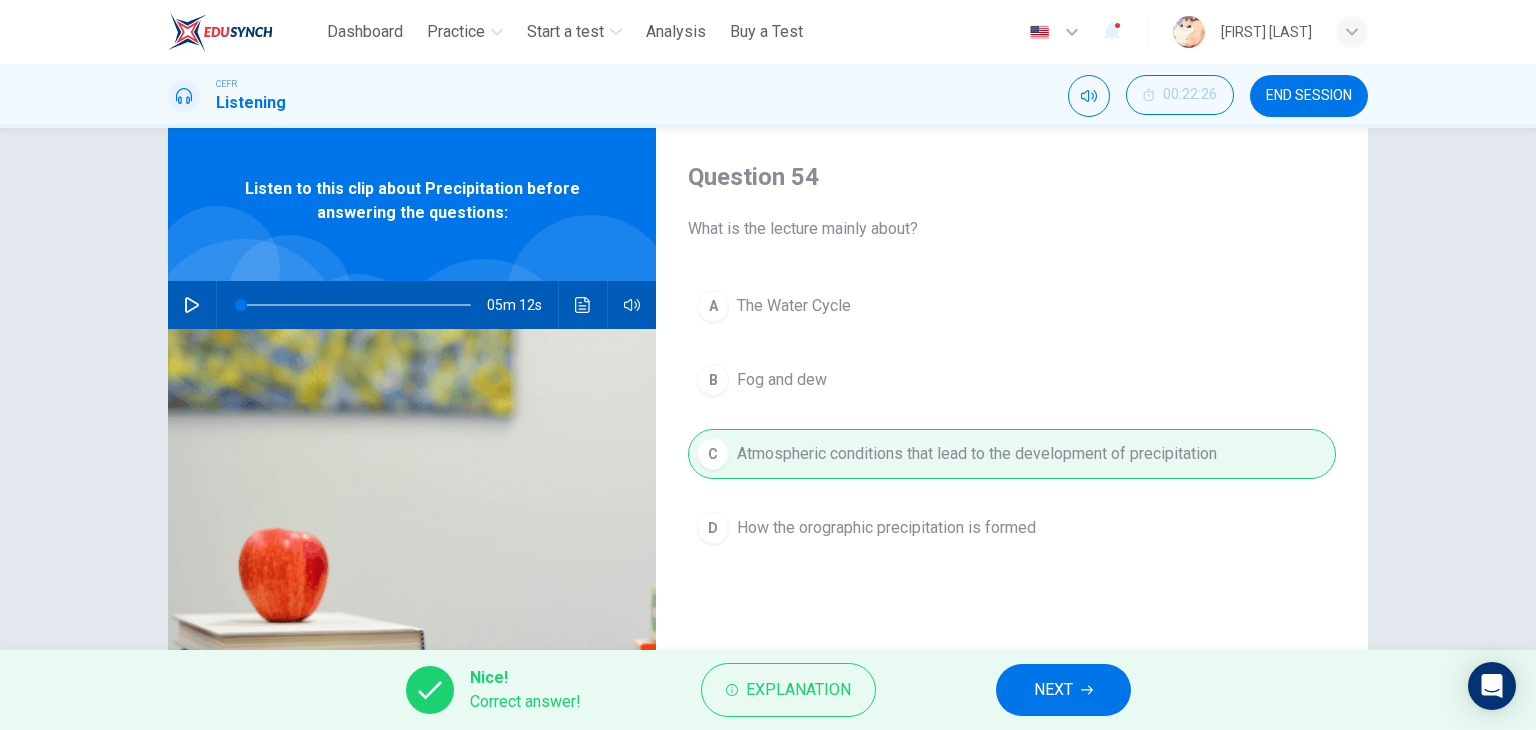 click on "NEXT" at bounding box center [1053, 690] 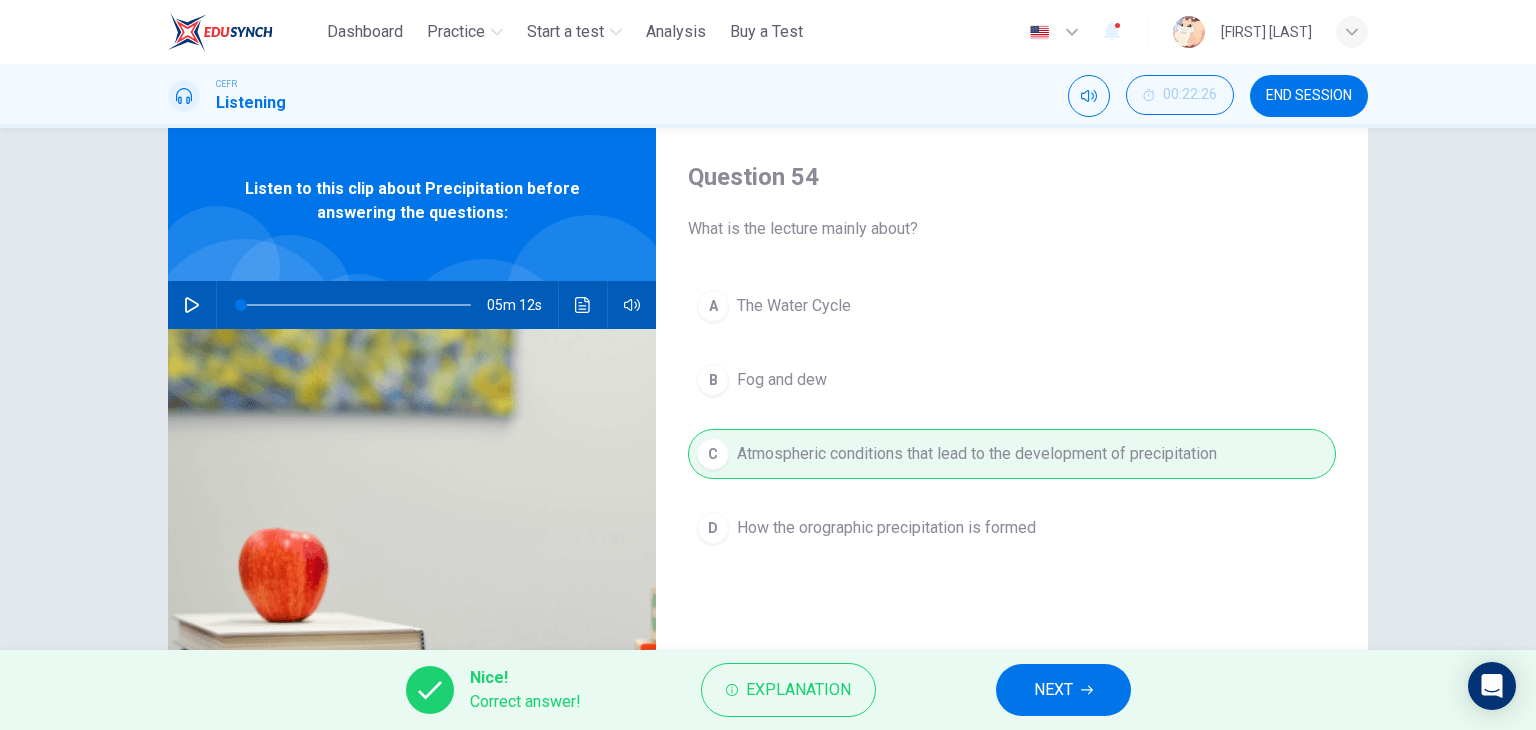 scroll, scrollTop: 0, scrollLeft: 0, axis: both 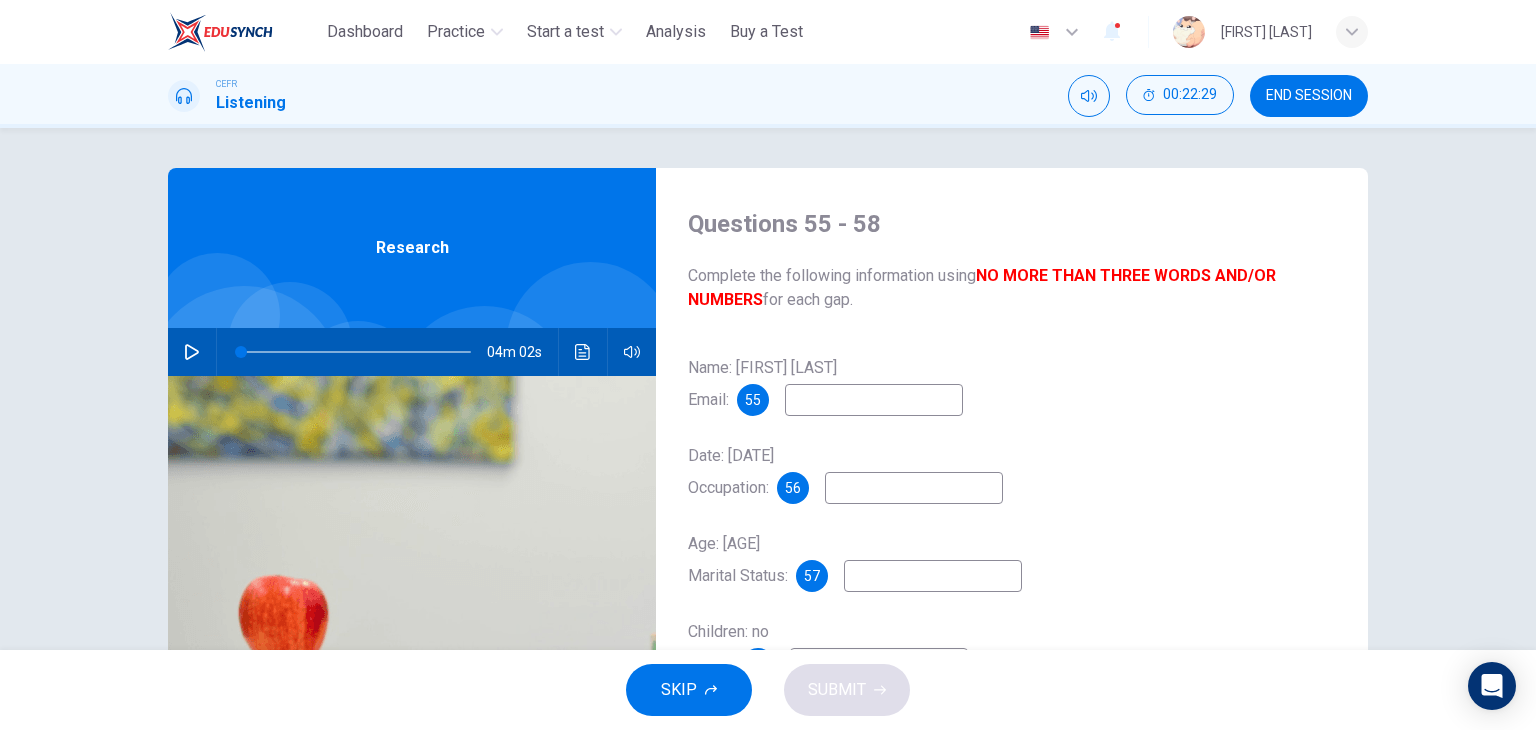 drag, startPoint x: 432, startPoint y: 251, endPoint x: 300, endPoint y: 145, distance: 169.29265 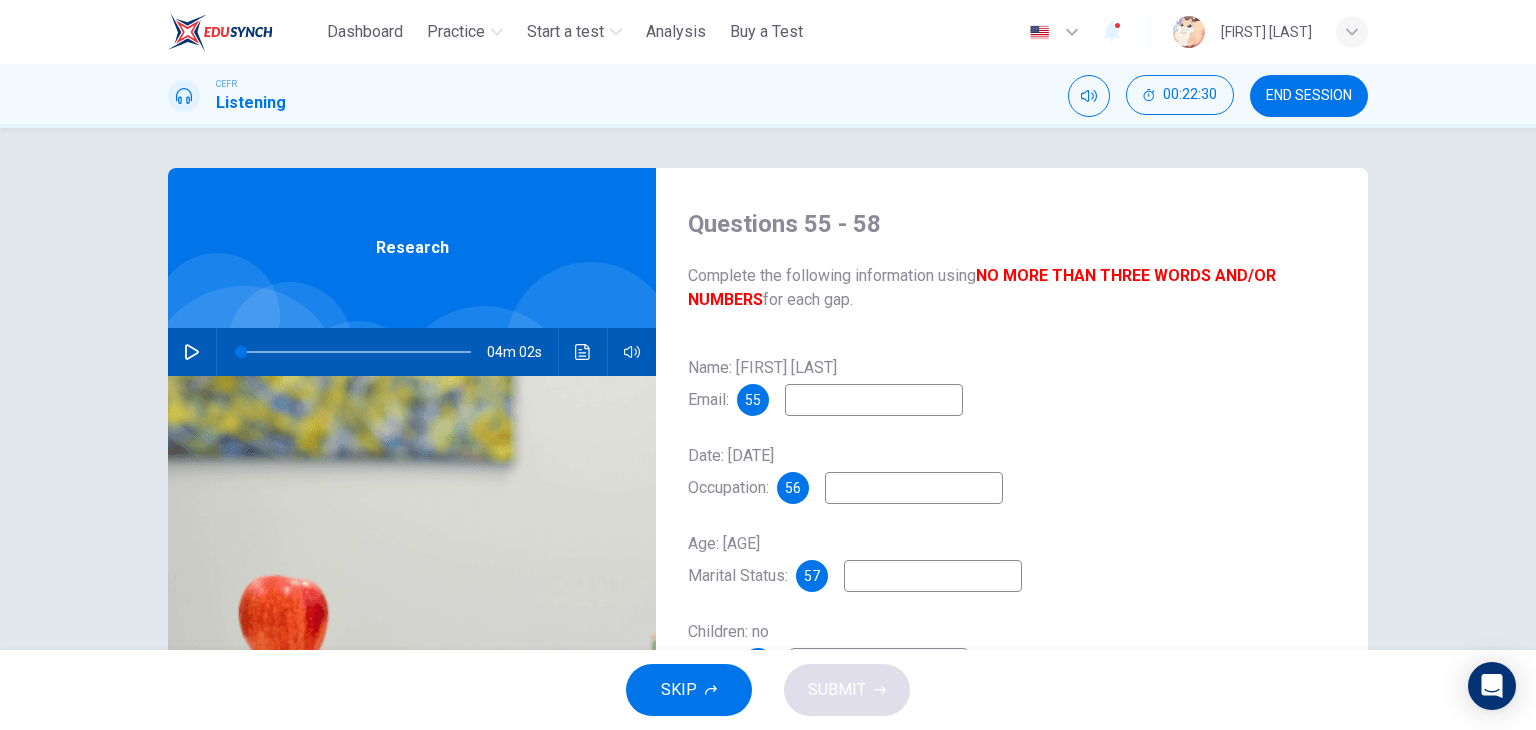 click on "END SESSION" at bounding box center (1309, 96) 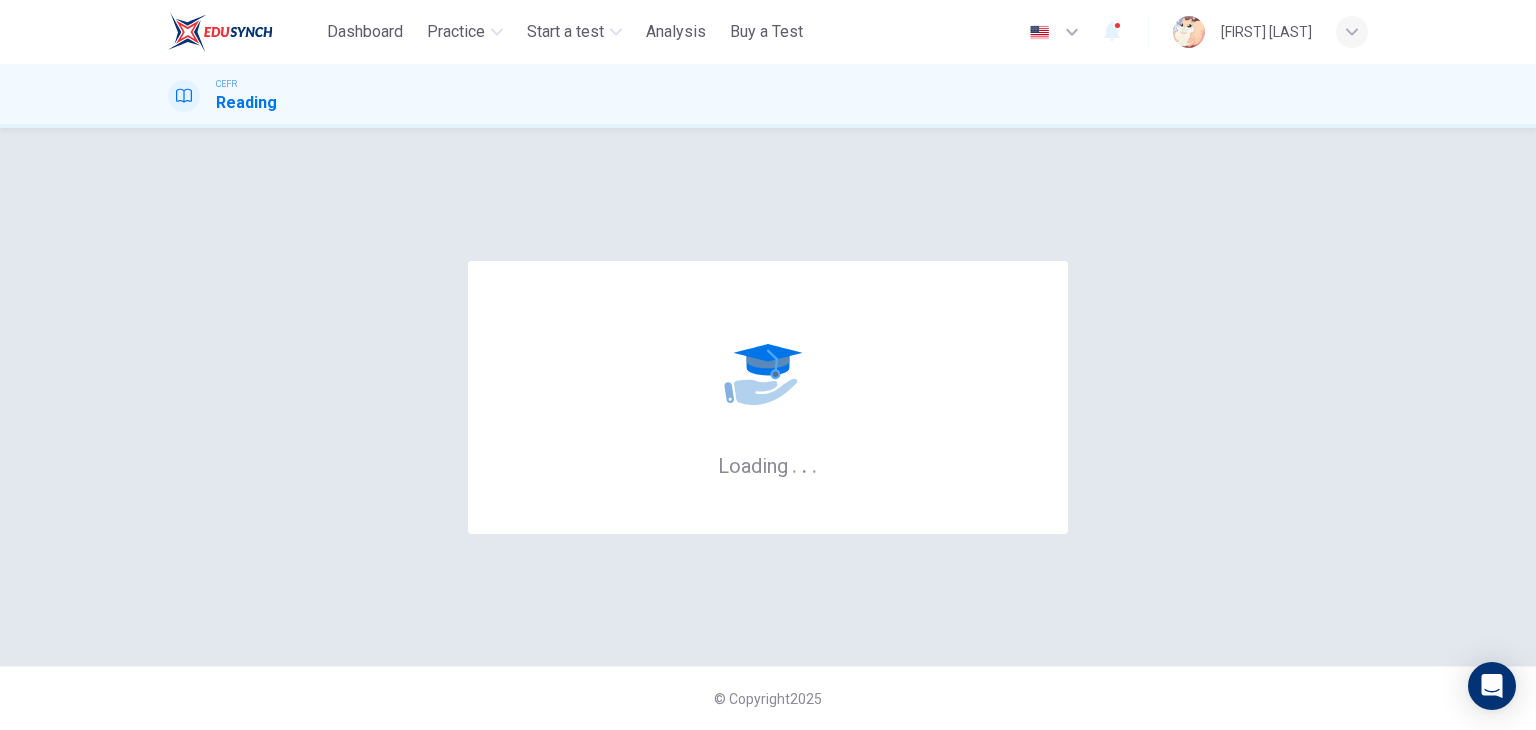 scroll, scrollTop: 0, scrollLeft: 0, axis: both 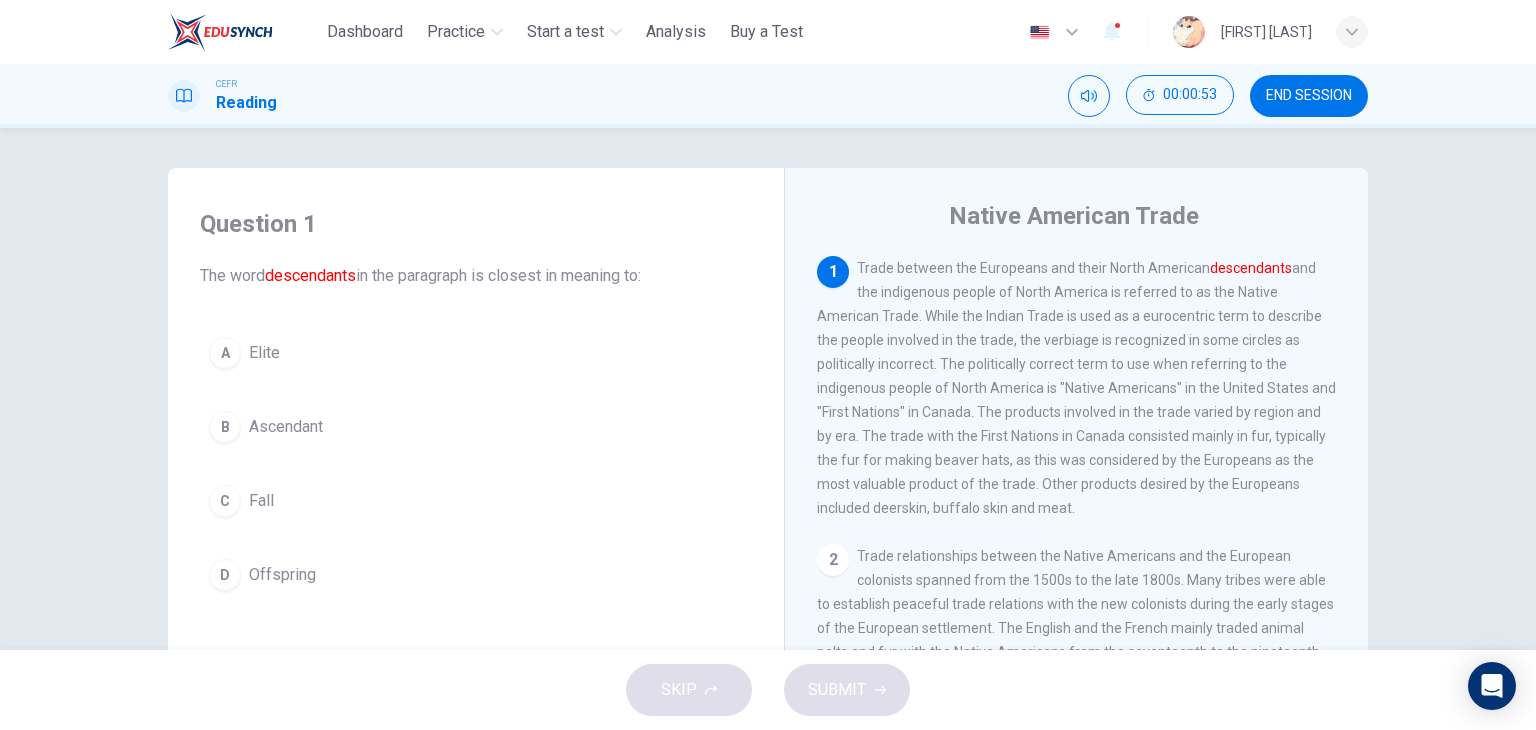 click on "Question 1 The word  descendants  in the paragraph is closest in meaning to: A Elite B Ascendant C Fall D Offspring Native American Trade 1 Trade between the Europeans and their North American  descendants  and the indigenous people of North America is referred to as the Native American Trade. While the Indian Trade is used as a eurocentric term to describe the people involved in the trade, the verbiage is recognized in some circles as politically incorrect. The politically correct term to use when referring to the indigenous people of North America is "Native Americans" in the United States and "First Nations" in Canada. The products involved in the trade varied by region and by era. The trade with the First Nations in Canada consisted mainly in fur, typically the fur for making beaver hats, as this was considered by the Europeans as the most valuable product of the trade. Other products desired by the Europeans included deerskin, buffalo skin and meat. 2 3 4 5" at bounding box center [768, 515] 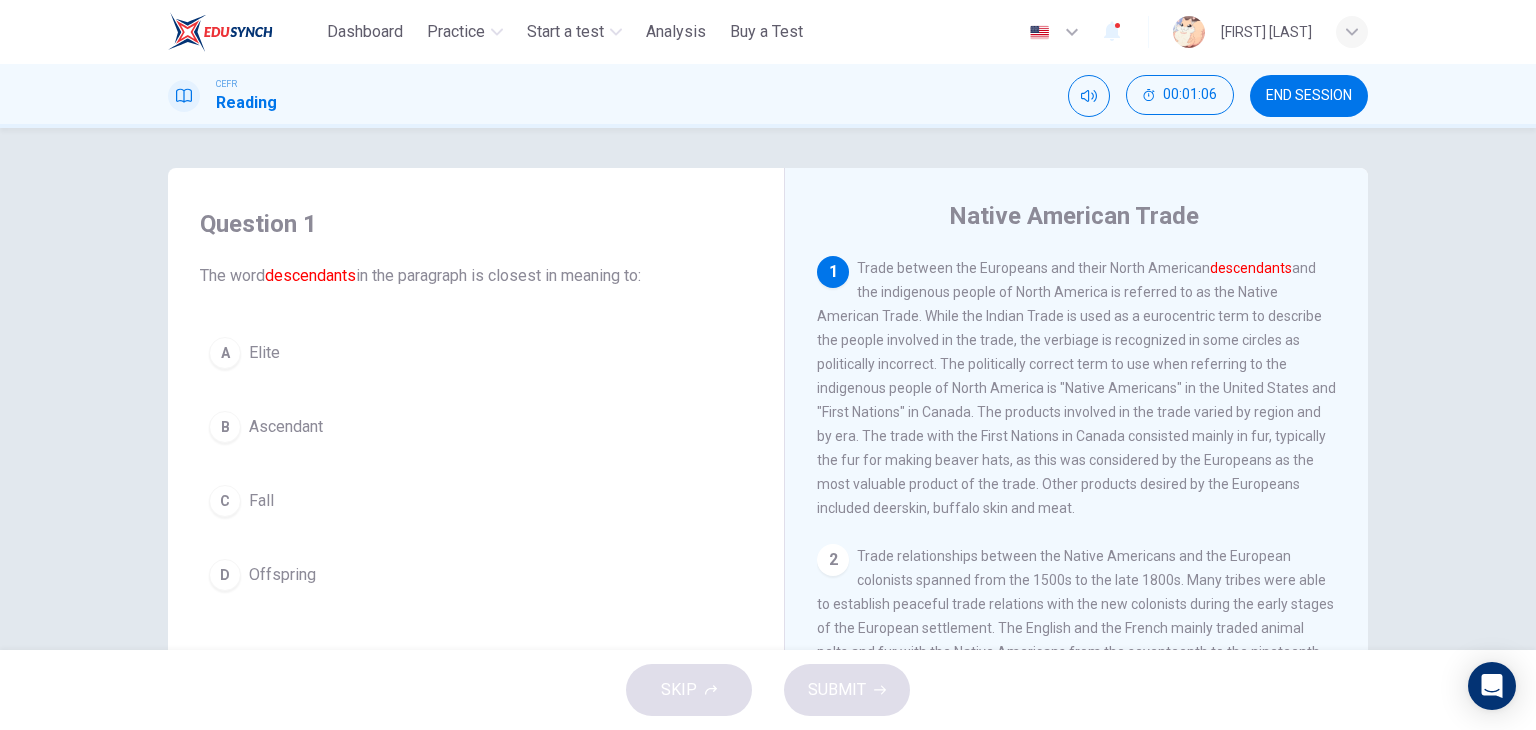 click on "Question 1" at bounding box center (476, 224) 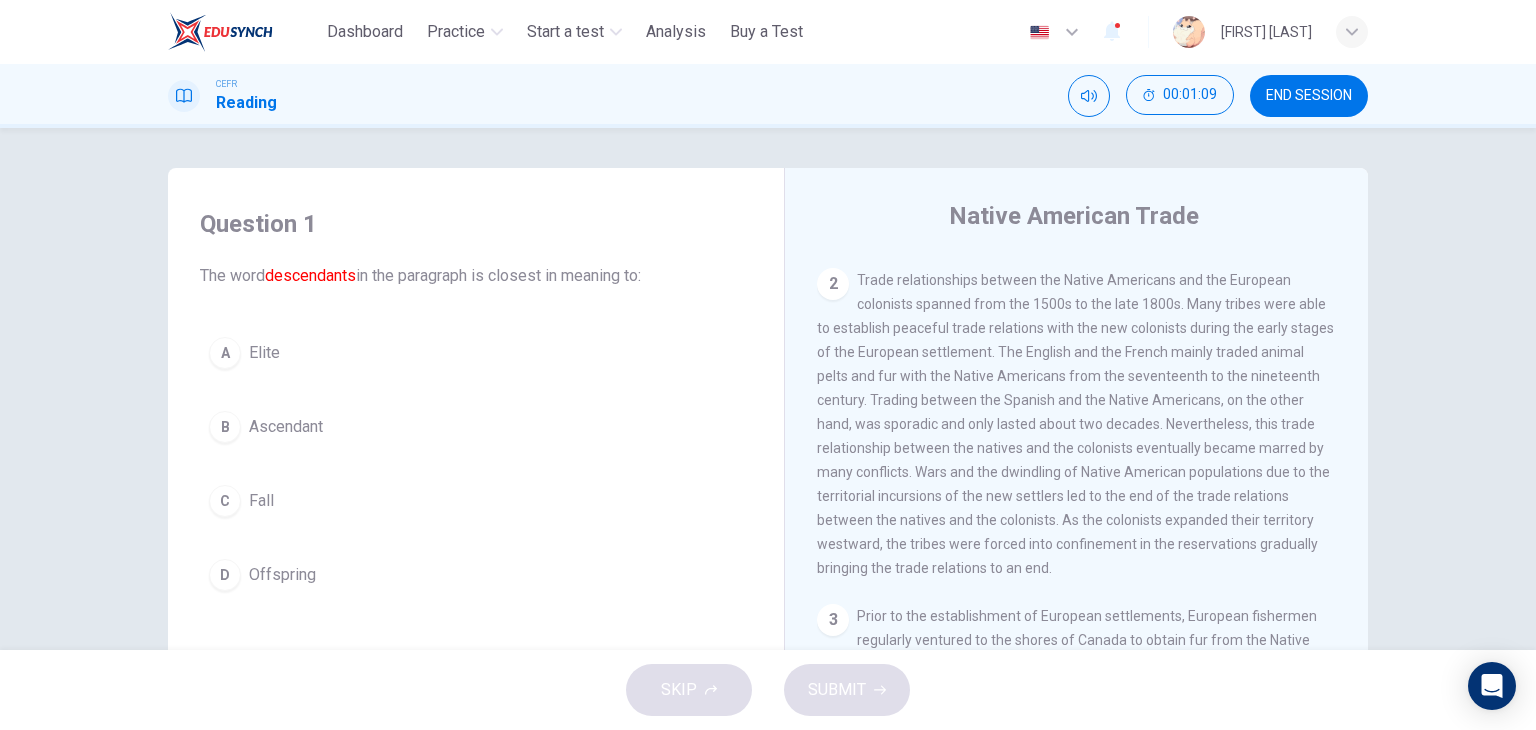 scroll, scrollTop: 275, scrollLeft: 0, axis: vertical 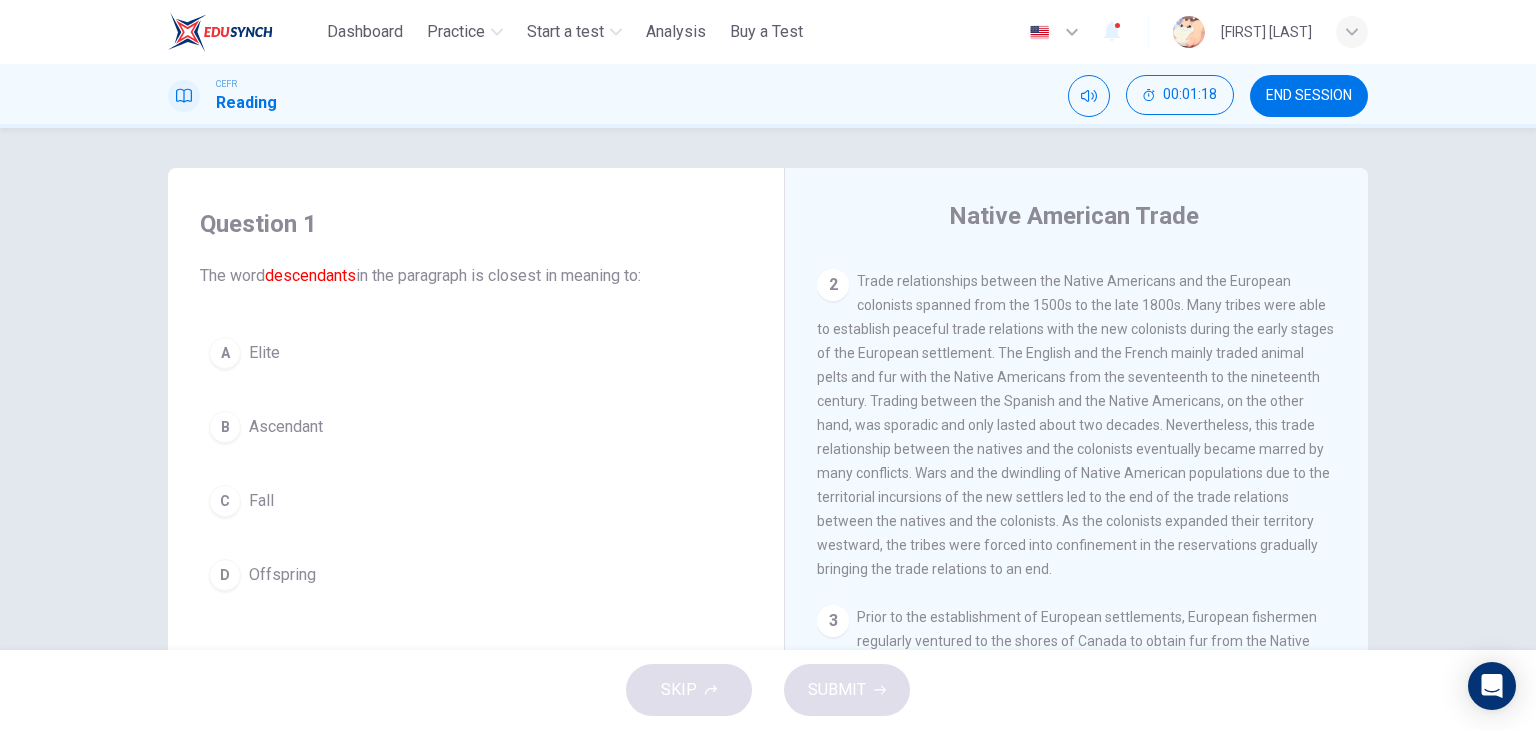 click on "Question 1" at bounding box center (476, 224) 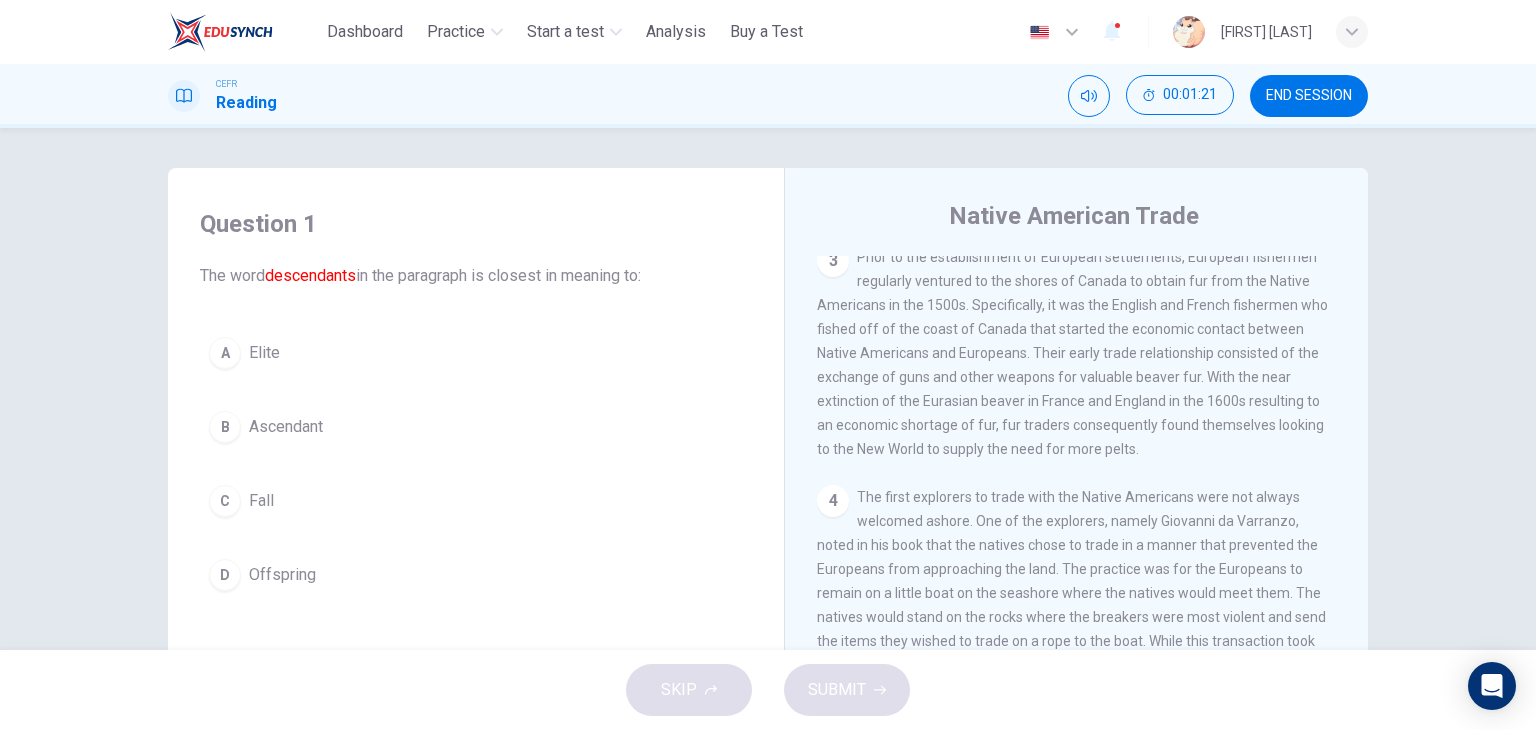 scroll, scrollTop: 634, scrollLeft: 0, axis: vertical 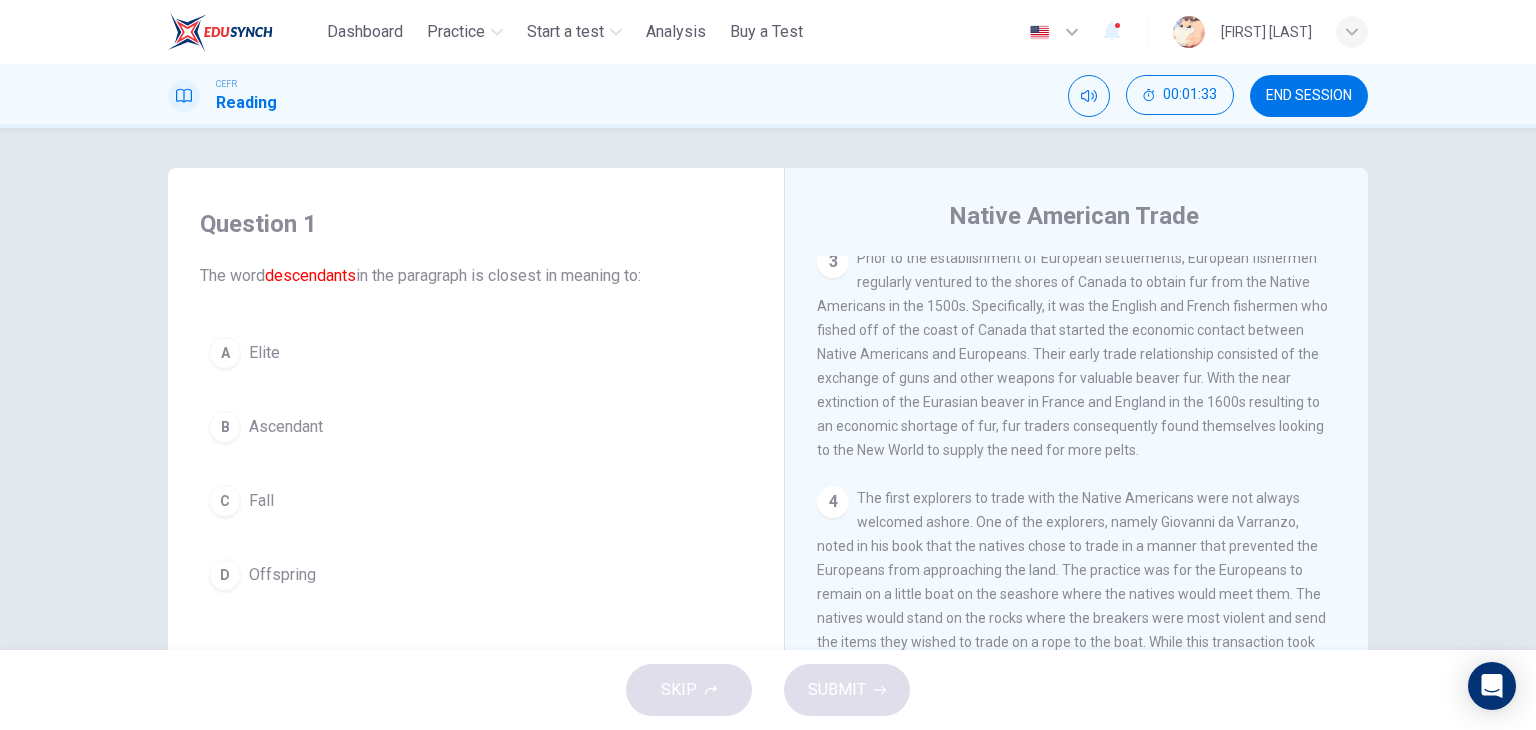 click on "Question 1" at bounding box center [476, 224] 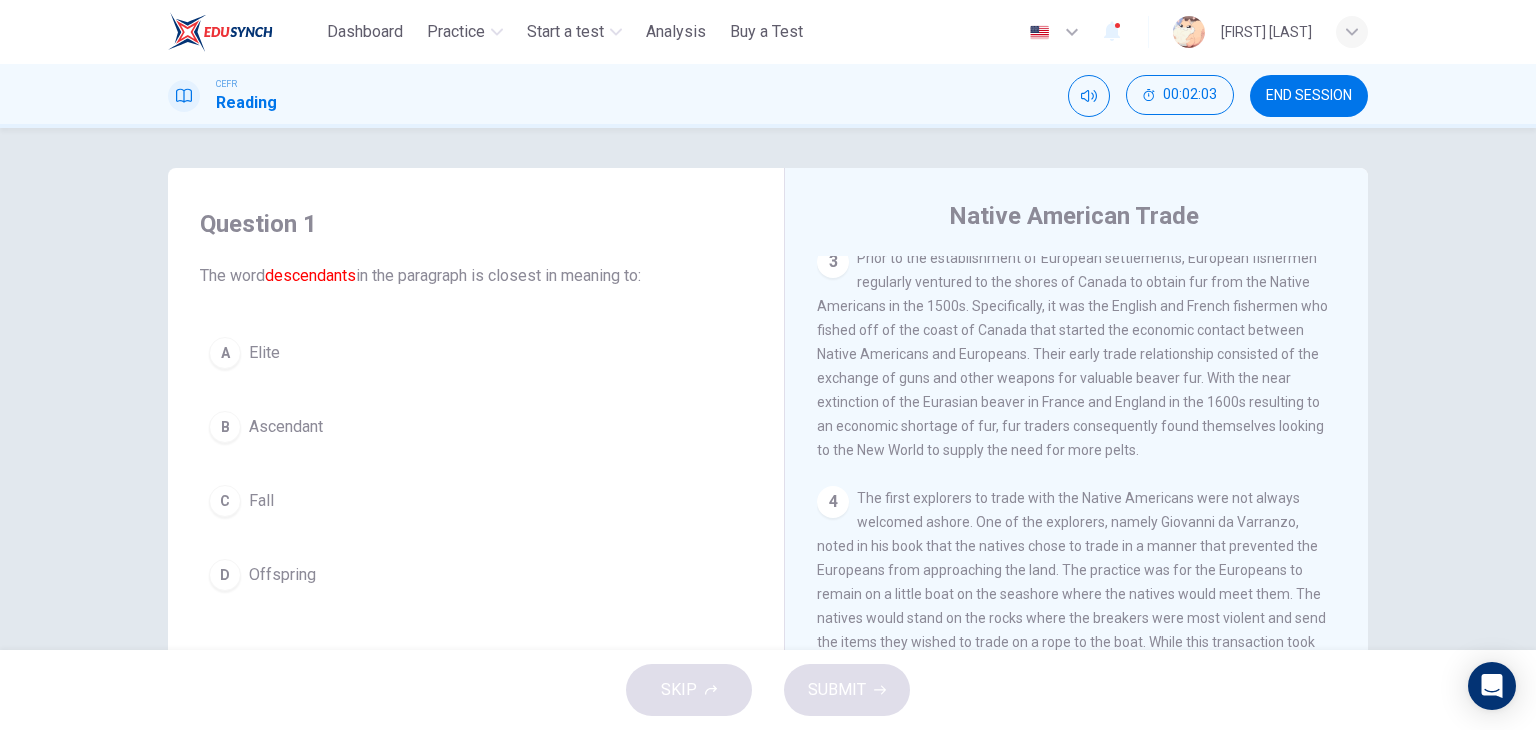 drag, startPoint x: 568, startPoint y: 226, endPoint x: 1069, endPoint y: 583, distance: 615.1829 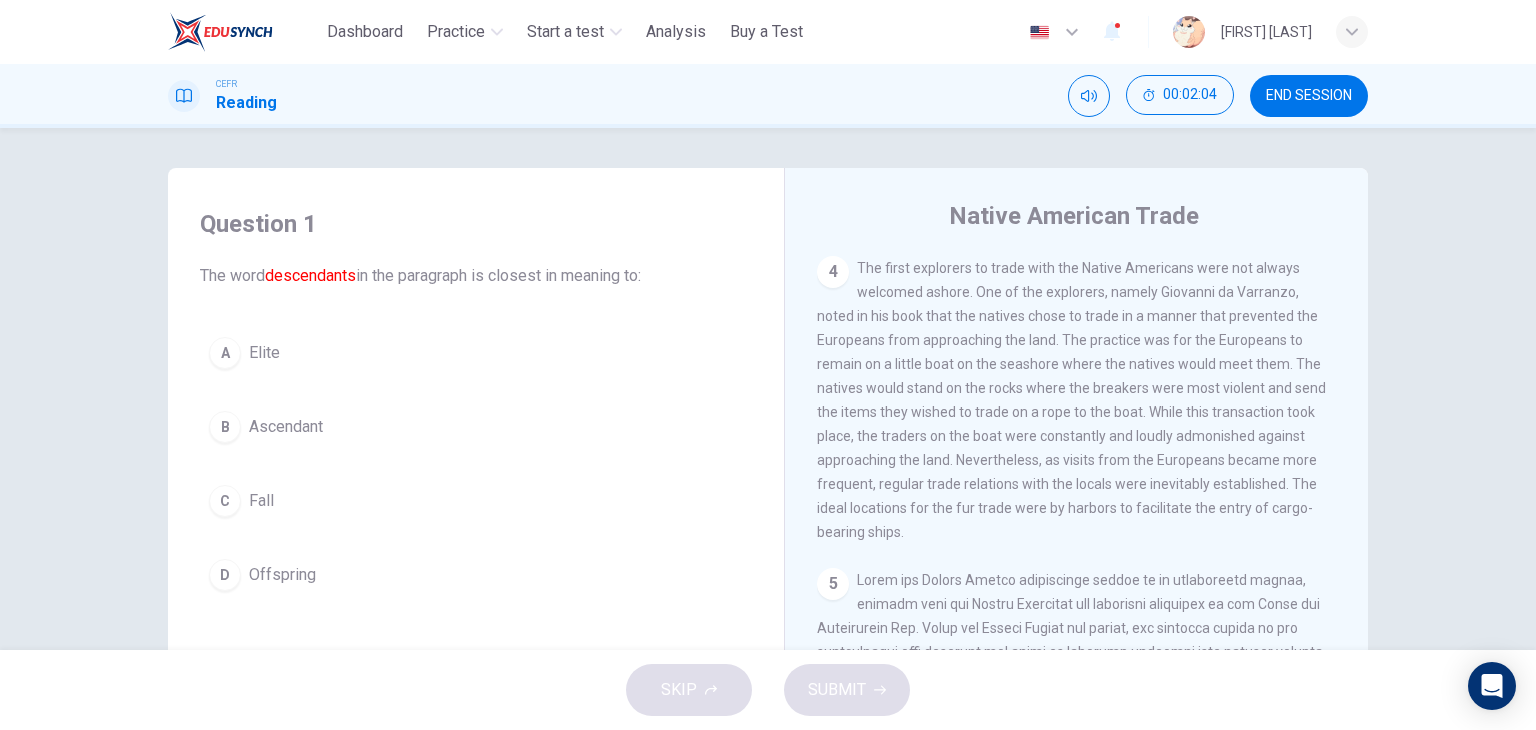 scroll, scrollTop: 863, scrollLeft: 0, axis: vertical 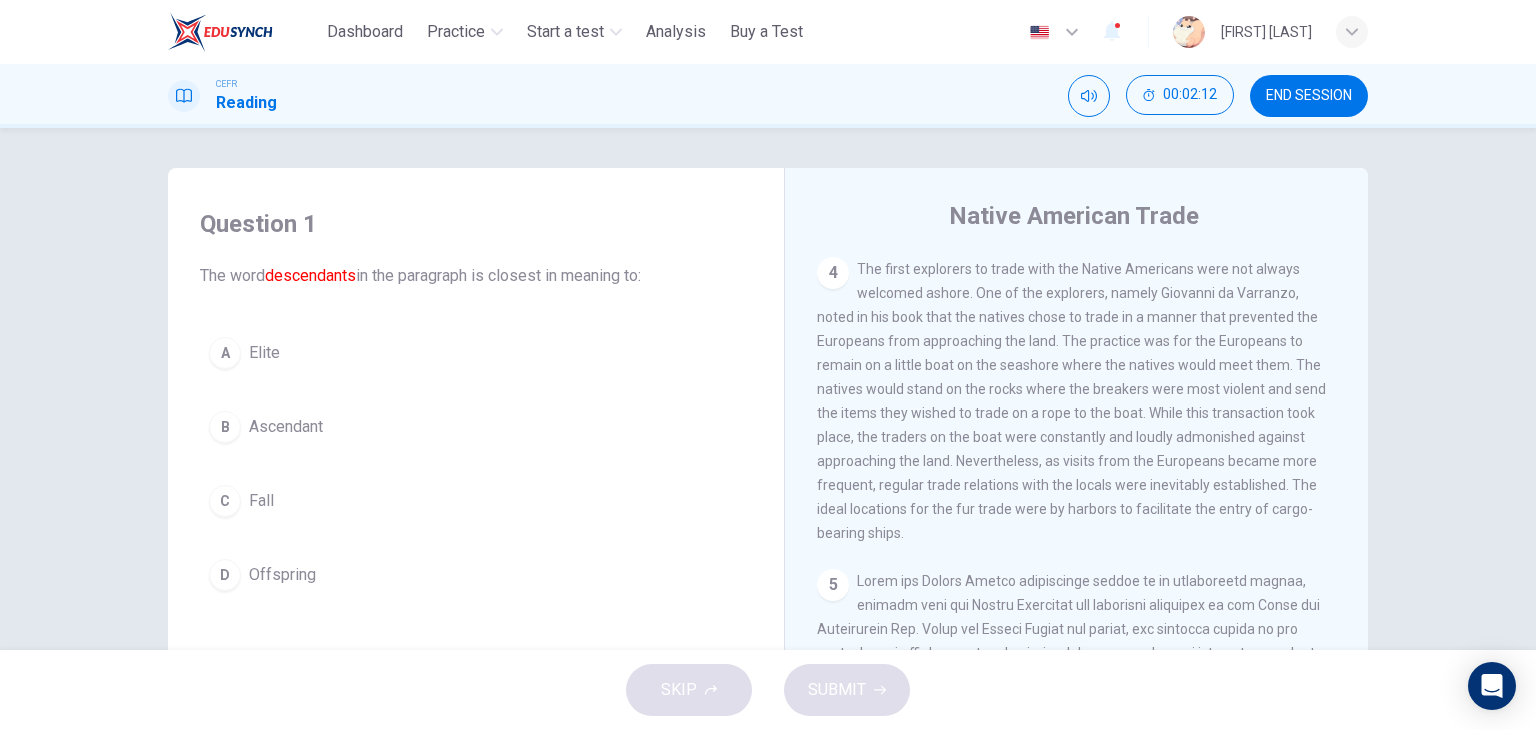 click on "Question 1" at bounding box center [476, 224] 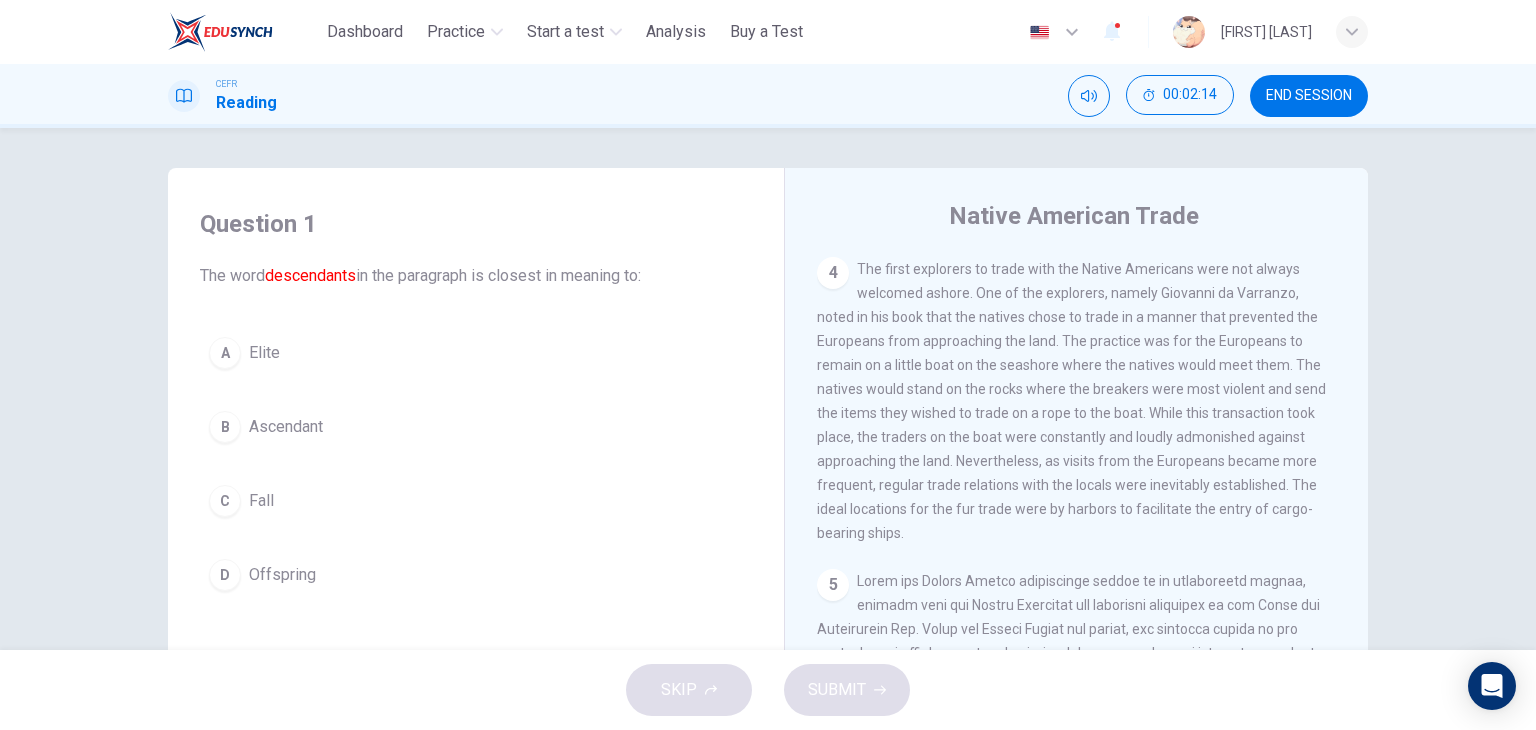 scroll, scrollTop: 1050, scrollLeft: 0, axis: vertical 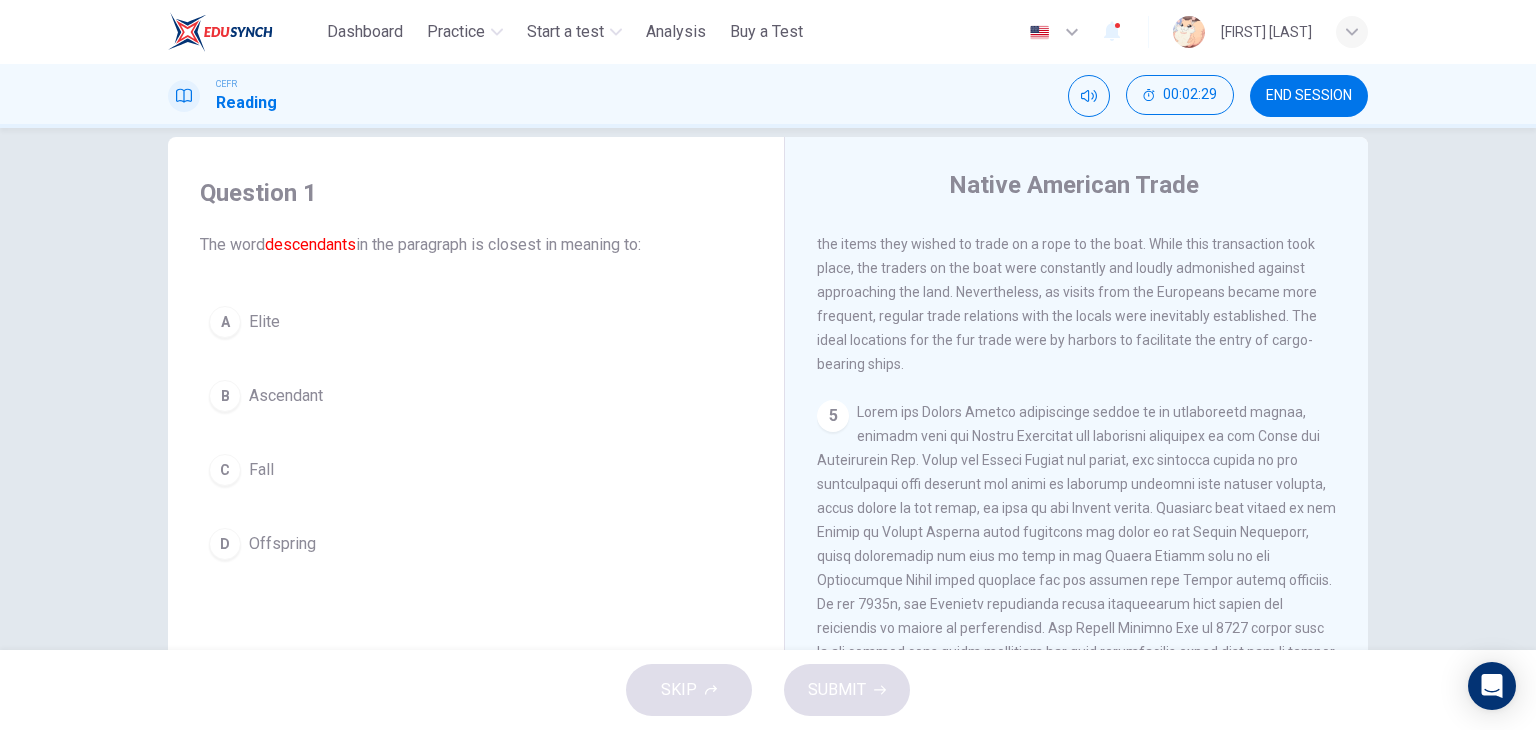 click on "Question 1 The word  descendants  in the paragraph is closest in meaning to: A Elite B Ascendant C Fall D Offspring" at bounding box center (476, 373) 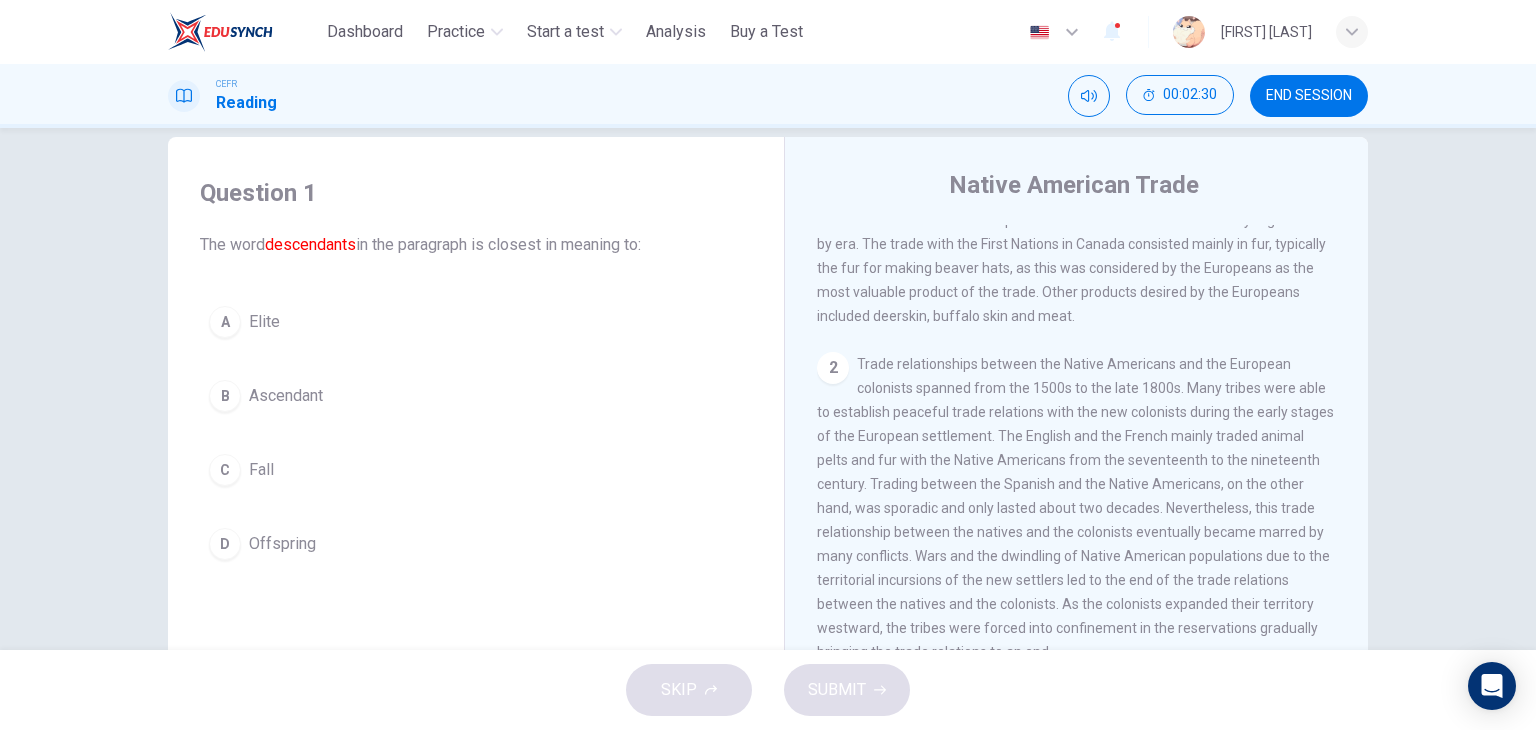 scroll, scrollTop: 0, scrollLeft: 0, axis: both 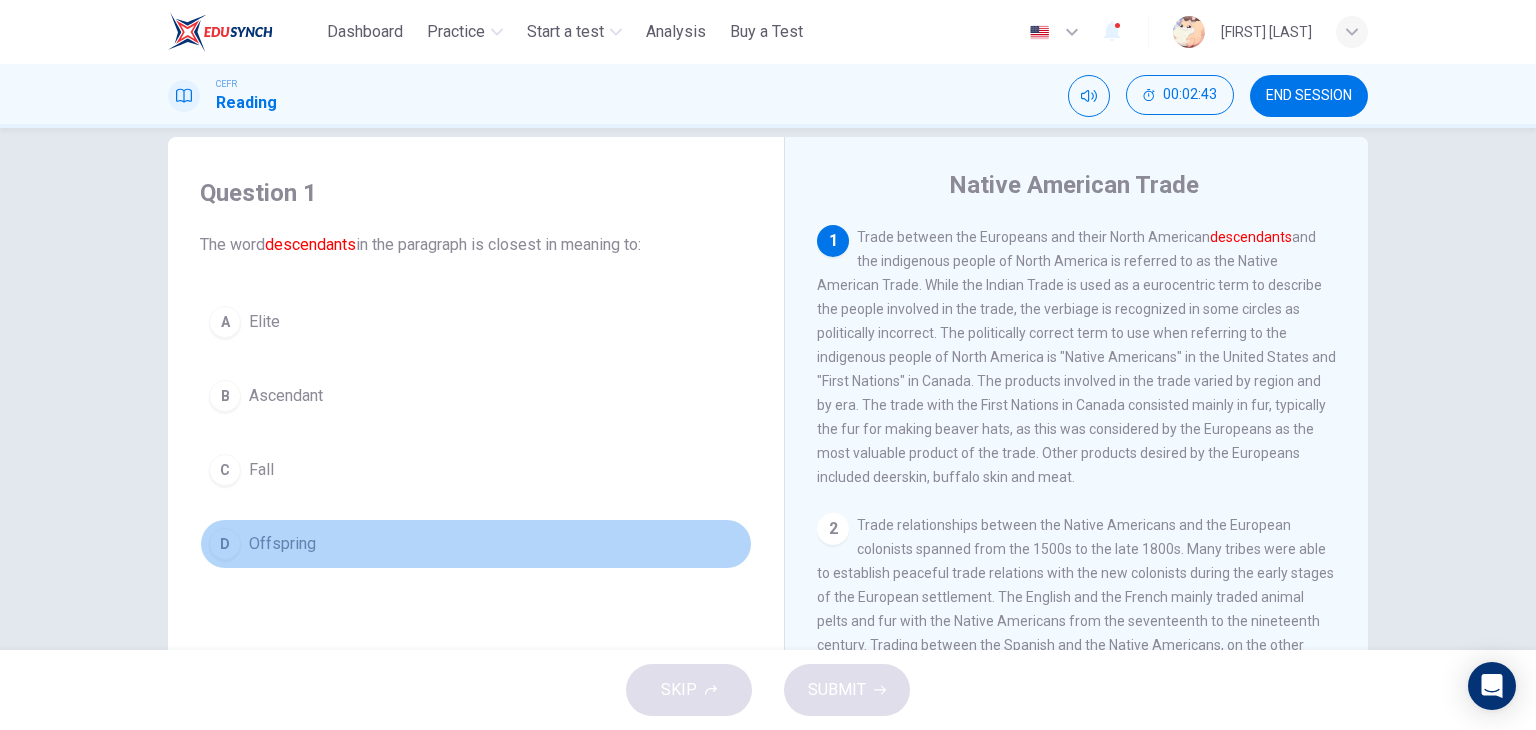 click on "D Offspring" at bounding box center (476, 544) 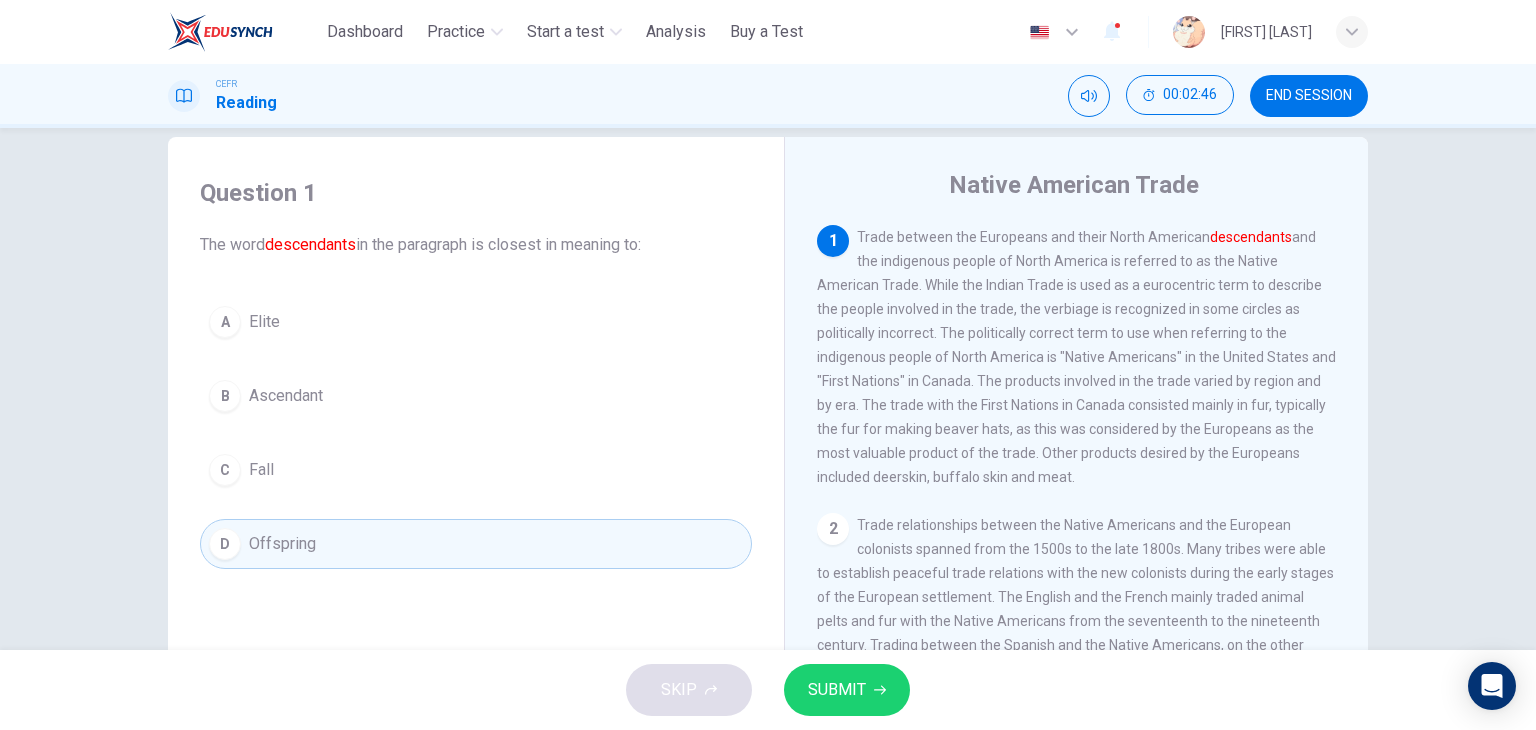 click on "SUBMIT" at bounding box center (837, 690) 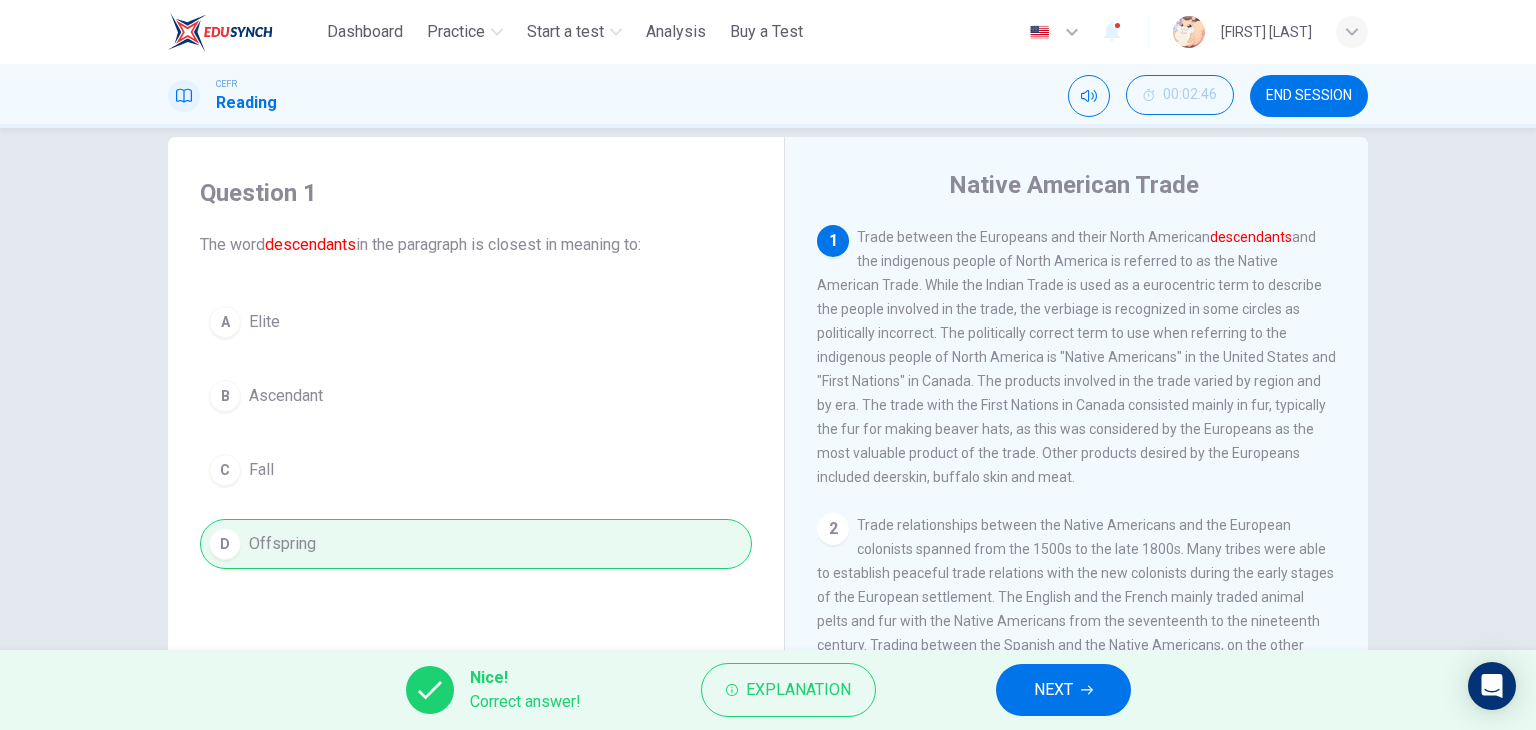 drag, startPoint x: 597, startPoint y: 365, endPoint x: 848, endPoint y: 525, distance: 297.6592 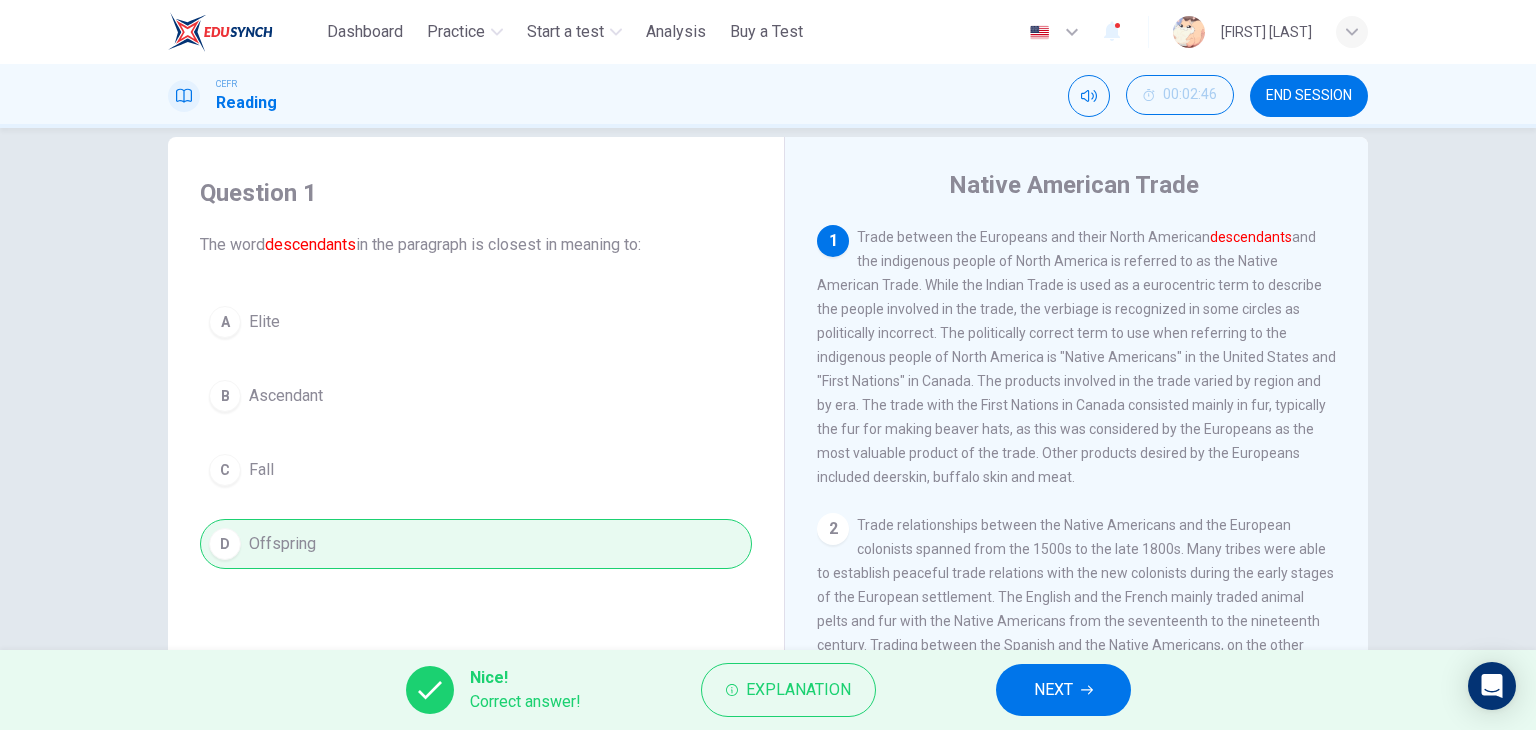 click on "A Elite B Ascendant C Fall D Offspring" at bounding box center [476, 433] 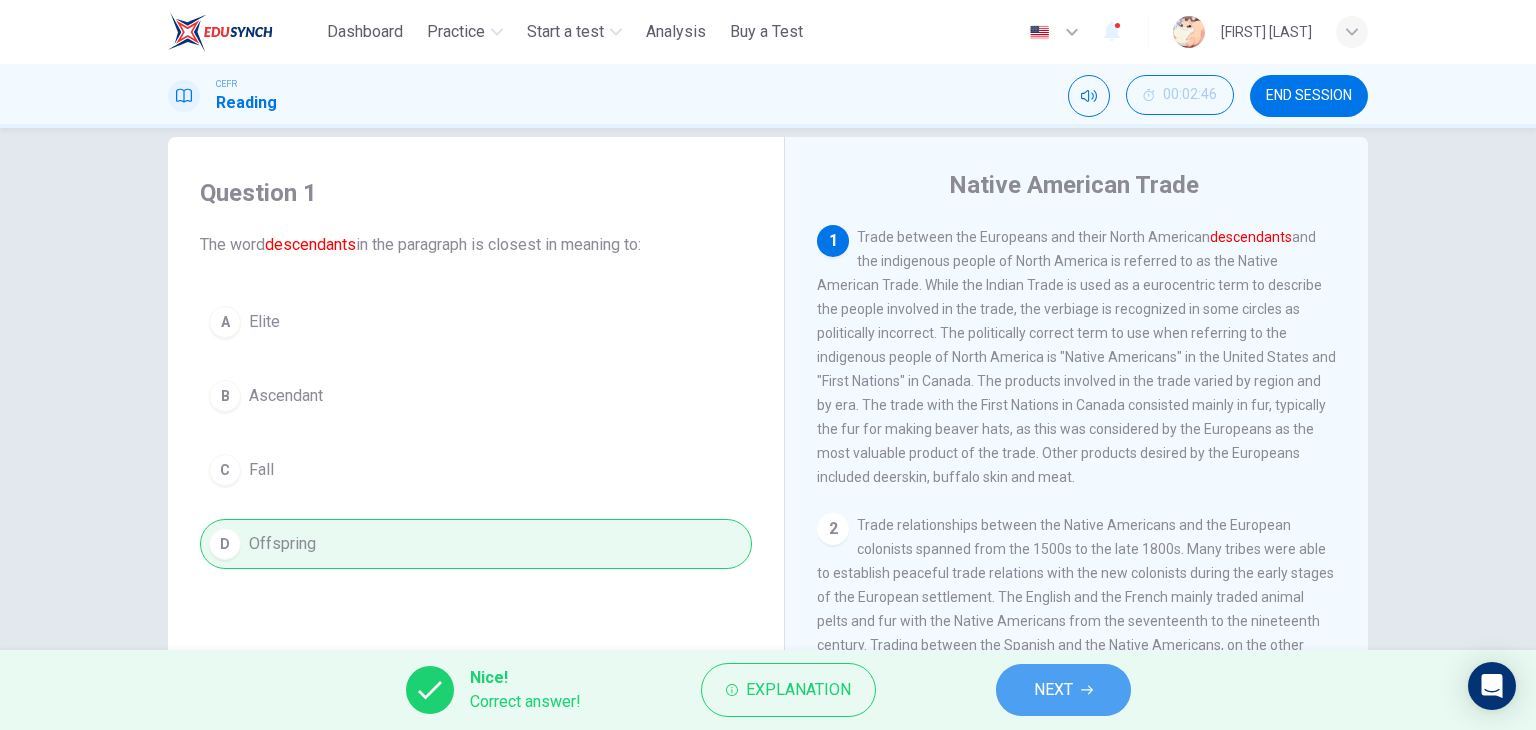 click on "NEXT" at bounding box center [1053, 690] 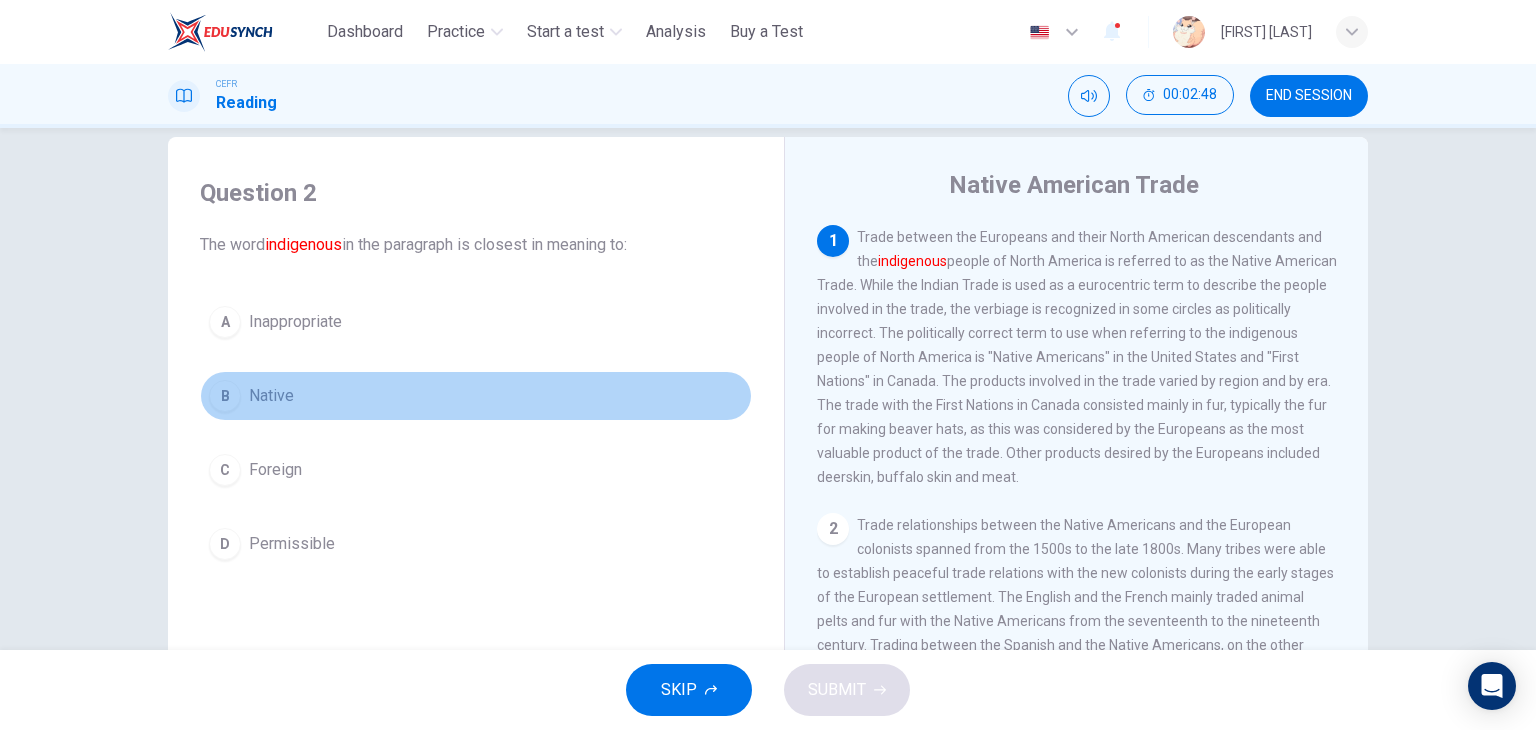 click on "B Native" at bounding box center (476, 396) 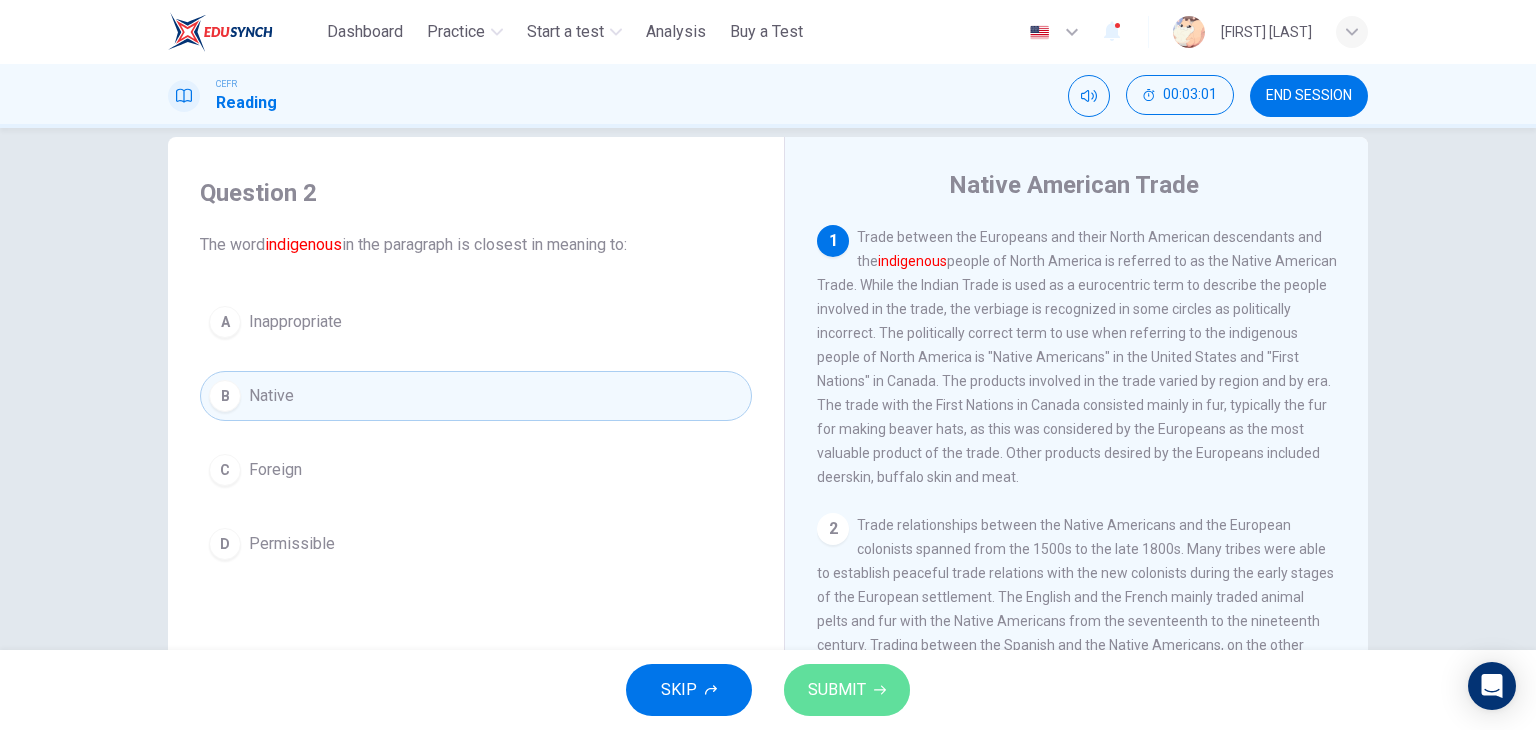 click on "SUBMIT" at bounding box center [847, 690] 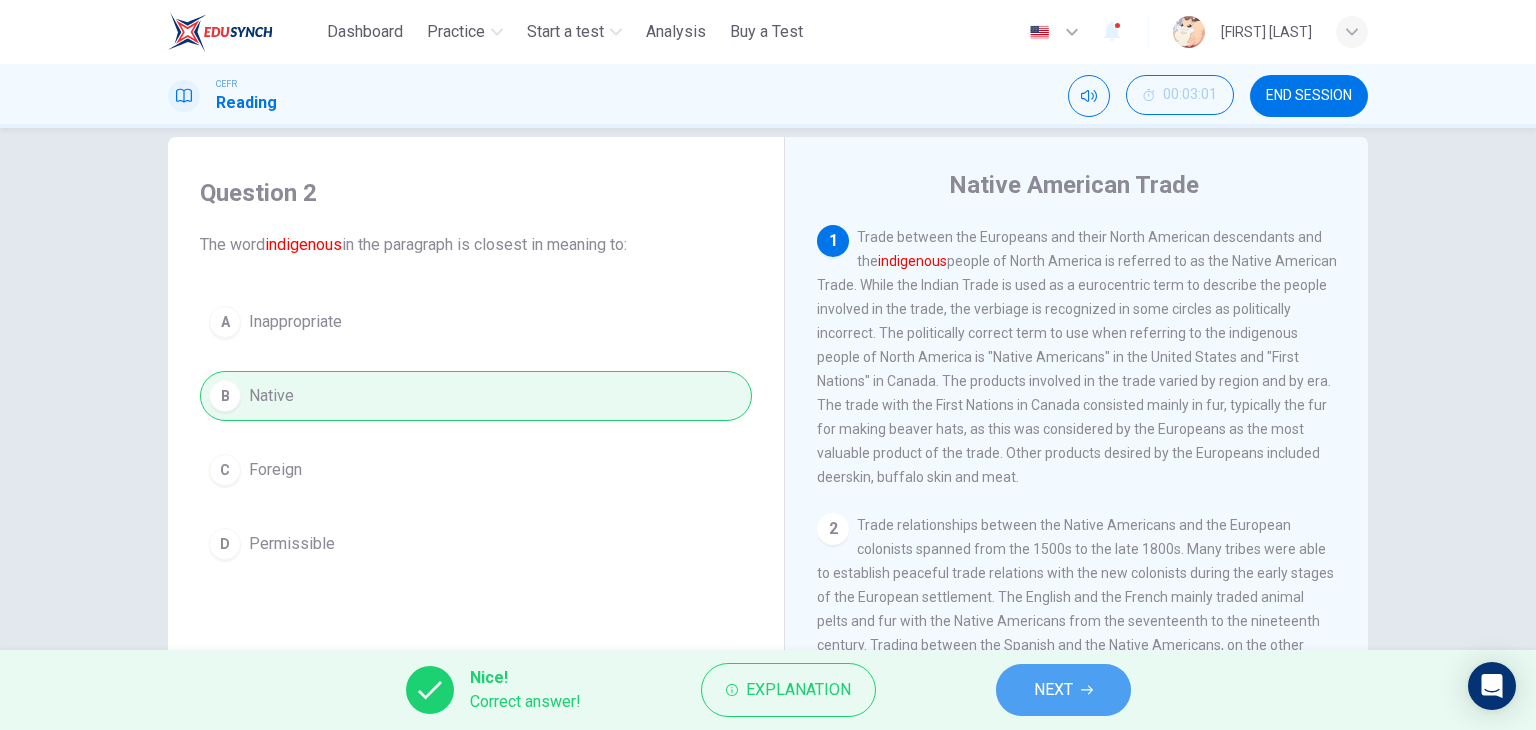 click on "NEXT" at bounding box center [1053, 690] 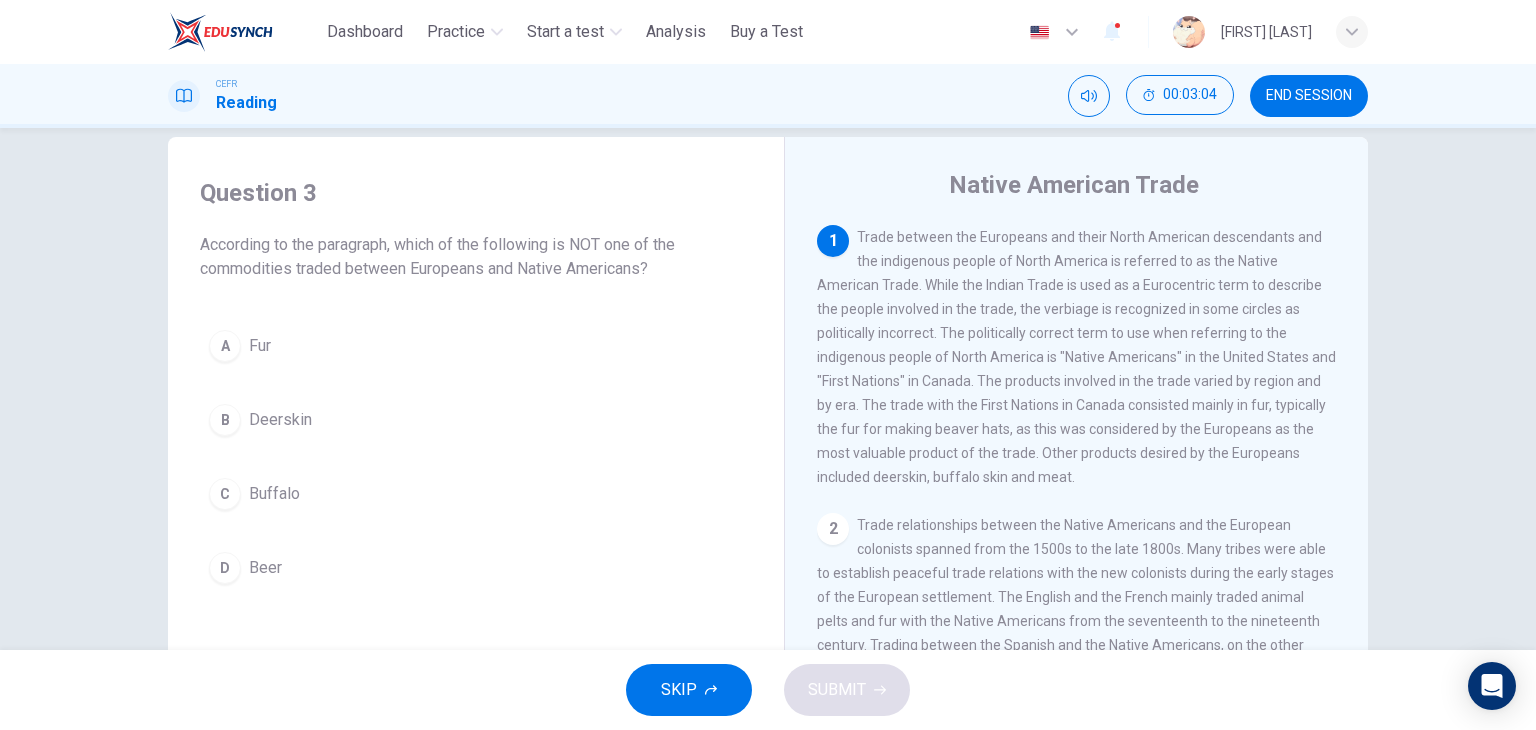 click on "Question 3" at bounding box center [476, 193] 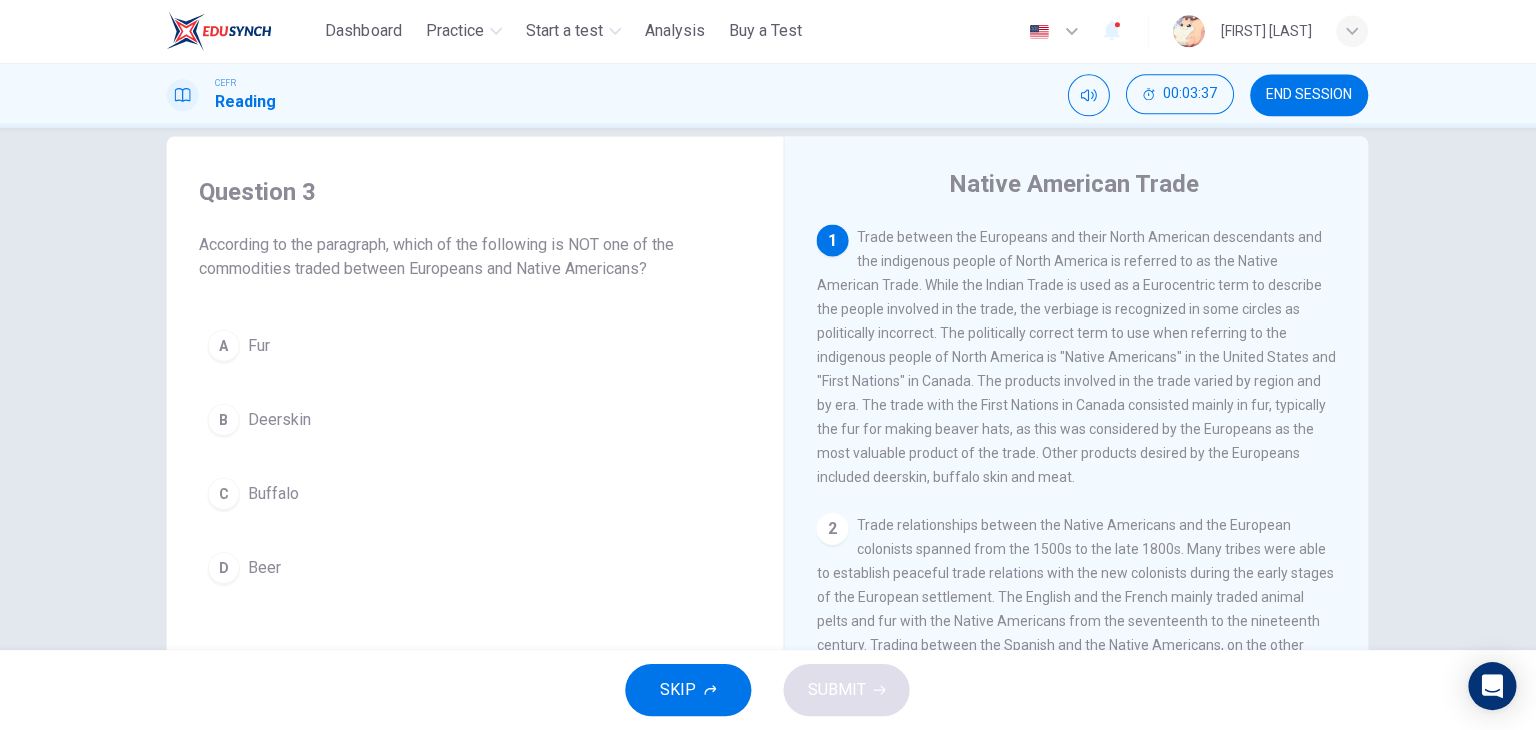 scroll, scrollTop: 0, scrollLeft: 0, axis: both 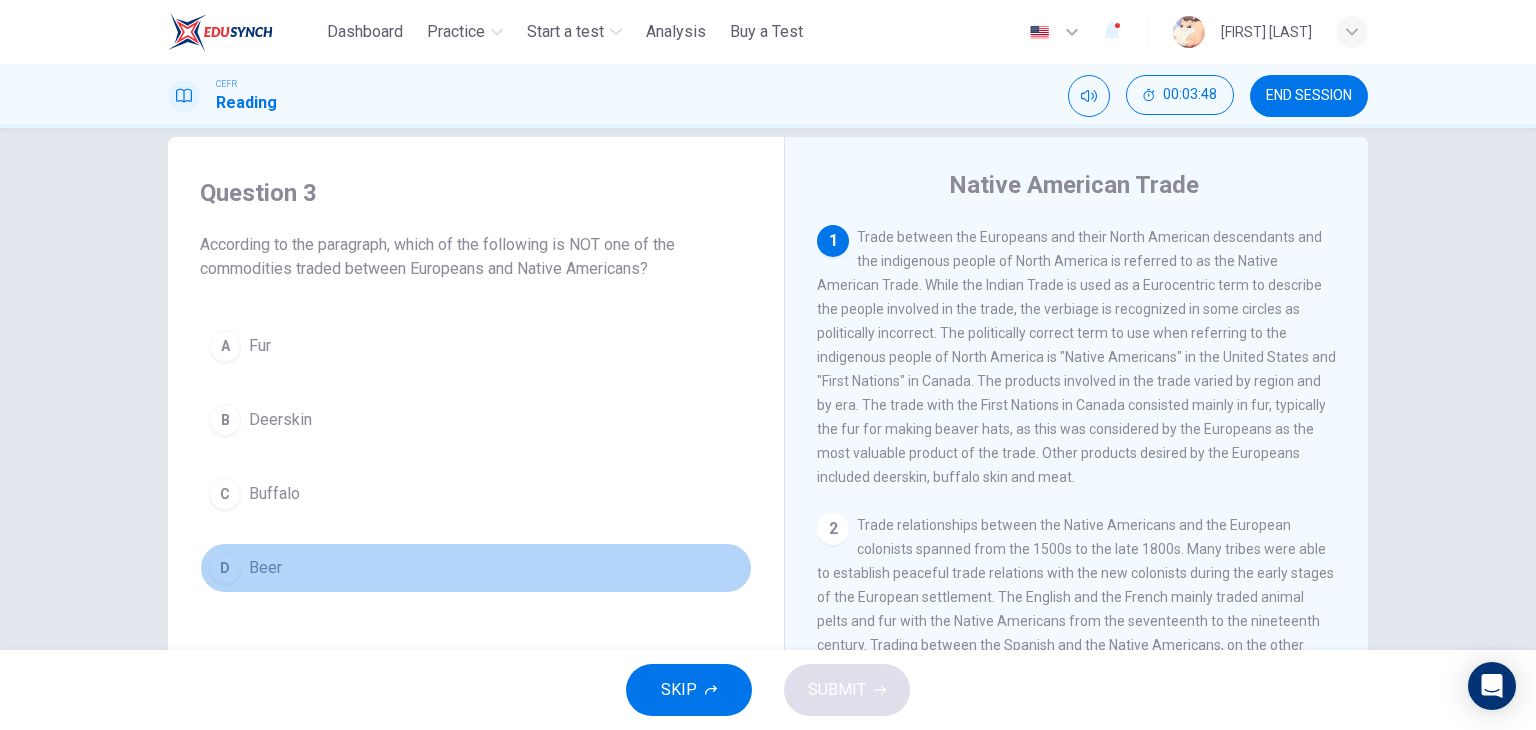 click on "D Beer" at bounding box center (476, 568) 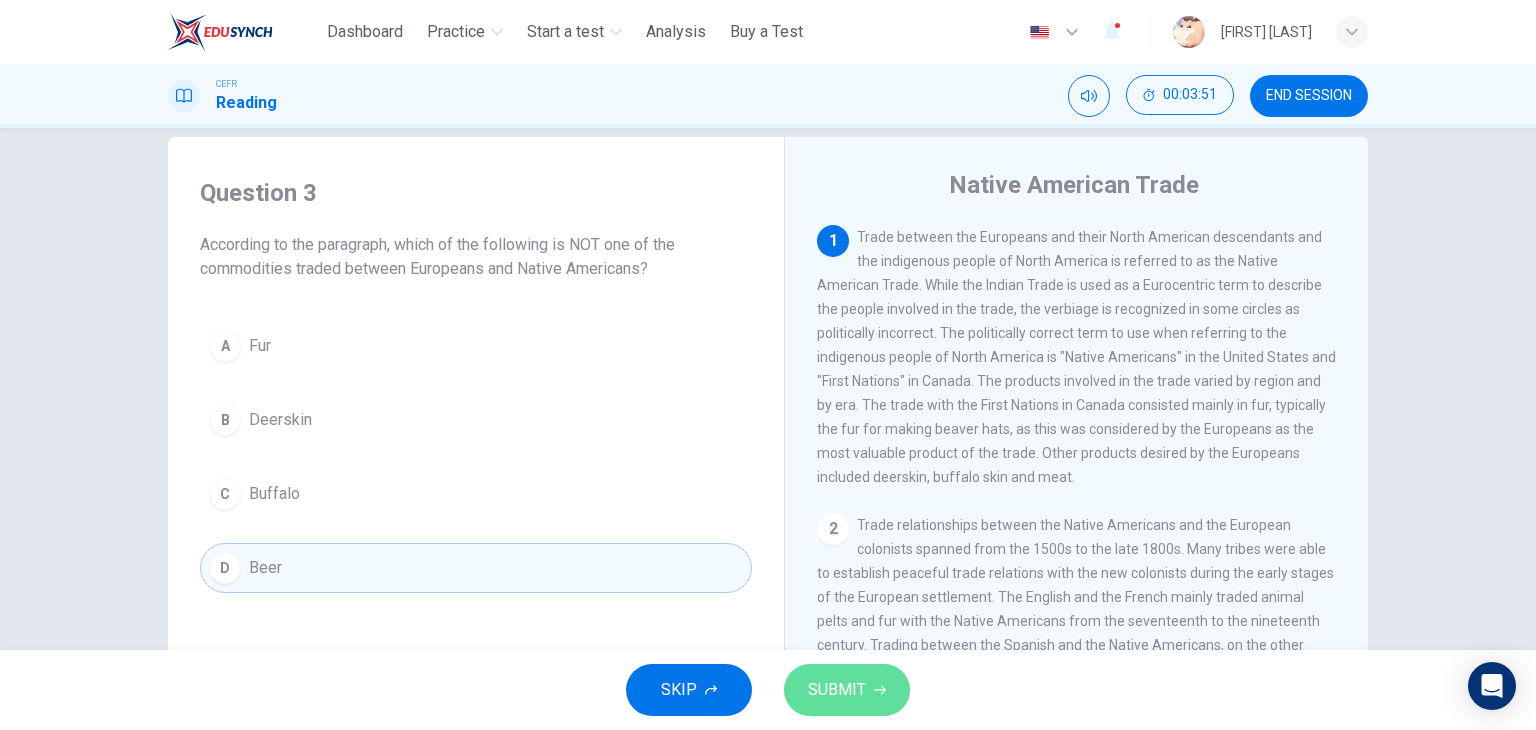 click on "SUBMIT" at bounding box center [837, 690] 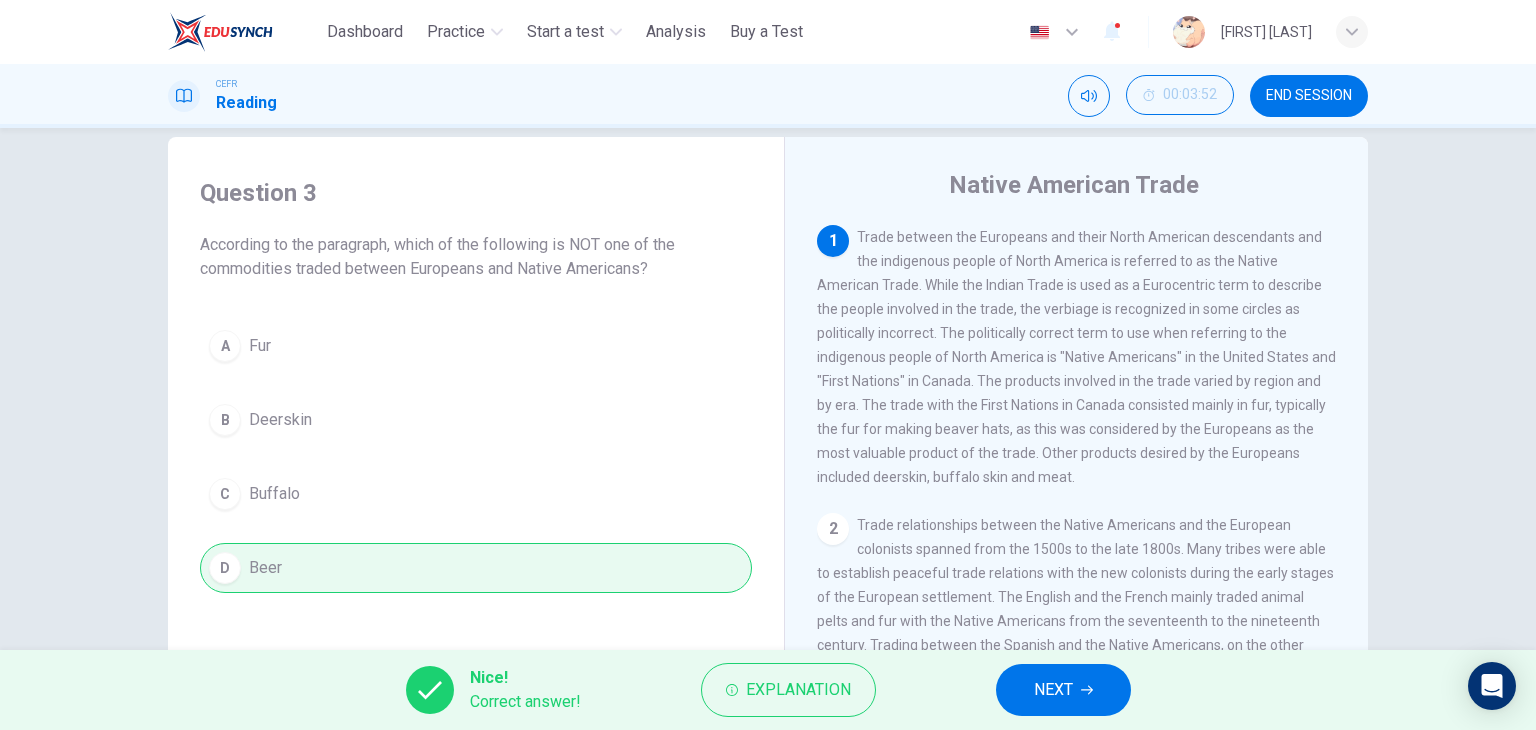 drag, startPoint x: 632, startPoint y: 493, endPoint x: 1040, endPoint y: 686, distance: 451.34576 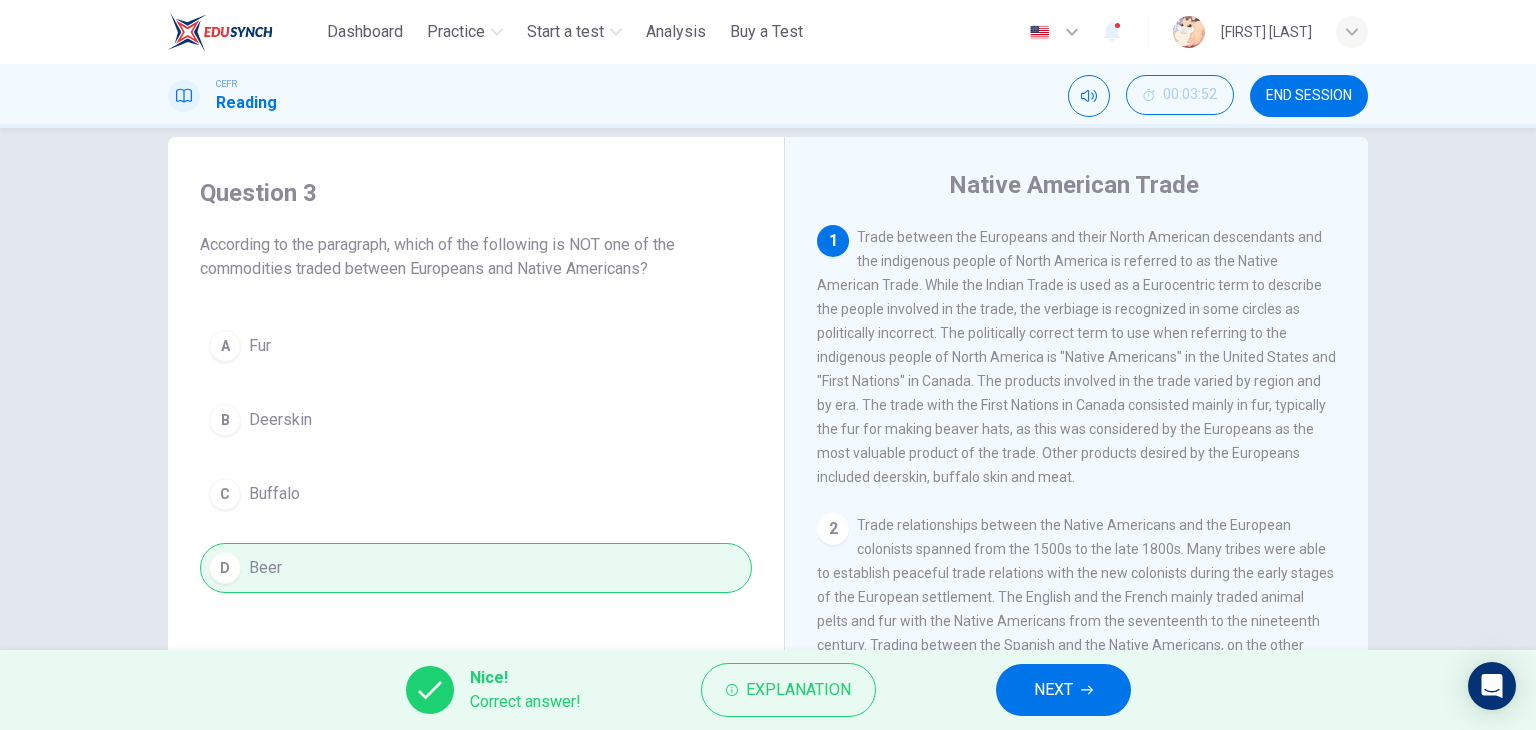 click on "Dashboard Practice Start a test Analysis Buy a Test English ** ​ Jocelyn Ho CEFR Reading 00:03:52 END SESSION Question 3 According to the paragraph, which of the following is NOT one of the commodities traded between Europeans and Native Americans? A Fur B Deerskin C Buffalo D Beer Native American Trade 1 2 3 Prior to the establishment of European settlements, European fishermen regularly ventured to the shores of Canada to obtain fur from the Native Americans in the 1500s. Specifically, it was the English and French fishermen who fished off of the coast of Canada that started the economic contact between Native Americans and Europeans. Their early trade relationship consisted of the exchange of guns and other weapons for valuable beaver fur. With the near extinction of the Eurasian beaver in France and England in the 1600s resulting to an economic shortage of fur, fur traders consequently found themselves looking to the New World to supply the need for more pelts. 4 5 Nice! Correct answer! Explanation NEXT" at bounding box center [768, 365] 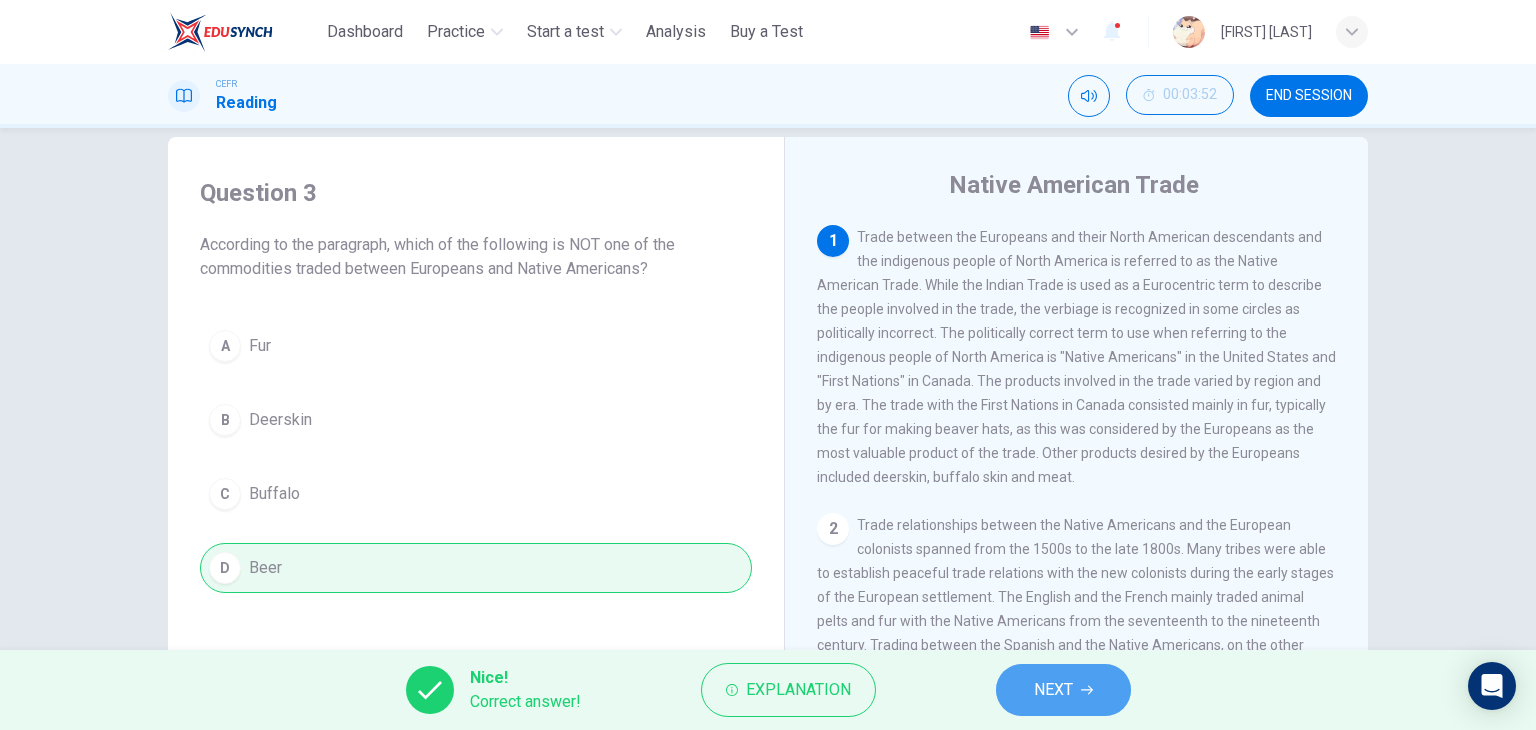 click on "NEXT" at bounding box center (1053, 690) 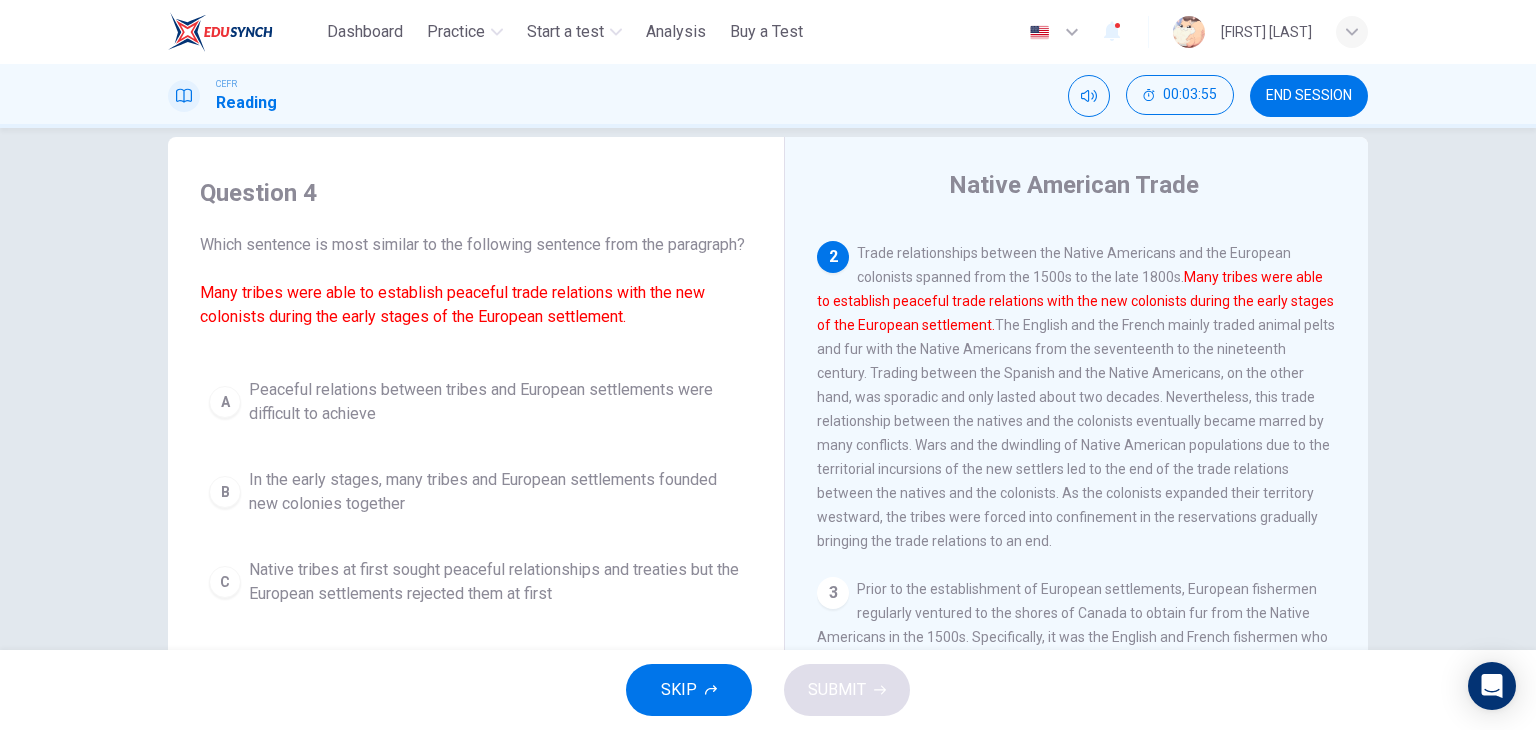 scroll, scrollTop: 274, scrollLeft: 0, axis: vertical 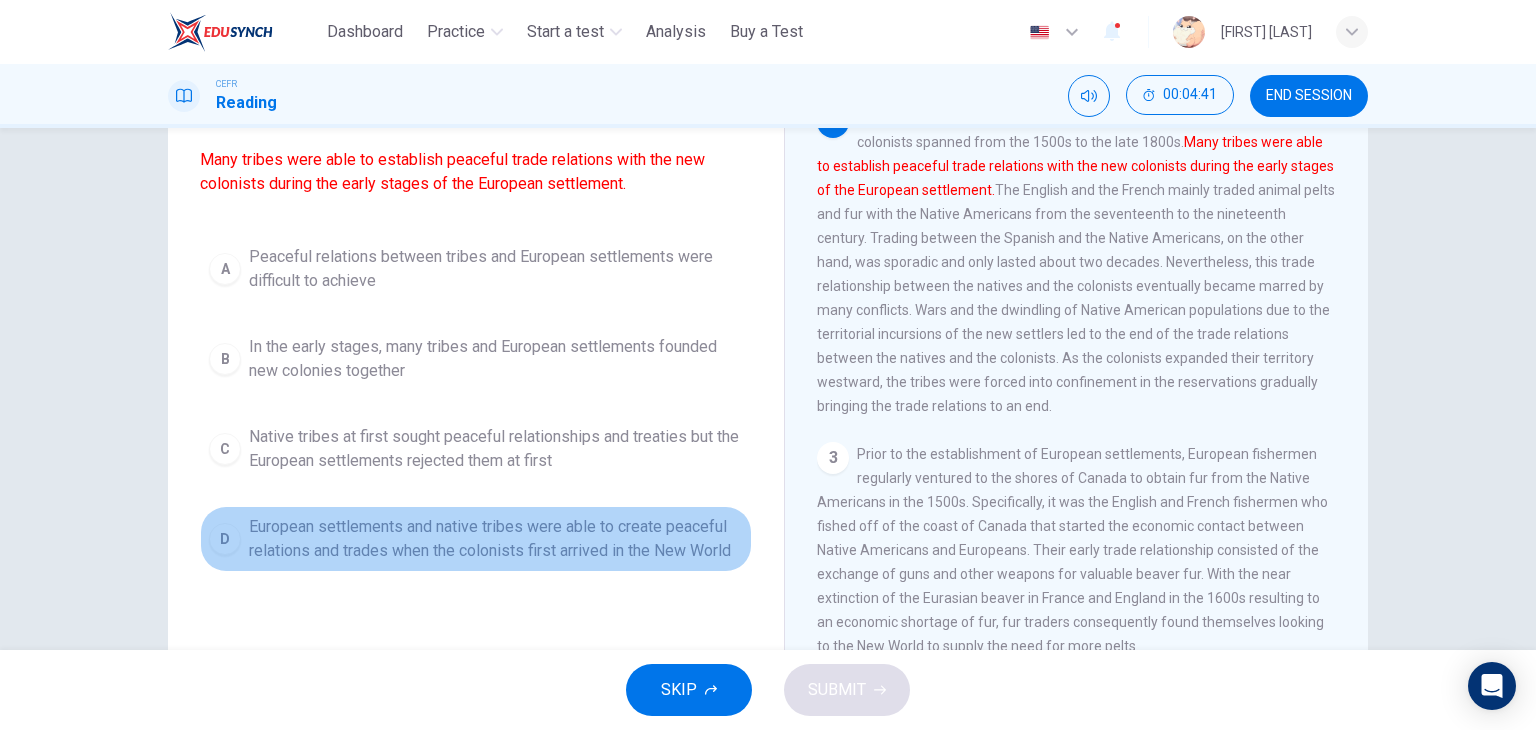 click on "European settlements and native tribes were able to create peaceful relations and trades when the colonists first arrived in the New World" at bounding box center [496, 539] 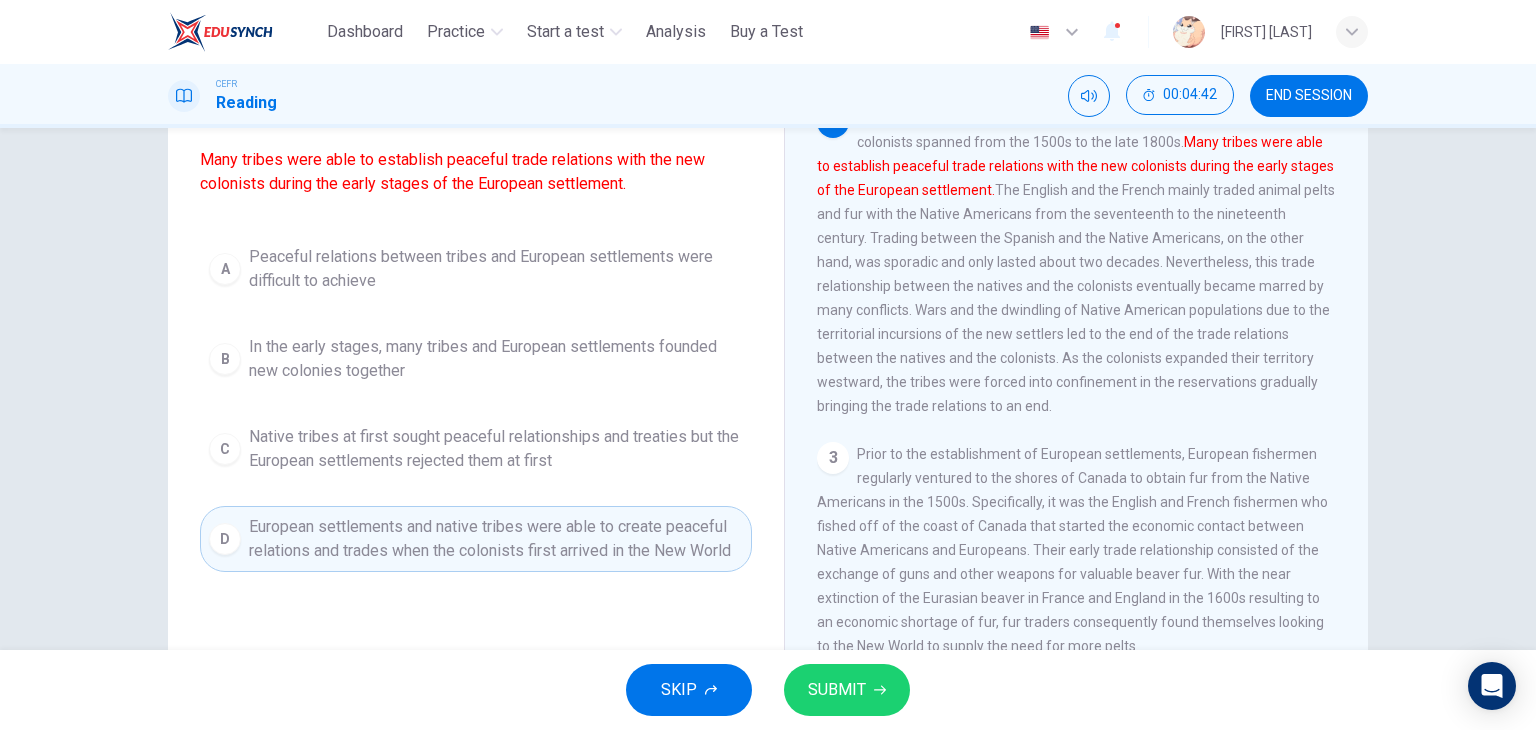 click on "SUBMIT" at bounding box center [837, 690] 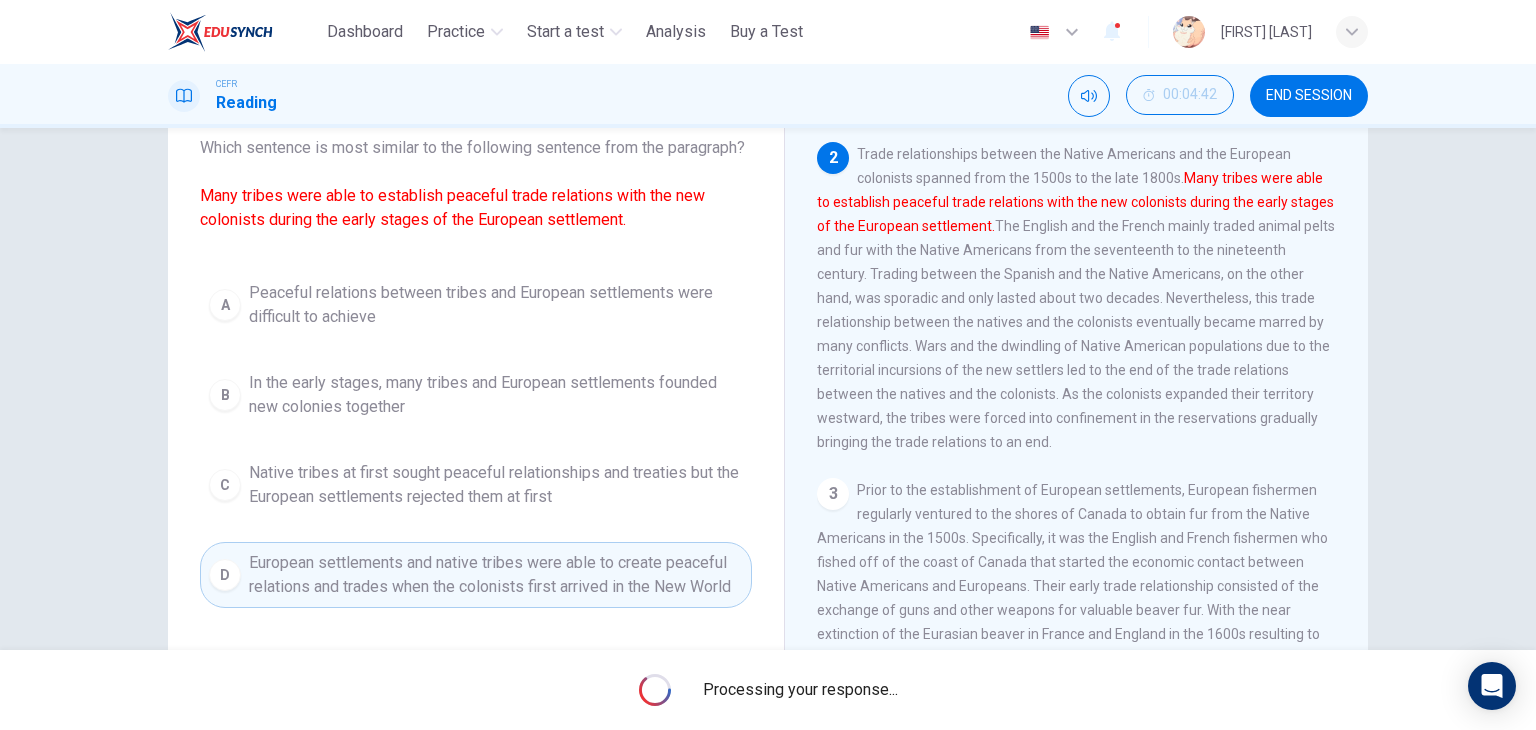 scroll, scrollTop: 127, scrollLeft: 0, axis: vertical 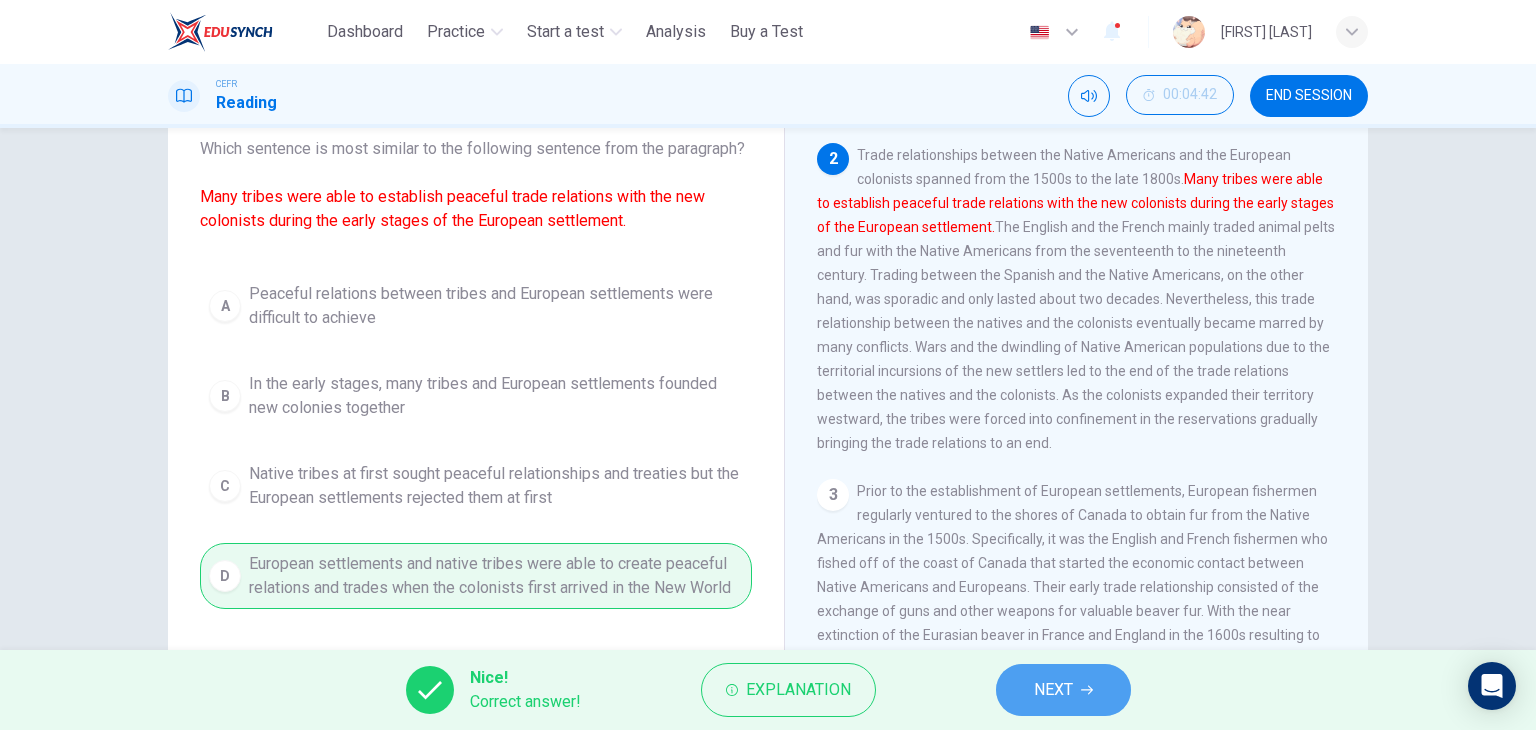 click on "NEXT" at bounding box center (1053, 690) 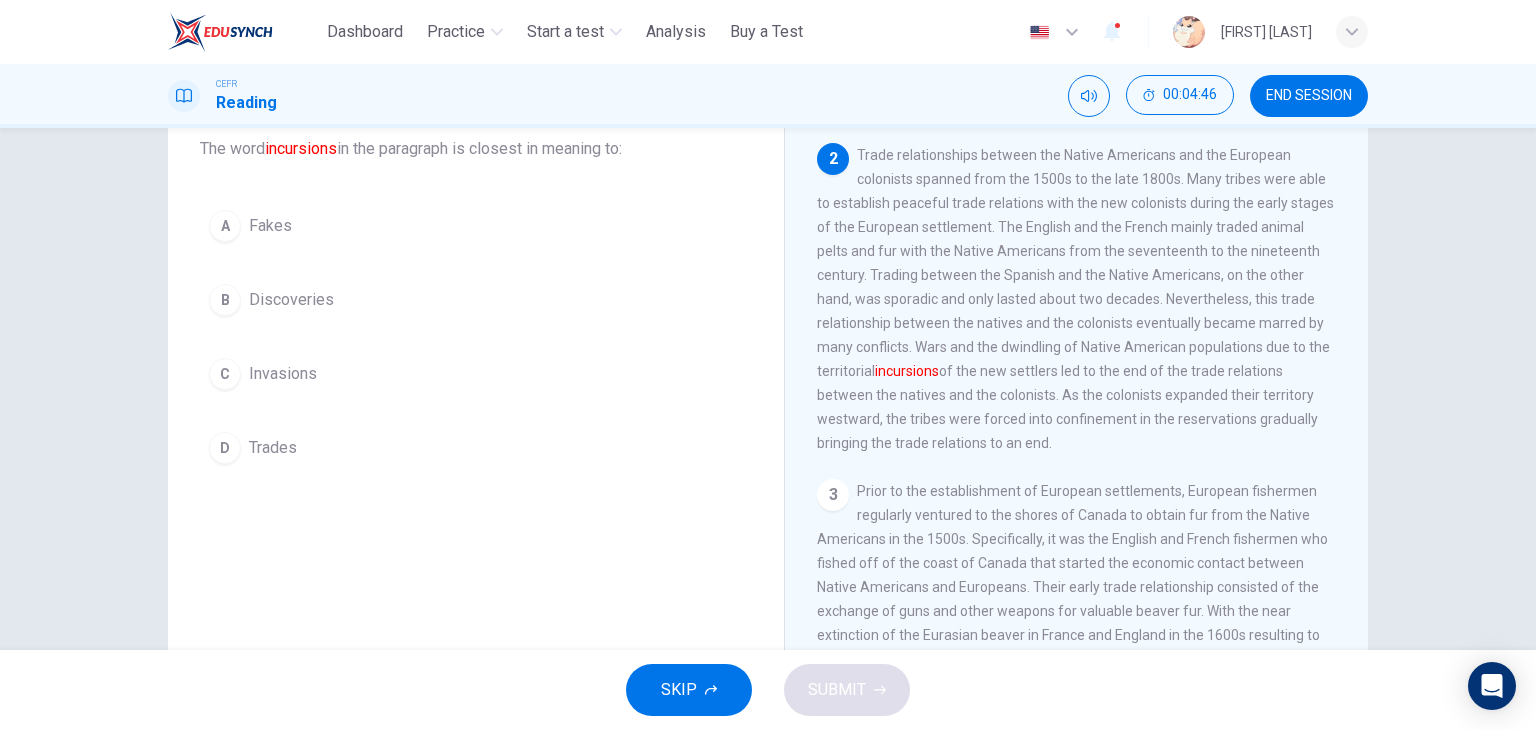 click on "Question 5 The word  incursions  in the paragraph is closest in meaning to: A Fakes B Discoveries C Invasions D Trades" at bounding box center (476, 277) 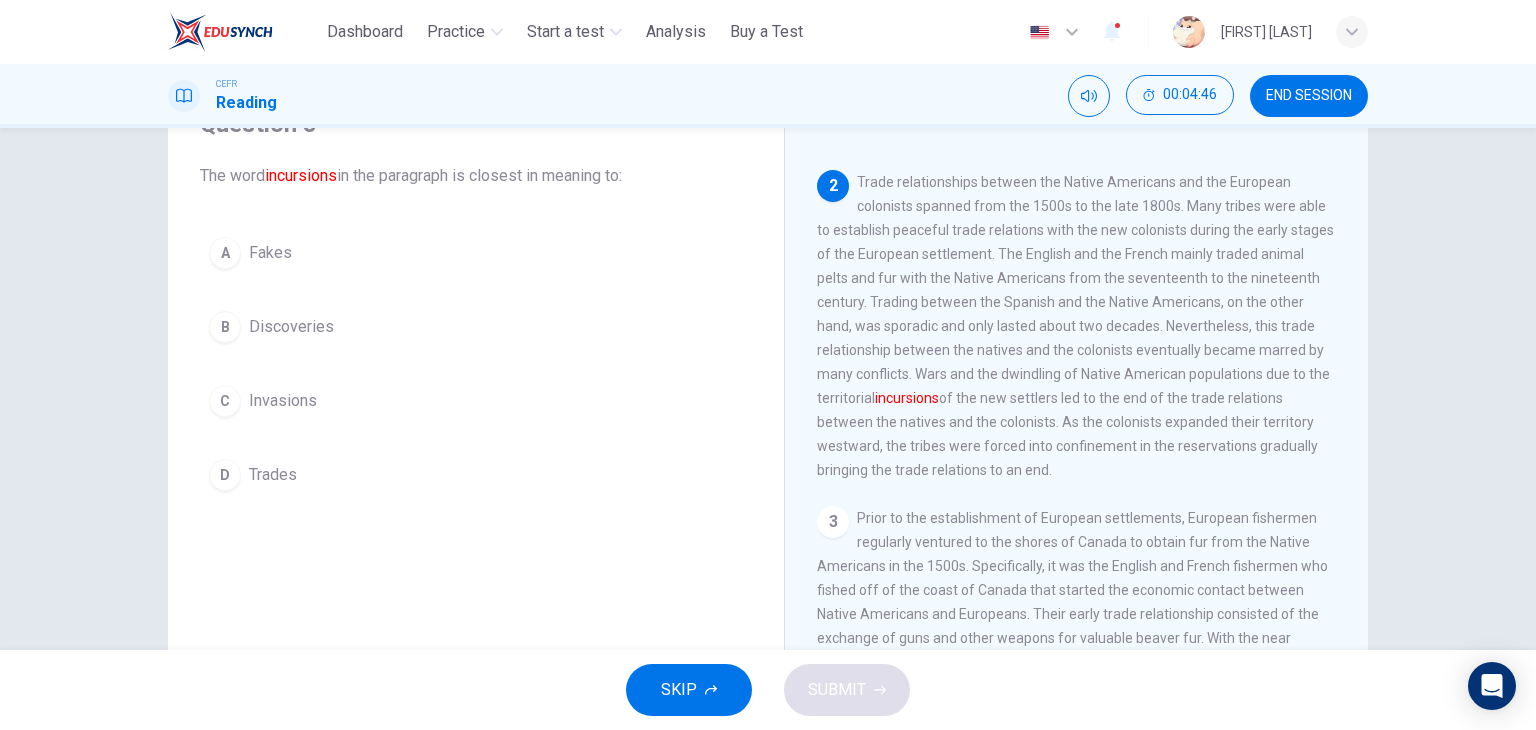 scroll, scrollTop: 99, scrollLeft: 0, axis: vertical 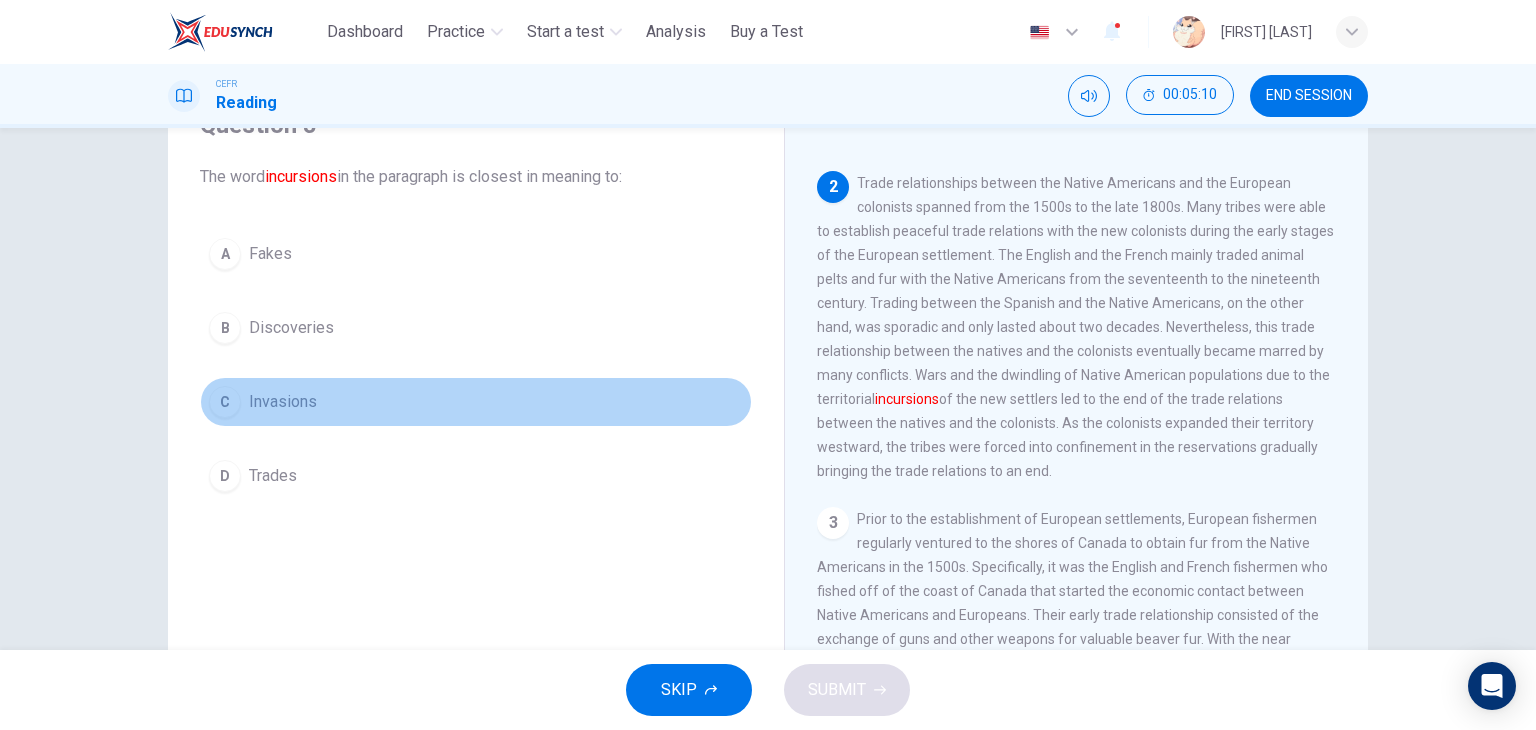 click on "C Invasions" at bounding box center (476, 402) 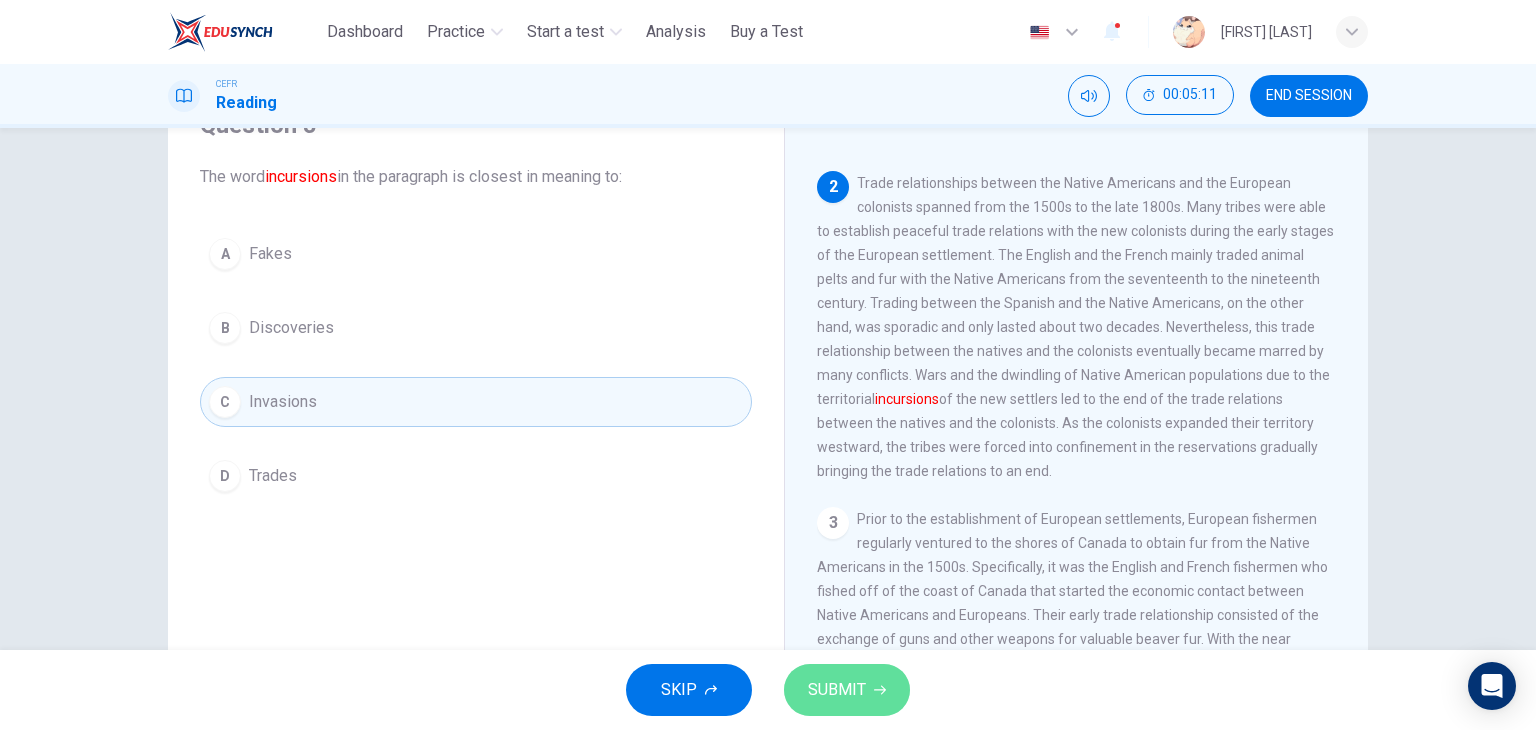 click on "SUBMIT" at bounding box center (837, 690) 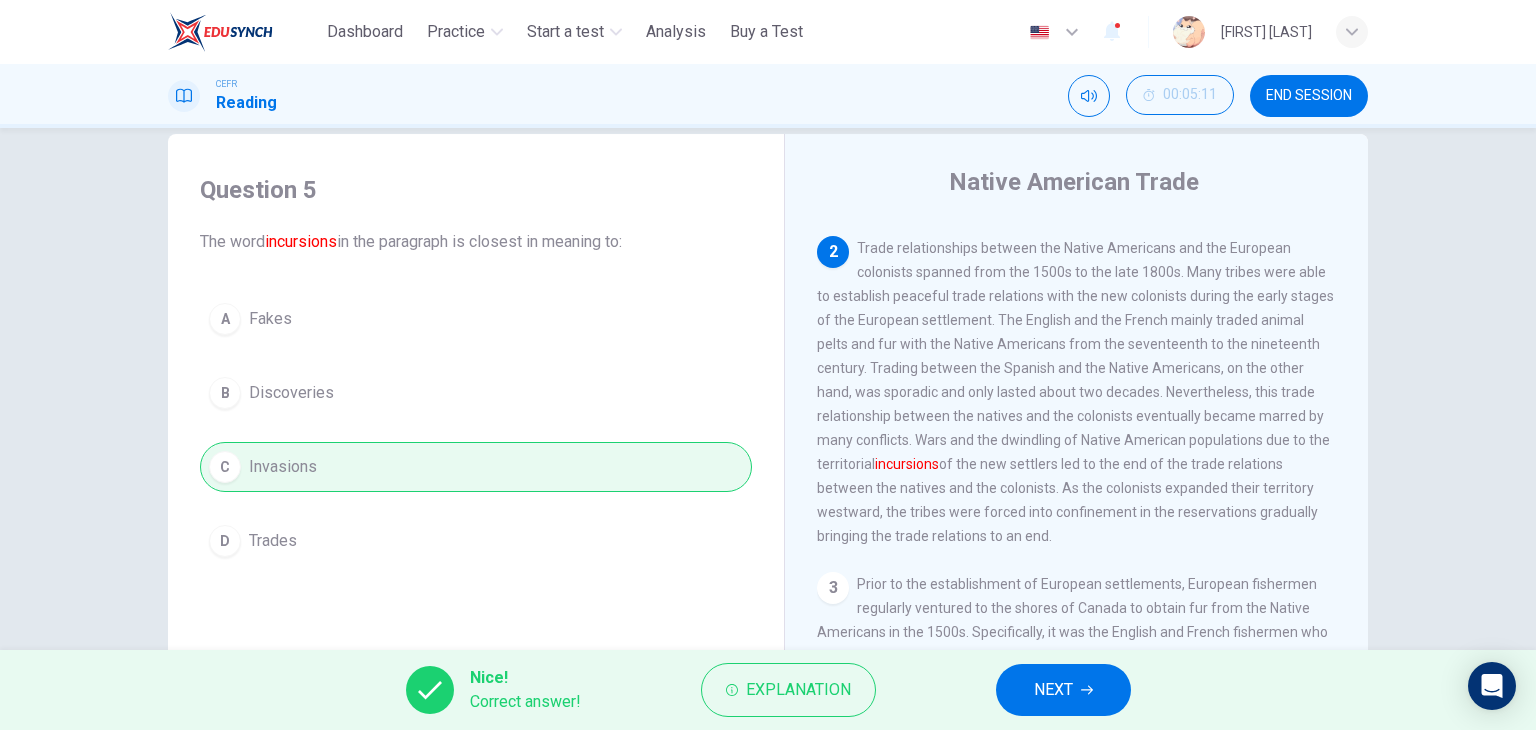 scroll, scrollTop: 35, scrollLeft: 0, axis: vertical 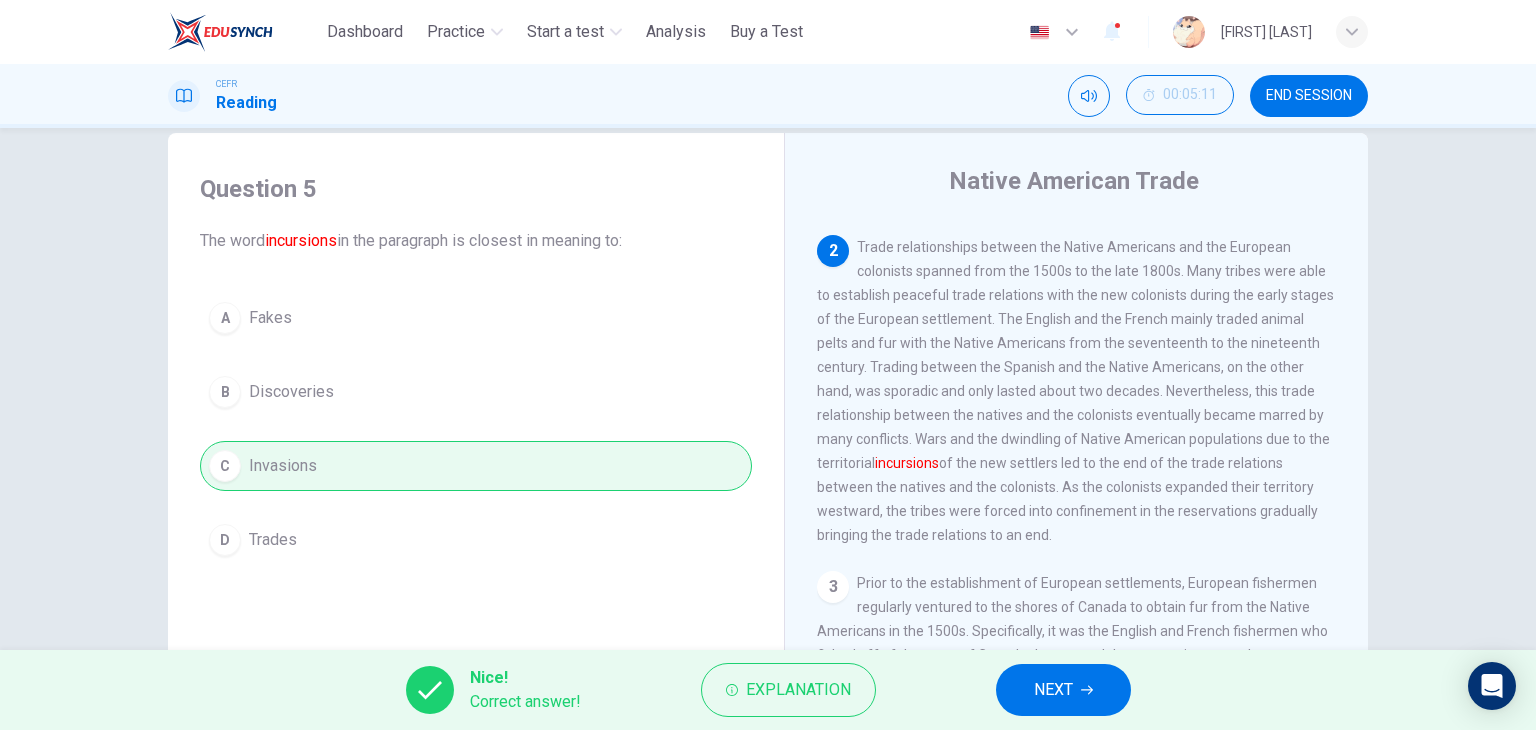 click on "NEXT" at bounding box center (1053, 690) 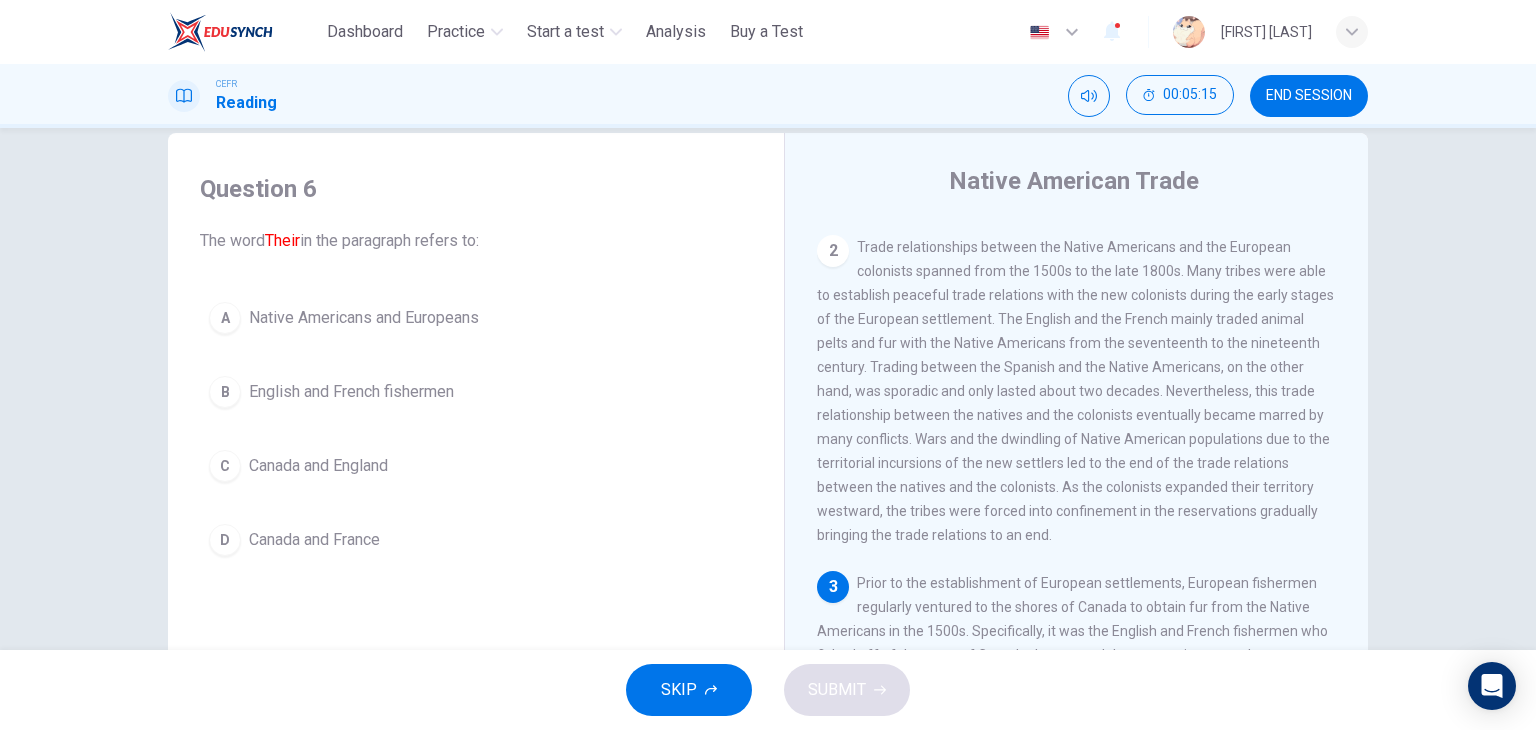 click on "Question 6 The word  Their  in the paragraph refers to: A Native Americans and Europeans B English and French fishermen C Canada and England D Canada and France" at bounding box center [476, 369] 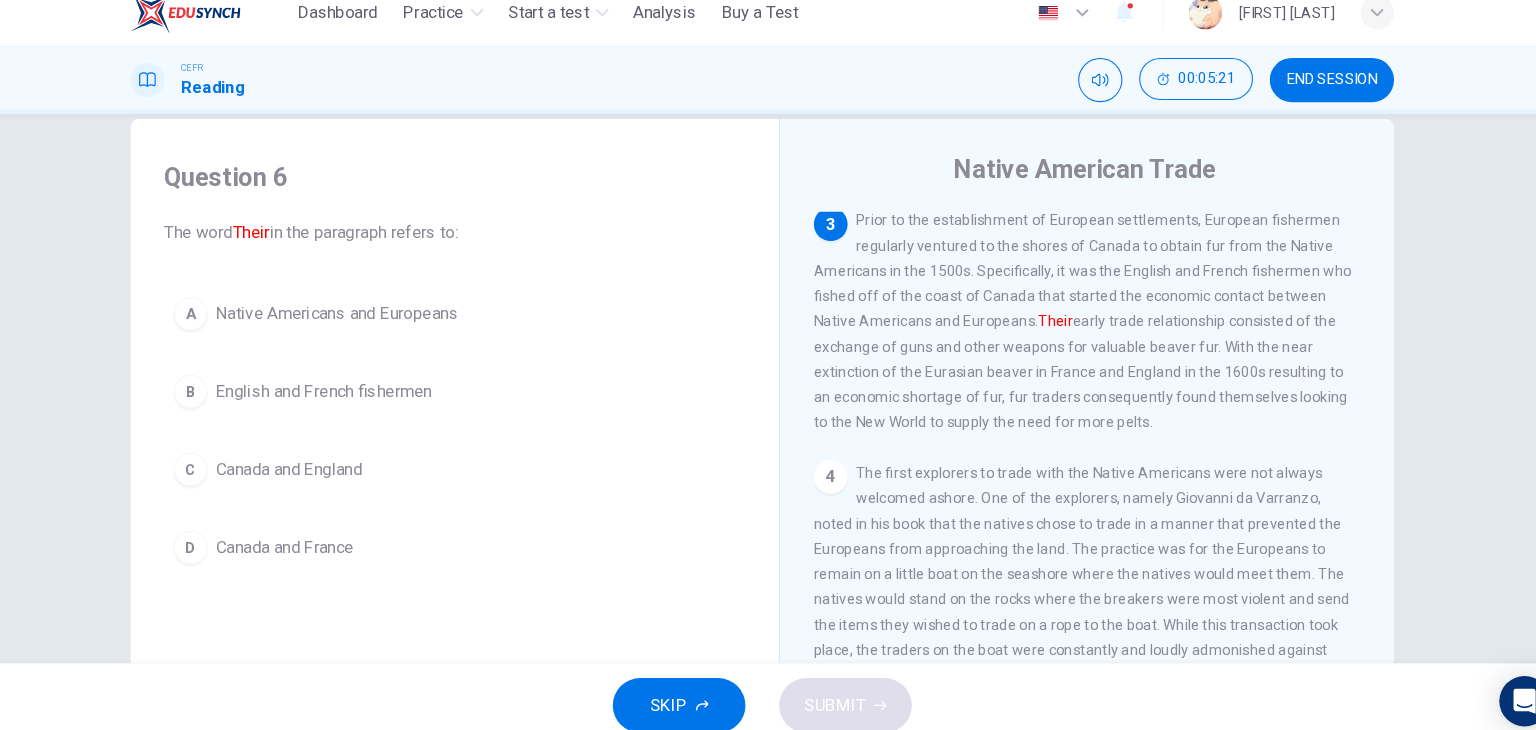 scroll, scrollTop: 629, scrollLeft: 0, axis: vertical 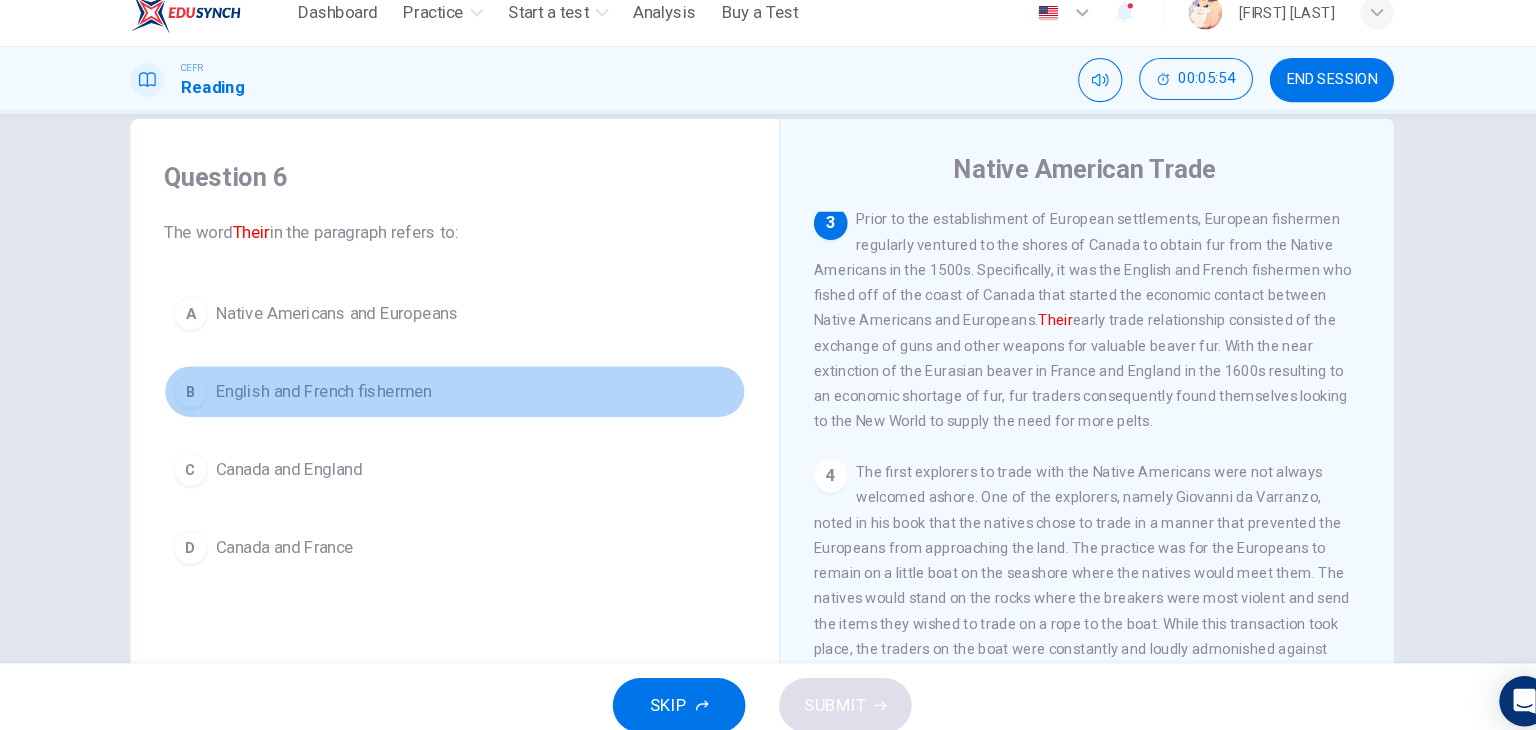 click on "B English and French fishermen" at bounding box center (476, 392) 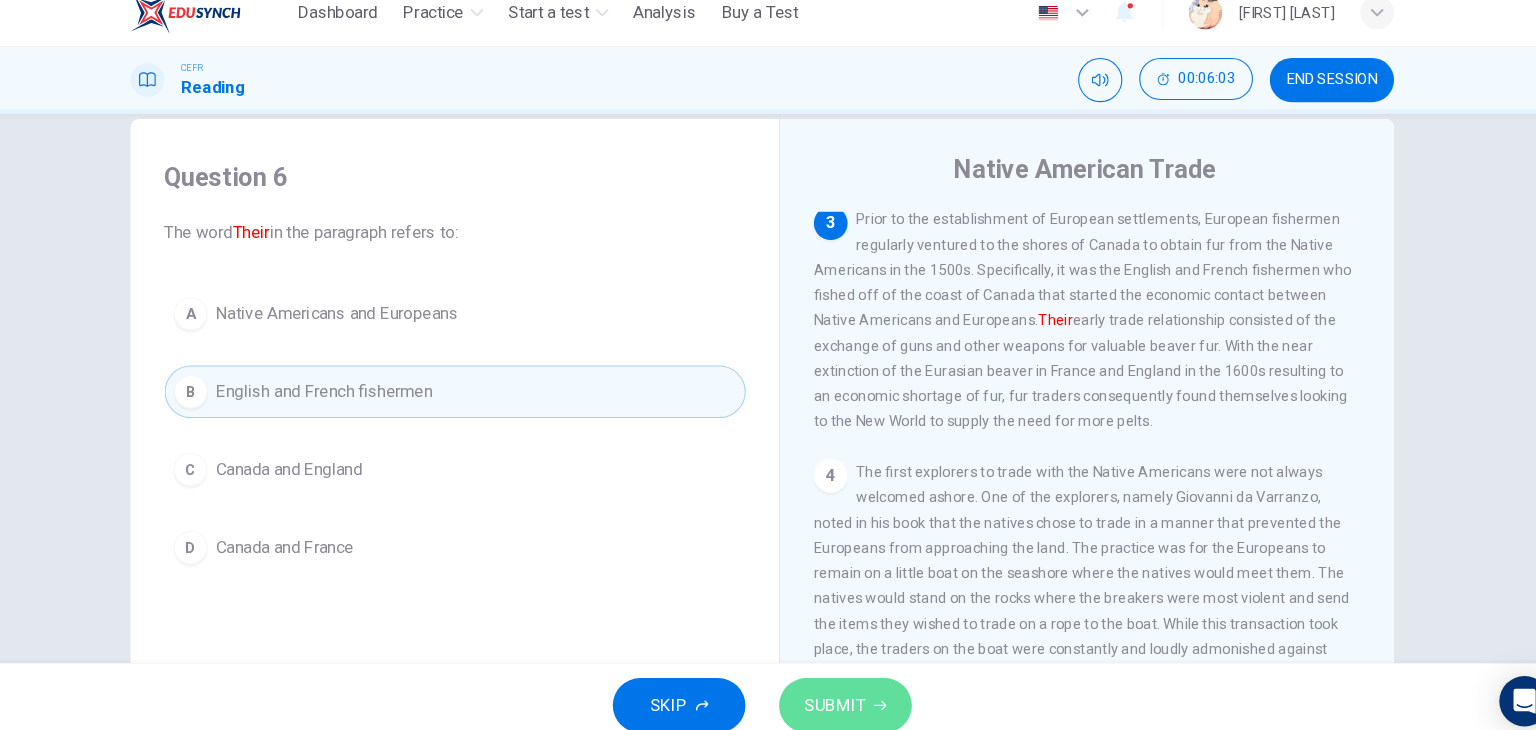 click on "SUBMIT" at bounding box center [837, 690] 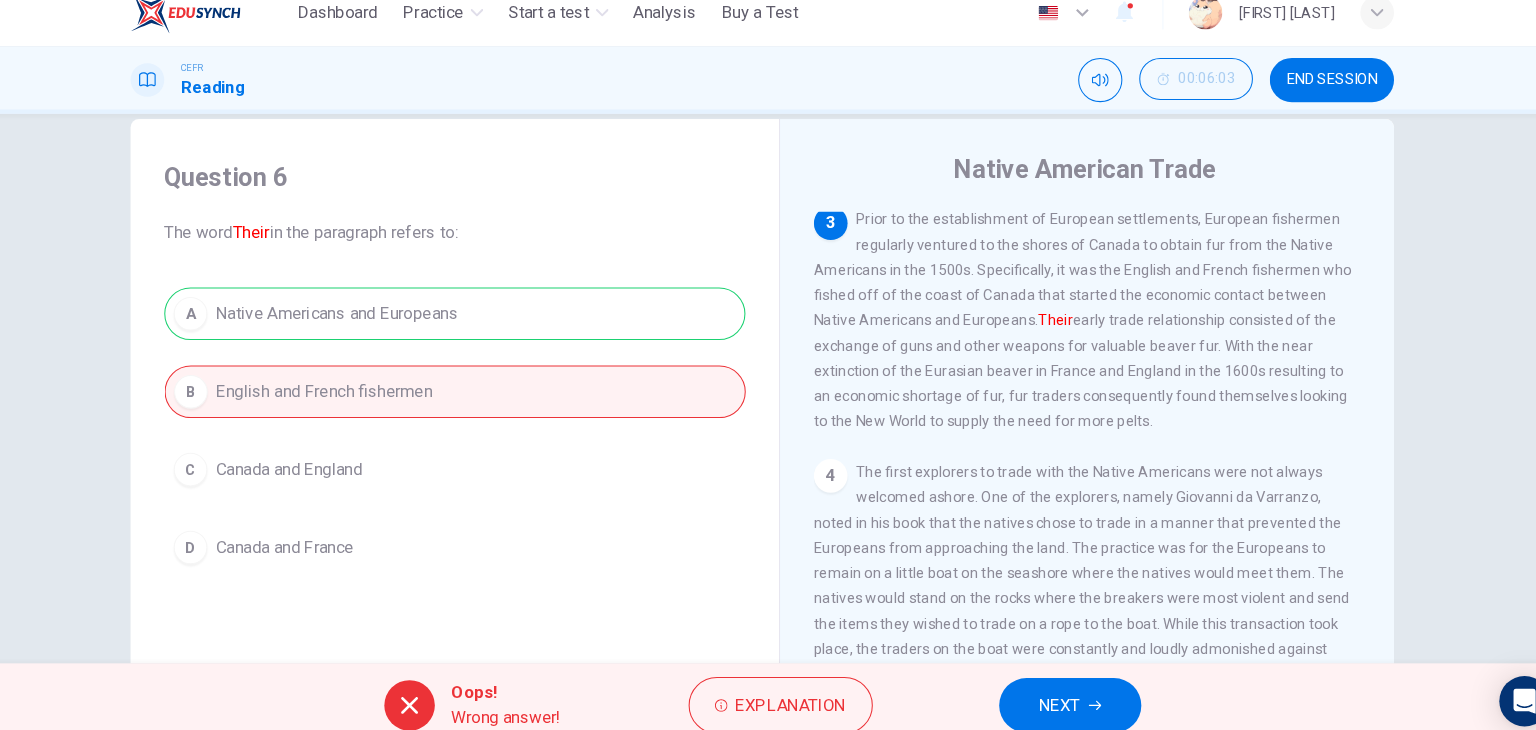 click on "A Native Americans and Europeans B English and French fishermen C Canada and England D Canada and France" at bounding box center [476, 429] 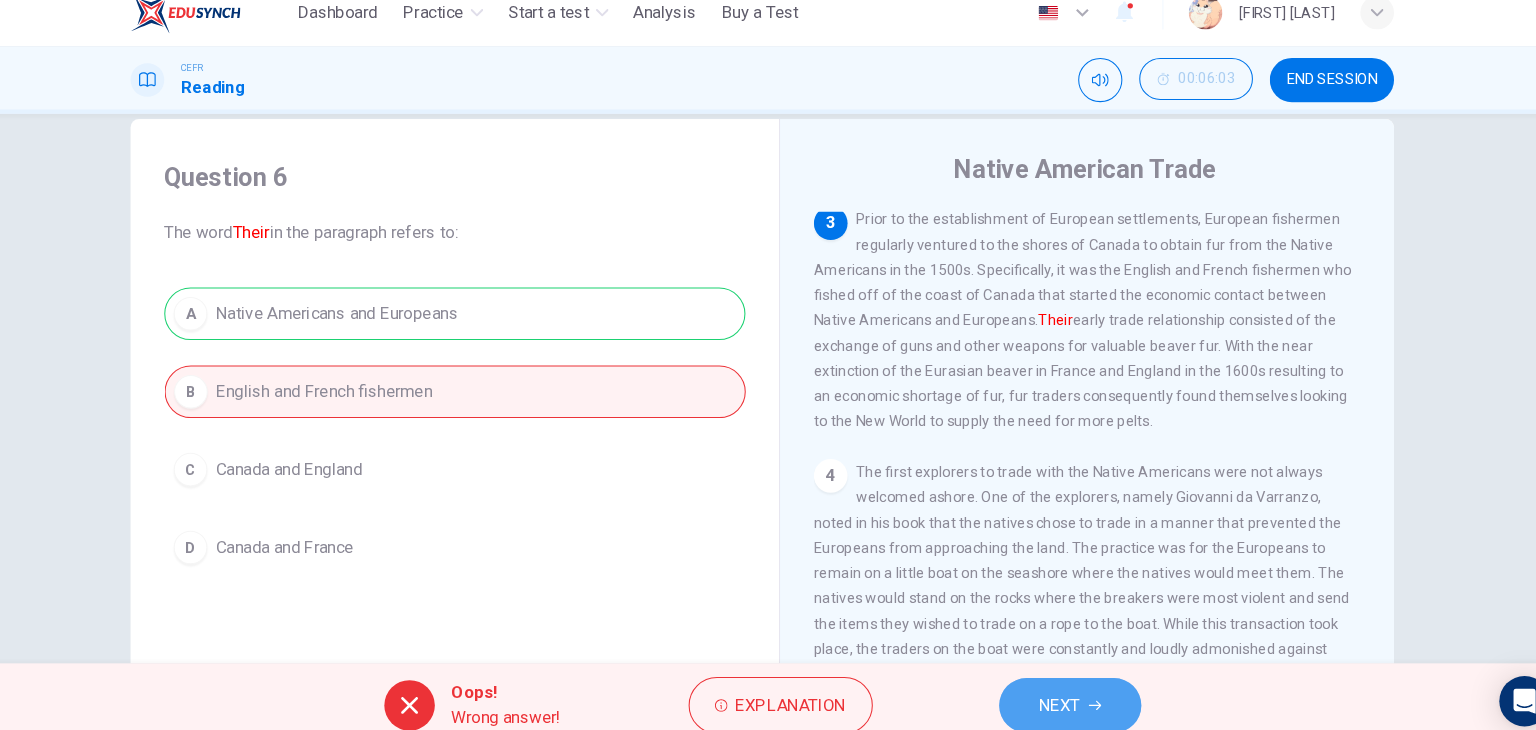 click on "NEXT" at bounding box center (1050, 690) 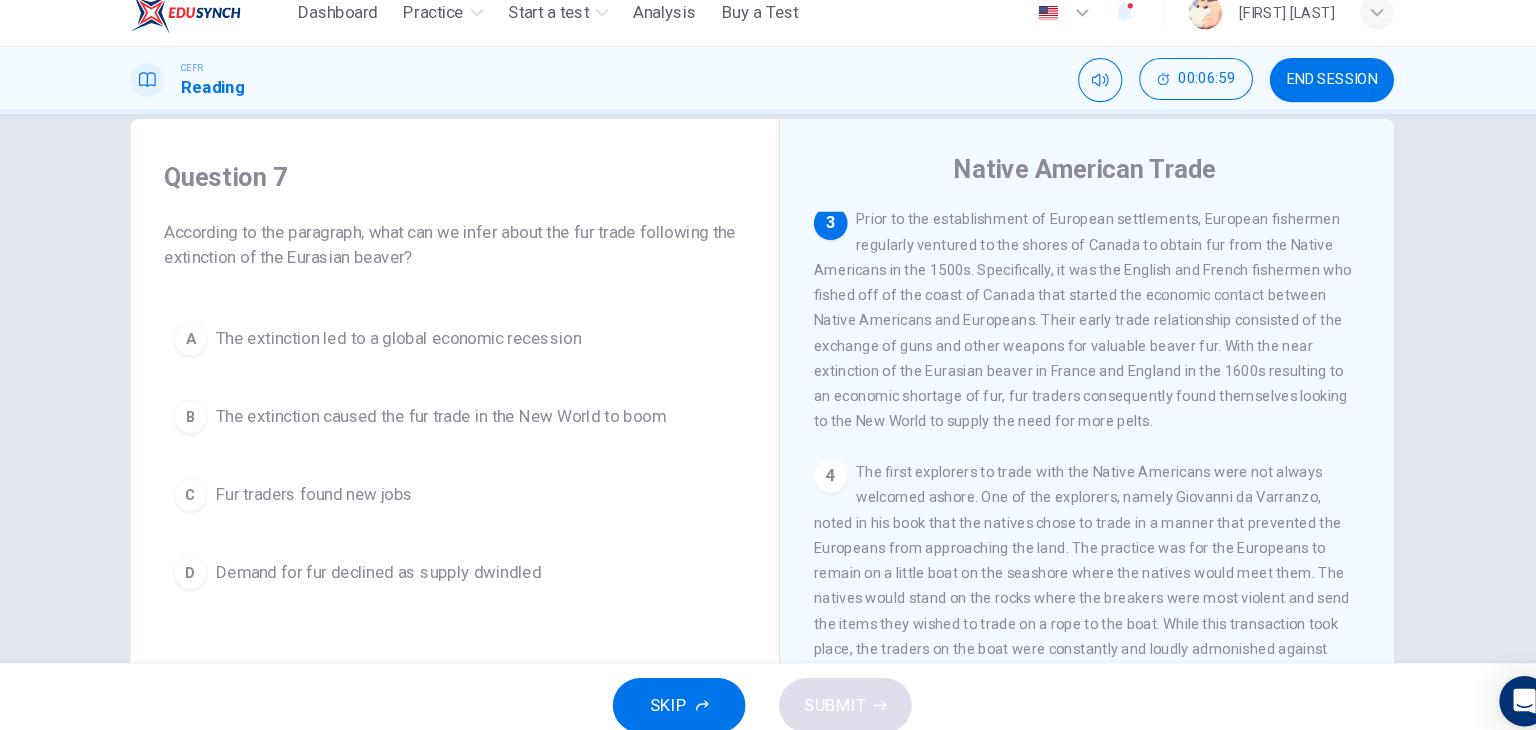 click on "Demand for fur declined as supply dwindled" at bounding box center (403, 564) 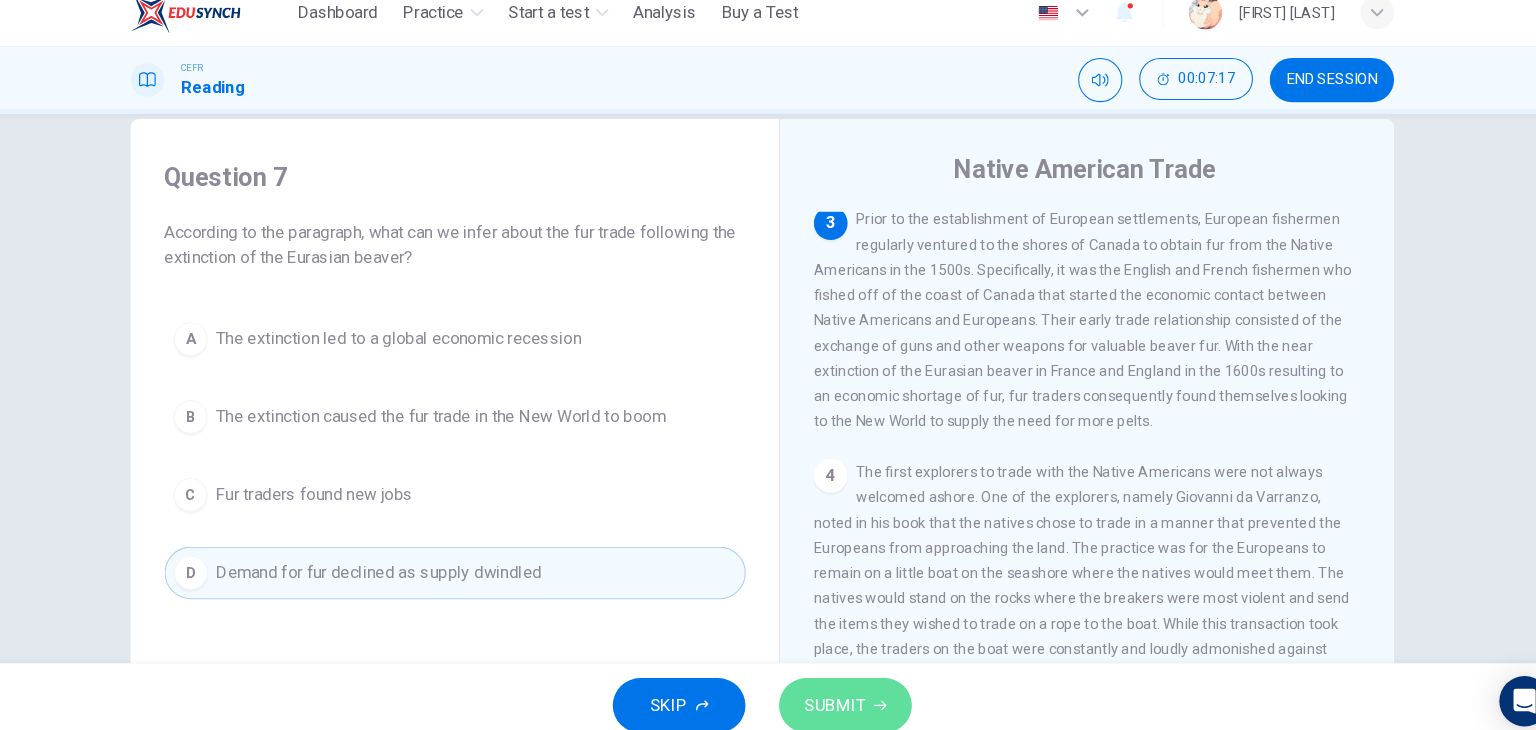 click on "SUBMIT" at bounding box center [837, 690] 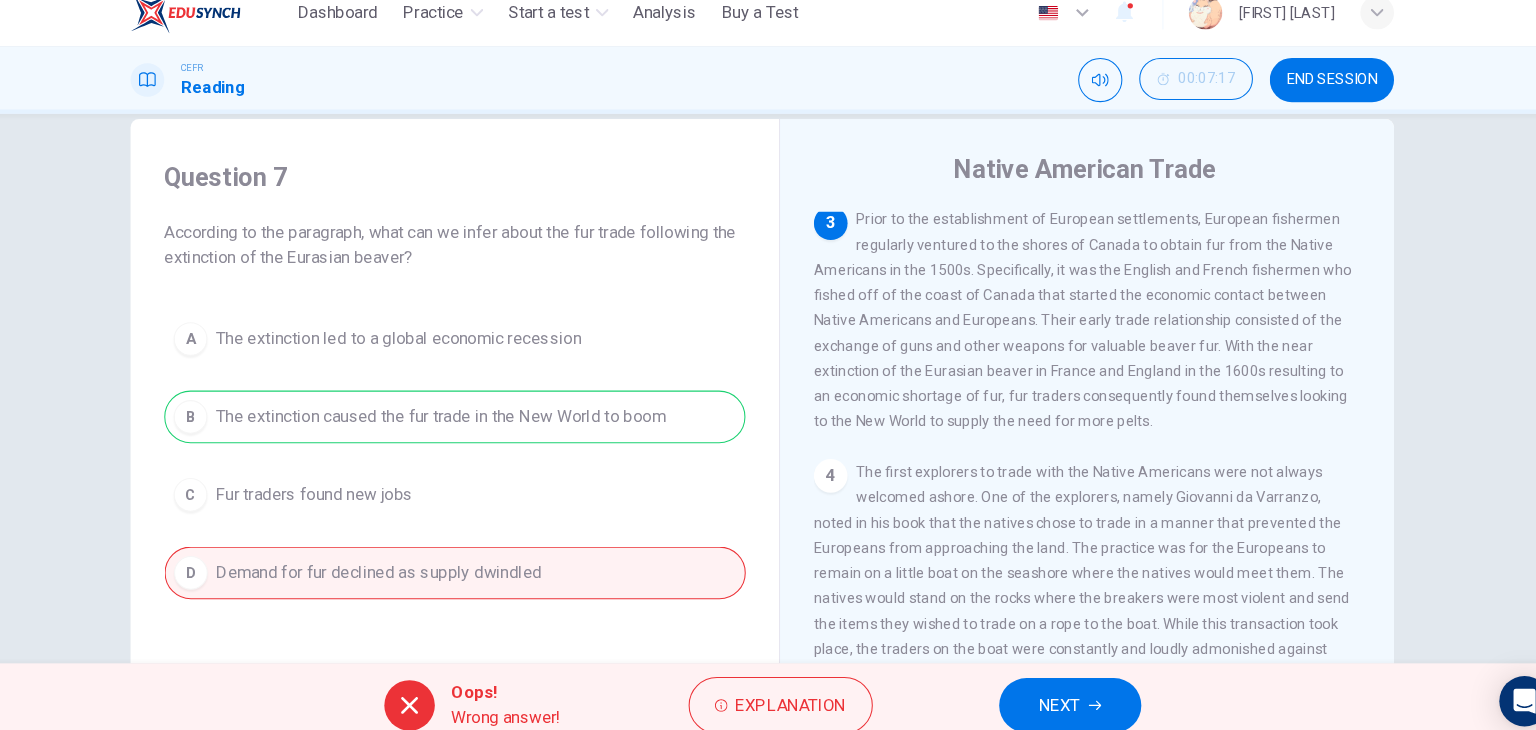 drag, startPoint x: 681, startPoint y: 359, endPoint x: 1053, endPoint y: 665, distance: 481.68454 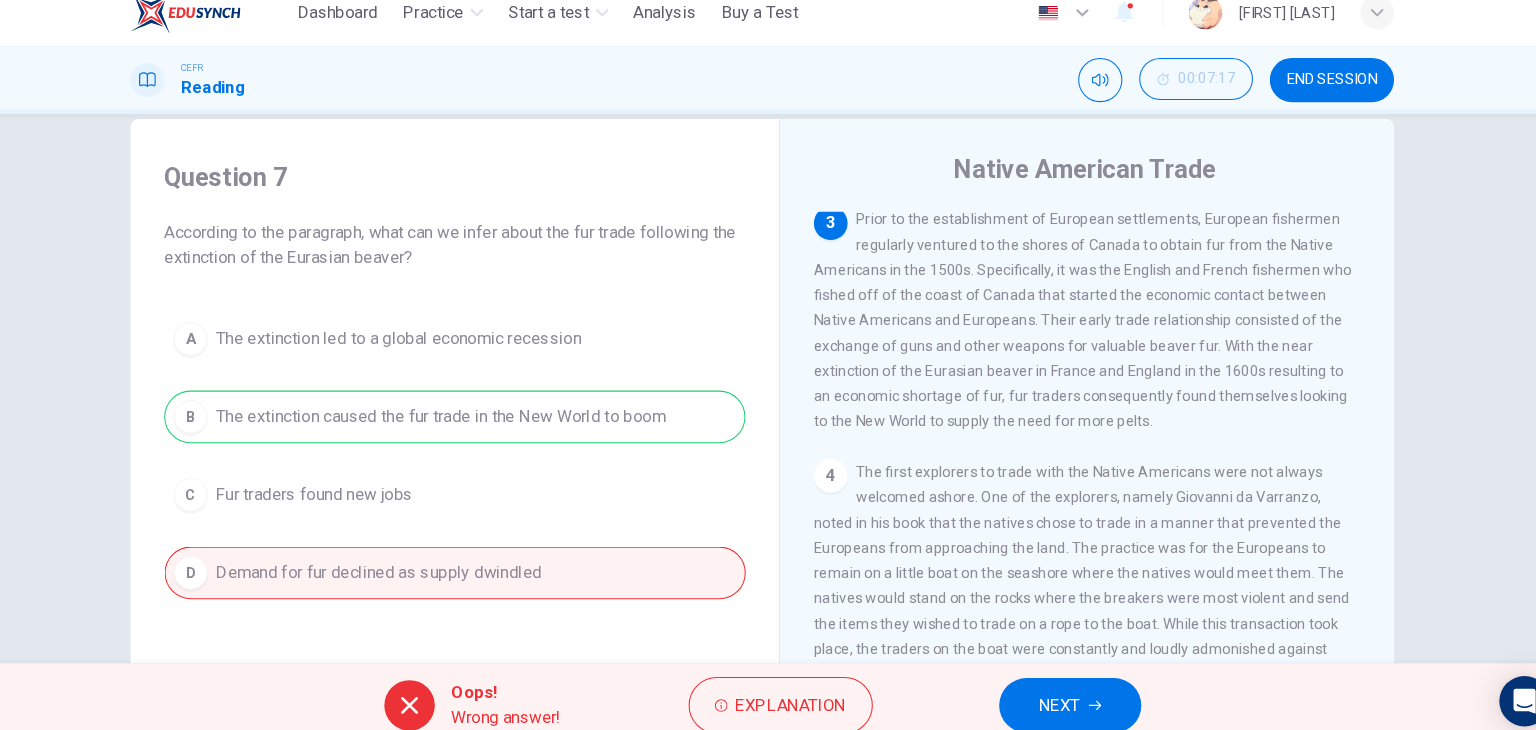click on "Dashboard Practice Start a test Analysis Buy a Test English ** ​ Jocelyn Ho CEFR Reading 00:07:17 END SESSION Question 7 According to the paragraph, what can we infer about the fur trade following the extinction of the Eurasian beaver? A The extinction led to a global economic recession B The extinction caused the fur trade in the New World to boom C Fur traders found new jobs D Demand for fur declined as supply dwindled Native American Trade 1 2 3 4 5 Oops! Wrong answer! Explanation NEXT" at bounding box center [768, 365] 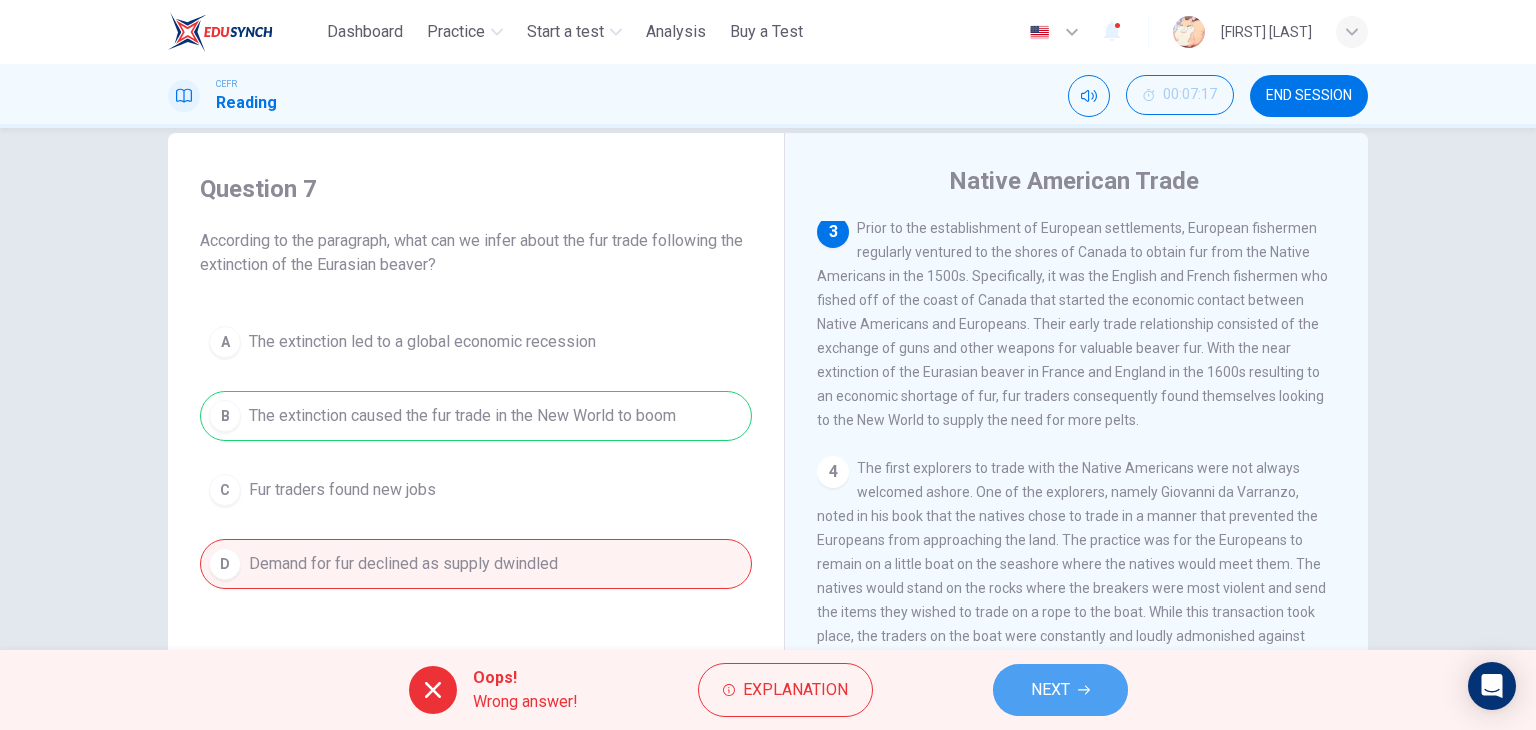 click on "NEXT" at bounding box center [1060, 690] 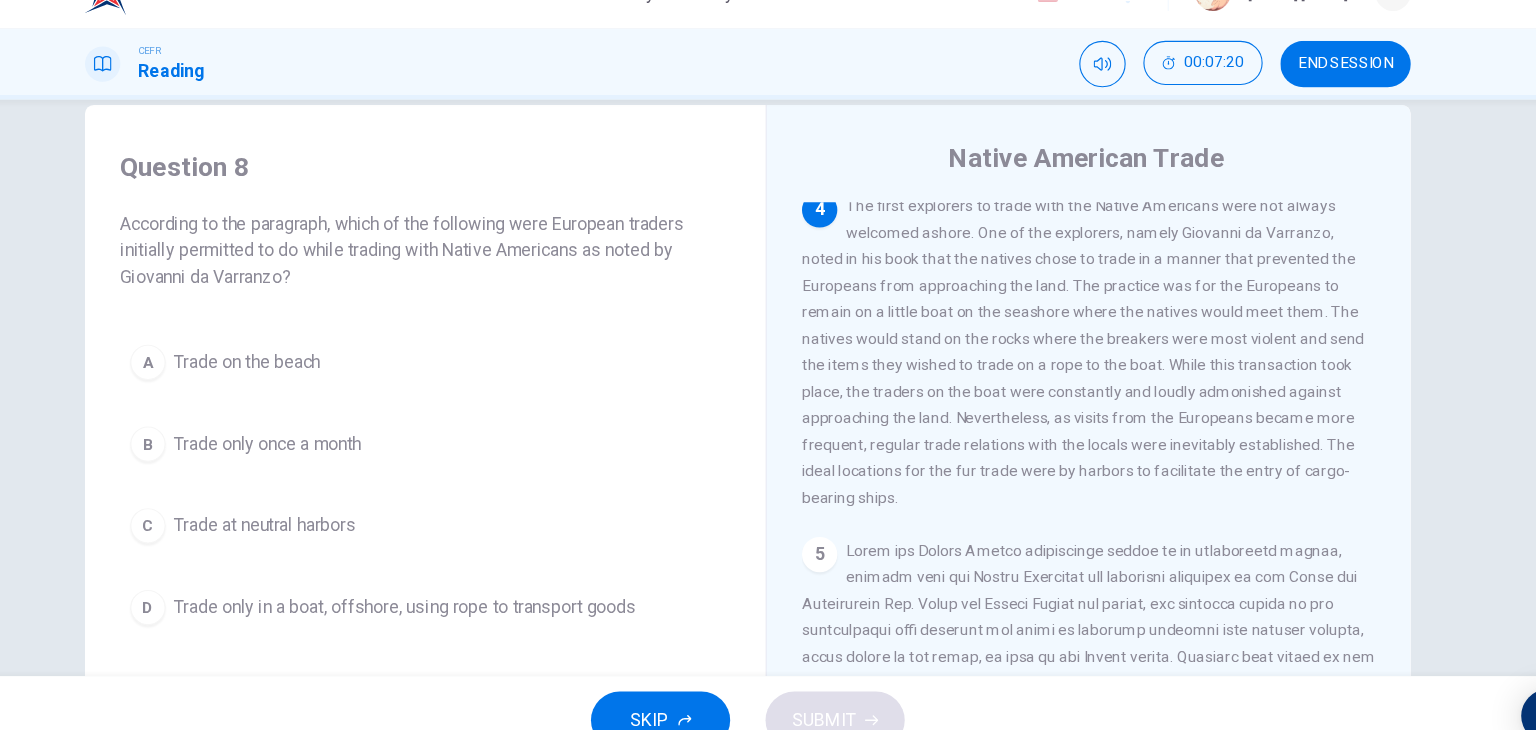 scroll, scrollTop: 876, scrollLeft: 0, axis: vertical 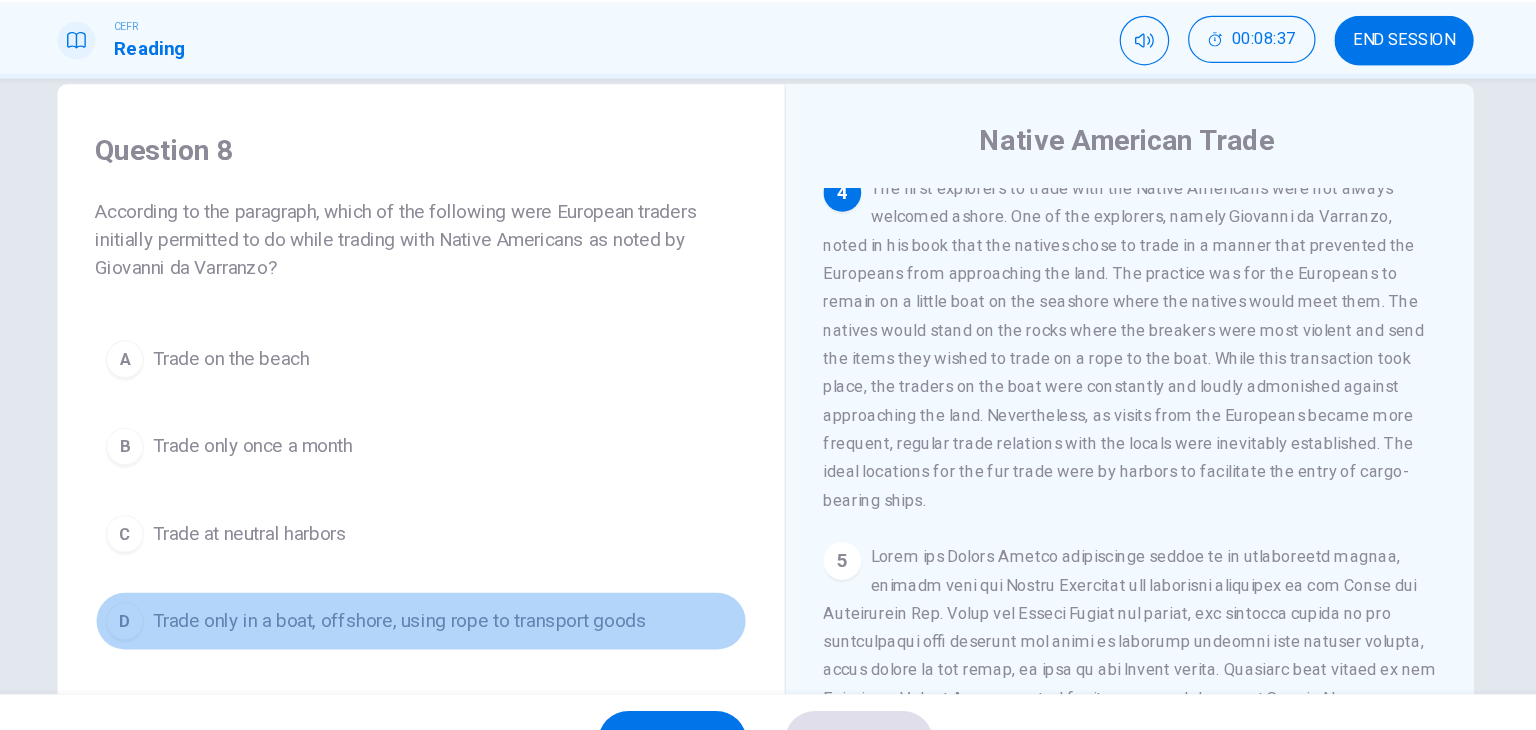 click on "Trade only in a boat, offshore, using rope to transport goods" at bounding box center [458, 588] 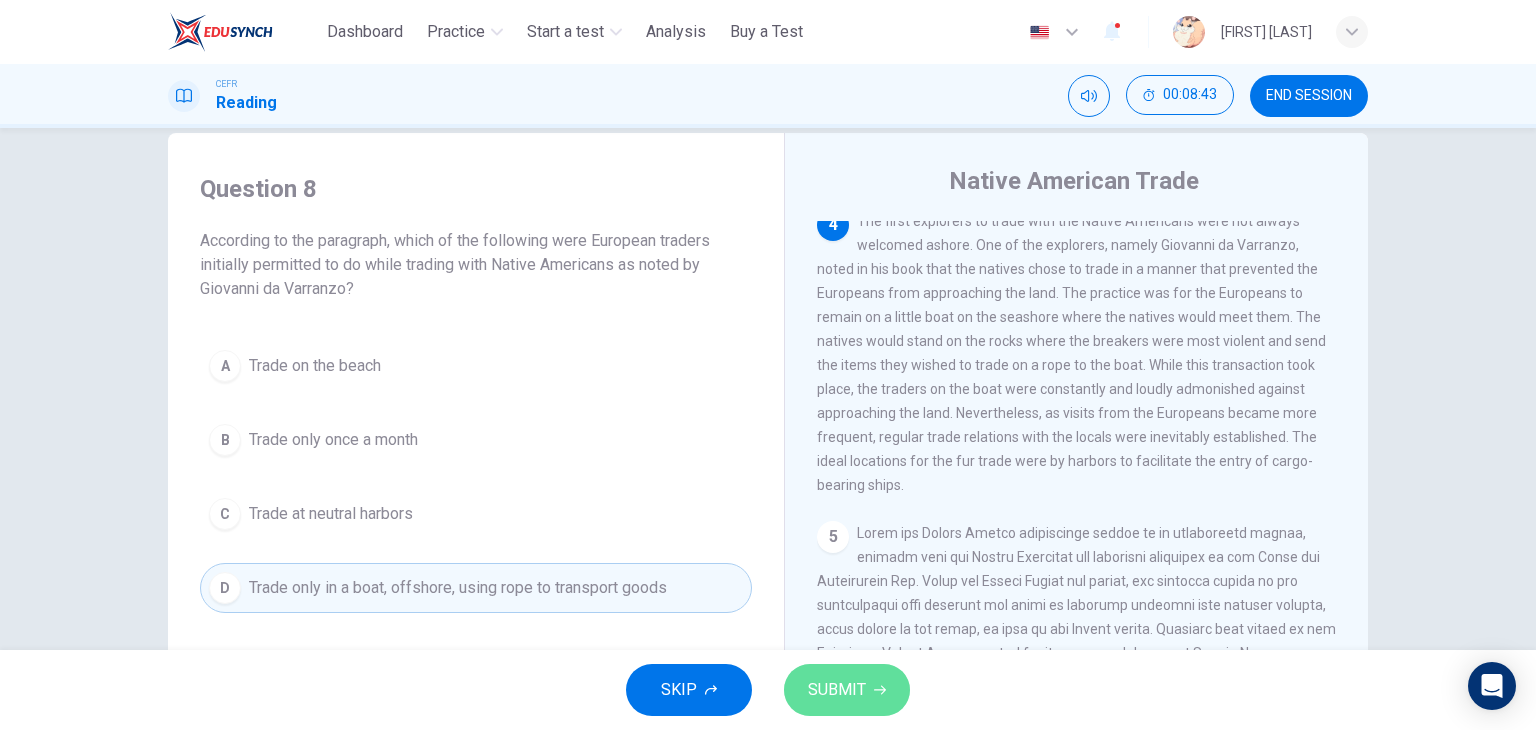 click on "SUBMIT" at bounding box center (837, 690) 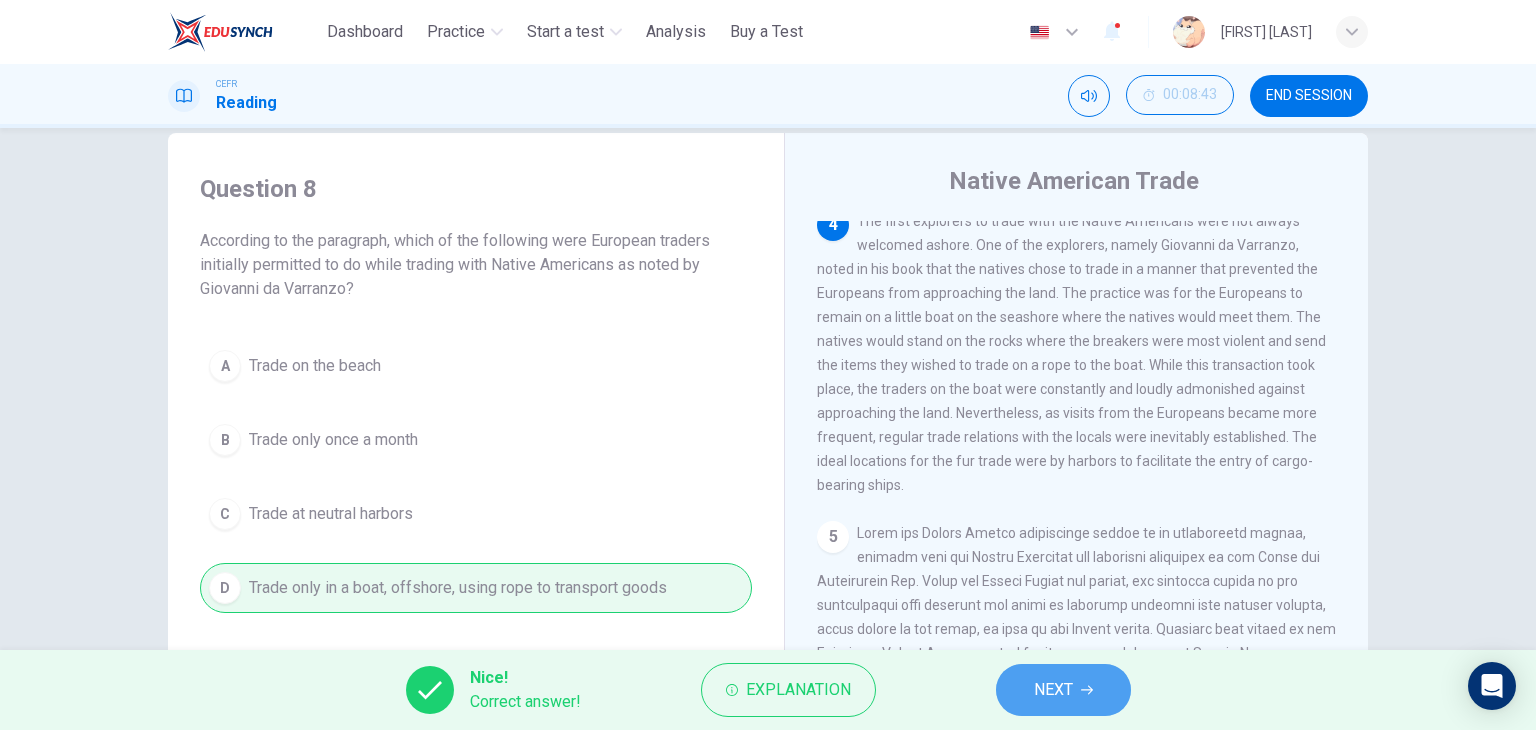 click on "NEXT" at bounding box center (1063, 690) 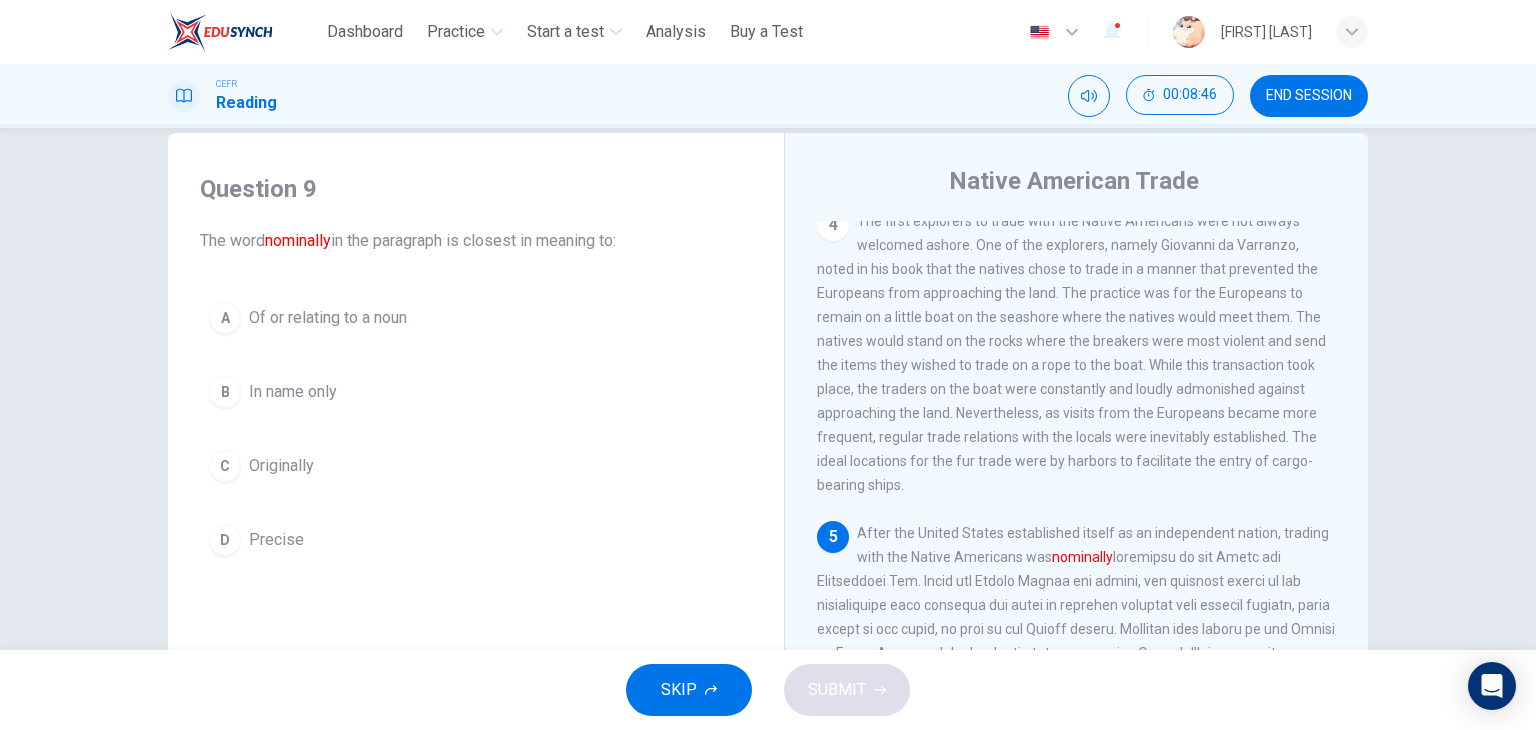 click on "The word  nominally  in the paragraph is closest in meaning to:" at bounding box center [476, 241] 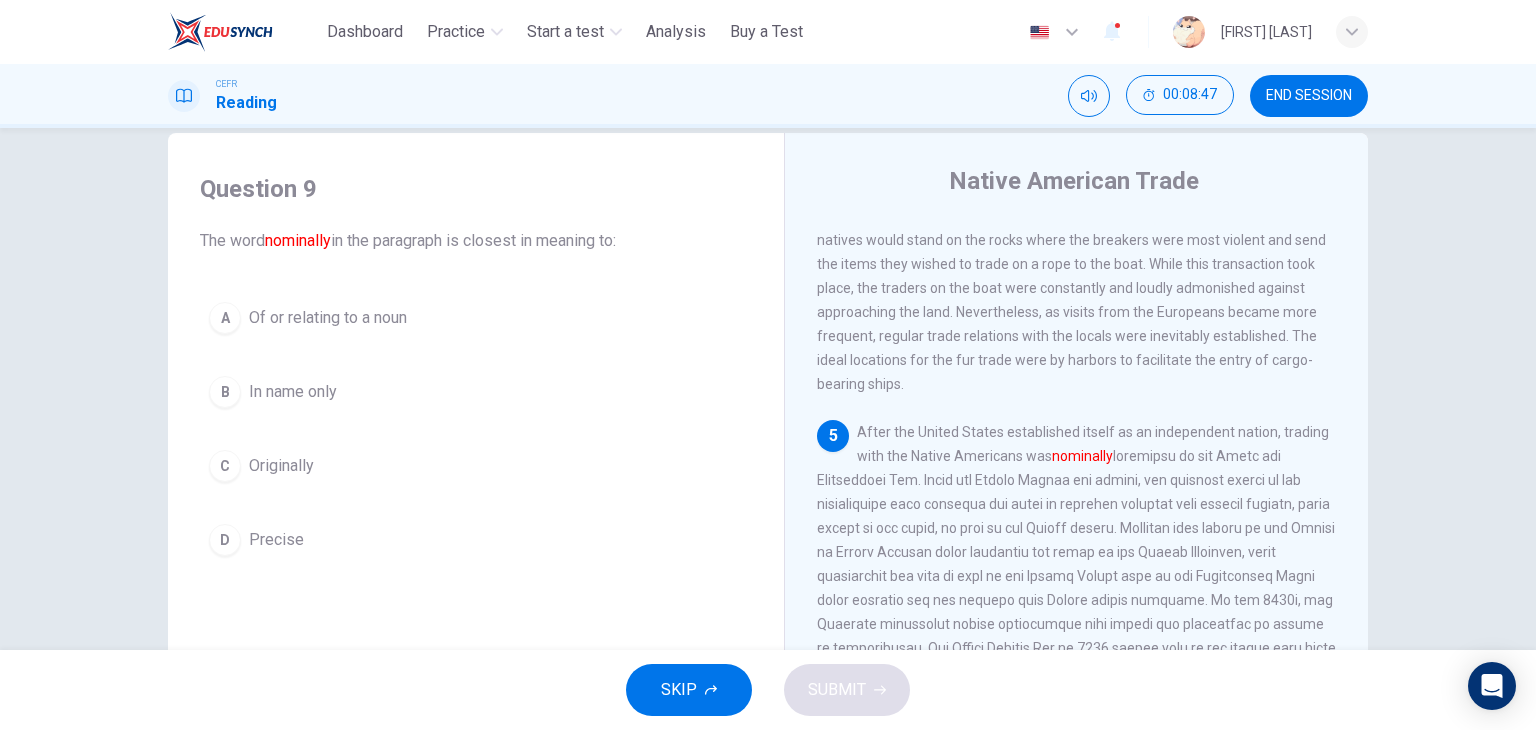 scroll, scrollTop: 1050, scrollLeft: 0, axis: vertical 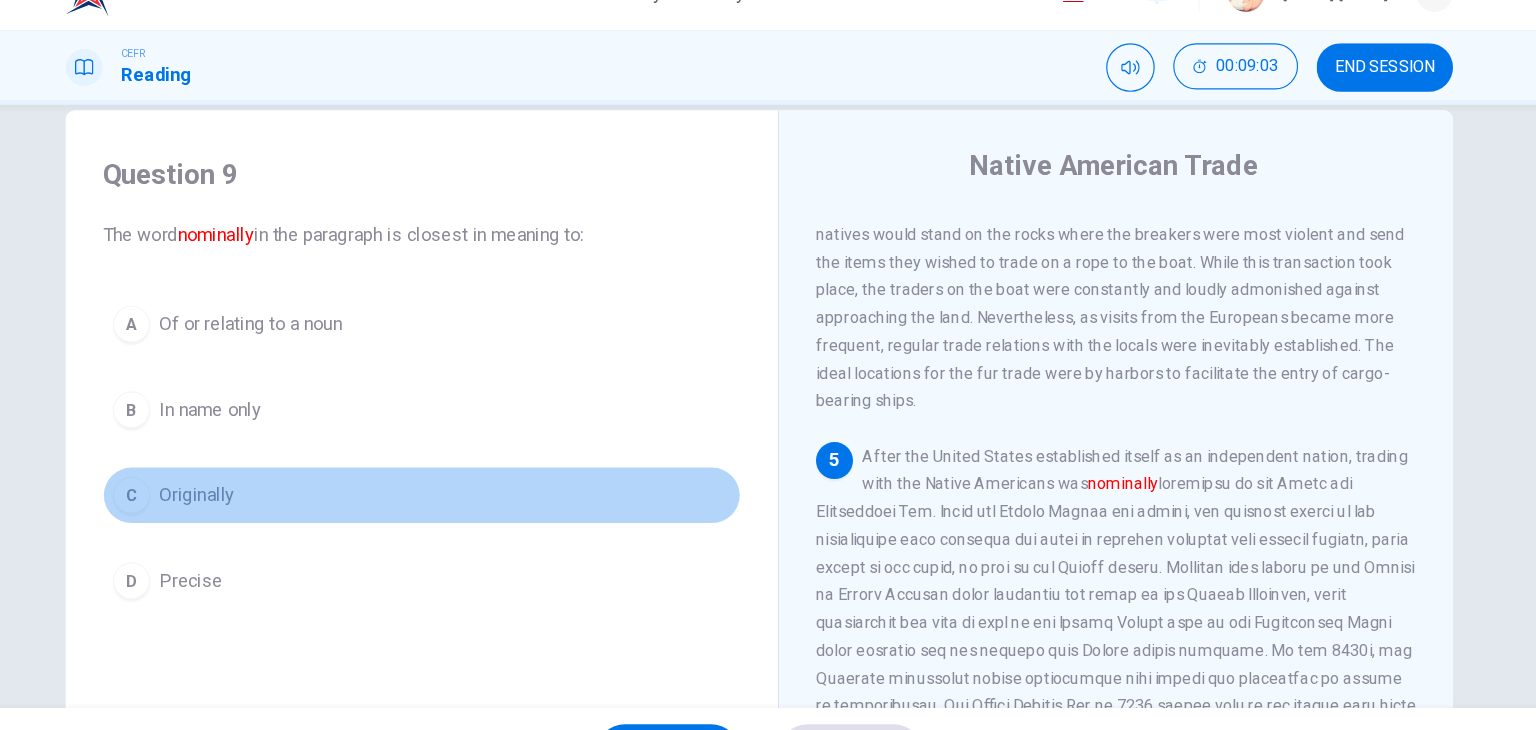 click on "Originally" at bounding box center (281, 466) 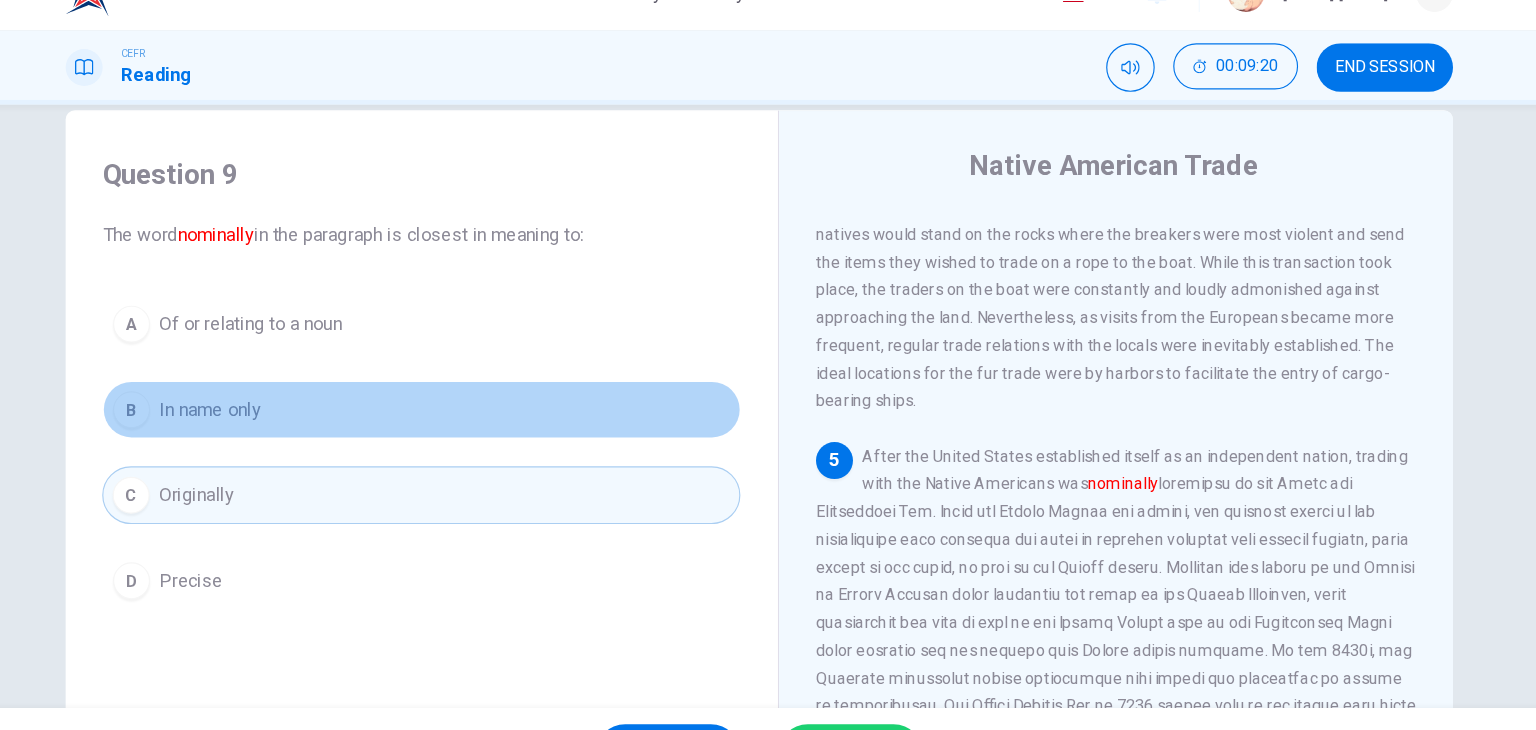 click on "B  In name only" at bounding box center (476, 392) 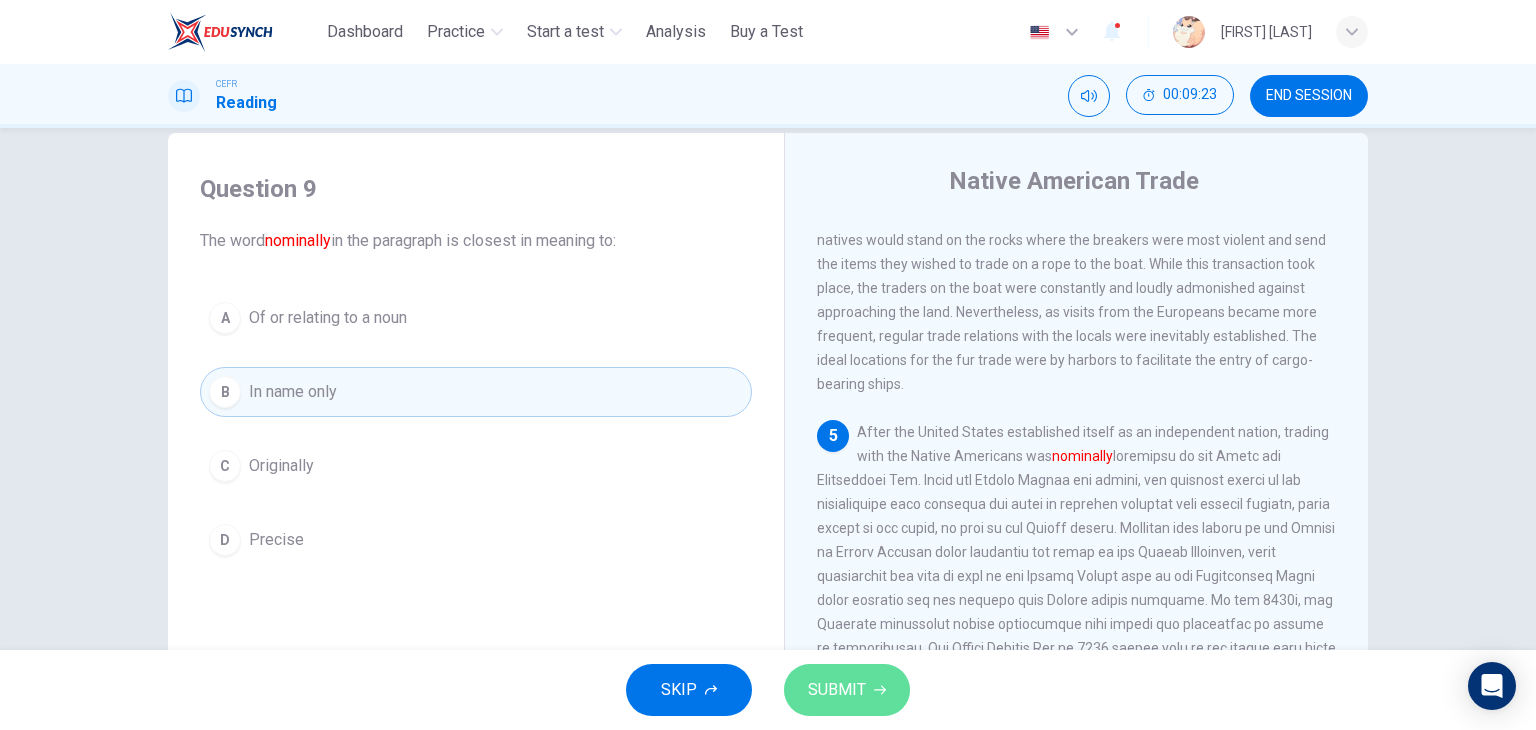 click on "SUBMIT" at bounding box center [837, 690] 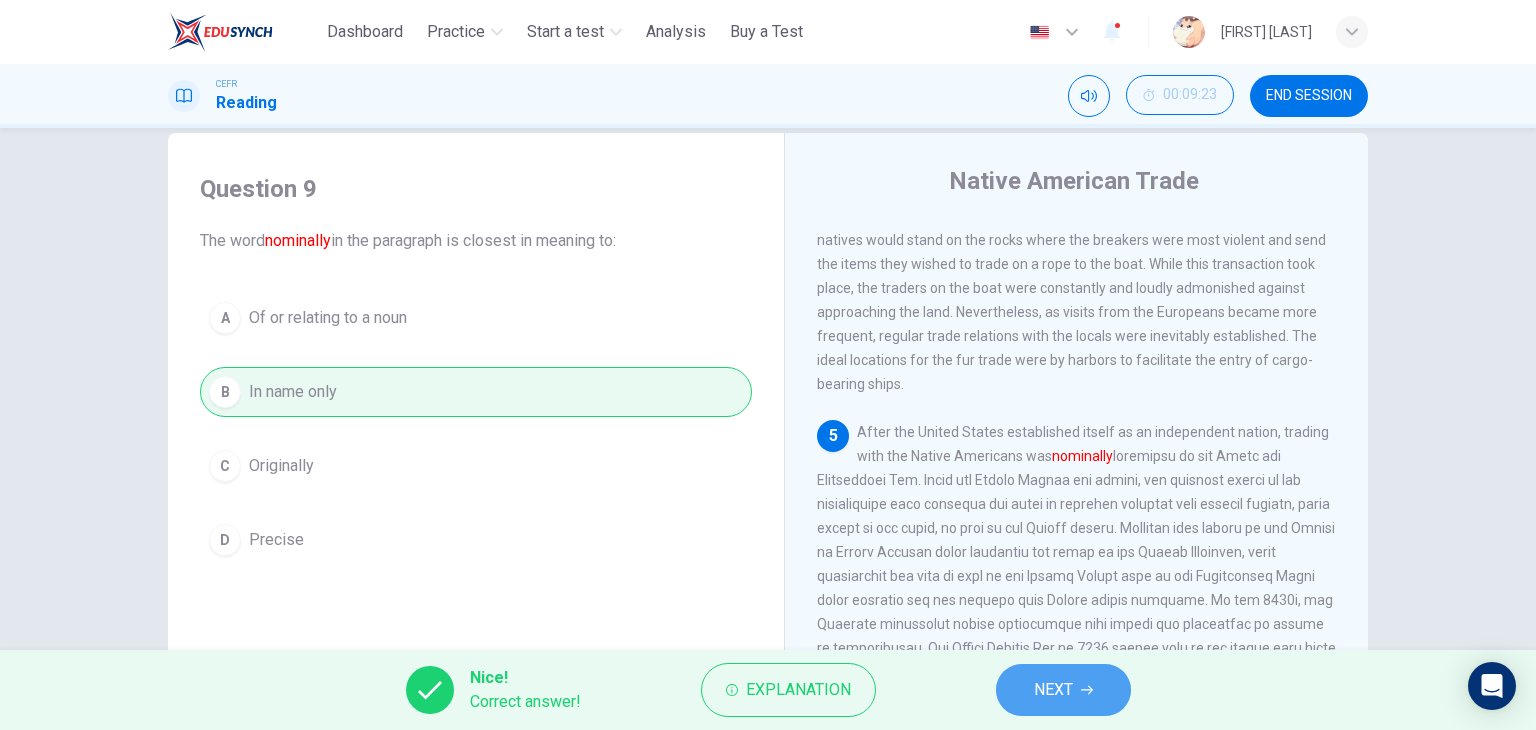 click on "NEXT" at bounding box center [1063, 690] 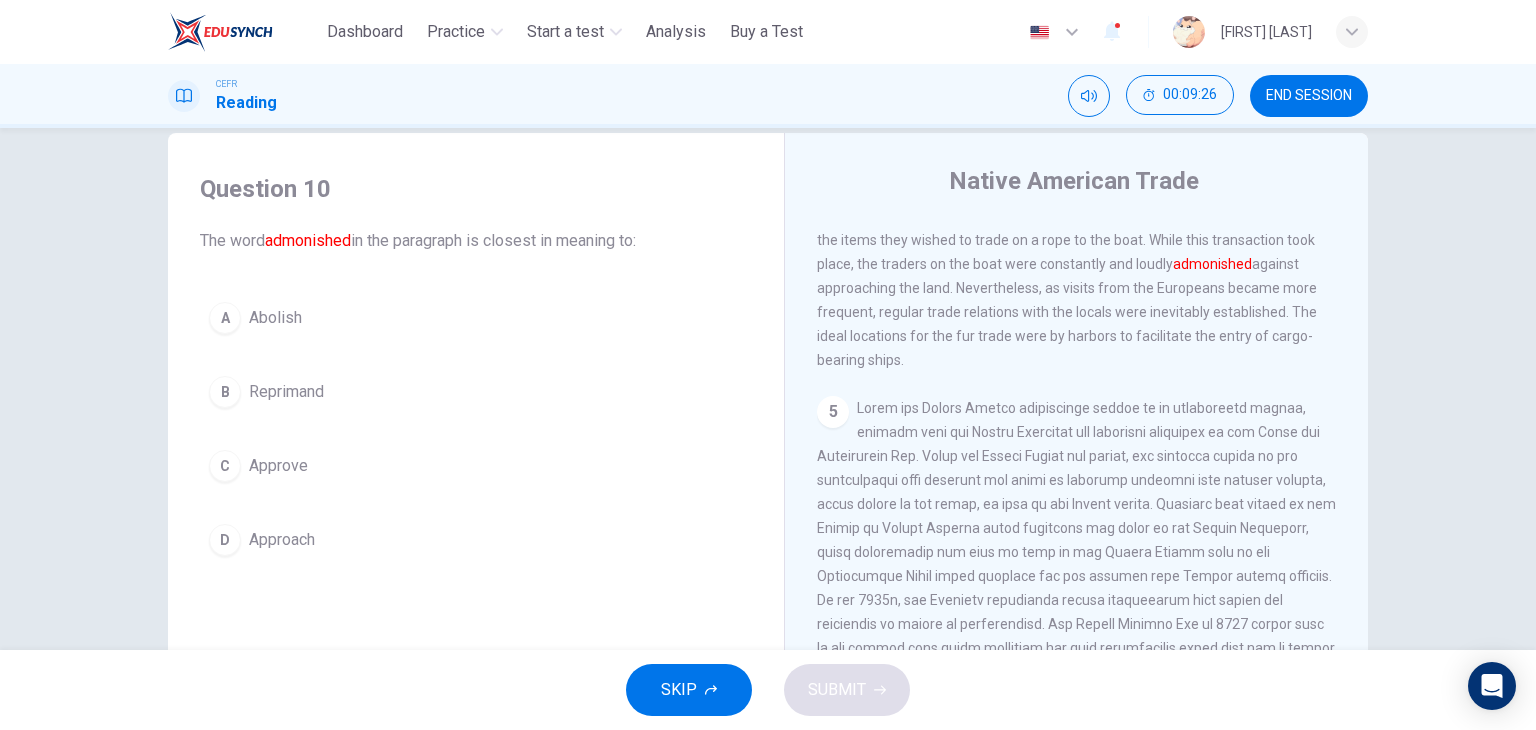 click on "Question 10 The word  admonished  in the paragraph is closest in meaning to:" at bounding box center [476, 213] 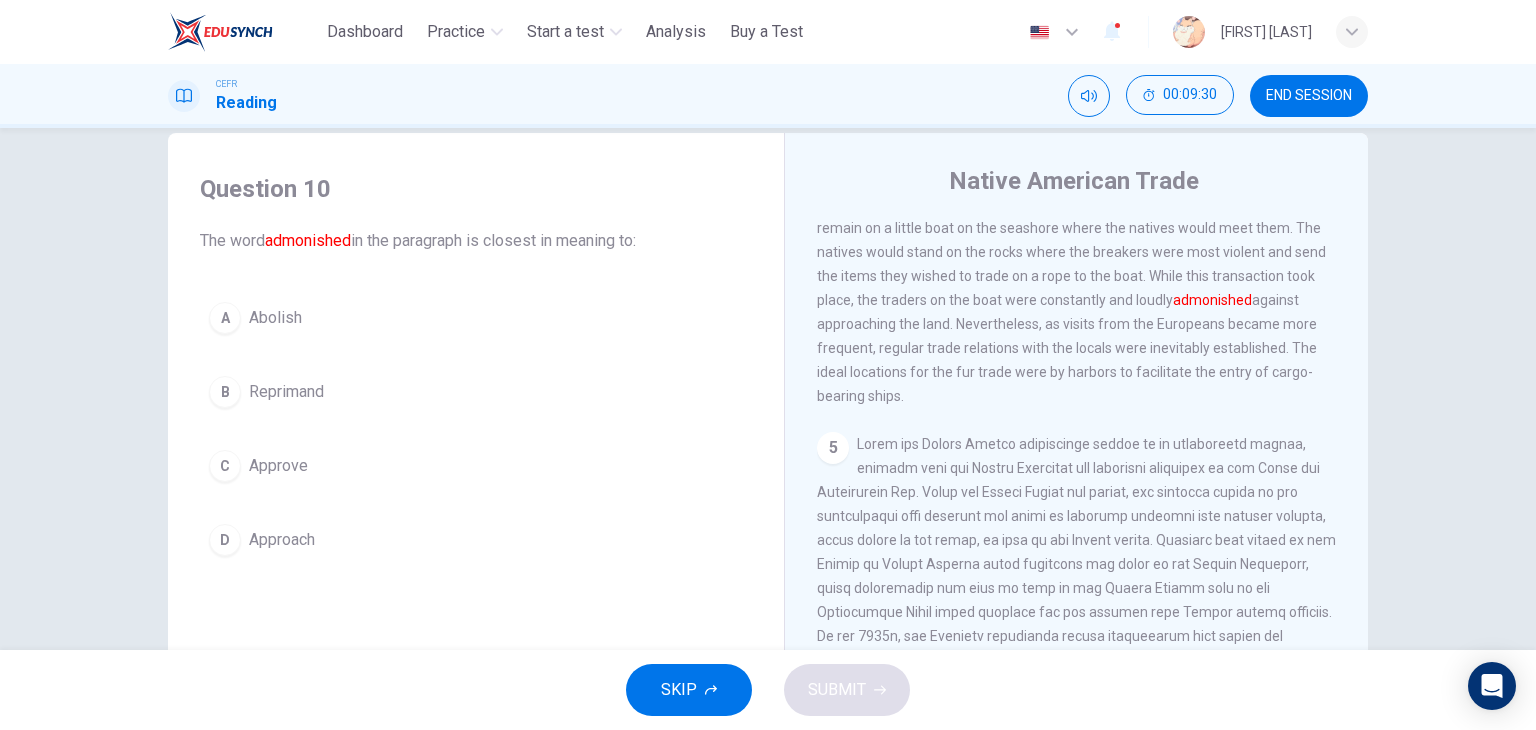 scroll, scrollTop: 936, scrollLeft: 0, axis: vertical 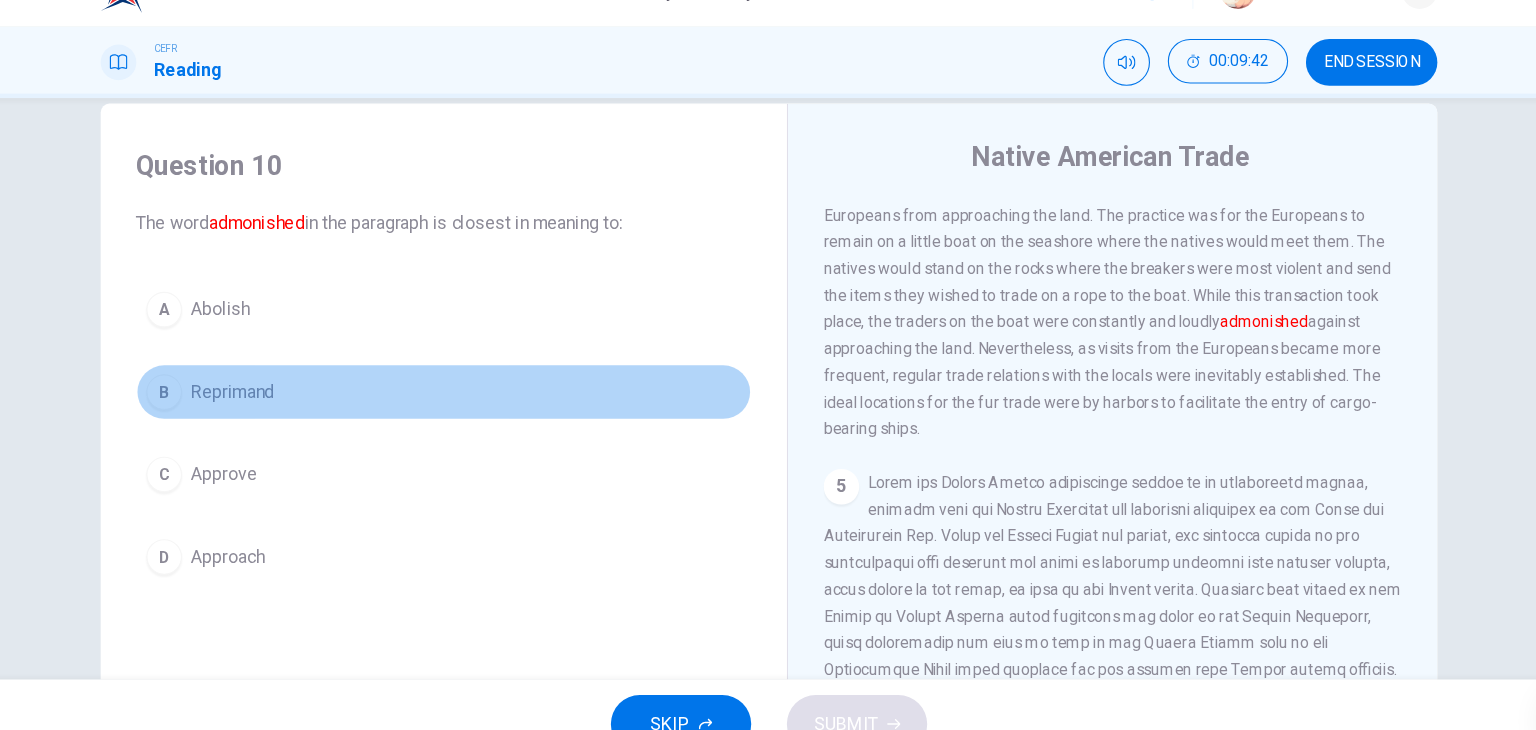 click on "B Reprimand" at bounding box center (476, 392) 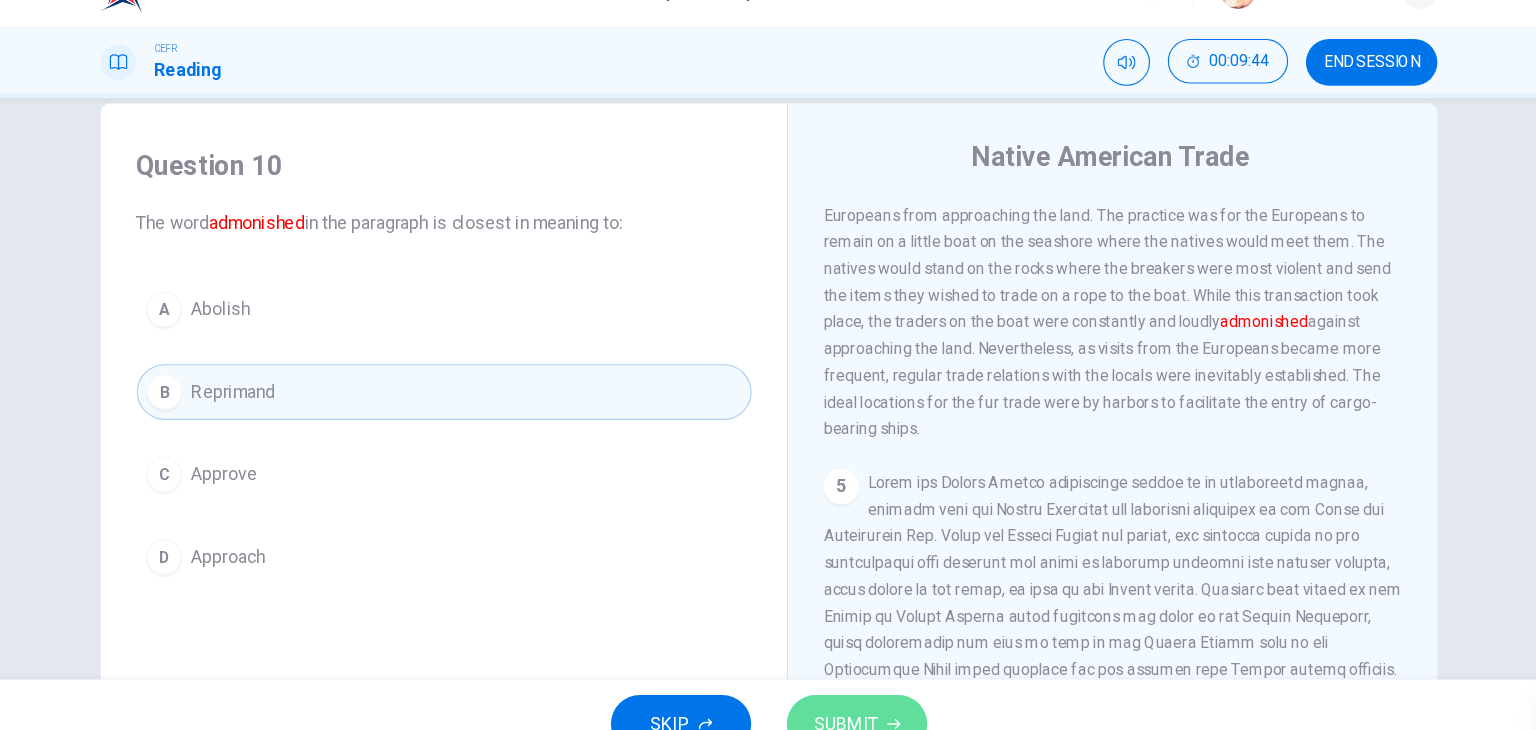 click on "SUBMIT" at bounding box center [837, 690] 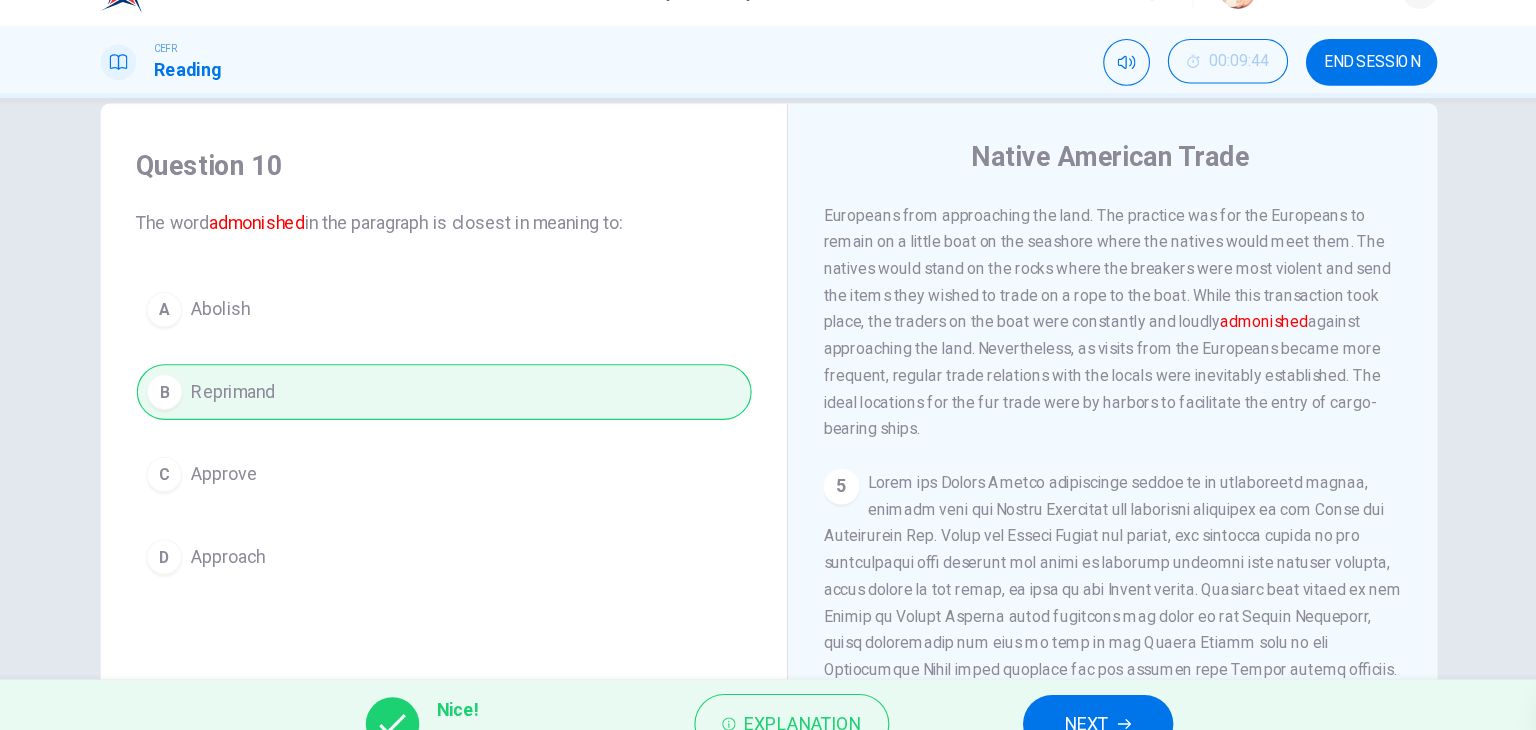 click on "NEXT" at bounding box center [1053, 690] 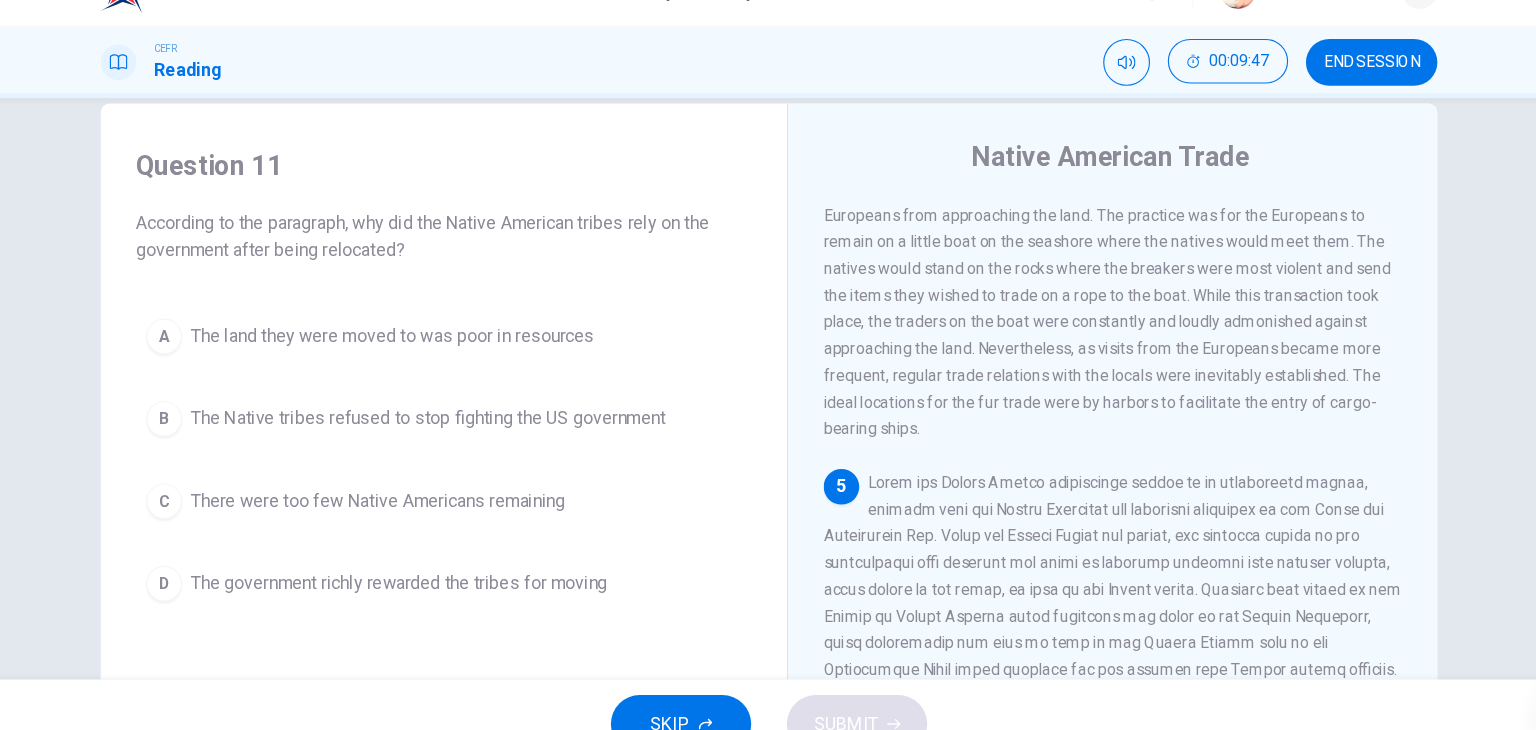 click on "Question 11" at bounding box center [476, 189] 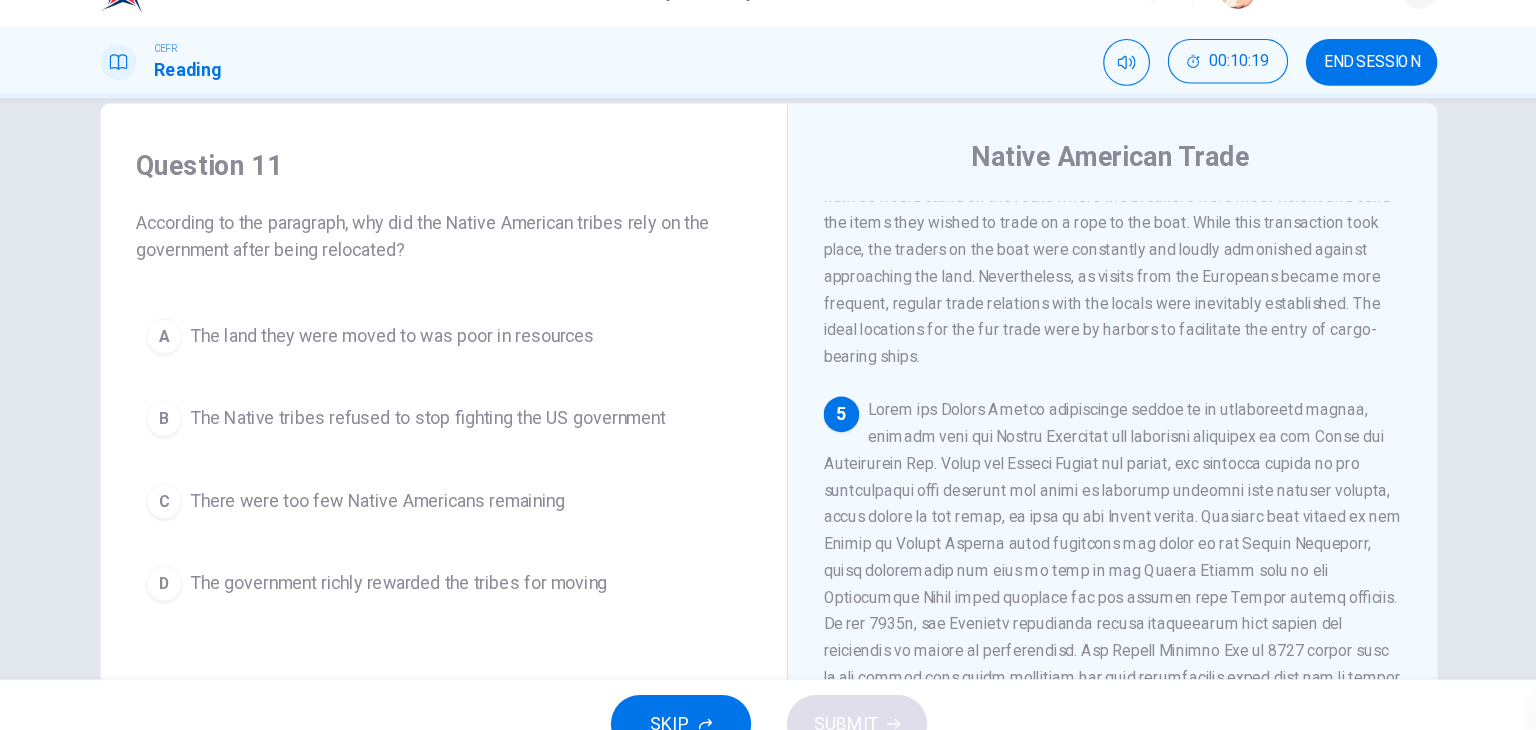 scroll, scrollTop: 1050, scrollLeft: 0, axis: vertical 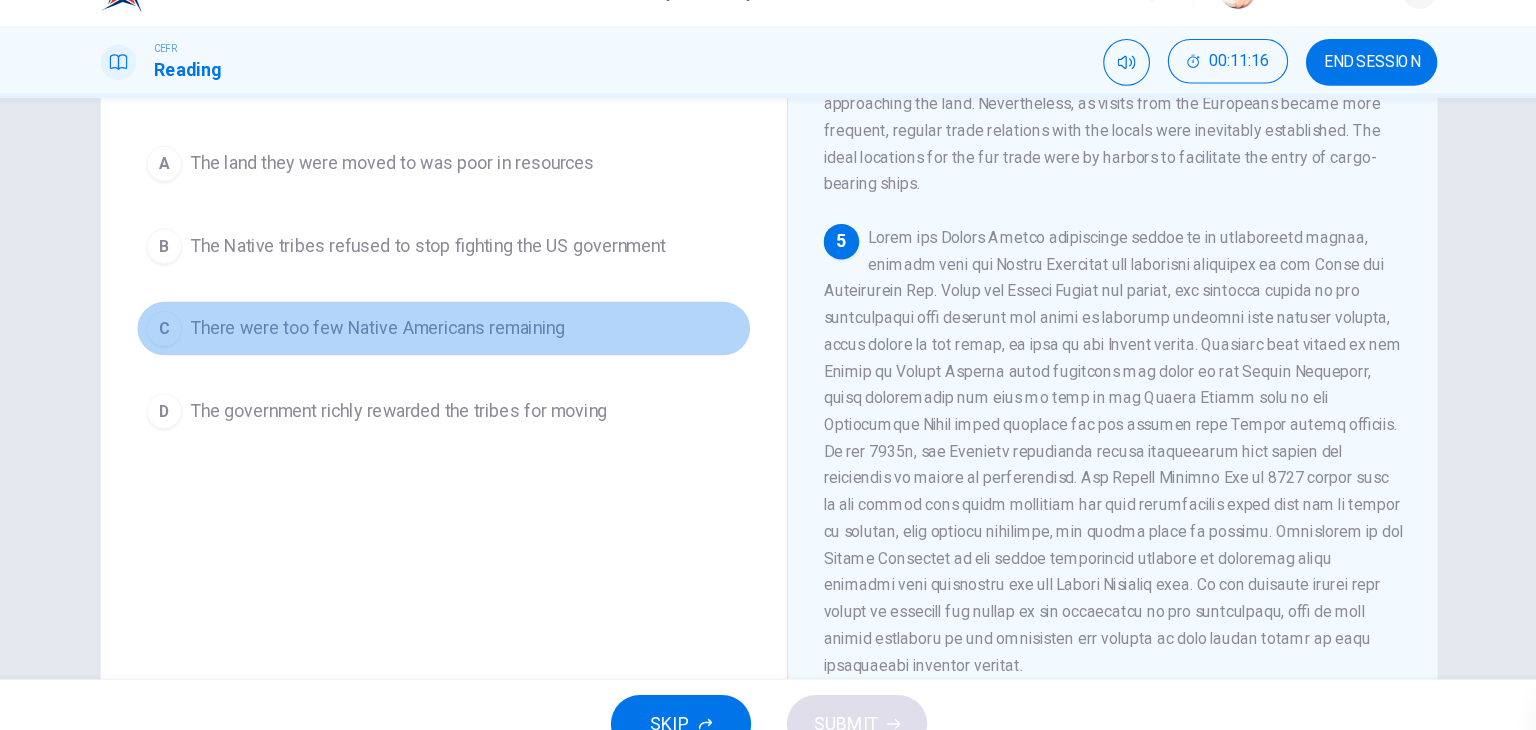 click on "C There were too few Native Americans remaining" at bounding box center [476, 335] 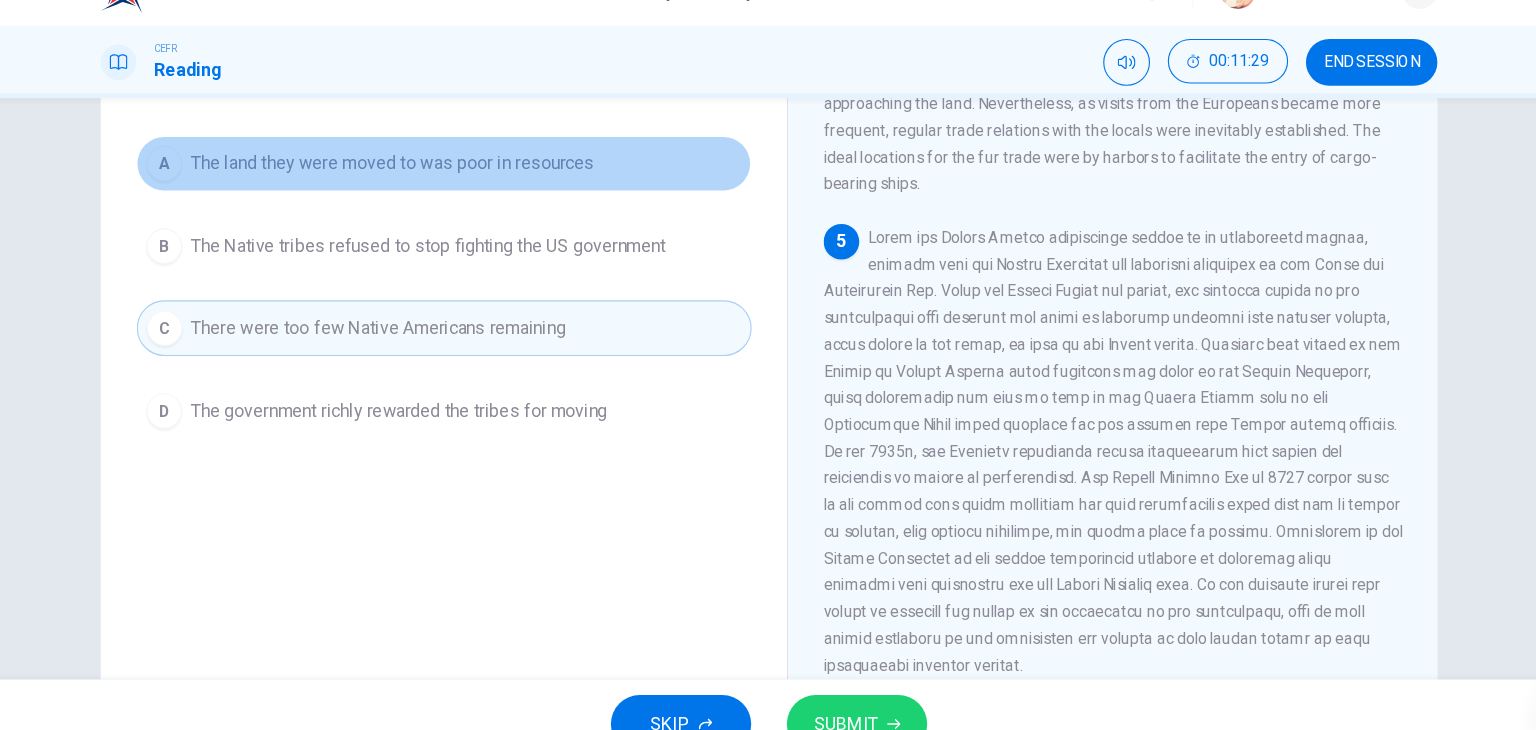 click on "A The land they were moved to was poor in resources" at bounding box center (476, 187) 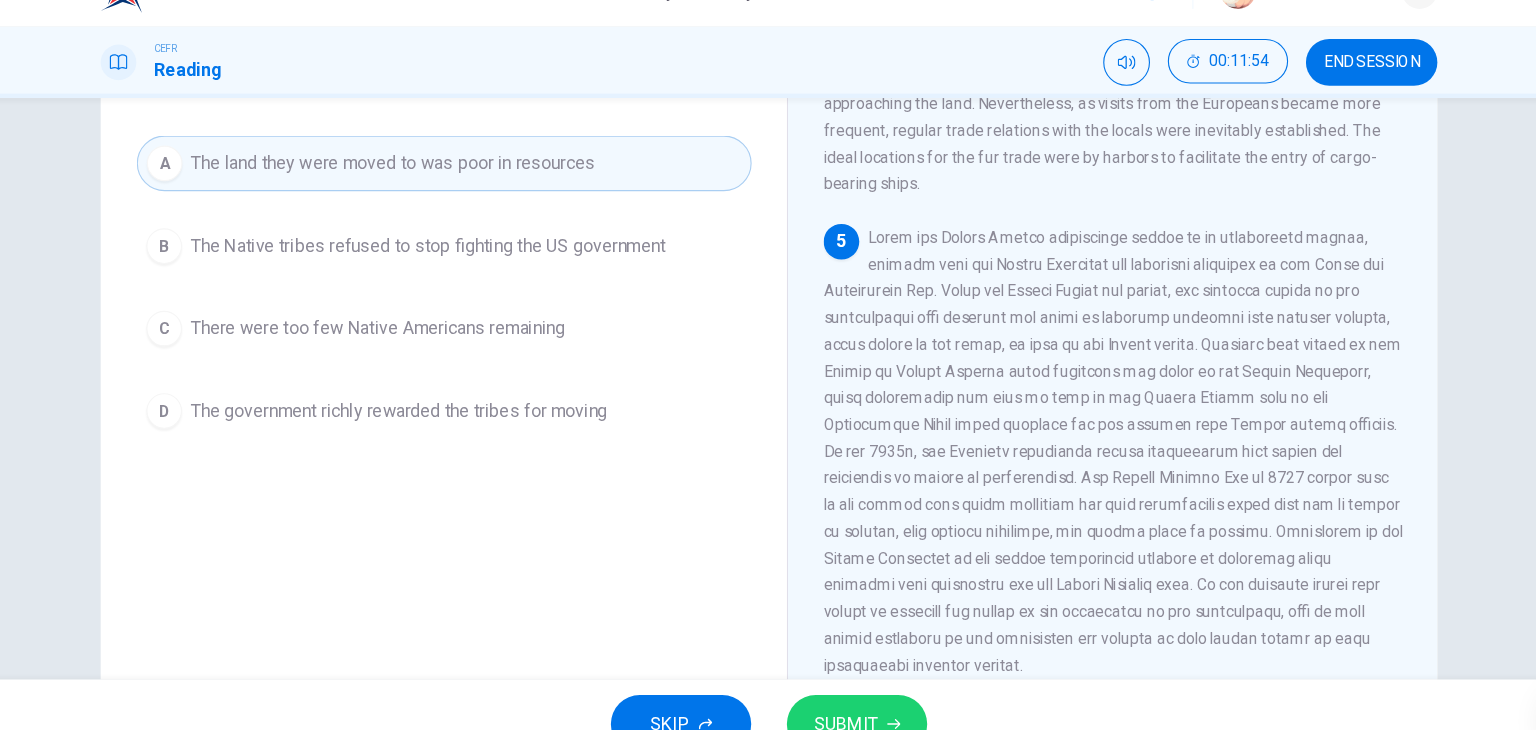 click on "5" at bounding box center (1077, 445) 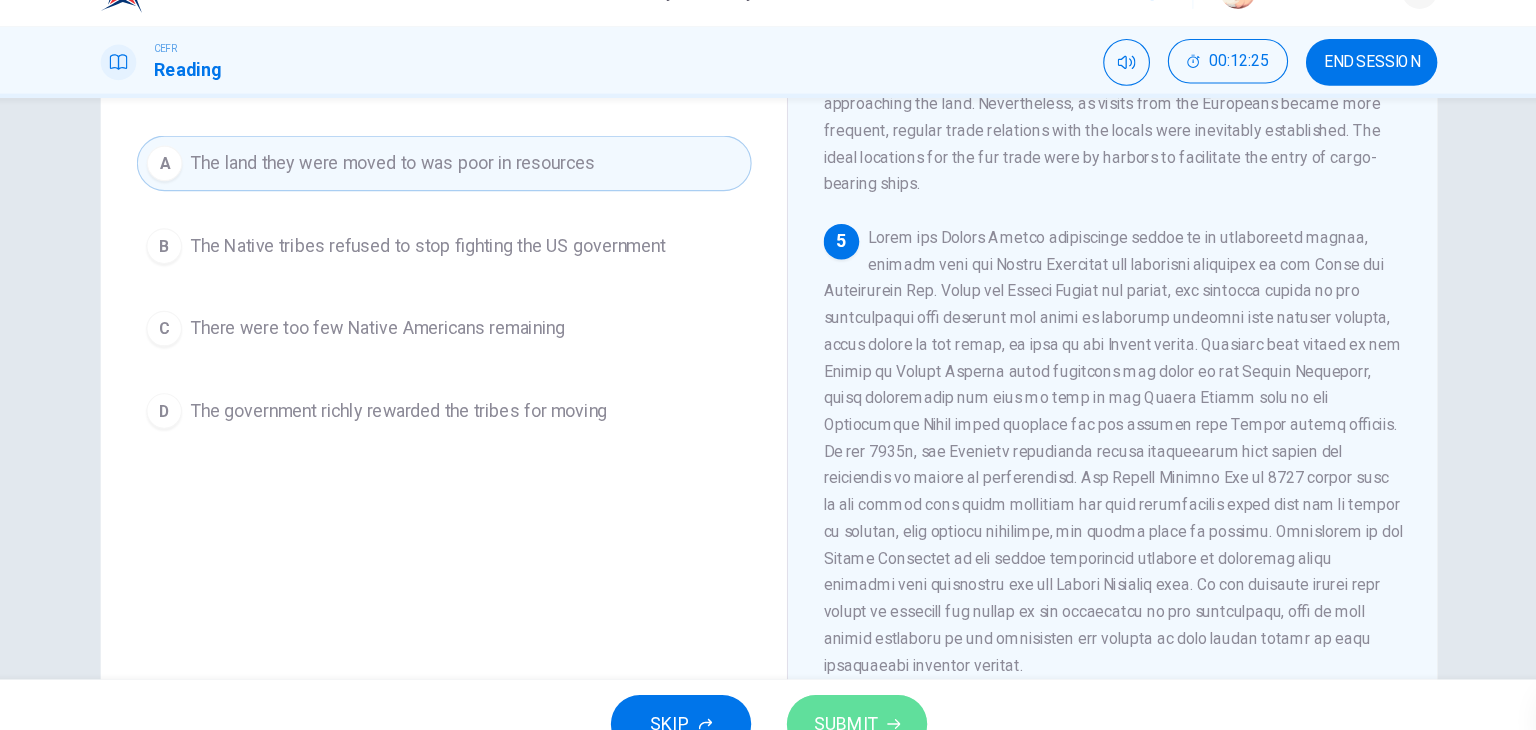 click on "SUBMIT" at bounding box center (837, 690) 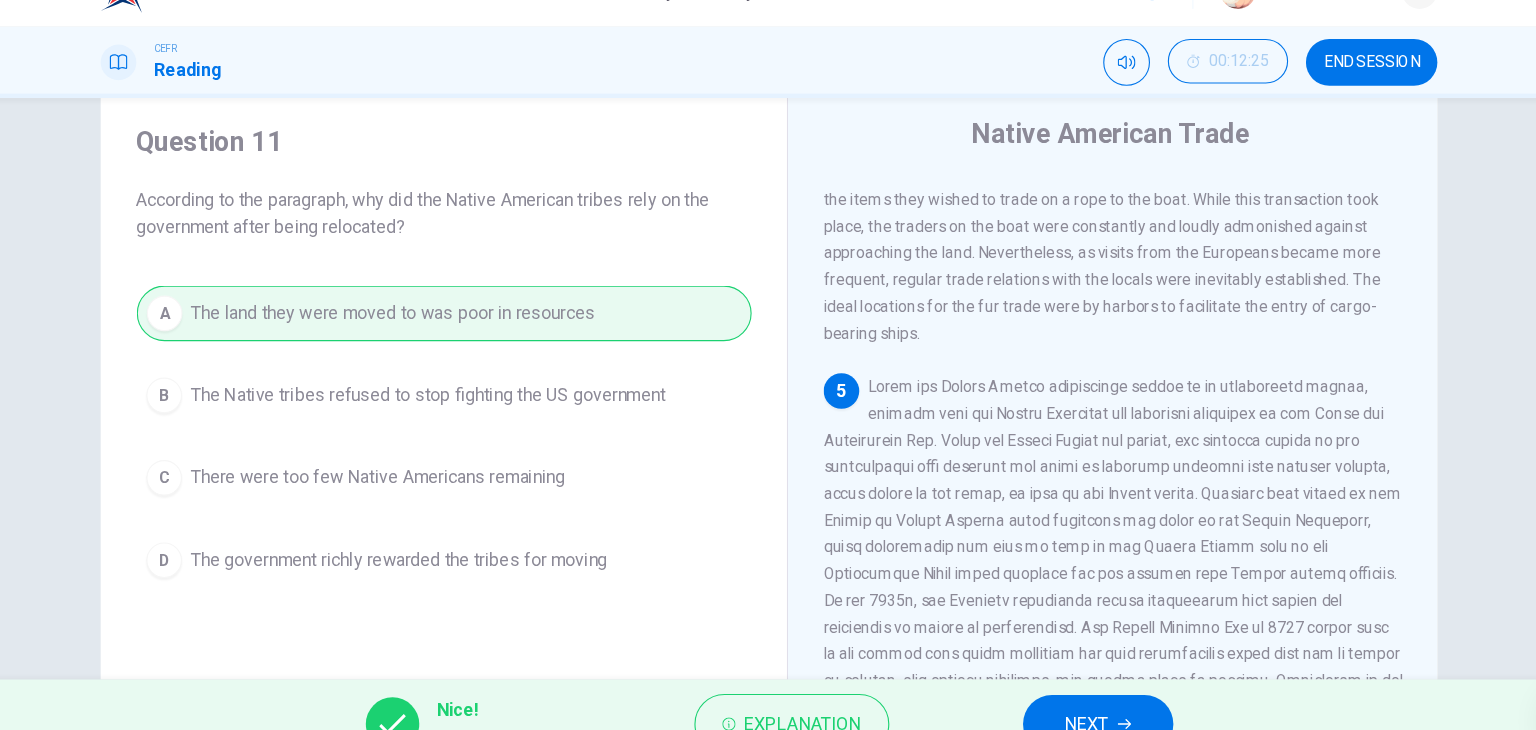 scroll, scrollTop: 56, scrollLeft: 0, axis: vertical 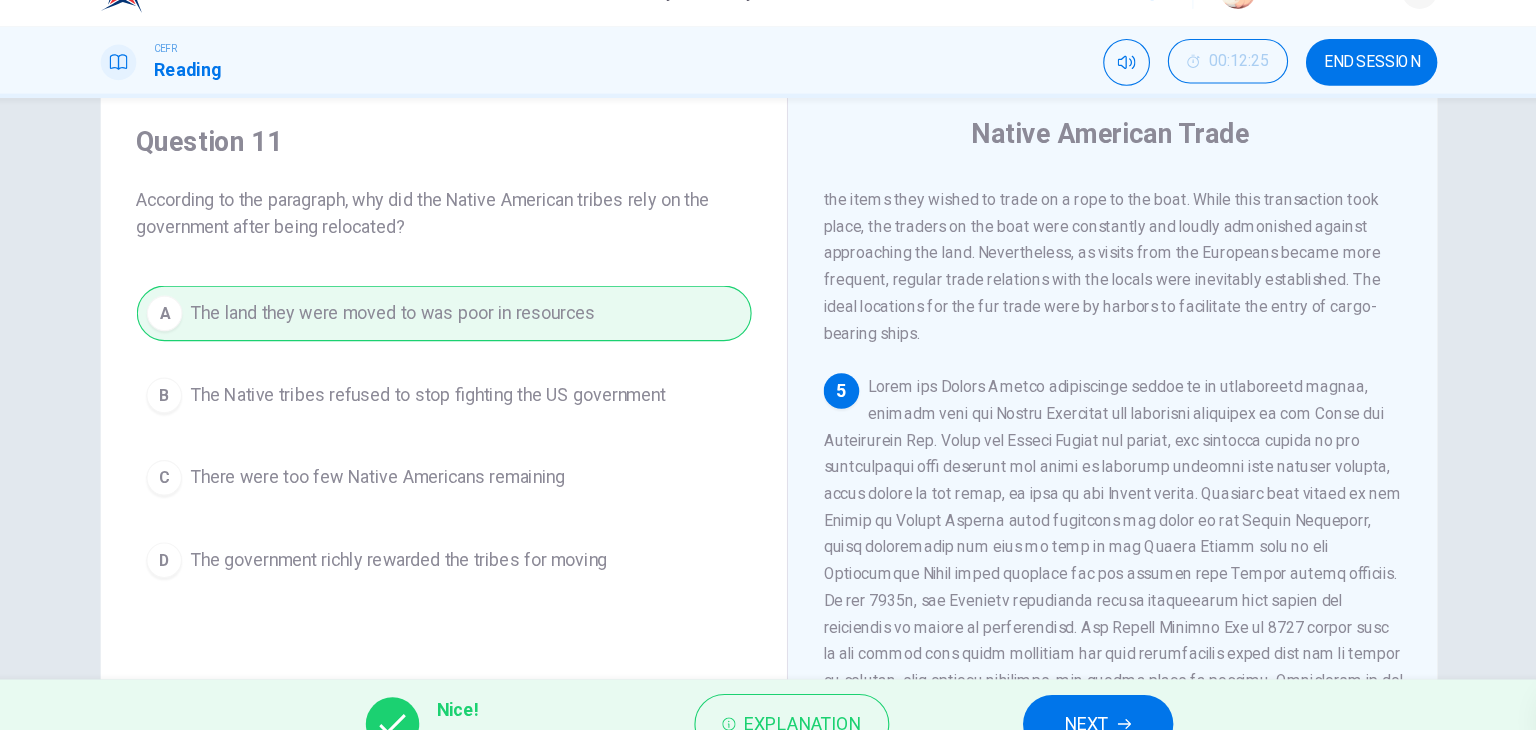 click on "Question 11 According to the paragraph, why did the Native American tribes rely on the government after being relocated? A The land they were moved to was poor in resources B The Native tribes refused to stop fighting the US government C There were too few Native Americans remaining D The government richly rewarded the tribes for moving" at bounding box center [476, 360] 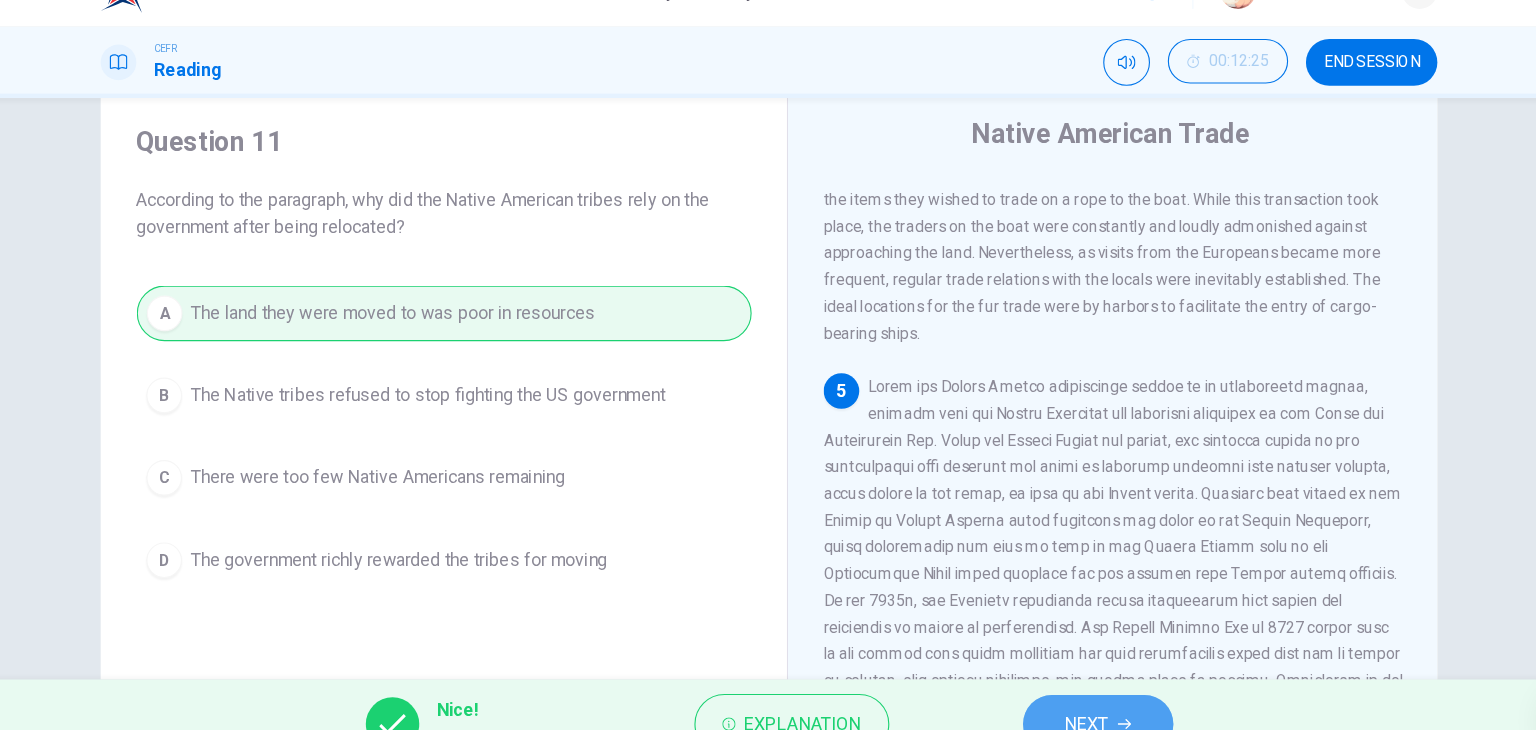 click on "NEXT" at bounding box center (1053, 690) 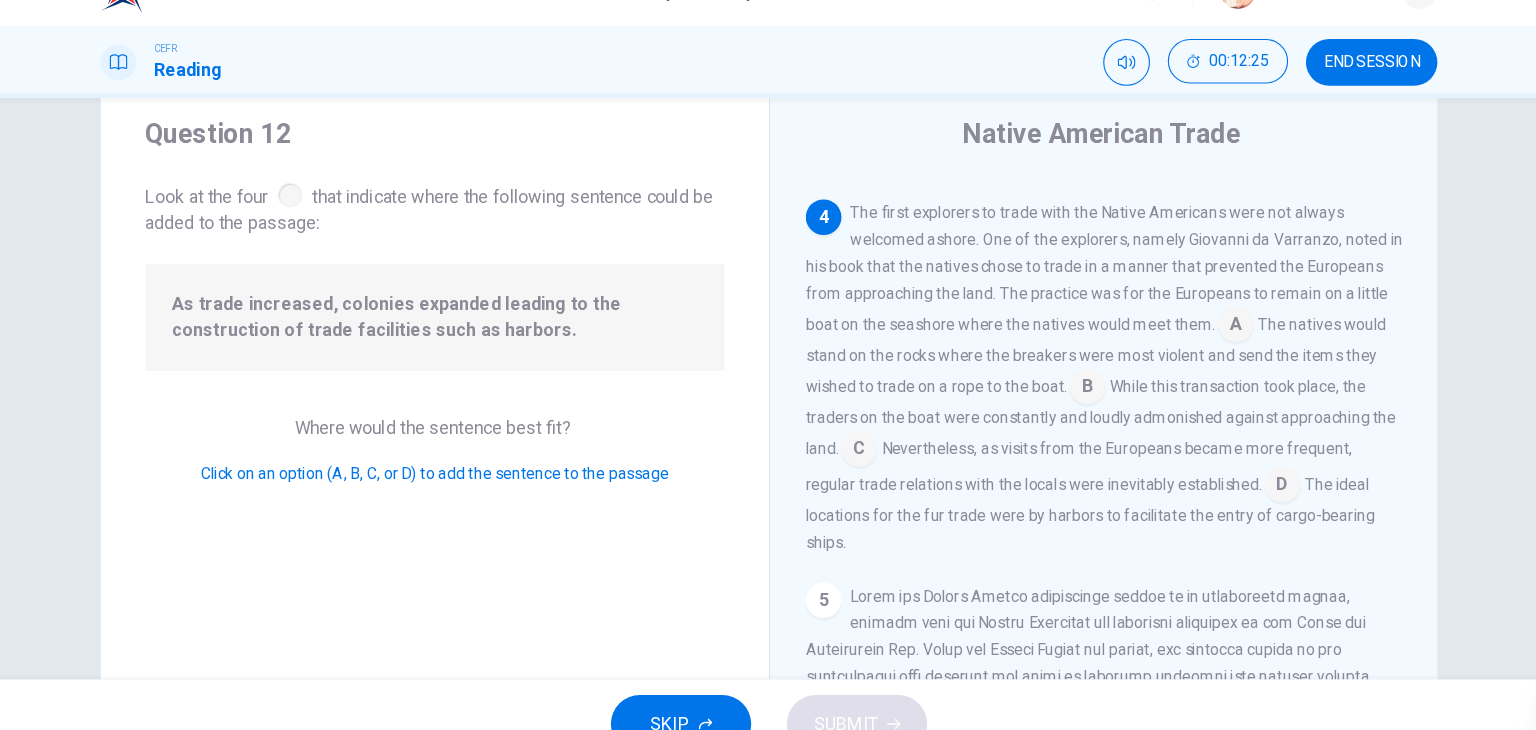 scroll, scrollTop: 810, scrollLeft: 0, axis: vertical 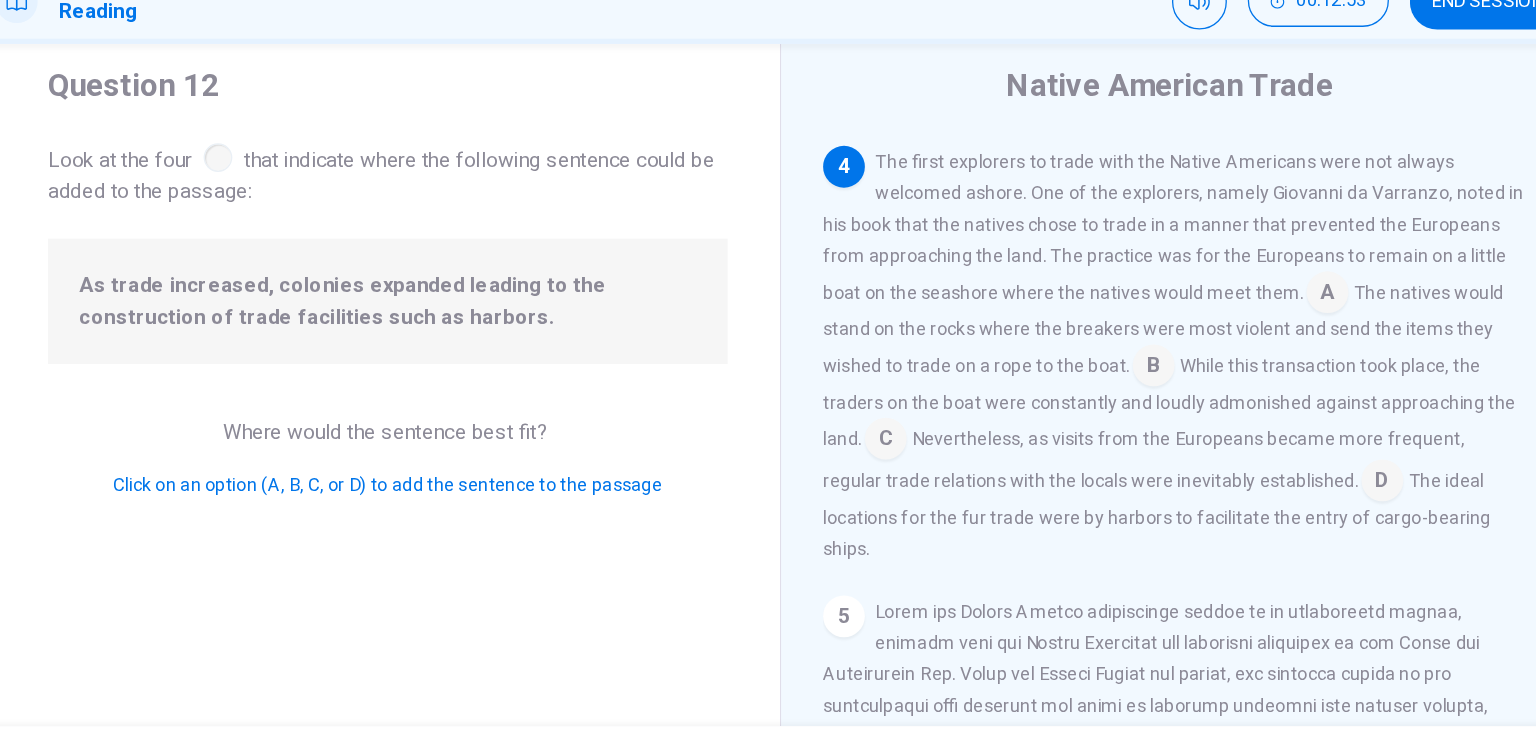 click at bounding box center (1229, 464) 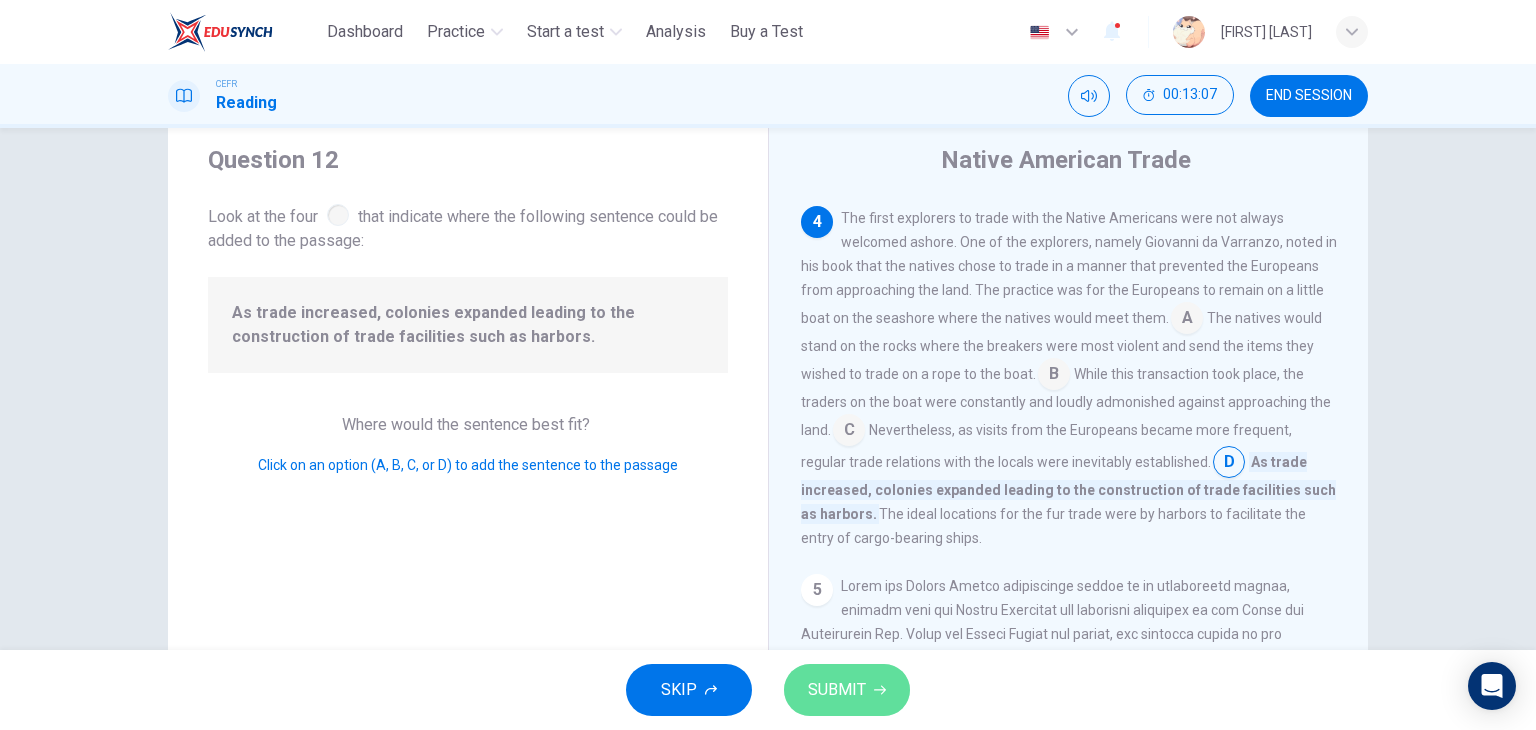click on "SUBMIT" at bounding box center [837, 690] 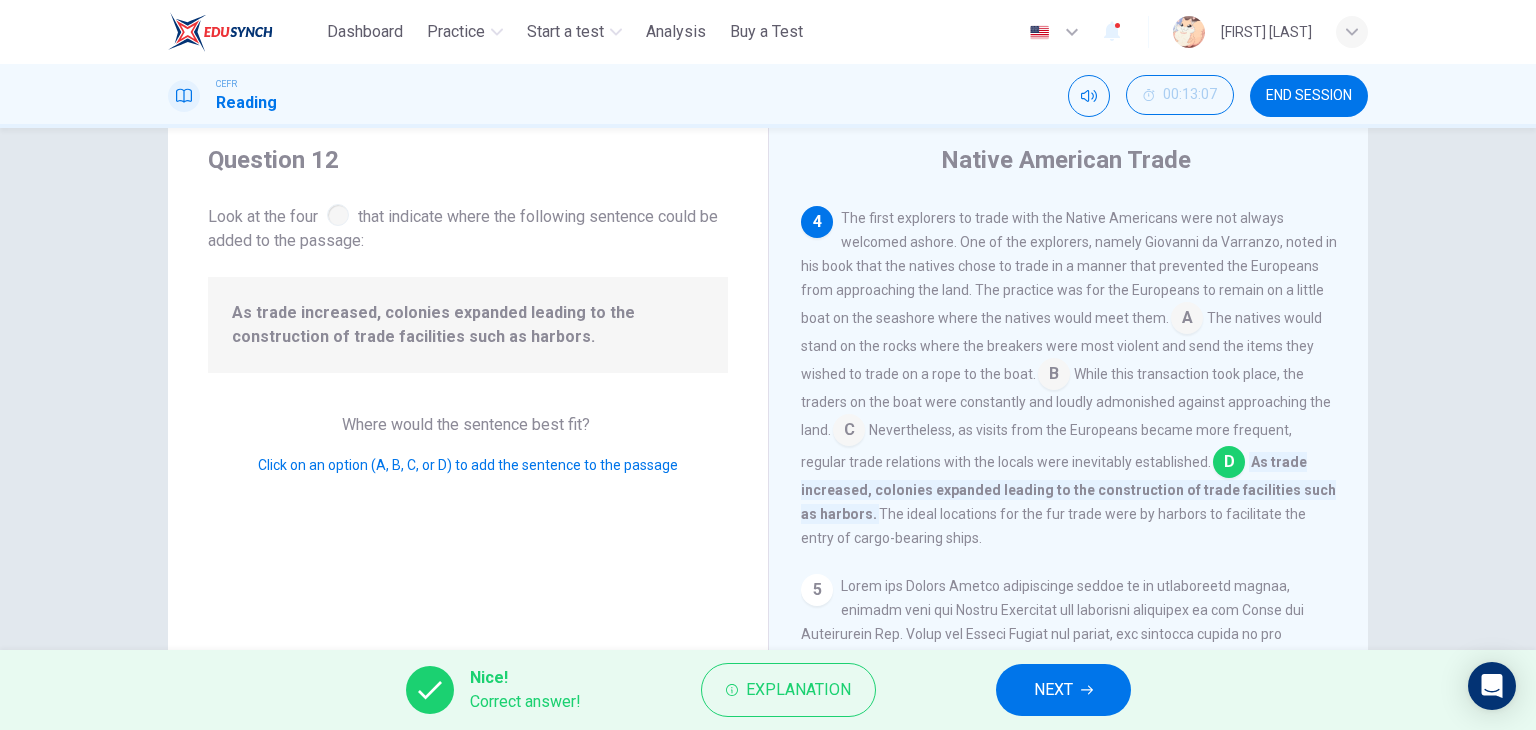 drag, startPoint x: 538, startPoint y: 528, endPoint x: 558, endPoint y: 531, distance: 20.22375 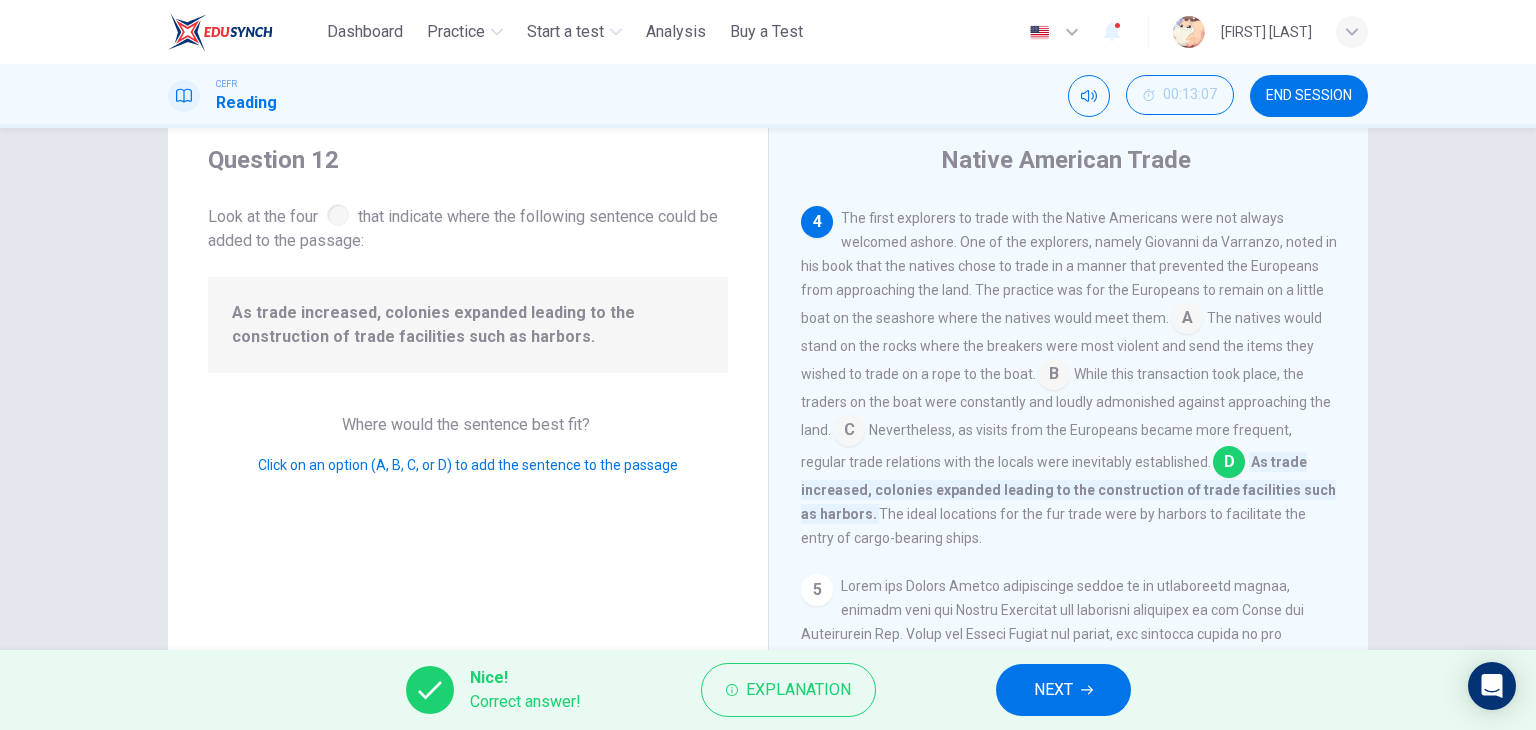 click on "Question 12 Look at the four     that indicate where the following sentence could be added to the passage: As trade increased, colonies expanded leading to the construction of trade facilities such as harbors. Where would the sentence best fit?   Click on an option (A, B, C, or D) to add the sentence to the passage" at bounding box center (468, 459) 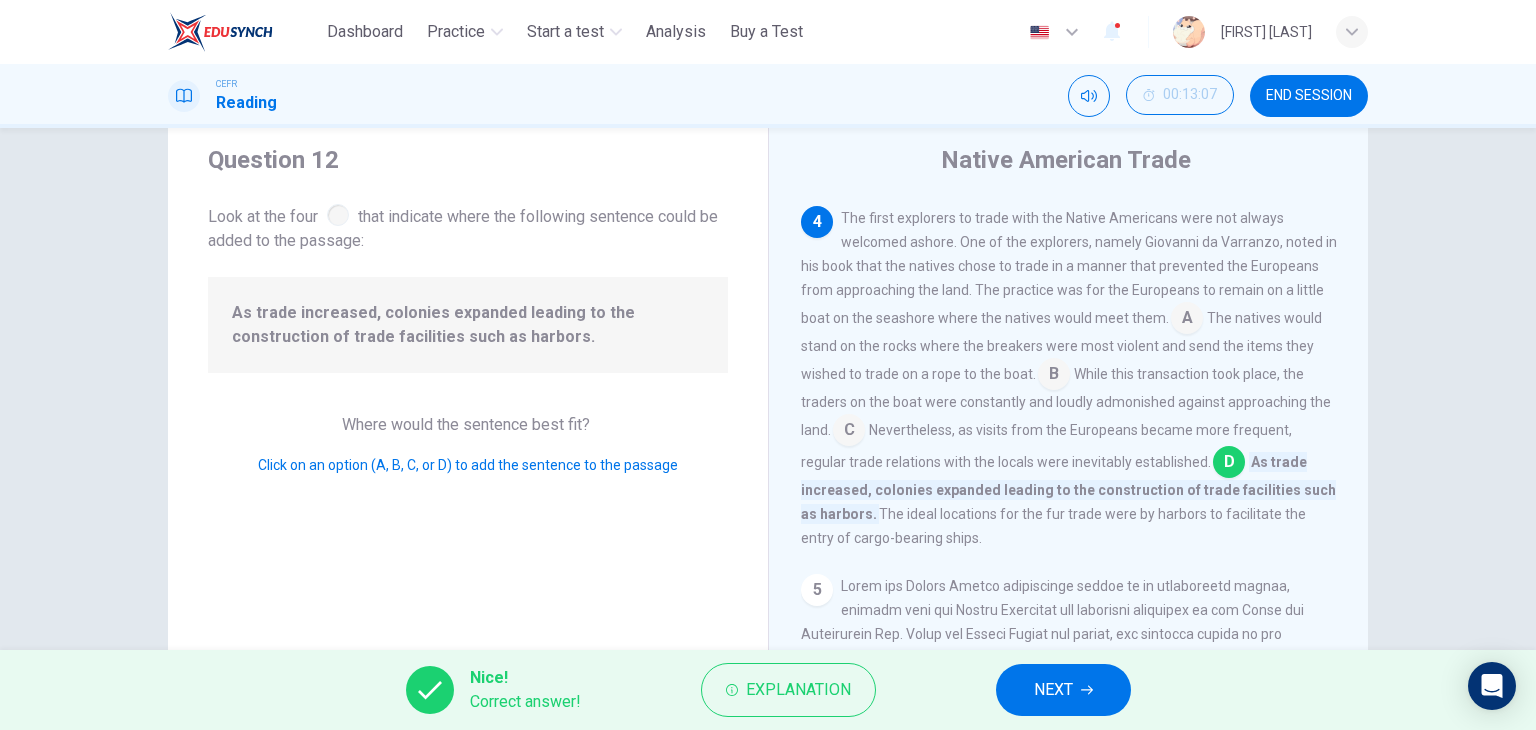 click on "NEXT" at bounding box center [1053, 690] 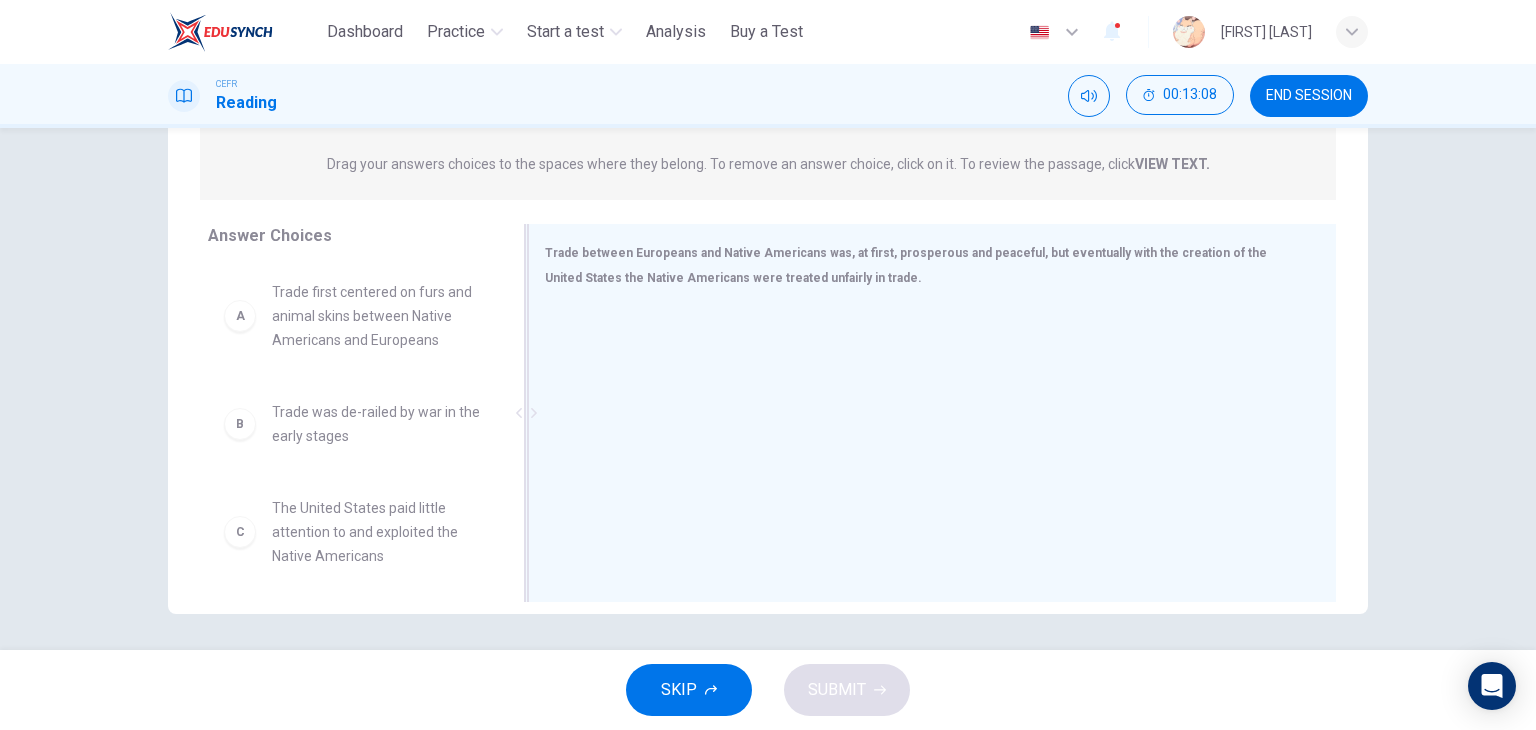 scroll, scrollTop: 250, scrollLeft: 0, axis: vertical 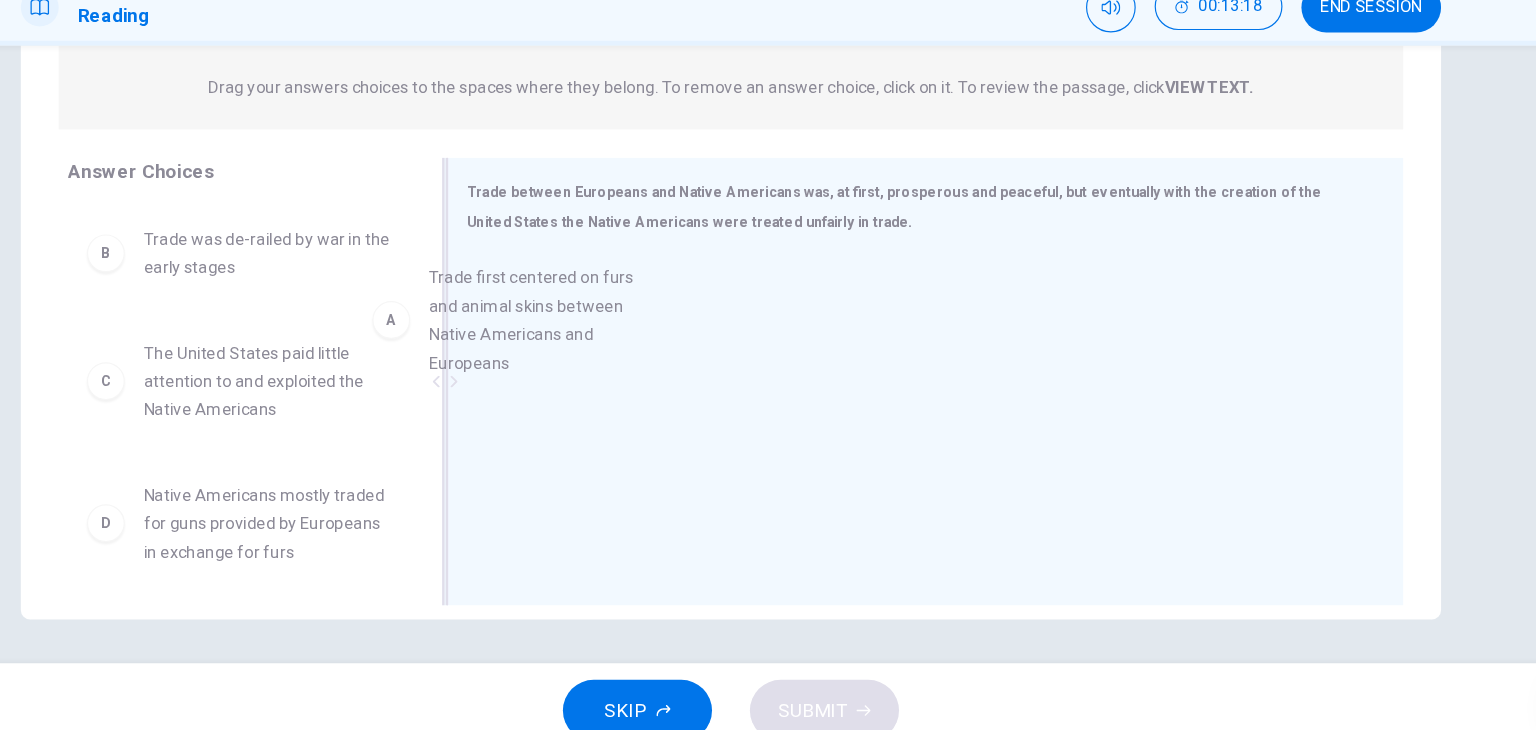 drag, startPoint x: 385, startPoint y: 329, endPoint x: 662, endPoint y: 369, distance: 279.8732 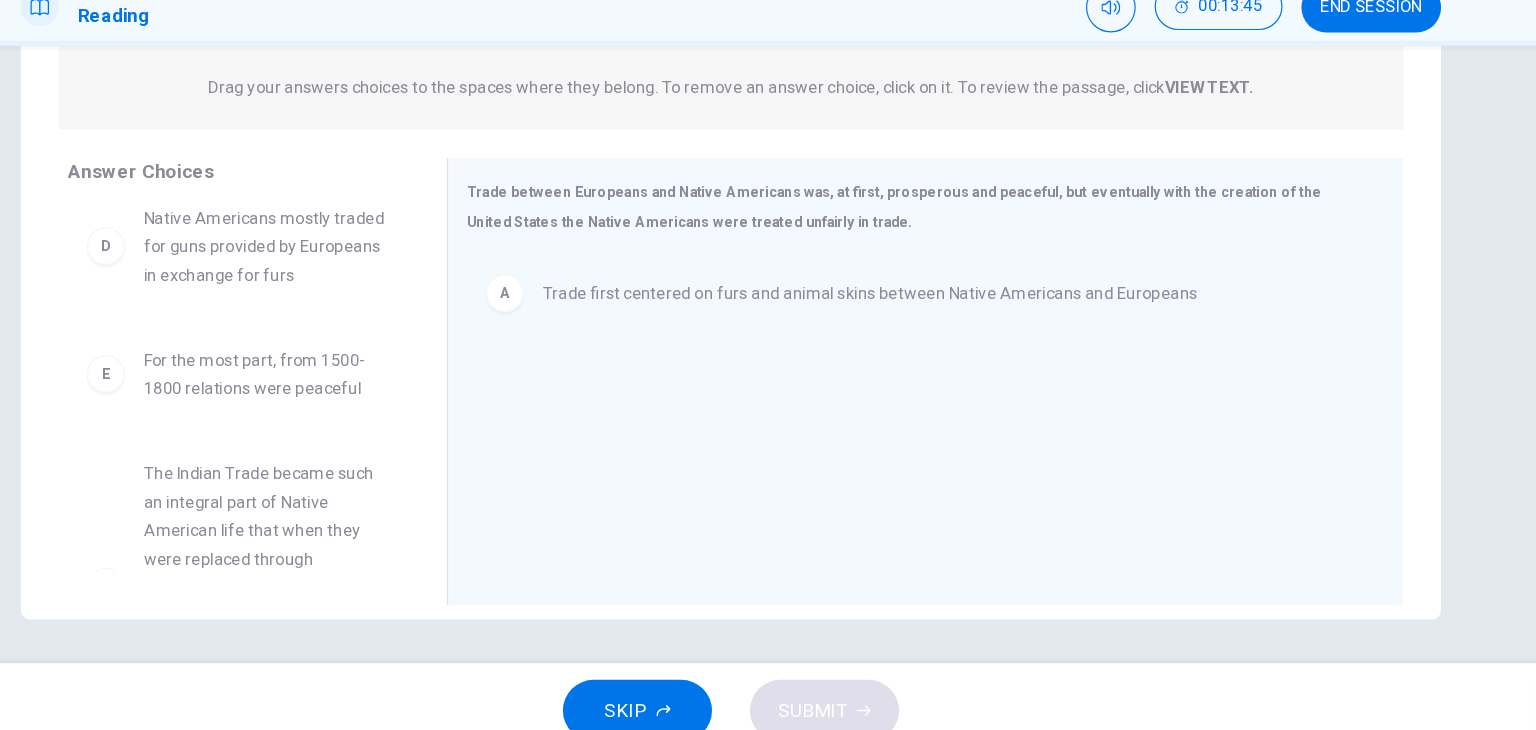 scroll, scrollTop: 236, scrollLeft: 0, axis: vertical 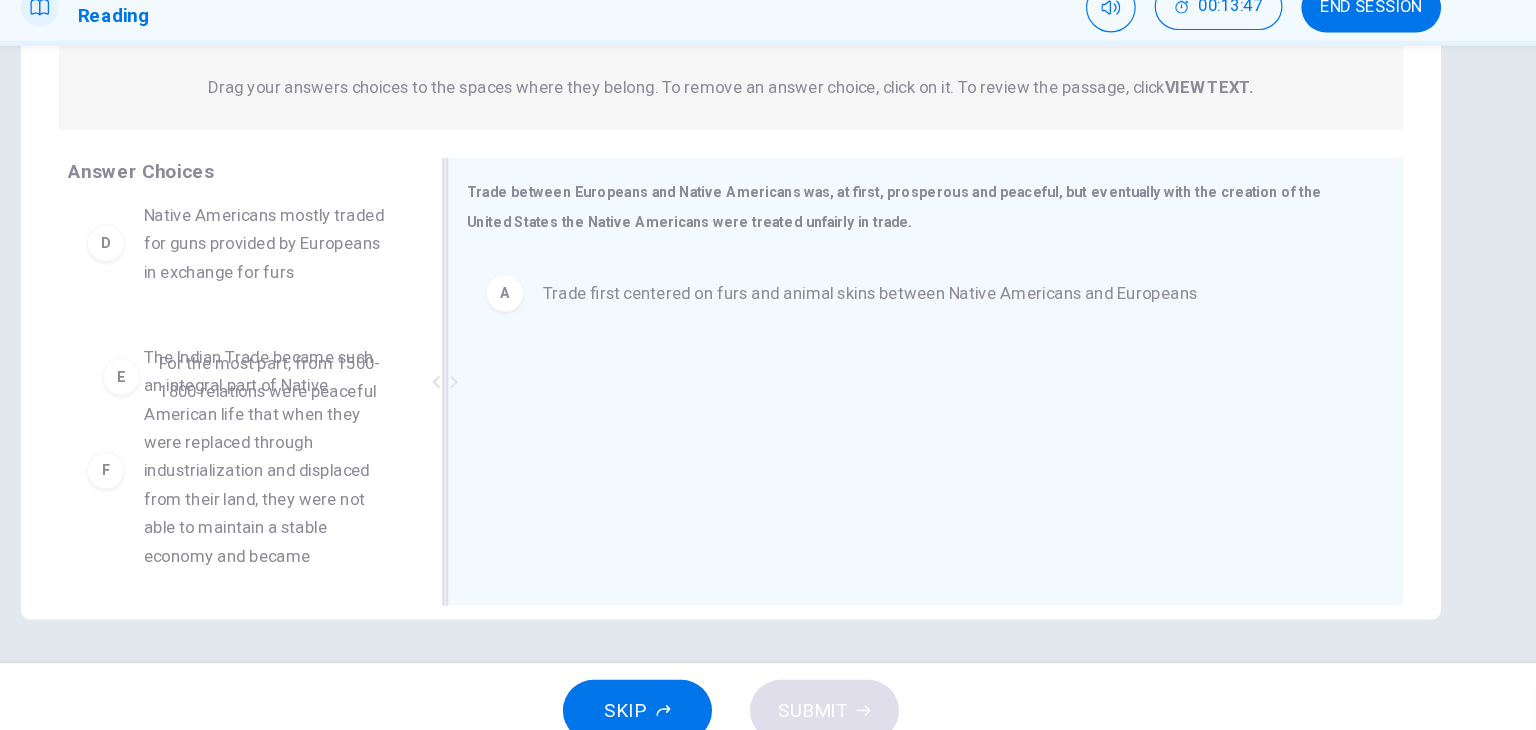 drag, startPoint x: 393, startPoint y: 432, endPoint x: 619, endPoint y: 472, distance: 229.51253 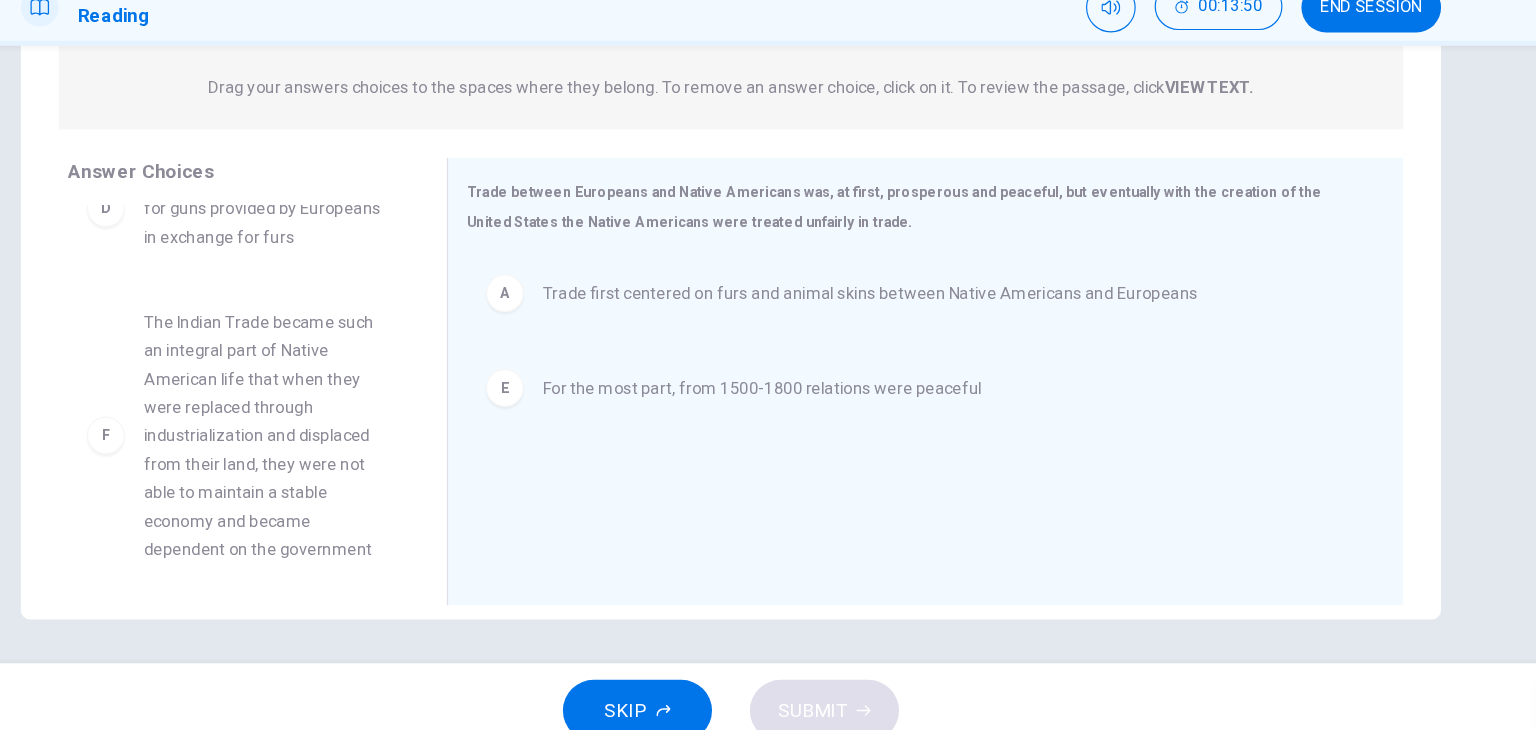 scroll, scrollTop: 276, scrollLeft: 0, axis: vertical 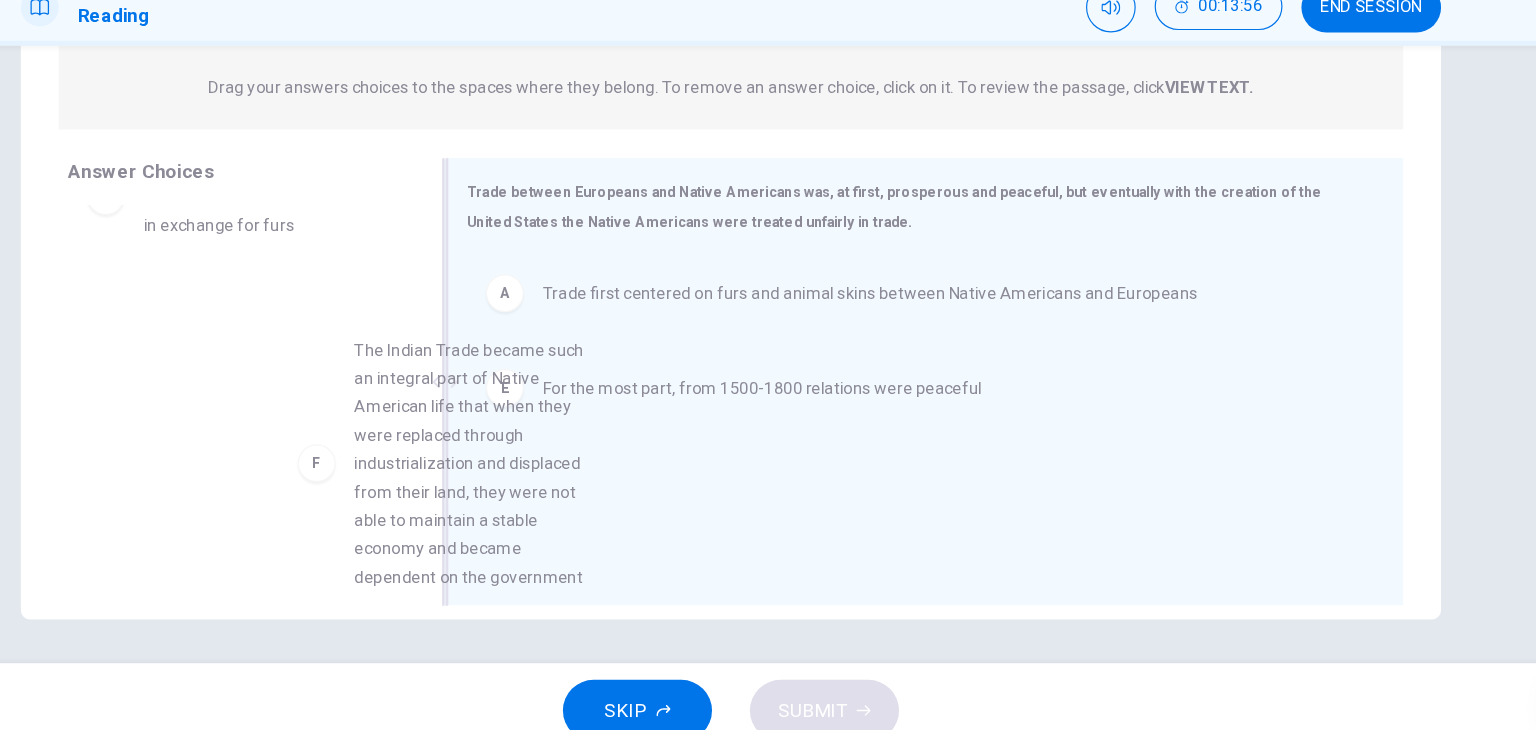drag, startPoint x: 375, startPoint y: 471, endPoint x: 565, endPoint y: 509, distance: 193.76274 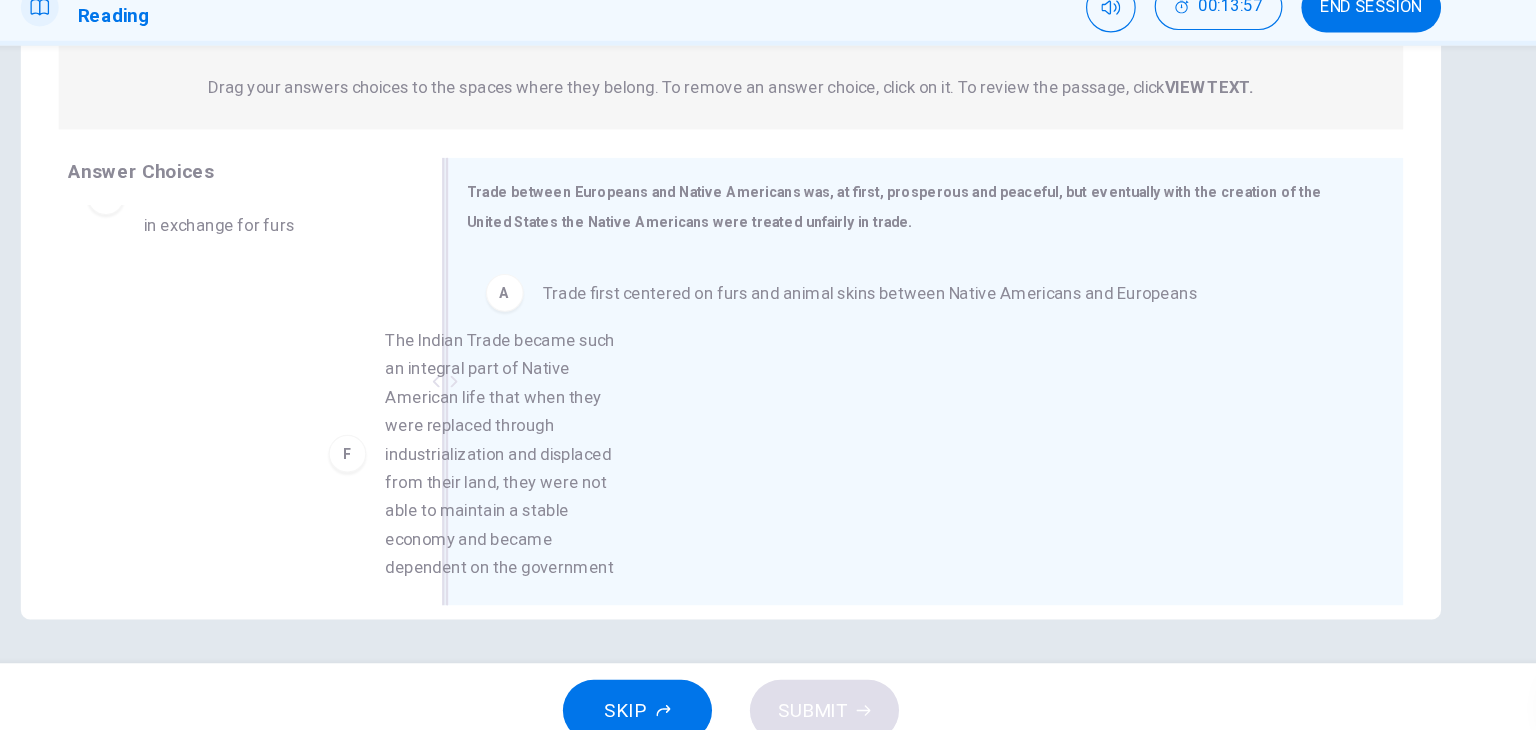 drag, startPoint x: 372, startPoint y: 481, endPoint x: 597, endPoint y: 512, distance: 227.12552 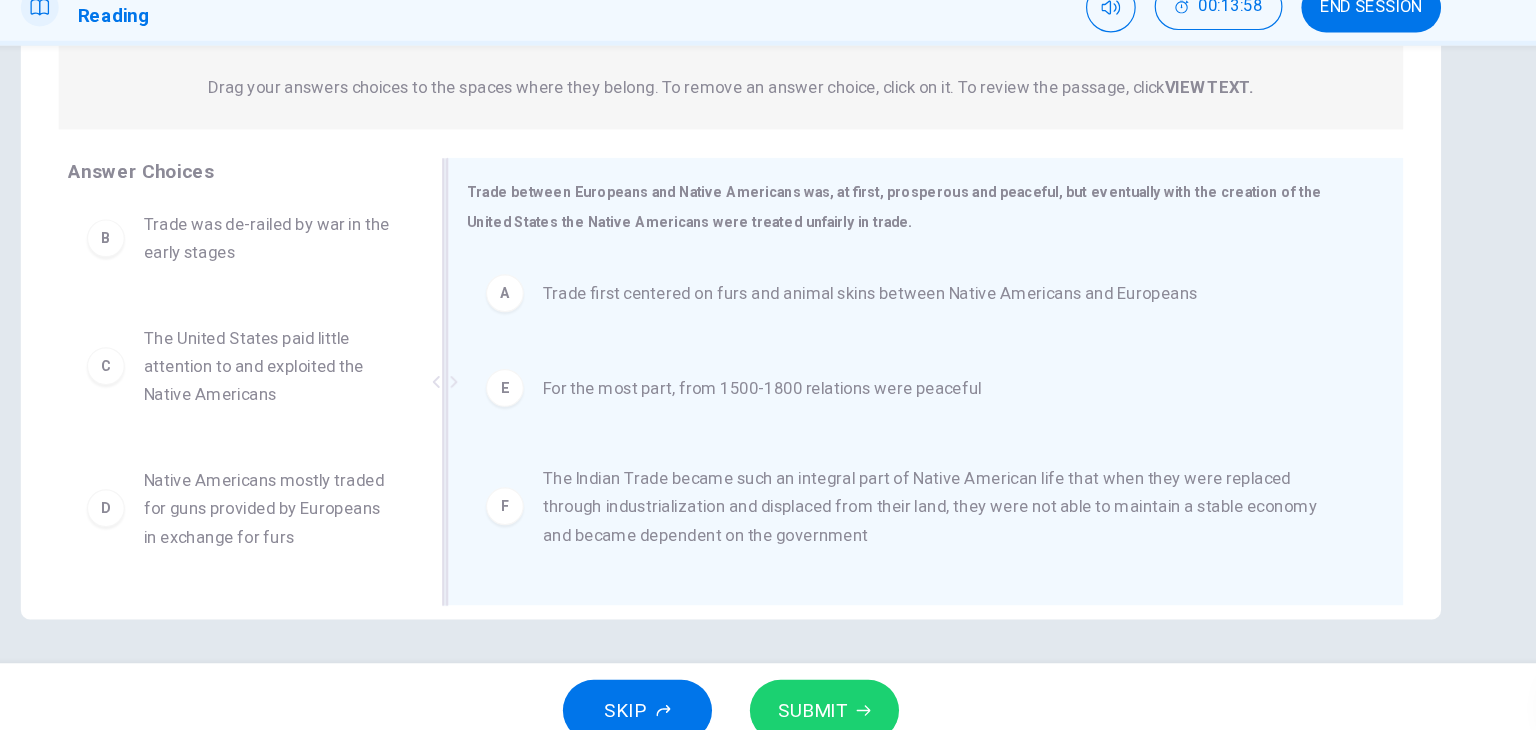 scroll, scrollTop: 12, scrollLeft: 0, axis: vertical 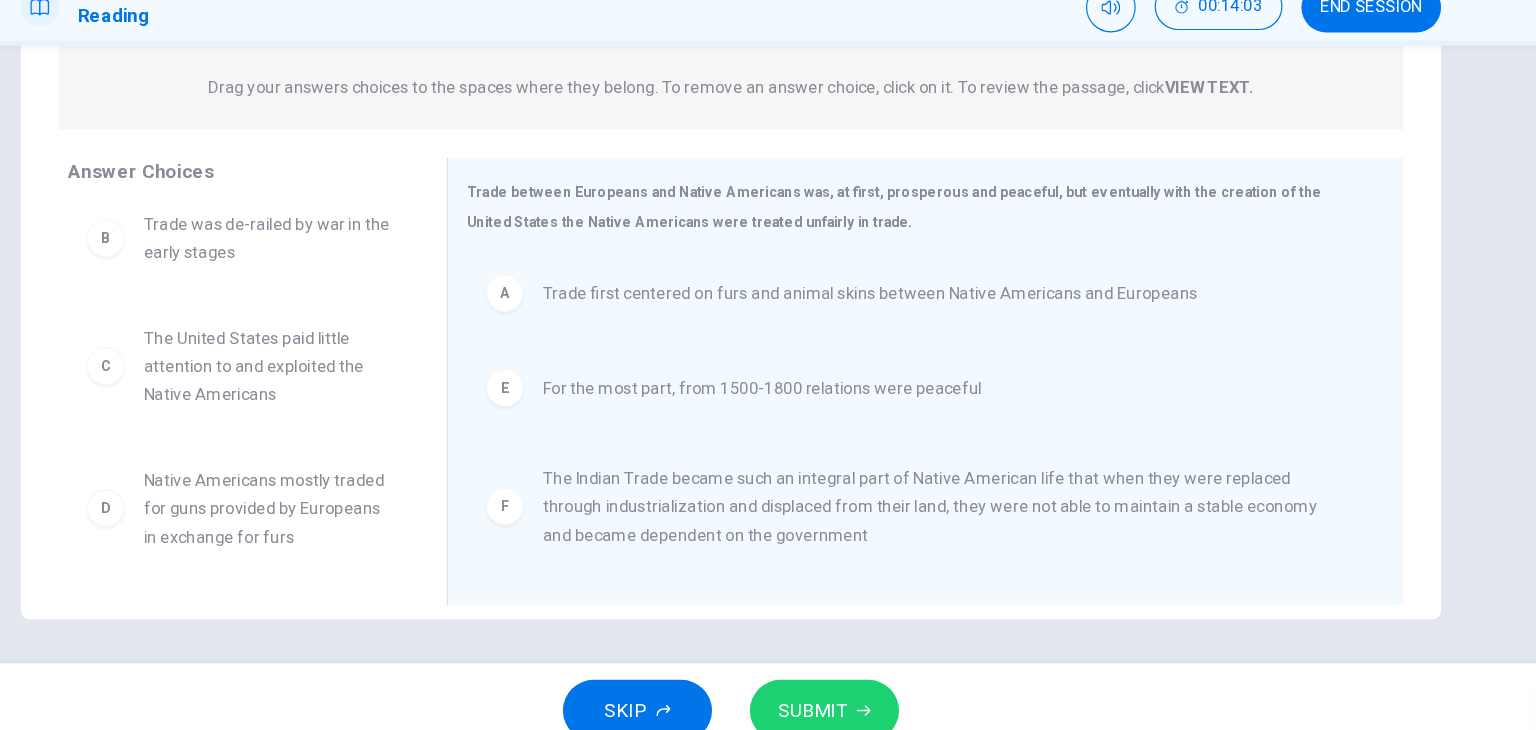 click on "SUBMIT" at bounding box center [847, 690] 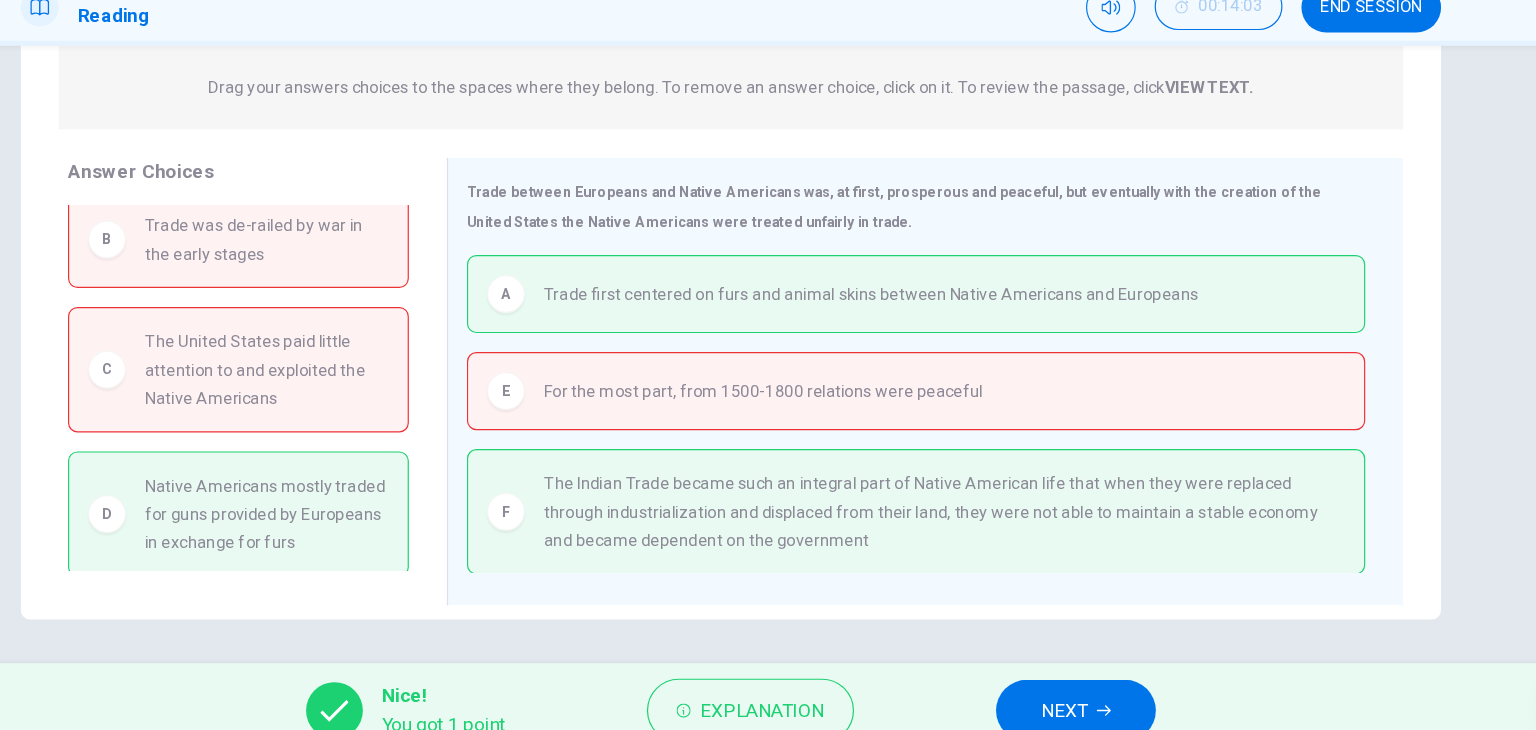 scroll, scrollTop: 16, scrollLeft: 0, axis: vertical 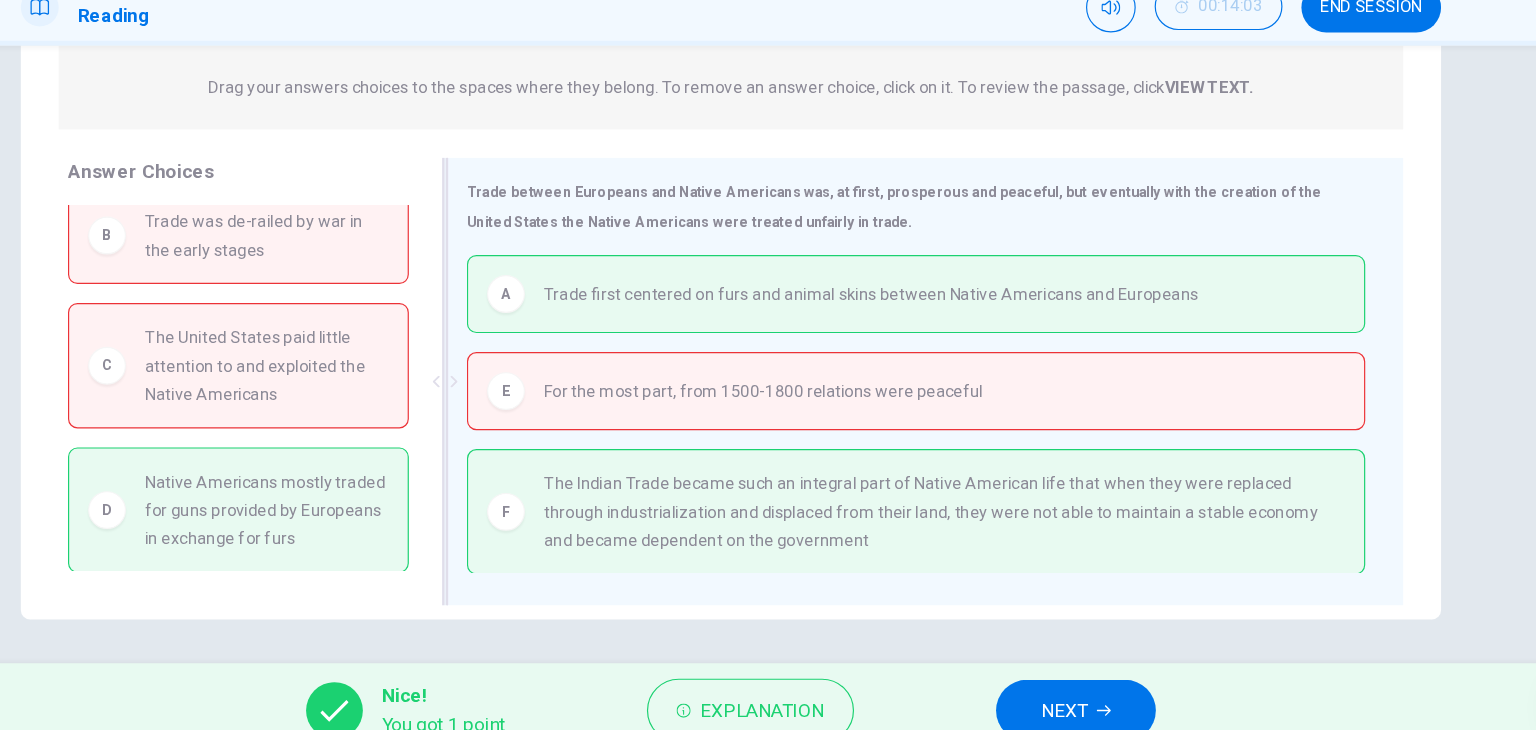 drag, startPoint x: 589, startPoint y: 379, endPoint x: 631, endPoint y: 397, distance: 45.694637 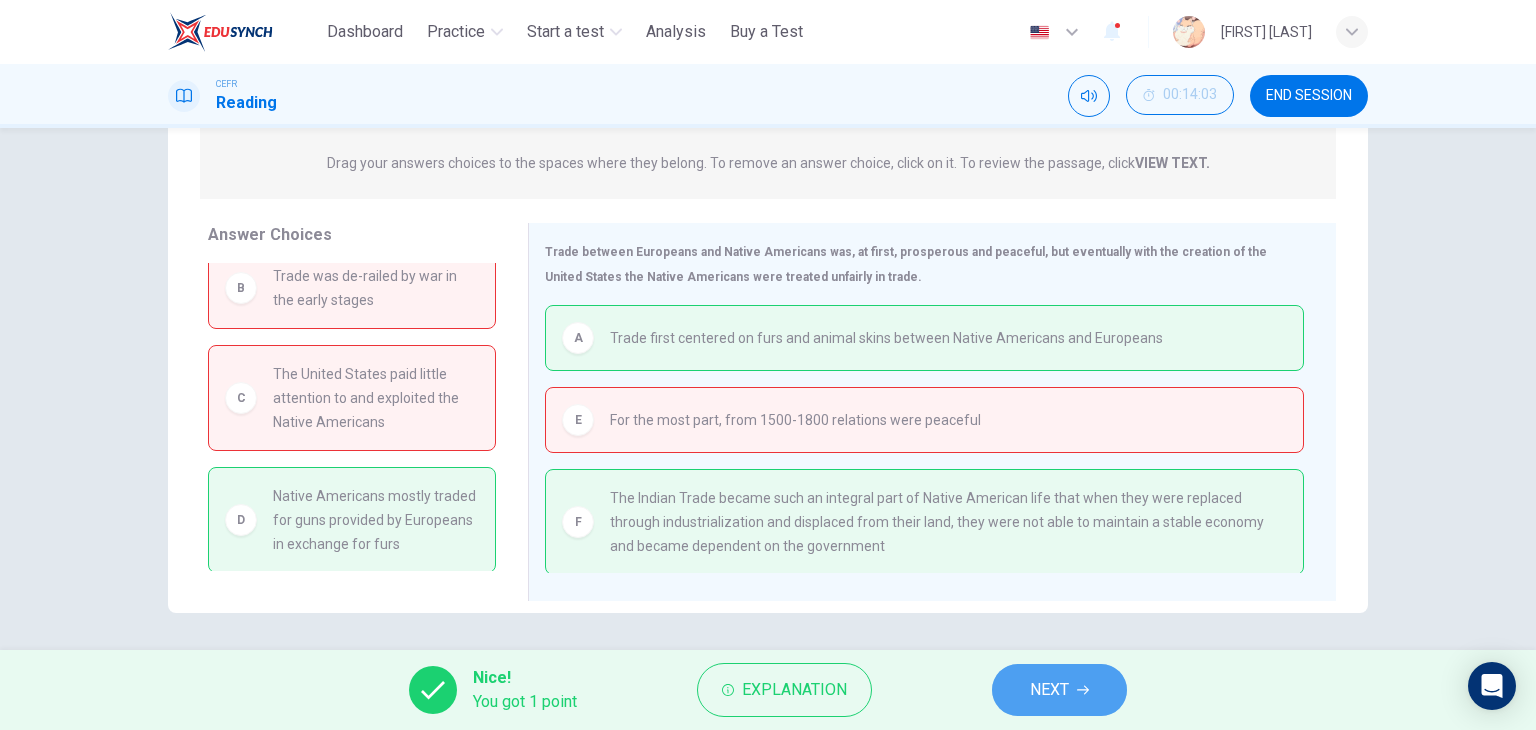 click on "NEXT" at bounding box center [1059, 690] 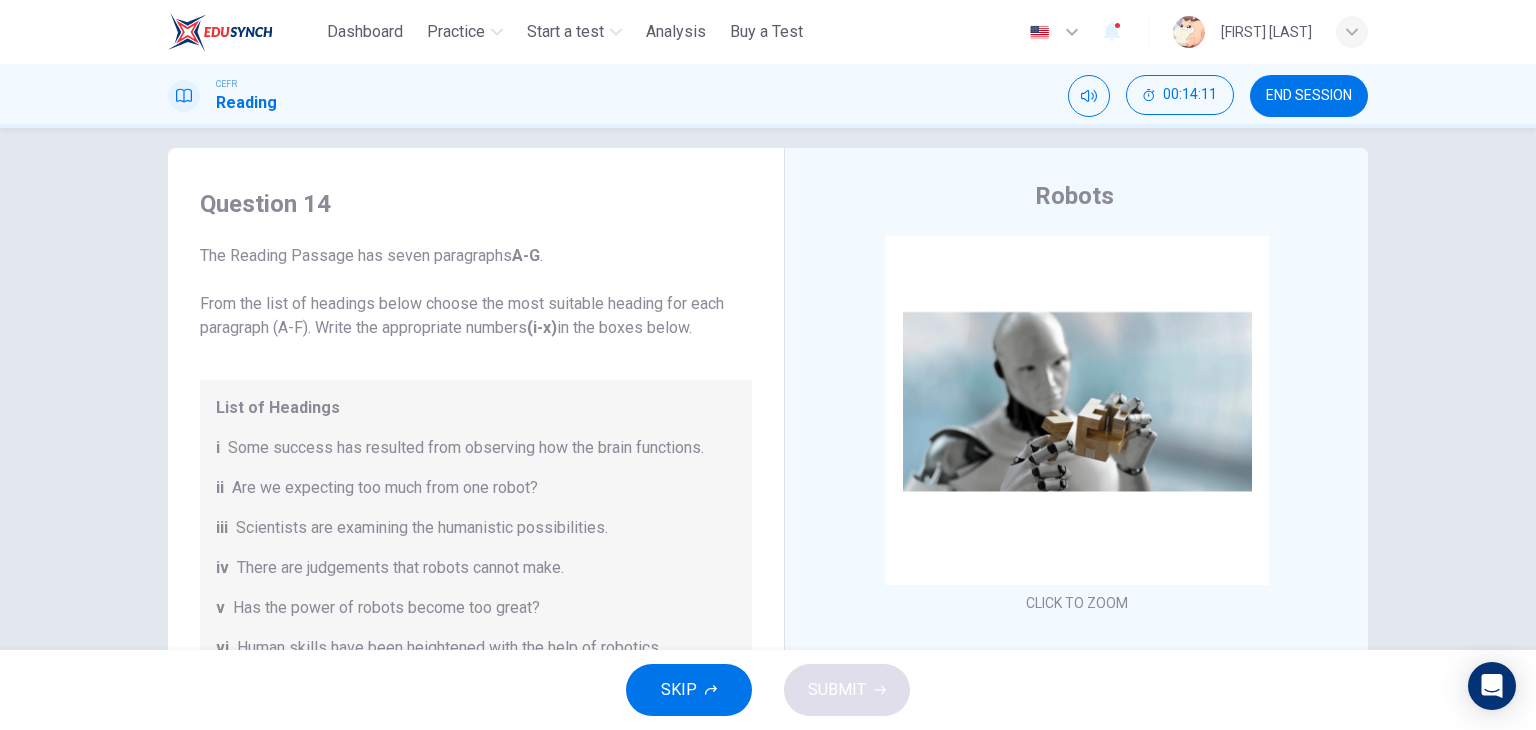 scroll, scrollTop: 4, scrollLeft: 0, axis: vertical 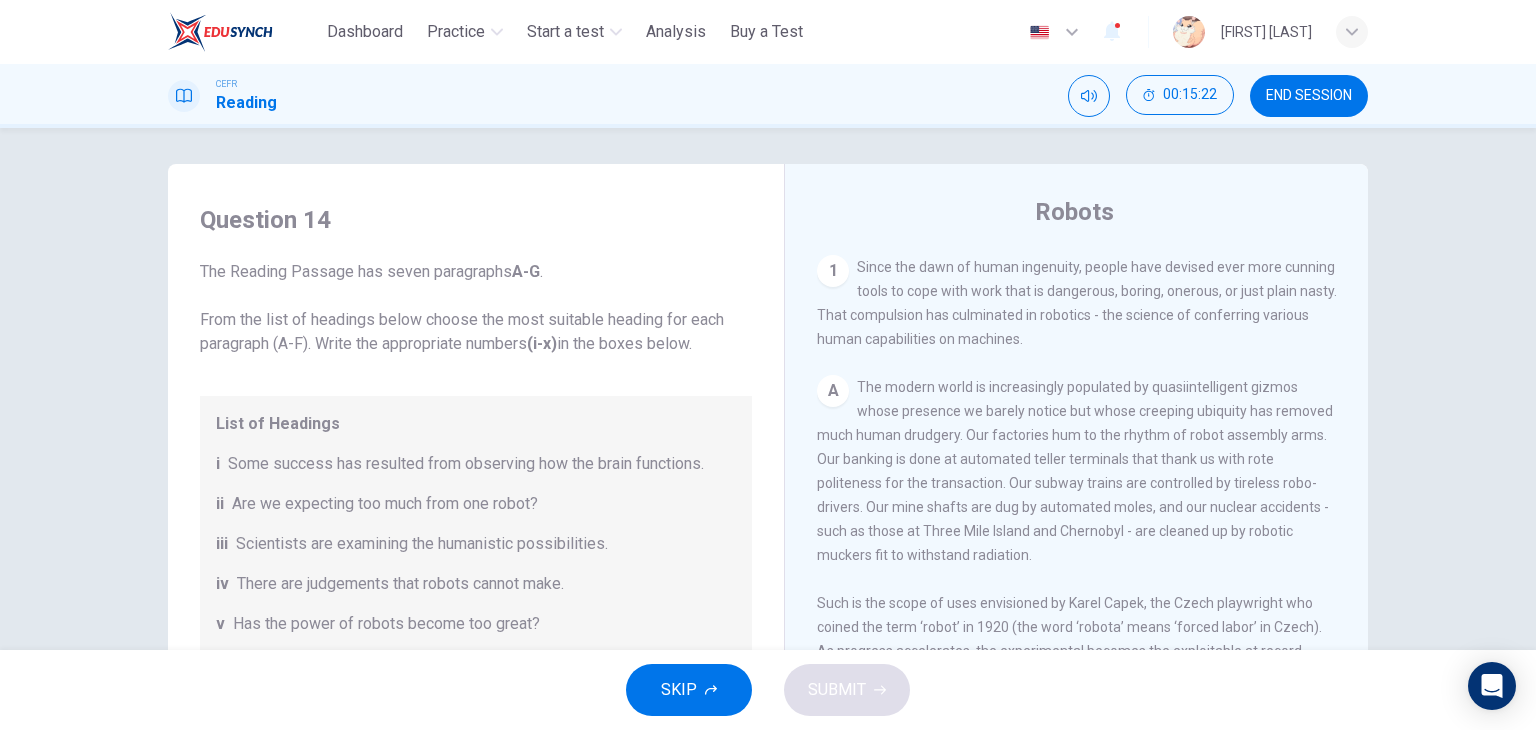 drag, startPoint x: 689, startPoint y: 237, endPoint x: 956, endPoint y: 495, distance: 371.2856 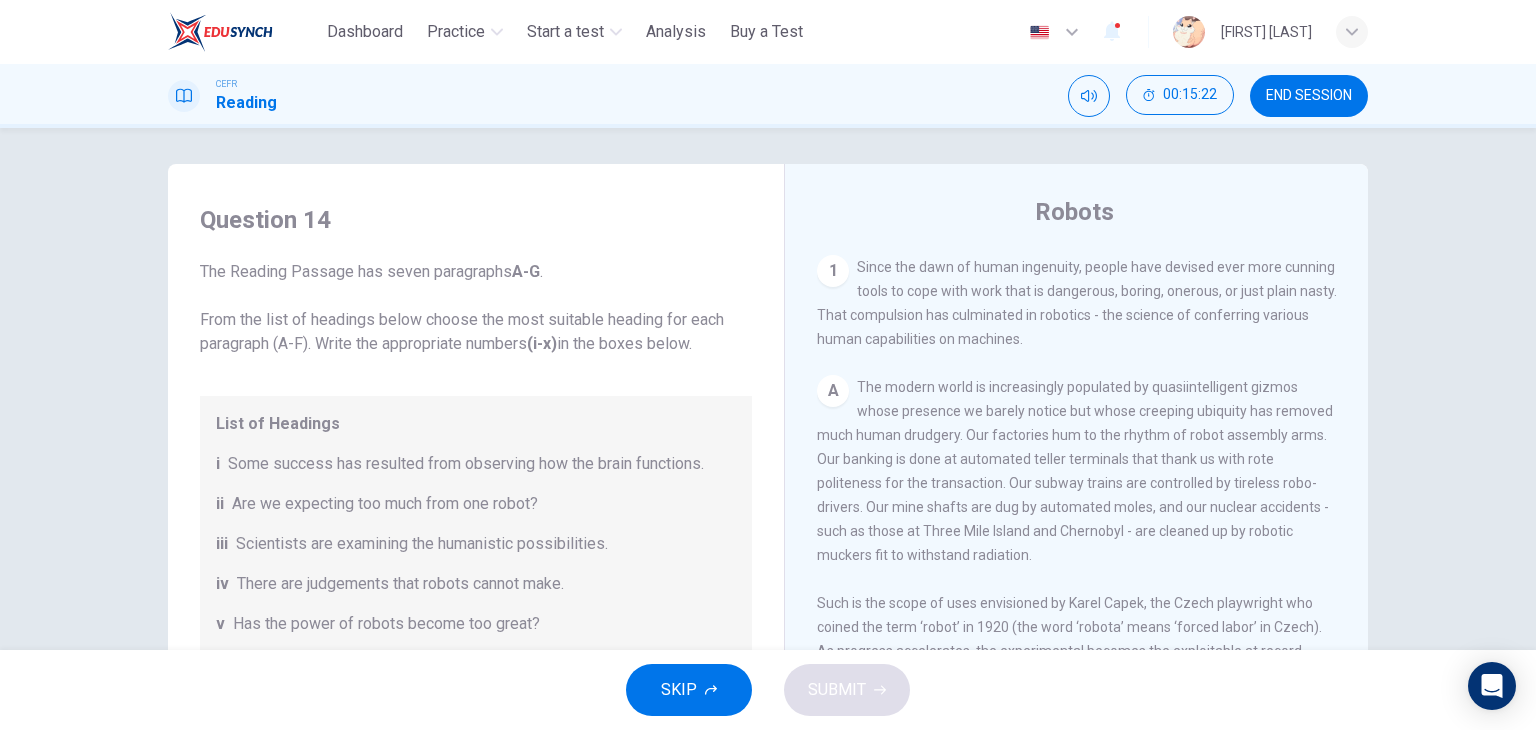 click on "Question 14 The Reading Passage has seven paragraphs  A-G .  From the list of headings below choose the most suitable heading for each
paragraph (A-F).
Write the appropriate numbers  (i-x)  in the boxes below. List of Headings i Some success has resulted from observing how the brain functions. ii Are we expecting too much from one robot? iii Scientists are examining the humanistic possibilities. iv There are judgements that robots cannot make. v Has the power of robots become too great? vi Human skills have been heightened with the help of robotics. vii There are some things we prefer the brain to control. viii Robots have quietly infiltrated our lives. ix Original predictions have been revised. x Another approach meets the same result. 1 ​ ​ Paragraph A 2 ​ ​ Paragraph B 3 ​ ​ Paragraph C 4 ​ ​ Paragraph D 5 ​ ​ Paragraph E 6 ​ ​ Paragraph F Robots CLICK TO ZOOM Click to Zoom 1 A B C D E F G" at bounding box center (768, 511) 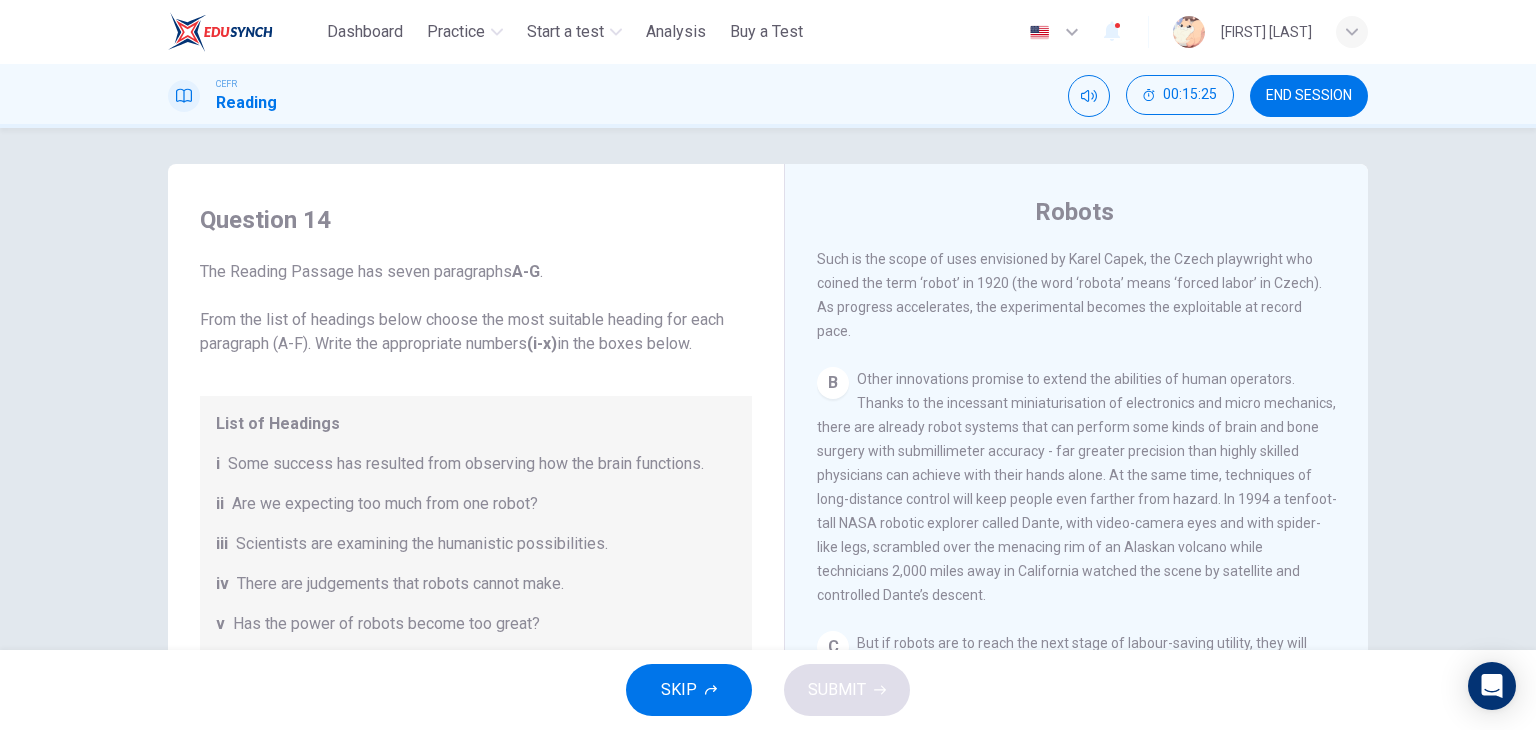 scroll, scrollTop: 760, scrollLeft: 0, axis: vertical 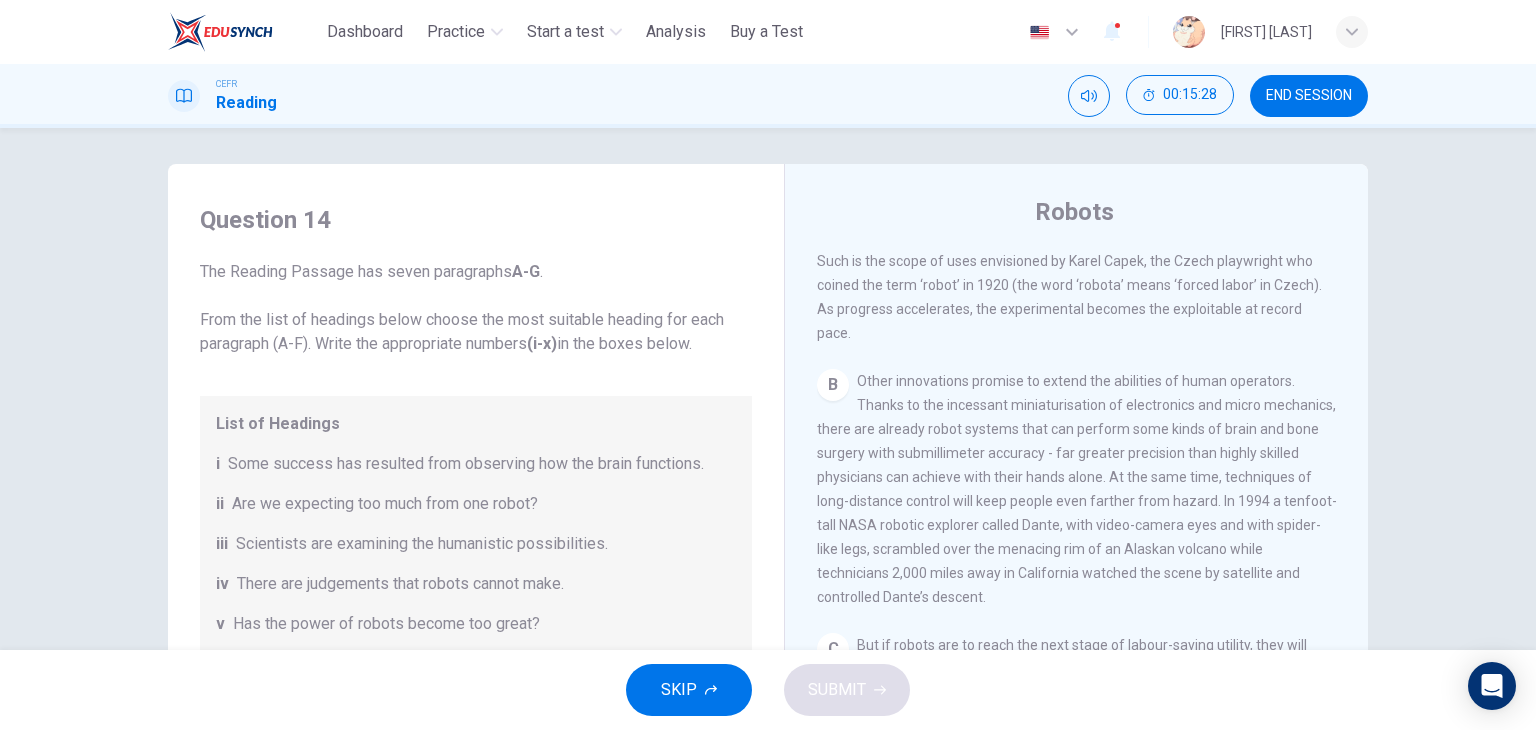 click on "The Reading Passage has seven paragraphs  A-G .  From the list of headings below choose the most suitable heading for each
paragraph (A-F).
Write the appropriate numbers  (i-x)  in the boxes below." at bounding box center (476, 308) 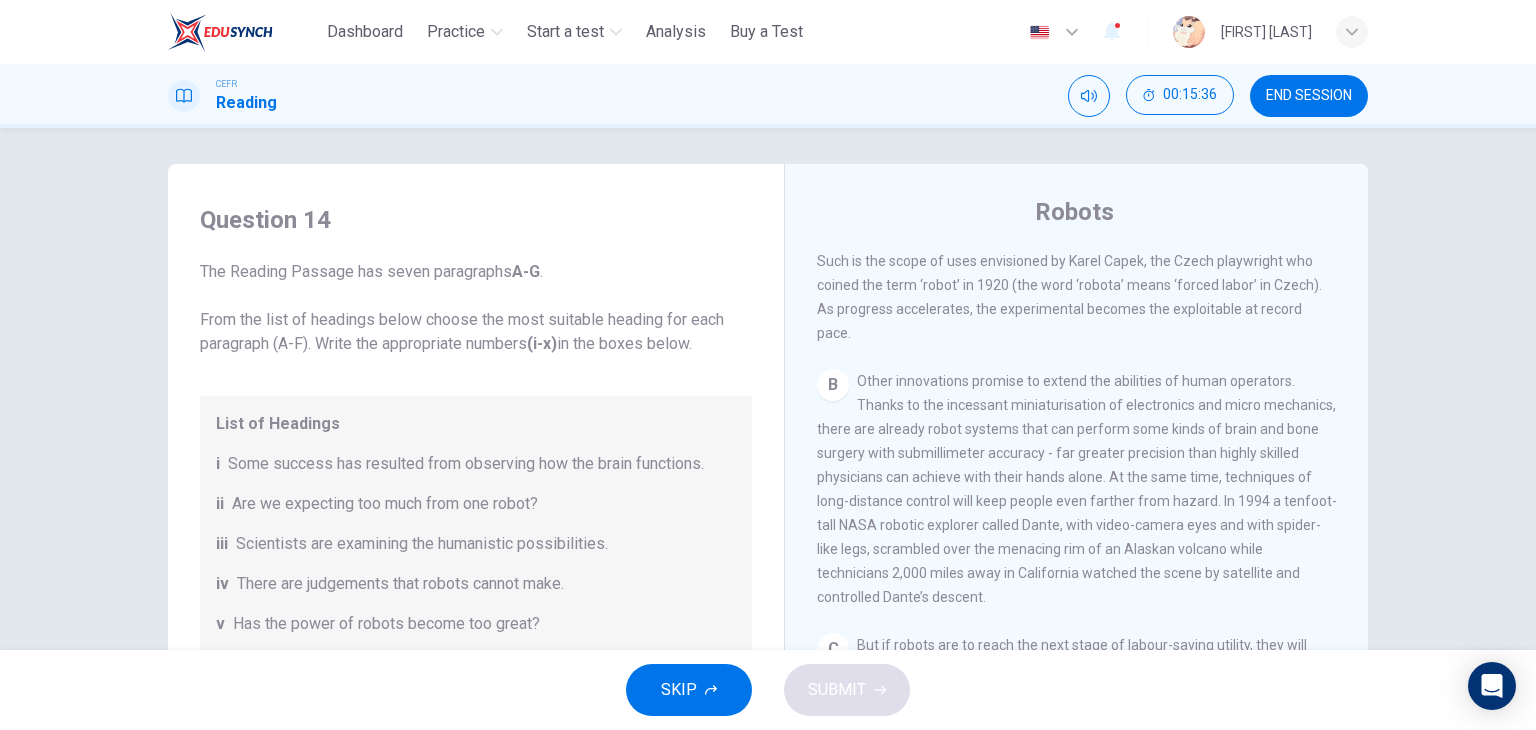 drag, startPoint x: 533, startPoint y: 309, endPoint x: 637, endPoint y: 345, distance: 110.054535 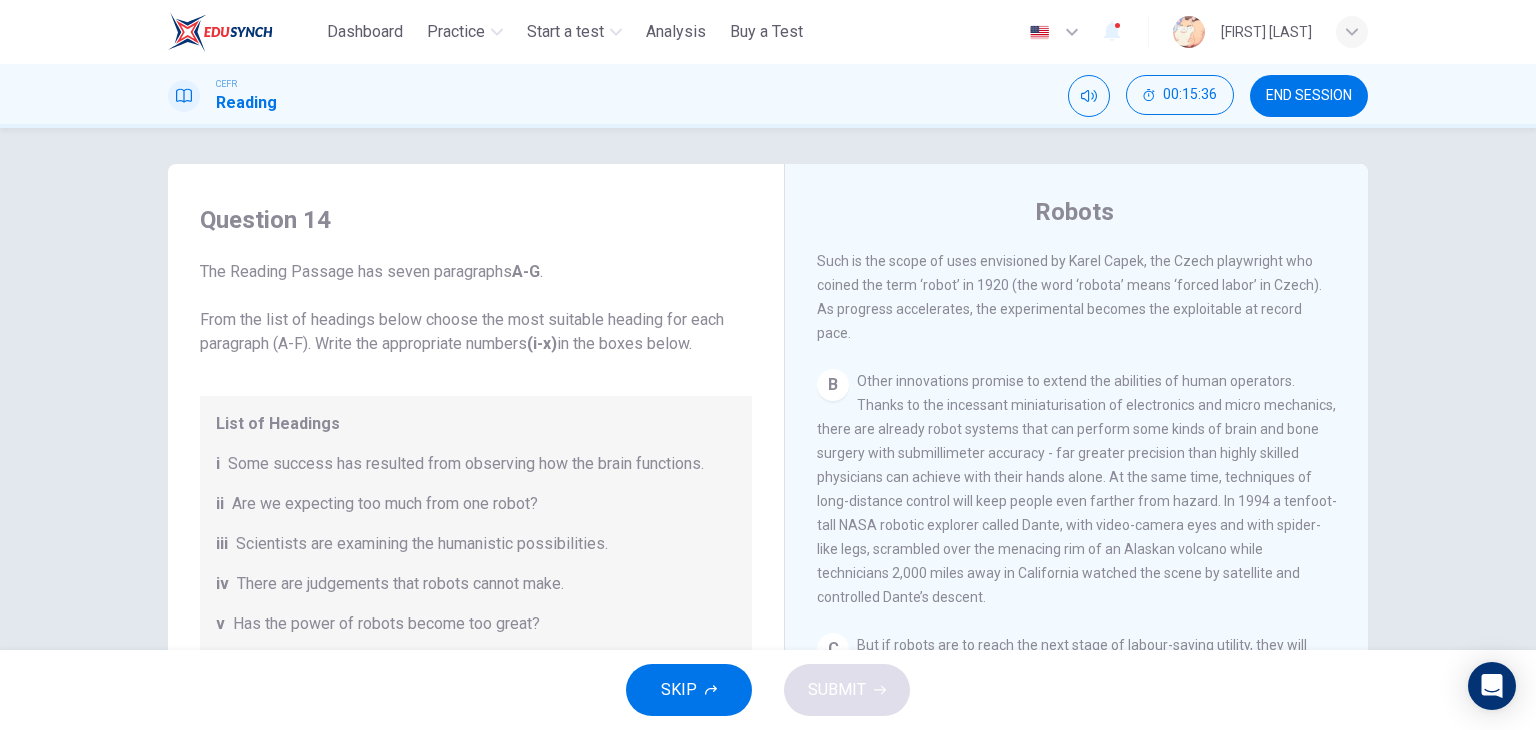 click on "The Reading Passage has seven paragraphs  A-G .  From the list of headings below choose the most suitable heading for each
paragraph (A-F).
Write the appropriate numbers  (i-x)  in the boxes below." at bounding box center (476, 308) 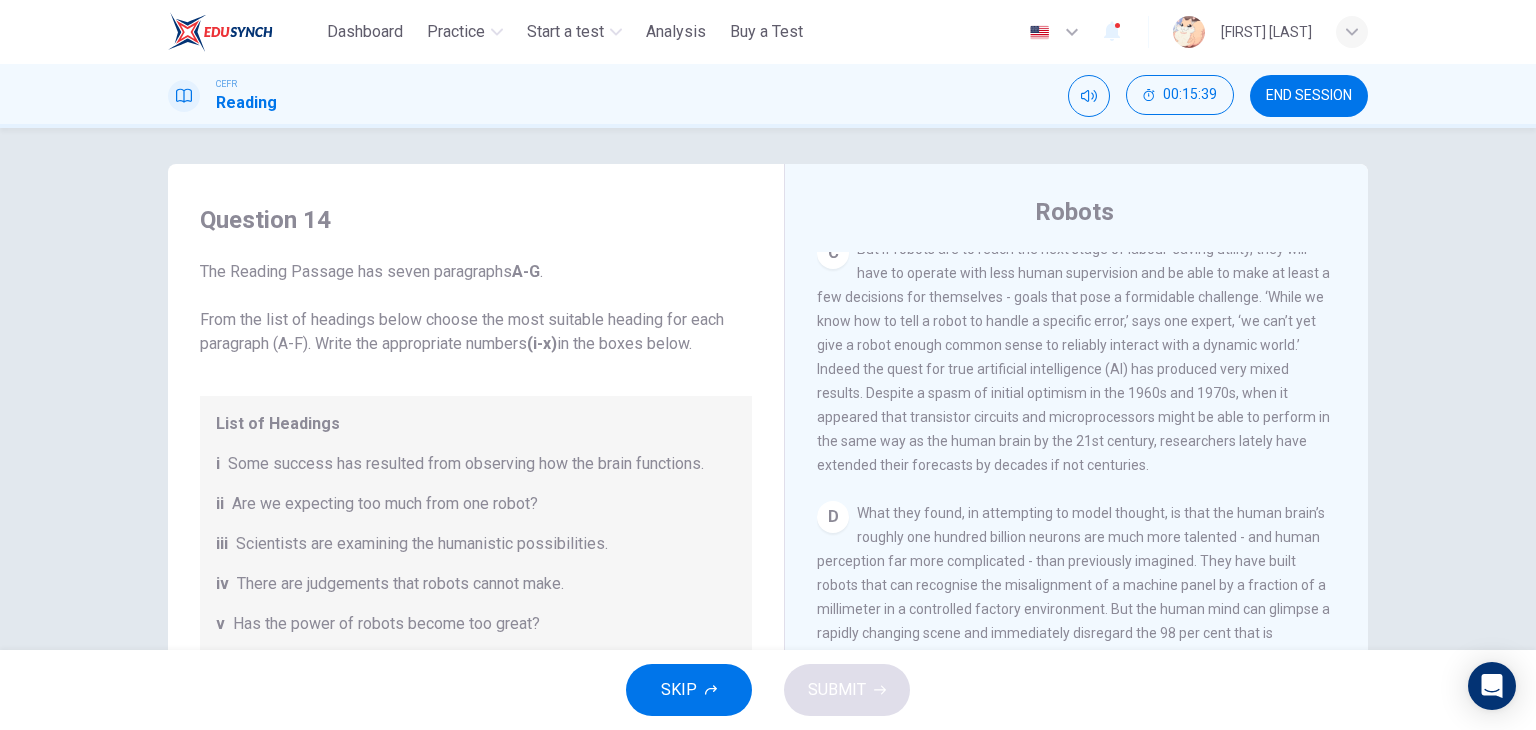 scroll, scrollTop: 1158, scrollLeft: 0, axis: vertical 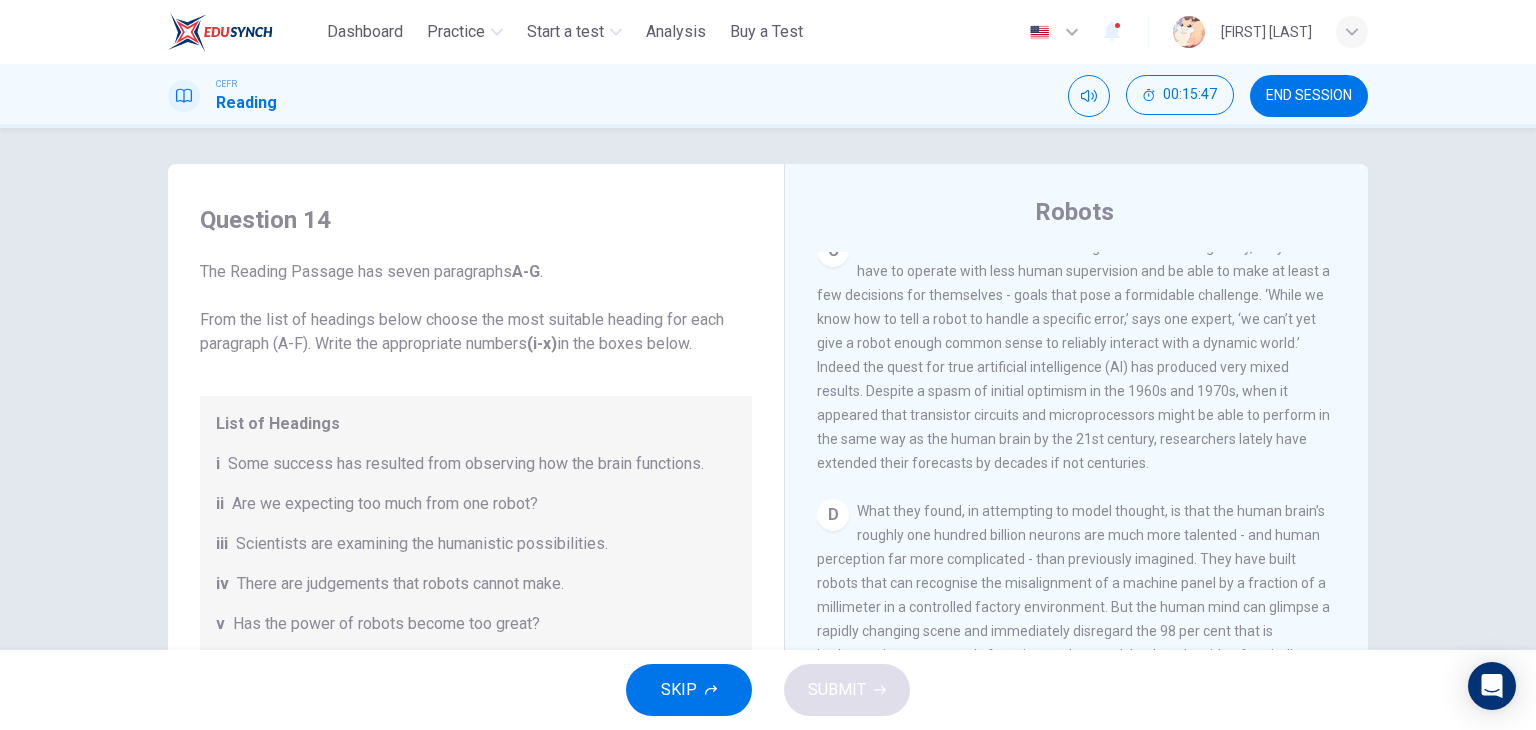 drag, startPoint x: 637, startPoint y: 329, endPoint x: 1000, endPoint y: 467, distance: 388.3465 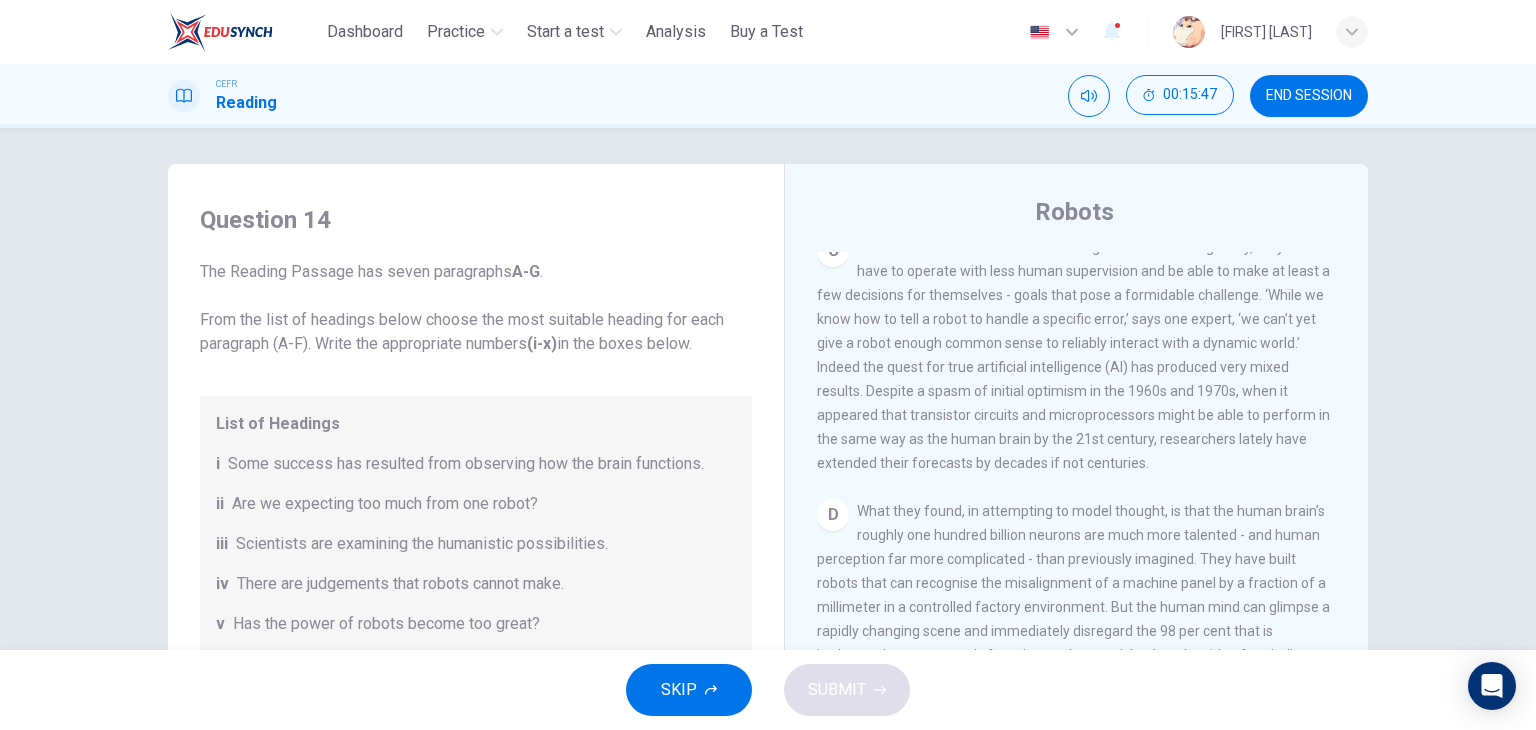 click on "Question 14 The Reading Passage has seven paragraphs  A-G .  From the list of headings below choose the most suitable heading for each
paragraph (A-F).
Write the appropriate numbers  (i-x)  in the boxes below. List of Headings i Some success has resulted from observing how the brain functions. ii Are we expecting too much from one robot? iii Scientists are examining the humanistic possibilities. iv There are judgements that robots cannot make. v Has the power of robots become too great? vi Human skills have been heightened with the help of robotics. vii There are some things we prefer the brain to control. viii Robots have quietly infiltrated our lives. ix Original predictions have been revised. x Another approach meets the same result. 1 ​ ​ Paragraph A 2 ​ ​ Paragraph B 3 ​ ​ Paragraph C 4 ​ ​ Paragraph D 5 ​ ​ Paragraph E 6 ​ ​ Paragraph F Robots CLICK TO ZOOM Click to Zoom 1 A B C D E F G" at bounding box center (768, 511) 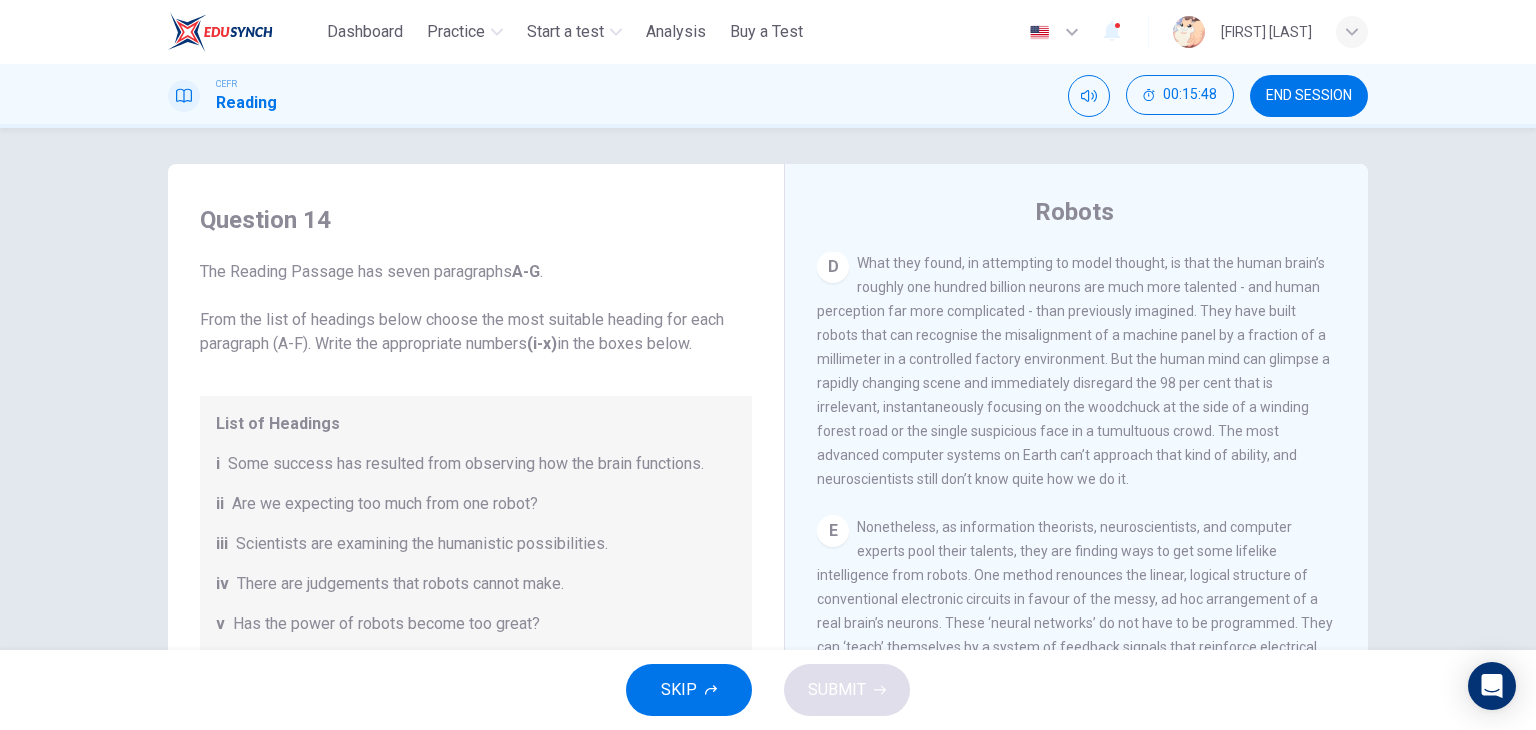 scroll, scrollTop: 1407, scrollLeft: 0, axis: vertical 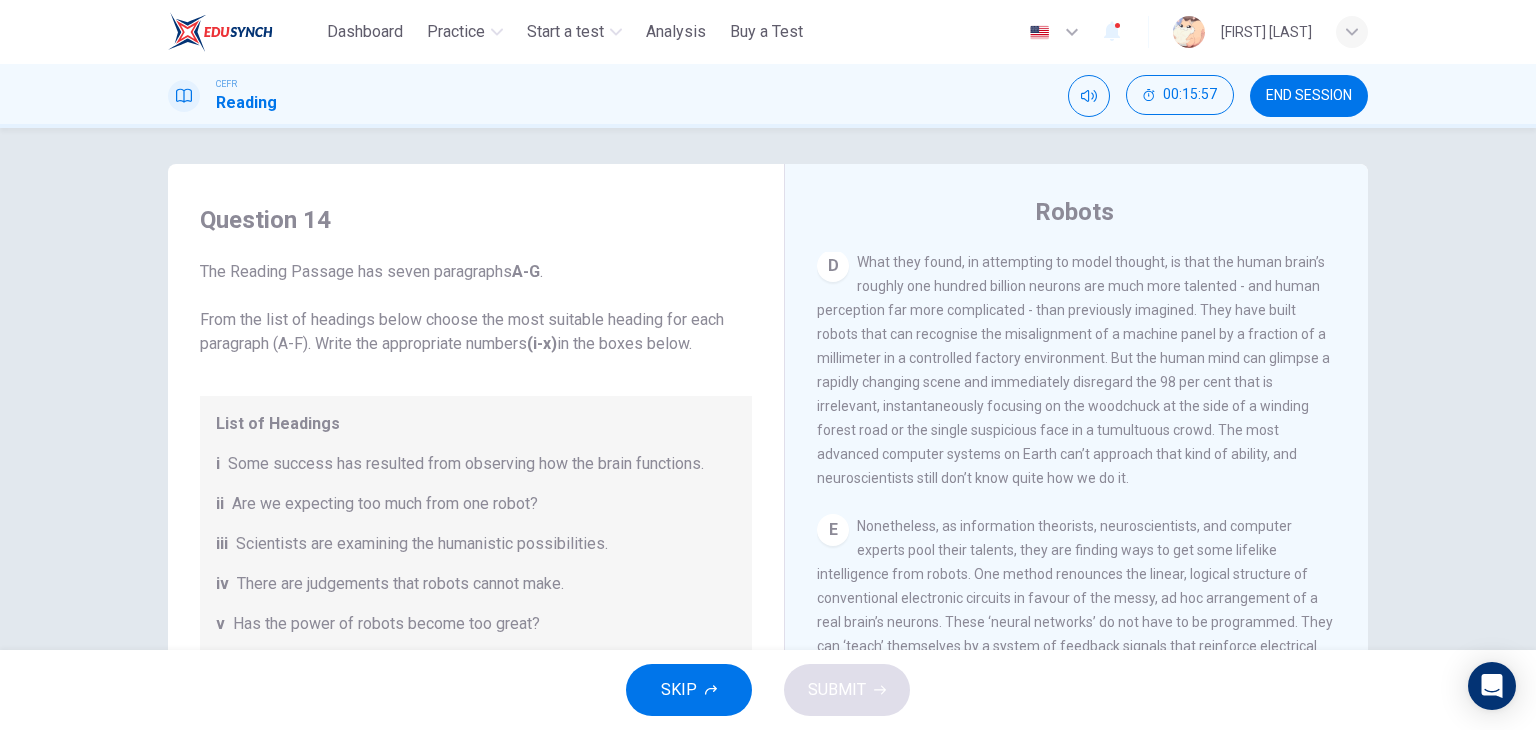 drag, startPoint x: 511, startPoint y: 317, endPoint x: 923, endPoint y: 510, distance: 454.96484 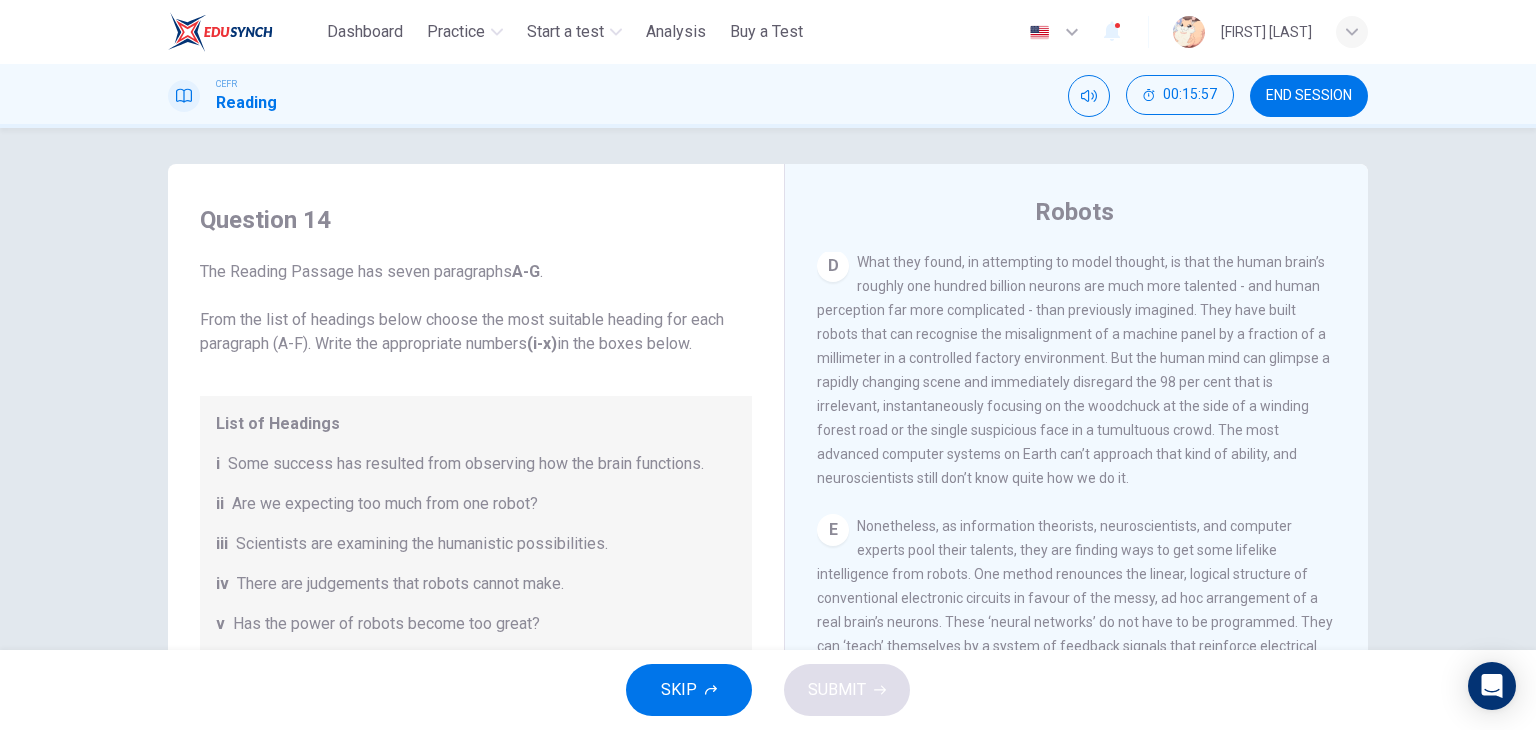click on "Question 14 The Reading Passage has seven paragraphs  A-G .  From the list of headings below choose the most suitable heading for each
paragraph (A-F).
Write the appropriate numbers  (i-x)  in the boxes below. List of Headings i Some success has resulted from observing how the brain functions. ii Are we expecting too much from one robot? iii Scientists are examining the humanistic possibilities. iv There are judgements that robots cannot make. v Has the power of robots become too great? vi Human skills have been heightened with the help of robotics. vii There are some things we prefer the brain to control. viii Robots have quietly infiltrated our lives. ix Original predictions have been revised. x Another approach meets the same result. 1 ​ ​ Paragraph A 2 ​ ​ Paragraph B 3 ​ ​ Paragraph C 4 ​ ​ Paragraph D 5 ​ ​ Paragraph E 6 ​ ​ Paragraph F Robots CLICK TO ZOOM Click to Zoom 1 A B C D E F G" at bounding box center (768, 511) 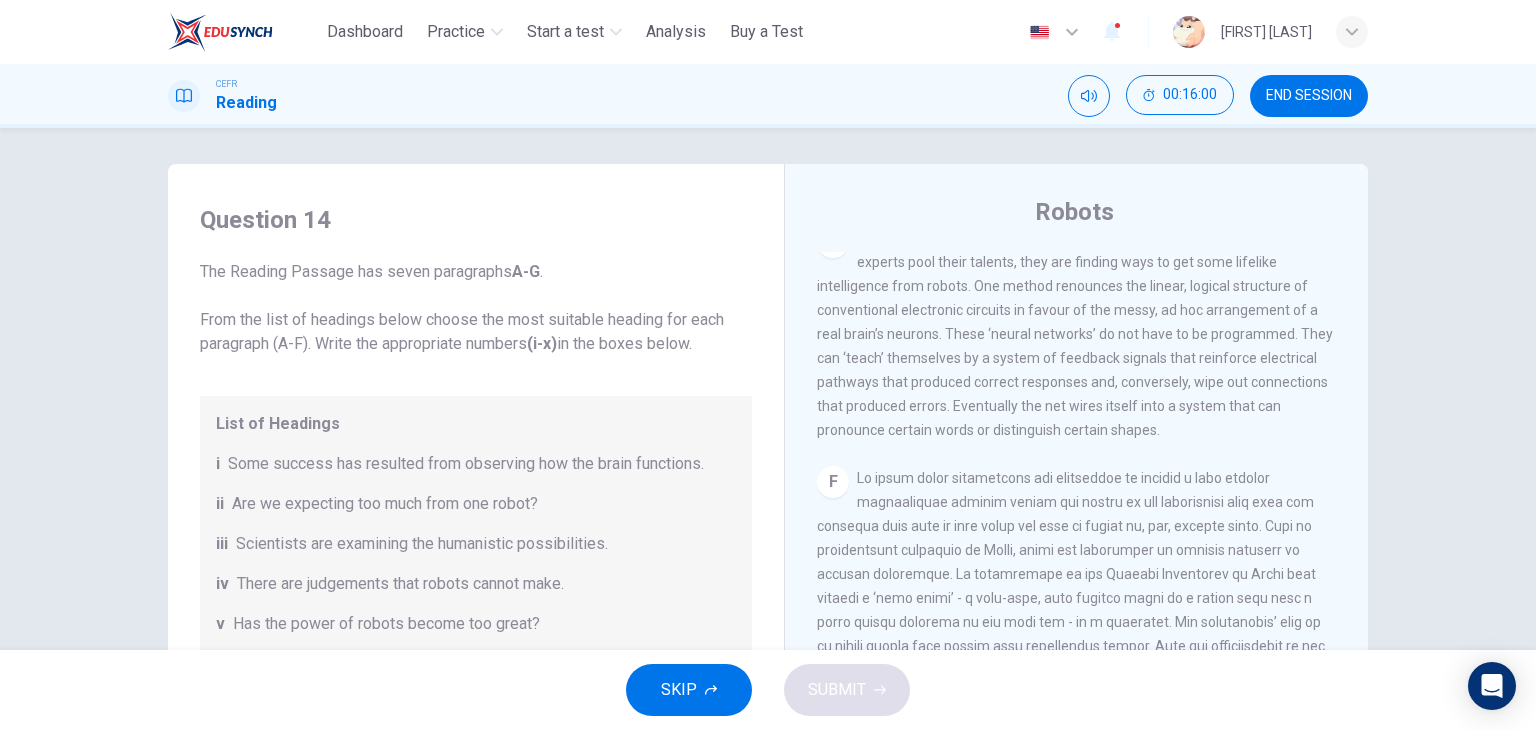 scroll, scrollTop: 1696, scrollLeft: 0, axis: vertical 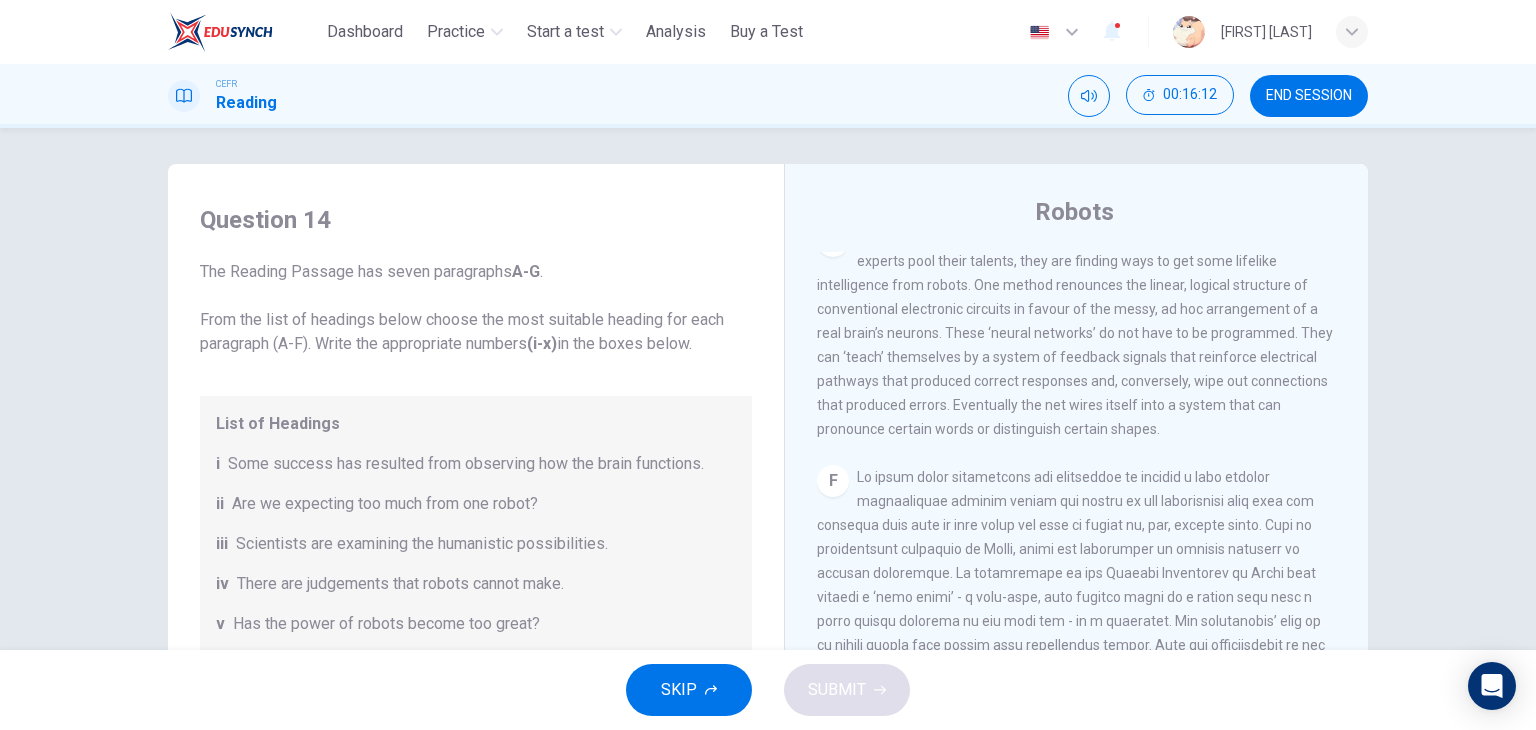 click on "The Reading Passage has seven paragraphs  A-G .  From the list of headings below choose the most suitable heading for each
paragraph (A-F).
Write the appropriate numbers  (i-x)  in the boxes below." at bounding box center [476, 308] 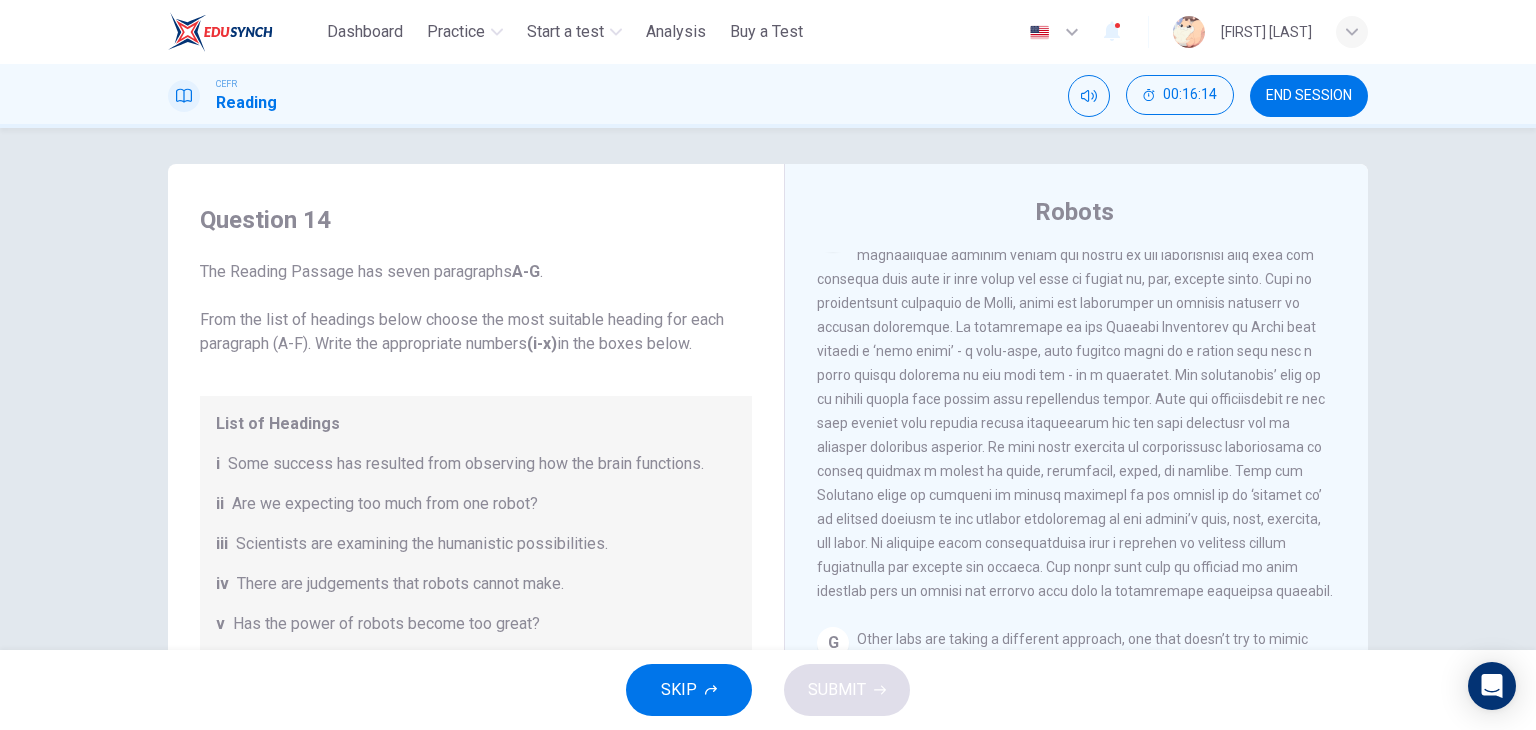 scroll, scrollTop: 1940, scrollLeft: 0, axis: vertical 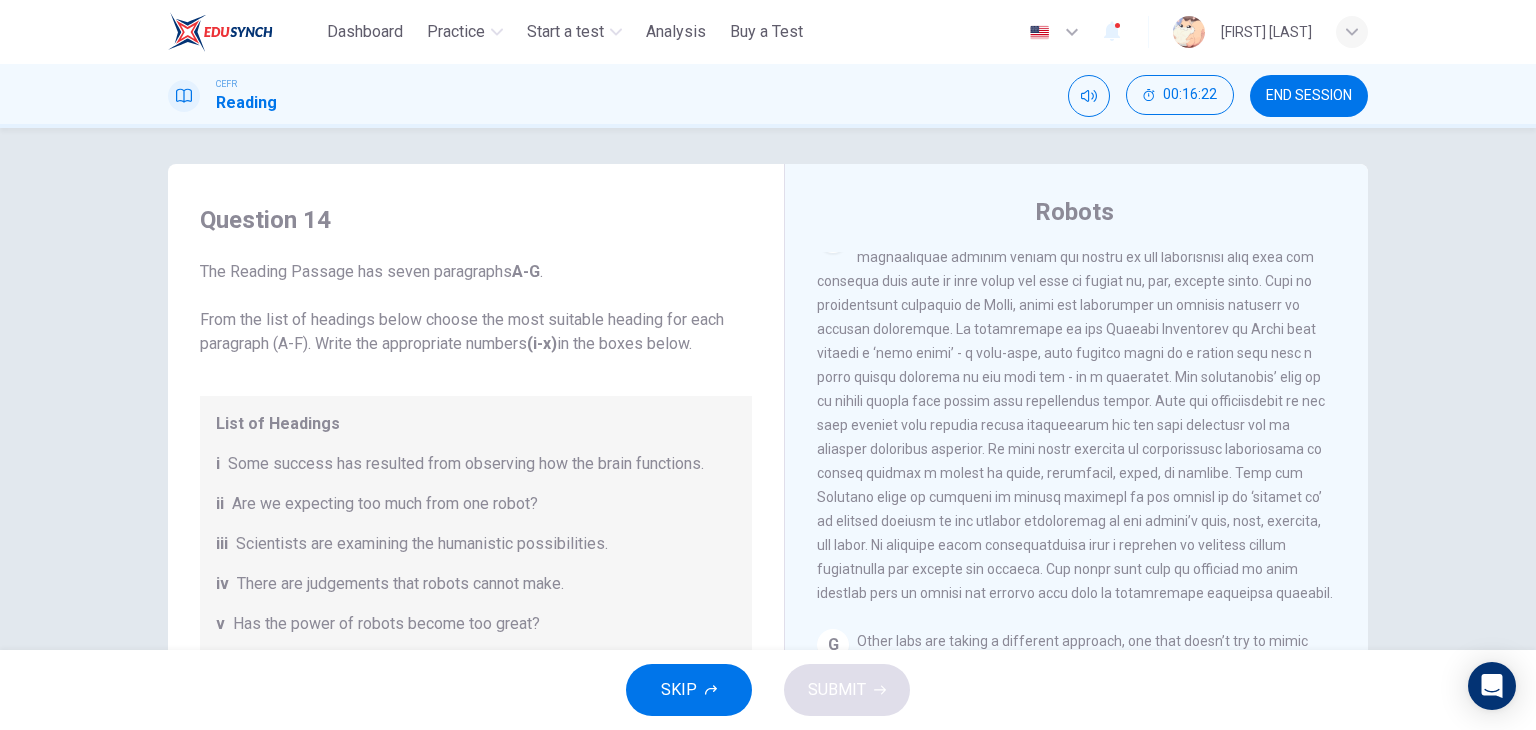 click on "The Reading Passage has seven paragraphs  A-G .  From the list of headings below choose the most suitable heading for each
paragraph (A-F).
Write the appropriate numbers  (i-x)  in the boxes below." at bounding box center (476, 308) 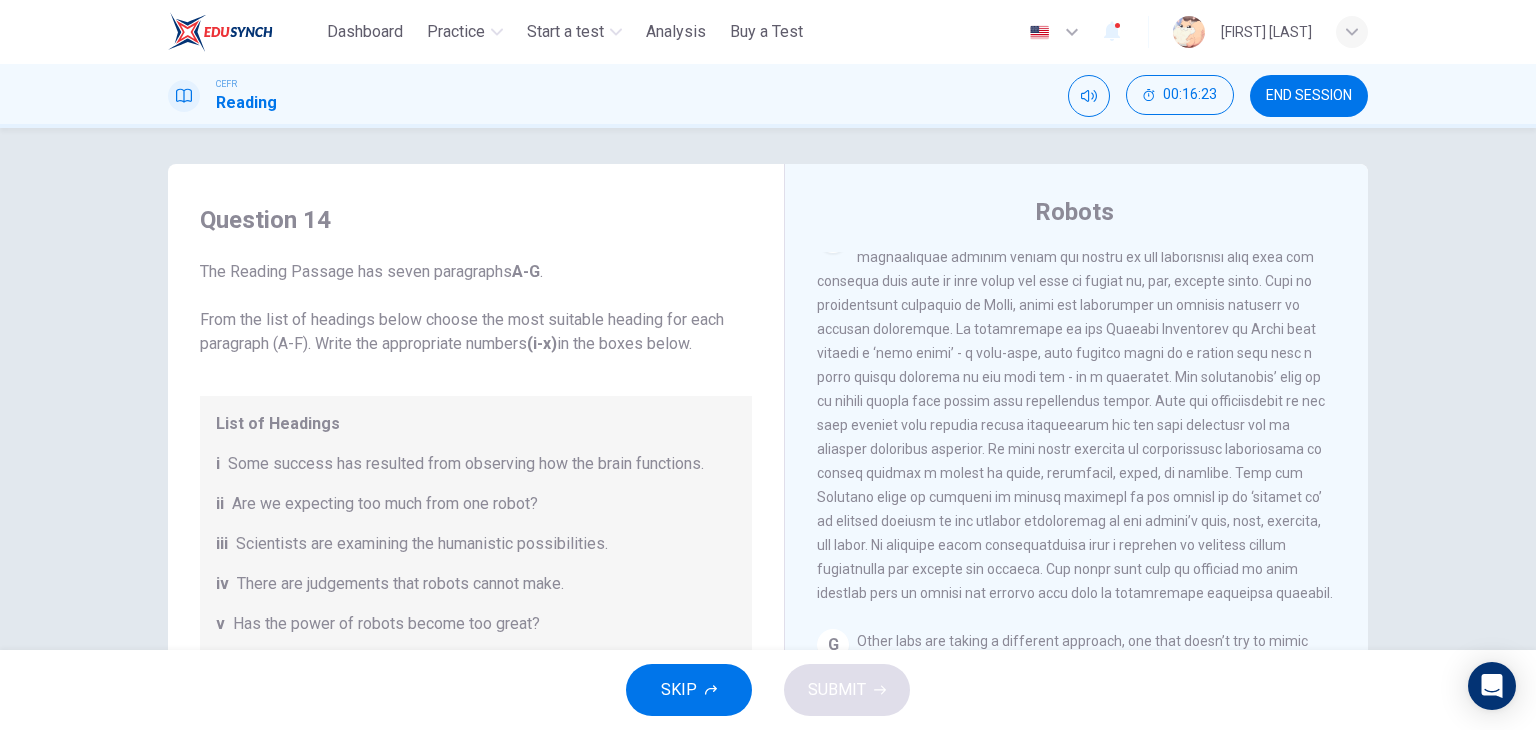 scroll, scrollTop: 2039, scrollLeft: 0, axis: vertical 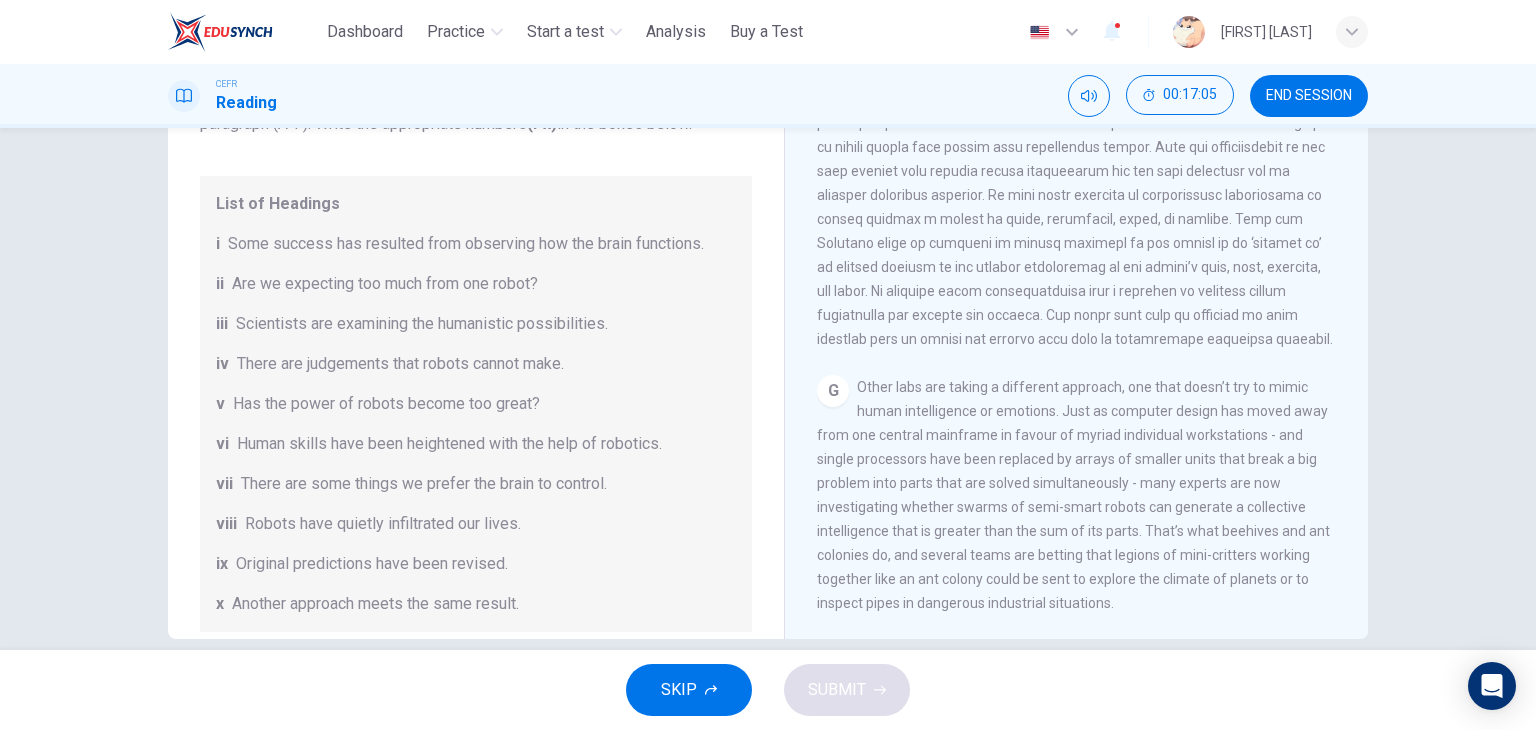 click on "List of Headings" at bounding box center [476, 204] 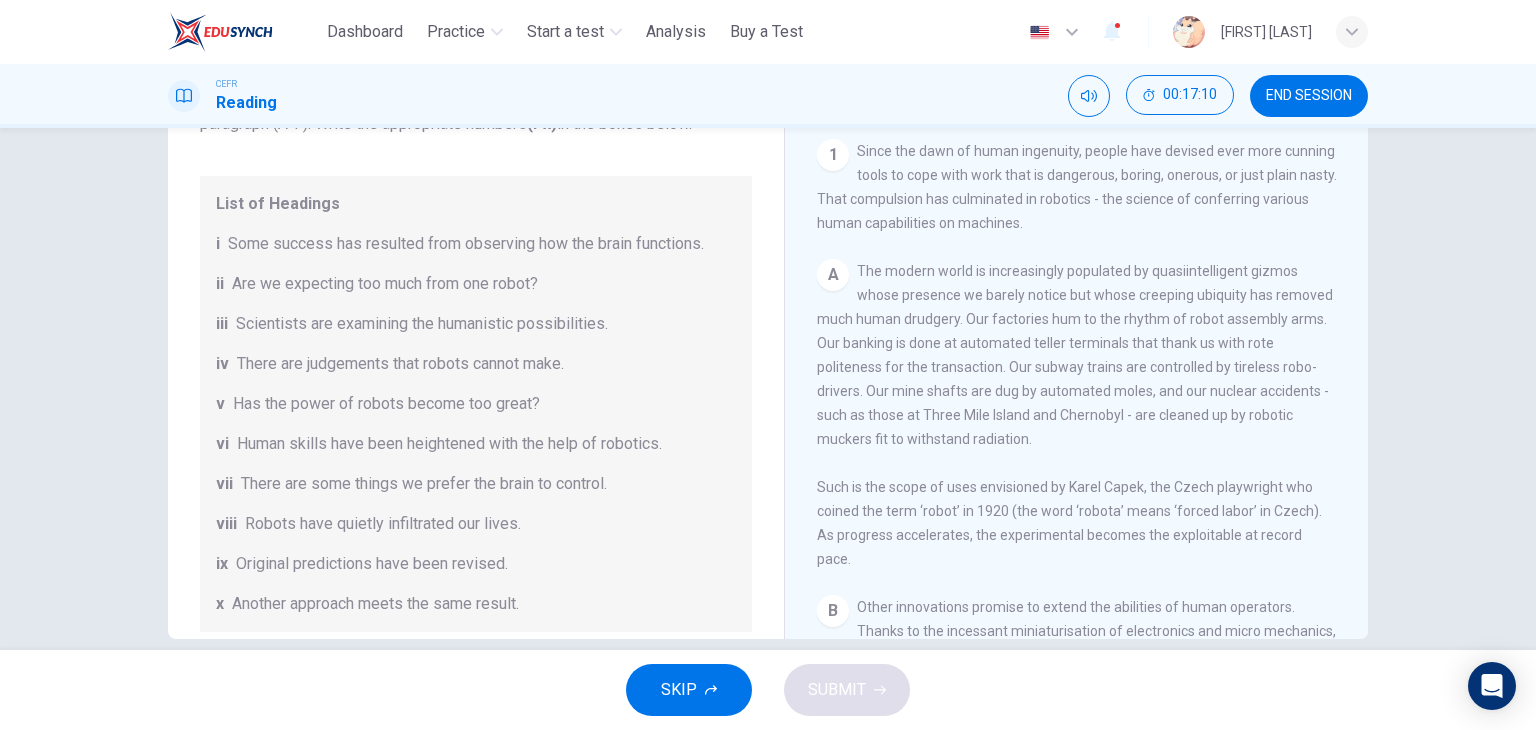 scroll, scrollTop: 312, scrollLeft: 0, axis: vertical 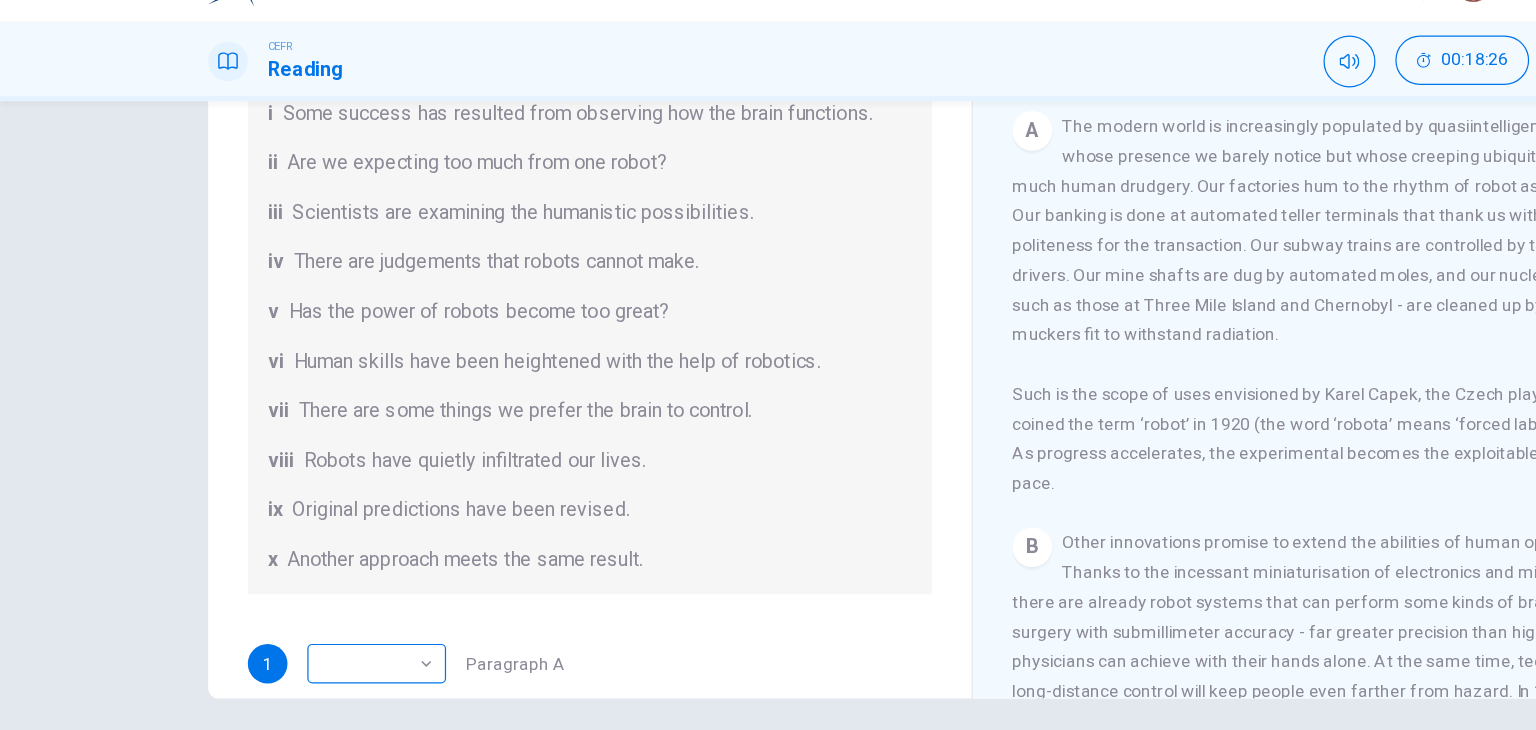 click on "This site uses cookies, as explained in our  Privacy Policy . If you agree to the use of cookies, please click the Accept button and continue to browse our site.   Privacy Policy Accept Dashboard Practice Start a test Analysis Buy a Test English ** ​ Jocelyn Ho CEFR Reading 00:18:26 END SESSION Question 14 The Reading Passage has seven paragraphs  A-G .  From the list of headings below choose the most suitable heading for each
paragraph (A-F).
Write the appropriate numbers  (i-x)  in the boxes below. List of Headings i Some success has resulted from observing how the brain functions. ii Are we expecting too much from one robot? iii Scientists are examining the humanistic possibilities. iv There are judgements that robots cannot make. v Has the power of robots become too great? vi Human skills have been heightened with the help of robotics. vii There are some things we prefer the brain to control. viii Robots have quietly infiltrated our lives. ix Original predictions have been revised. x 1 ​ ​ 2 ​ ​" at bounding box center (768, 365) 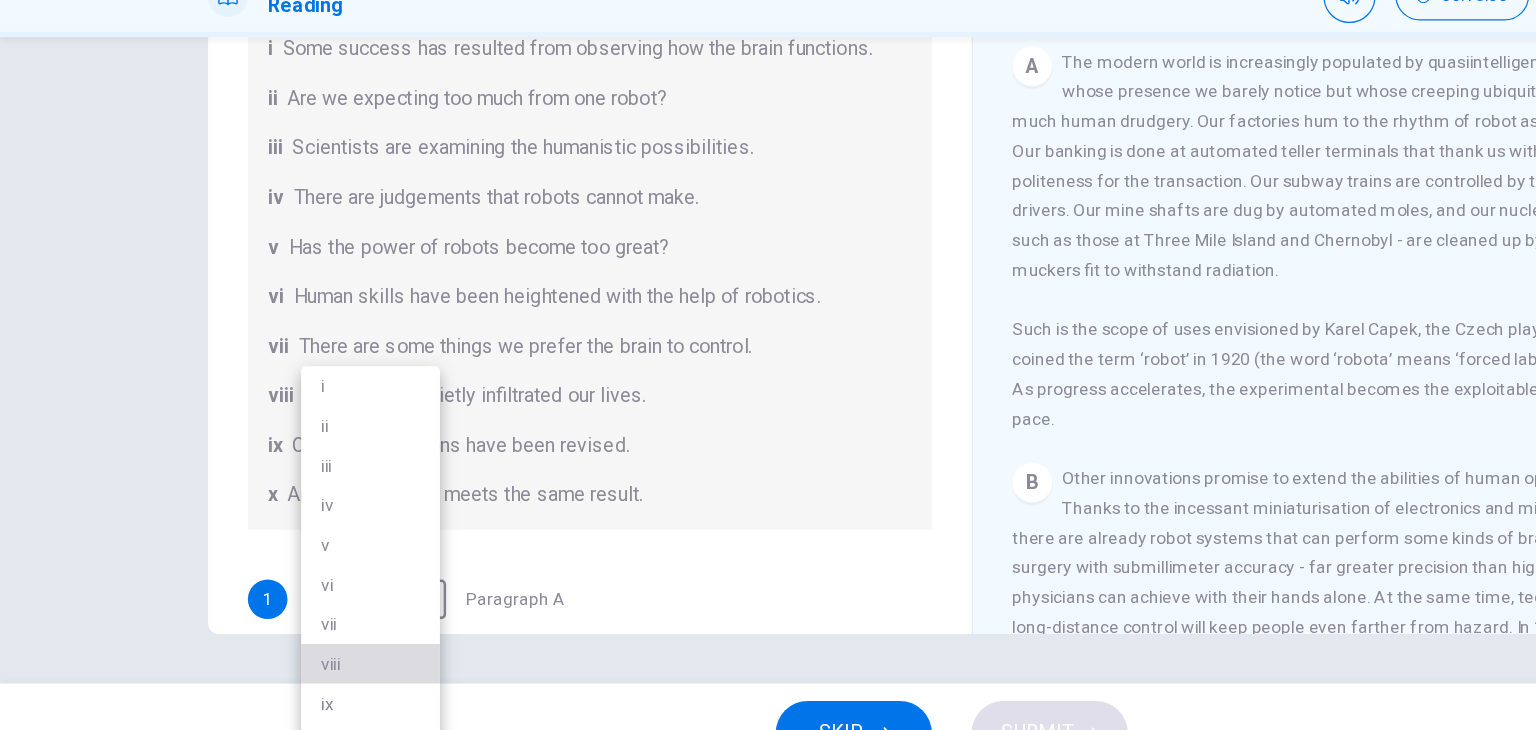 click on "viii" at bounding box center [299, 634] 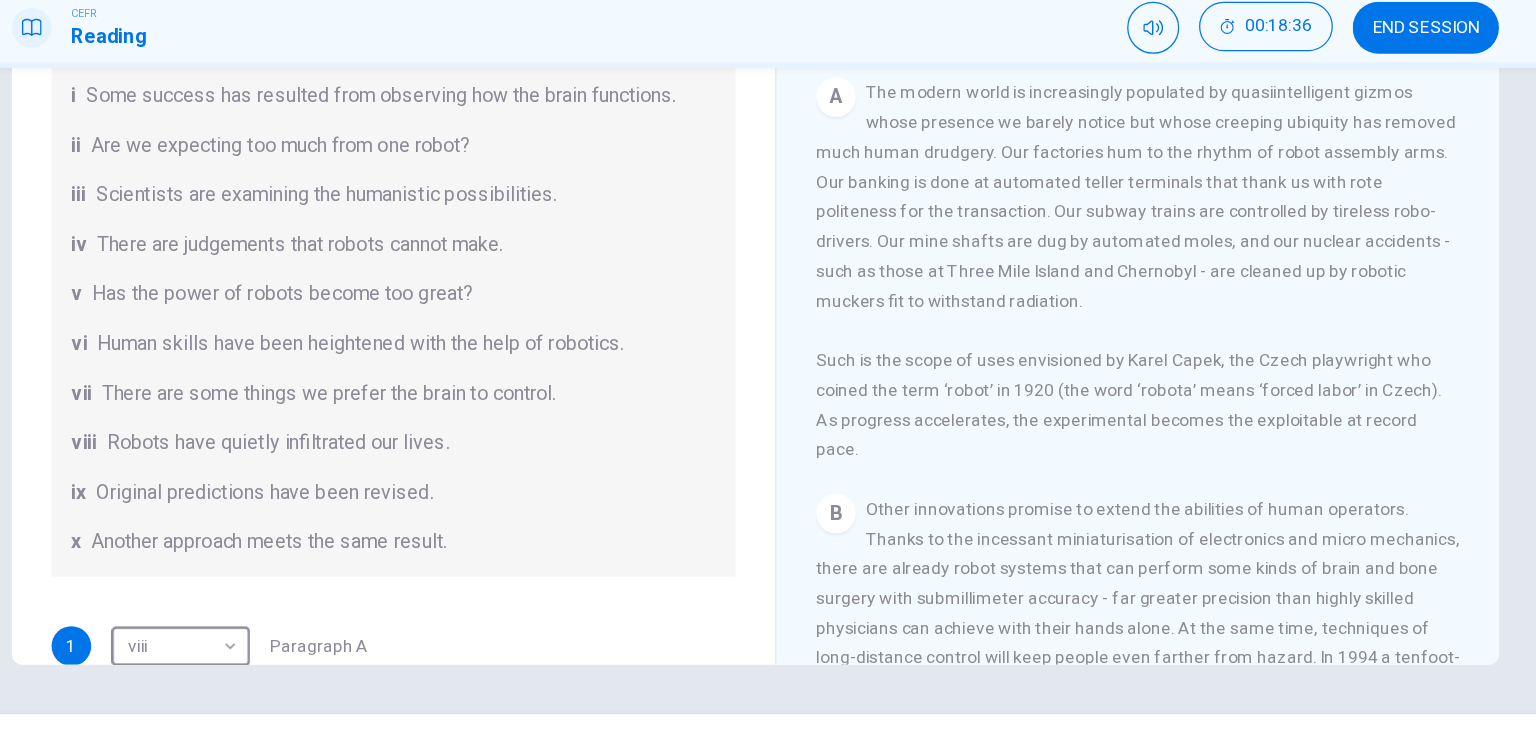 scroll, scrollTop: 65, scrollLeft: 0, axis: vertical 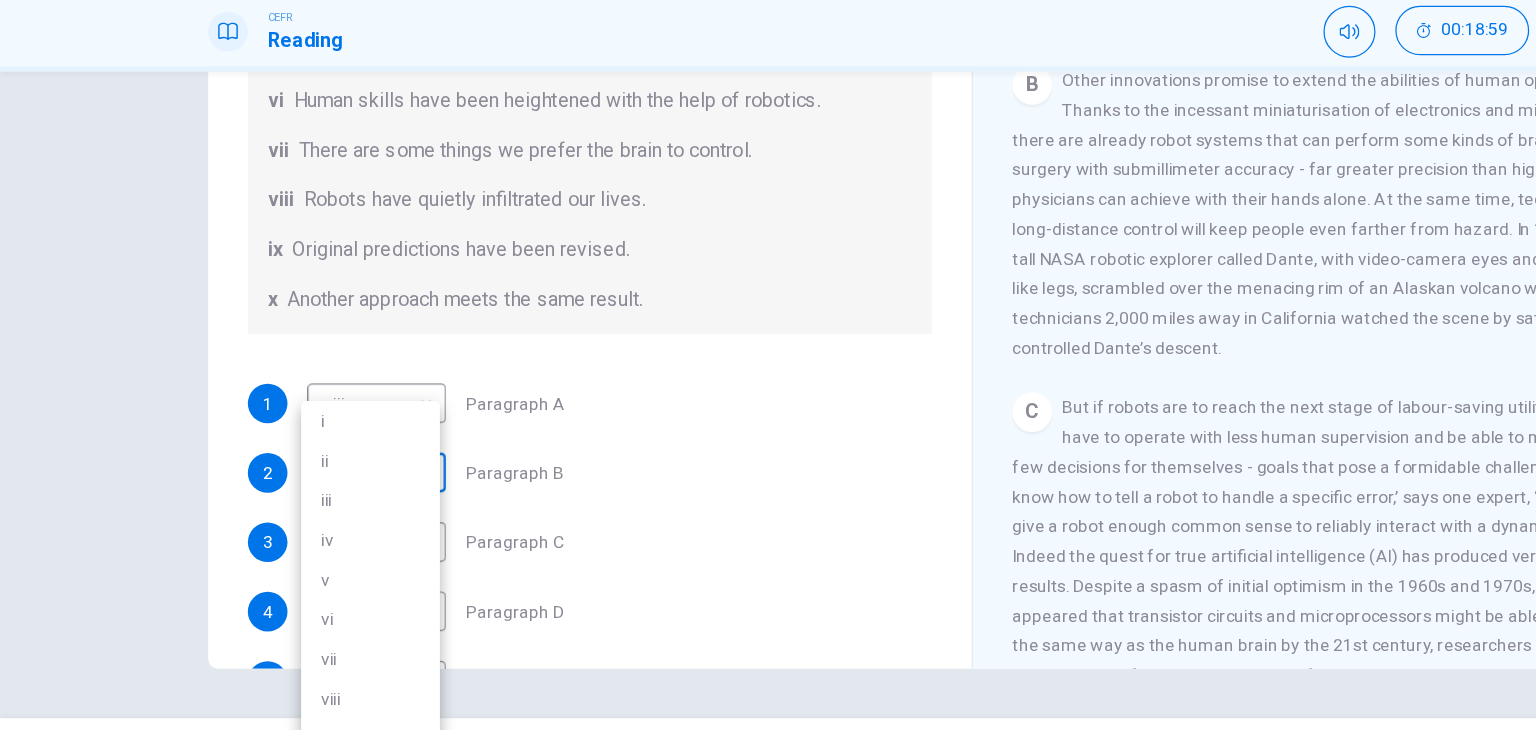 click on "This site uses cookies, as explained in our  Privacy Policy . If you agree to the use of cookies, please click the Accept button and continue to browse our site.   Privacy Policy Accept Dashboard Practice Start a test Analysis Buy a Test English ** ​ Jocelyn Ho CEFR Reading 00:18:59 END SESSION Question 14 The Reading Passage has seven paragraphs  A-G .  From the list of headings below choose the most suitable heading for each
paragraph (A-F).
Write the appropriate numbers  (i-x)  in the boxes below. List of Headings i Some success has resulted from observing how the brain functions. ii Are we expecting too much from one robot? iii Scientists are examining the humanistic possibilities. iv There are judgements that robots cannot make. v Has the power of robots become too great? vi Human skills have been heightened with the help of robotics. vii There are some things we prefer the brain to control. viii Robots have quietly infiltrated our lives. ix Original predictions have been revised. x 1 viii **** ​ 2 3" at bounding box center [768, 365] 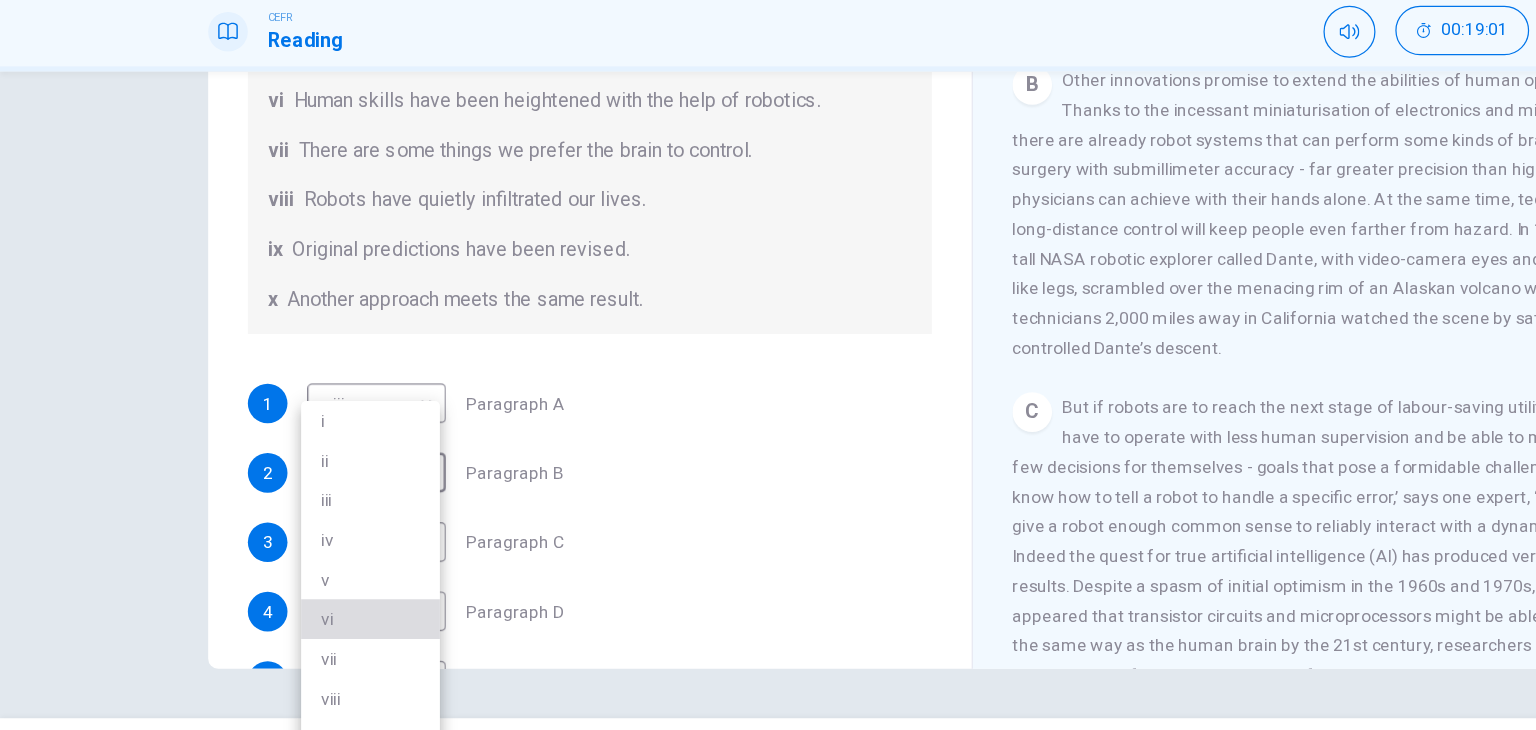 click on "vi" at bounding box center [299, 570] 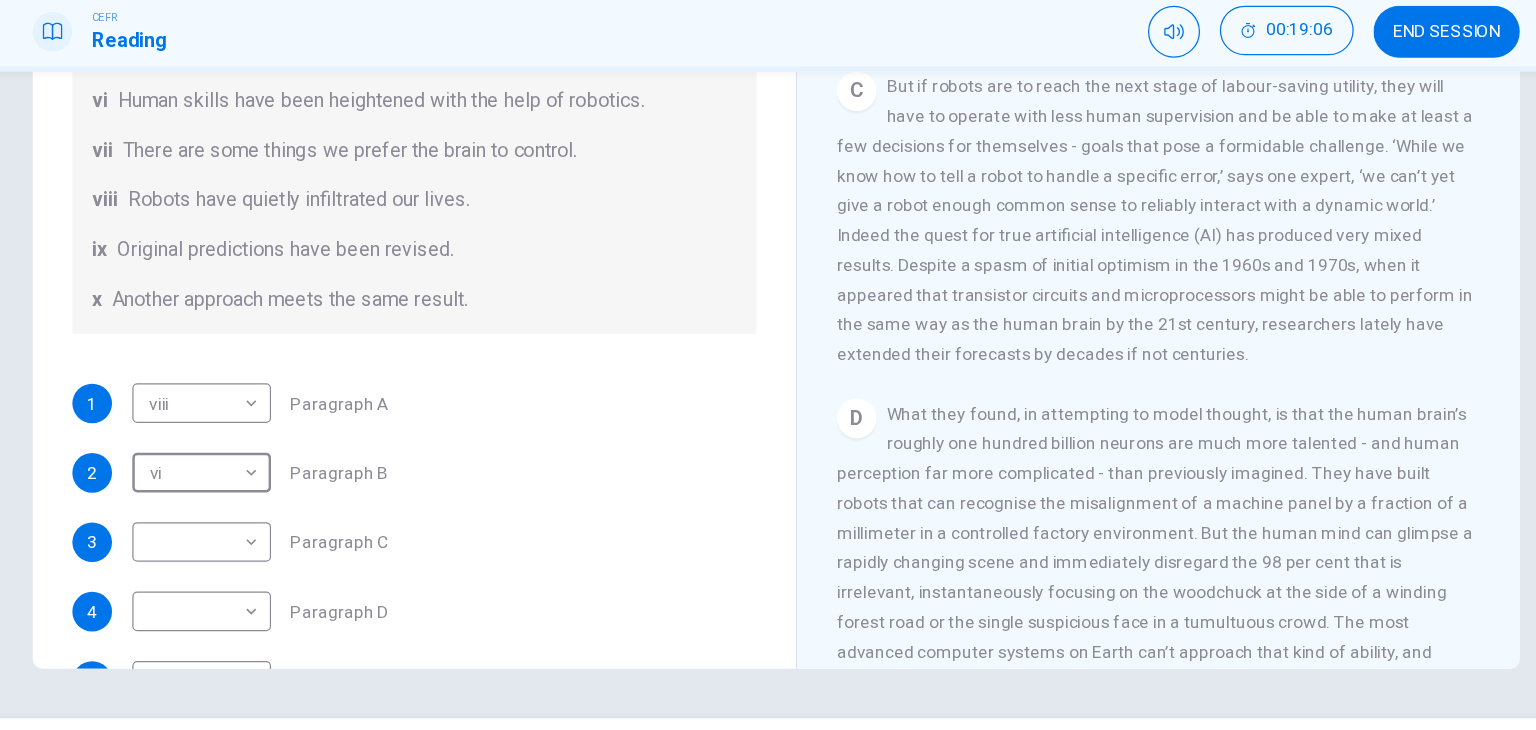 scroll, scrollTop: 1020, scrollLeft: 0, axis: vertical 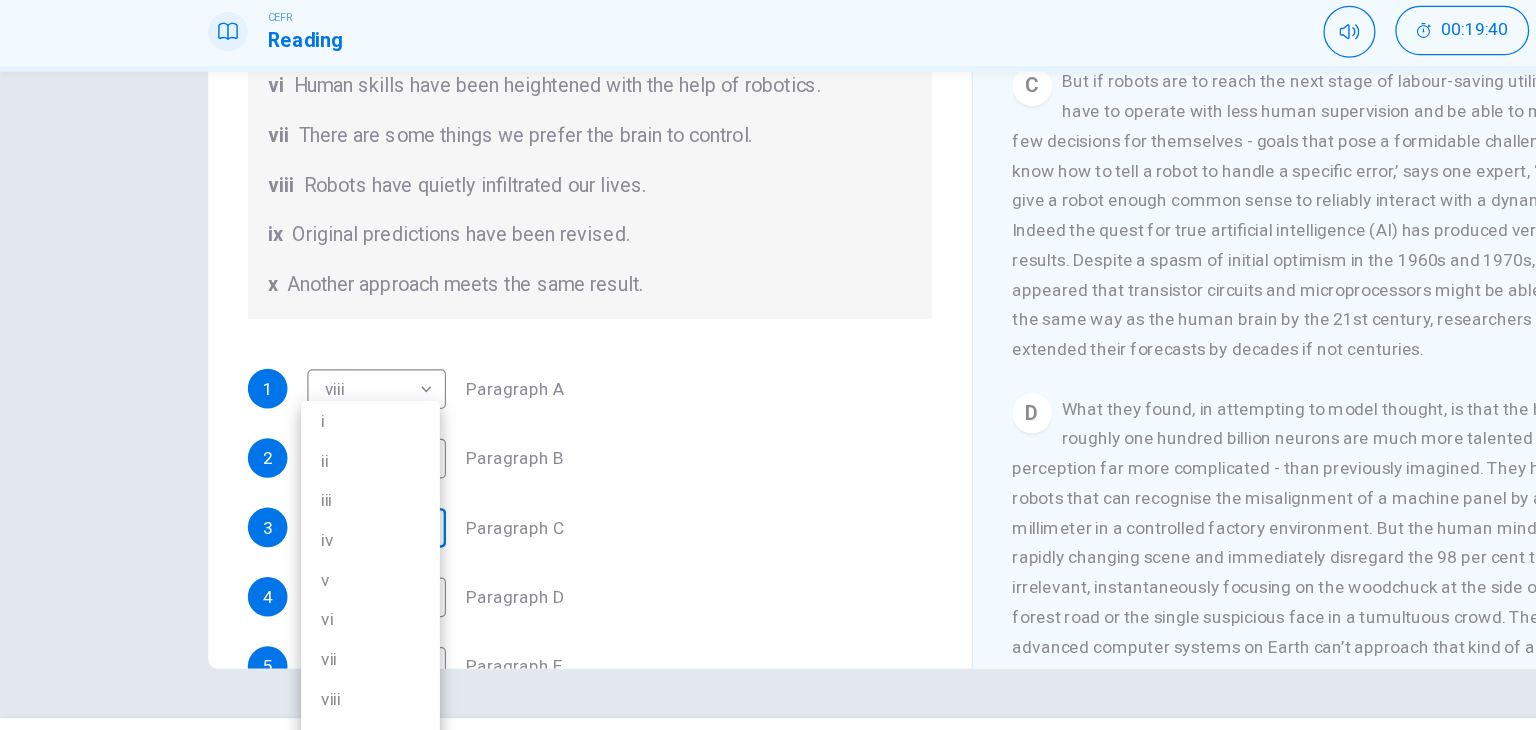 click on "This site uses cookies, as explained in our  Privacy Policy . If you agree to the use of cookies, please click the Accept button and continue to browse our site.   Privacy Policy Accept Dashboard Practice Start a test Analysis Buy a Test English ** ​ Jocelyn Ho CEFR Reading 00:19:40 END SESSION Question 14 The Reading Passage has seven paragraphs  A-G .  From the list of headings below choose the most suitable heading for each
paragraph (A-F).
Write the appropriate numbers  (i-x)  in the boxes below. List of Headings i Some success has resulted from observing how the brain functions. ii Are we expecting too much from one robot? iii Scientists are examining the humanistic possibilities. iv There are judgements that robots cannot make. v Has the power of robots become too great? vi Human skills have been heightened with the help of robotics. vii There are some things we prefer the brain to control. viii Robots have quietly infiltrated our lives. ix Original predictions have been revised. x 1 viii **** ​ 2 3" at bounding box center [768, 365] 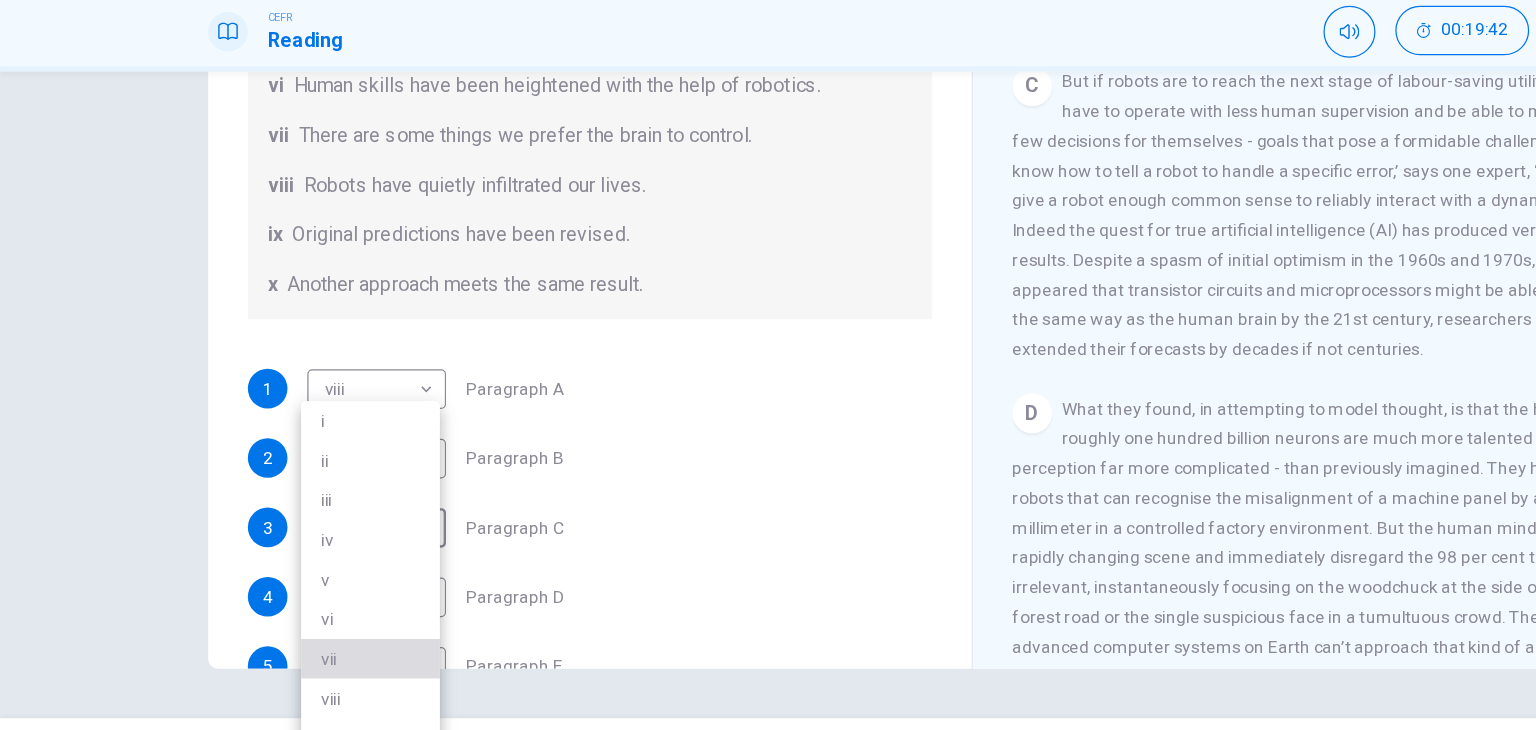 click on "vii" at bounding box center [299, 602] 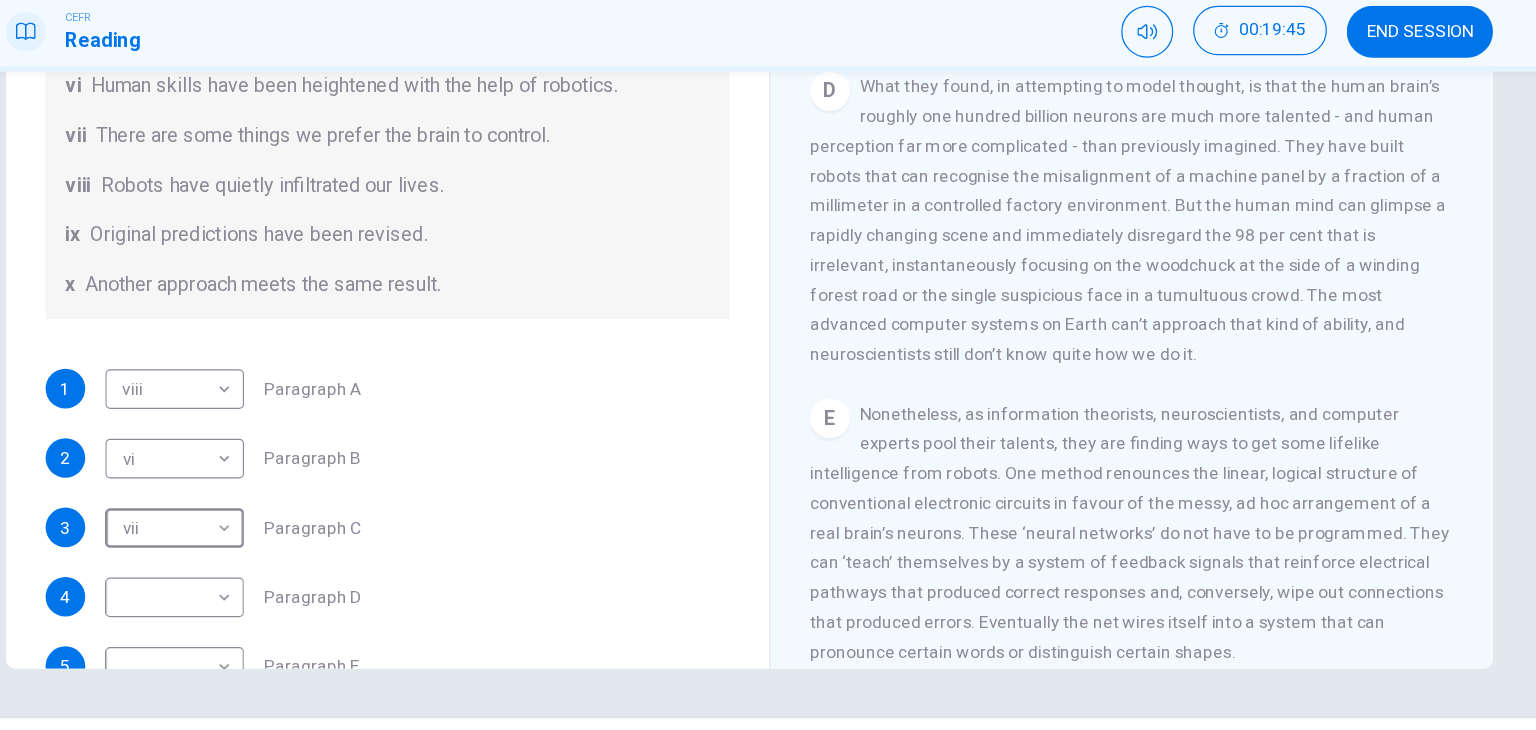 scroll, scrollTop: 1295, scrollLeft: 0, axis: vertical 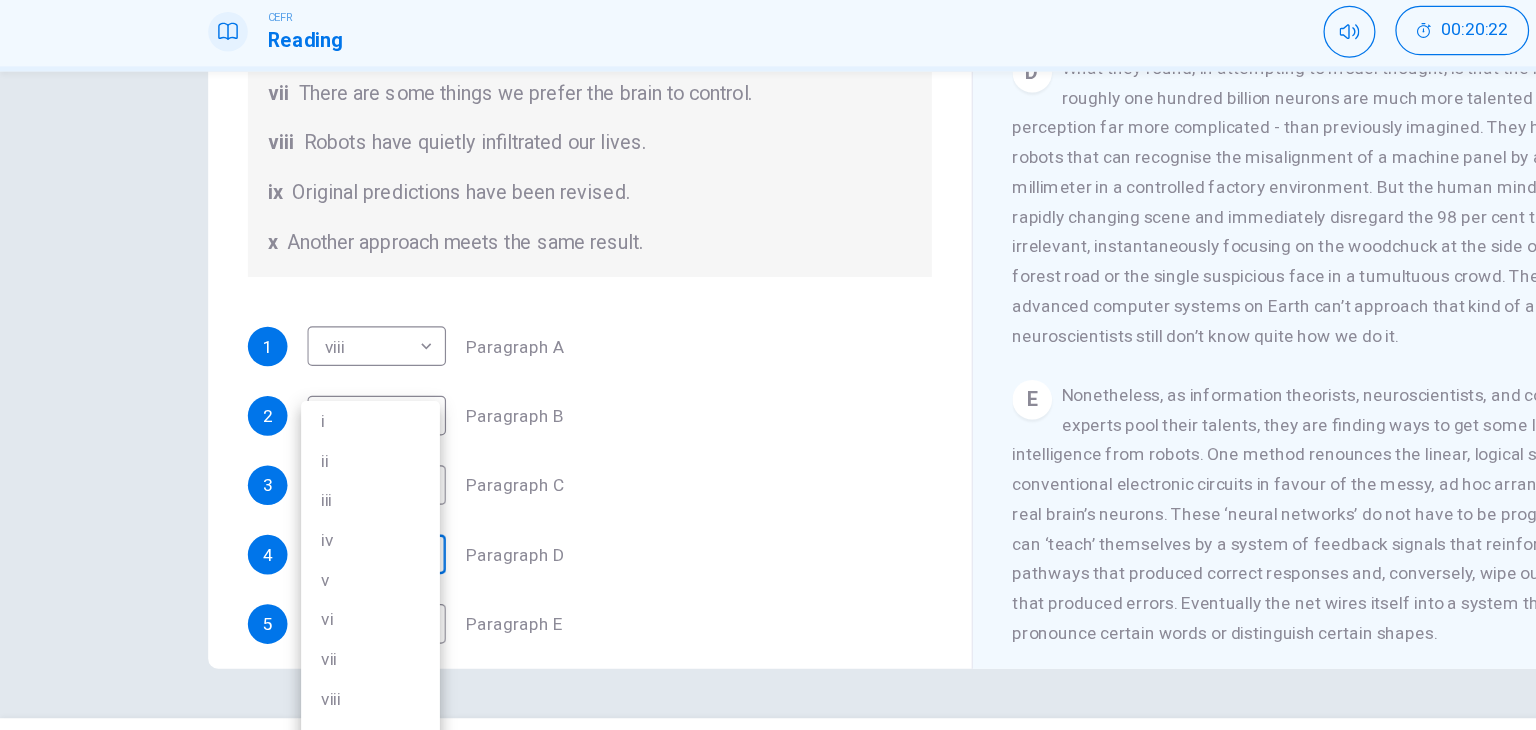 click on "This site uses cookies, as explained in our  Privacy Policy . If you agree to the use of cookies, please click the Accept button and continue to browse our site.   Privacy Policy Accept Dashboard Practice Start a test Analysis Buy a Test English ** ​ Jocelyn Ho CEFR Reading 00:20:22 END SESSION Question 14 The Reading Passage has seven paragraphs  A-G .  From the list of headings below choose the most suitable heading for each
paragraph (A-F).
Write the appropriate numbers  (i-x)  in the boxes below. List of Headings i Some success has resulted from observing how the brain functions. ii Are we expecting too much from one robot? iii Scientists are examining the humanistic possibilities. iv There are judgements that robots cannot make. v Has the power of robots become too great? vi Human skills have been heightened with the help of robotics. vii There are some things we prefer the brain to control. viii Robots have quietly infiltrated our lives. ix Original predictions have been revised. x 1 viii **** ​ 2 3" at bounding box center (768, 365) 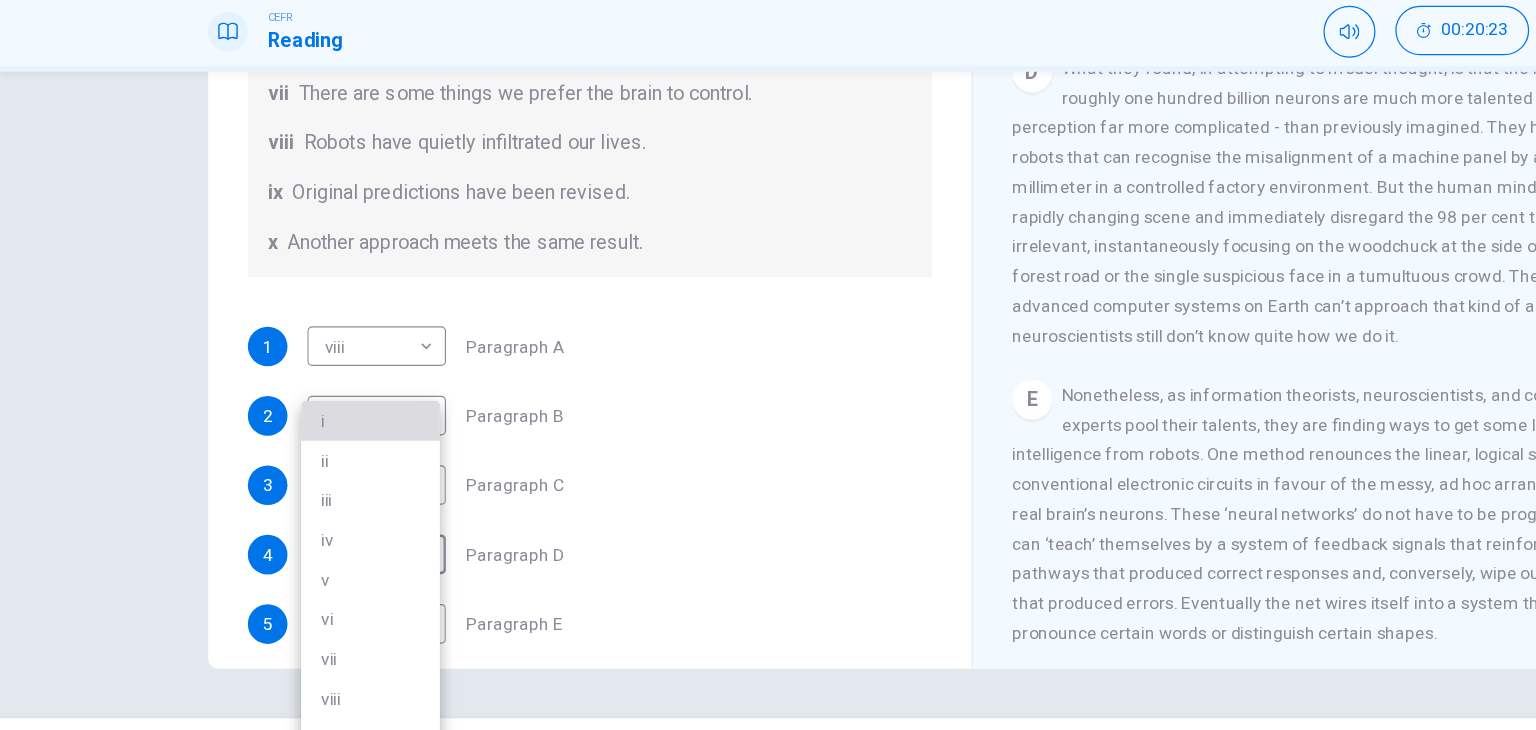 click on "i" at bounding box center [299, 410] 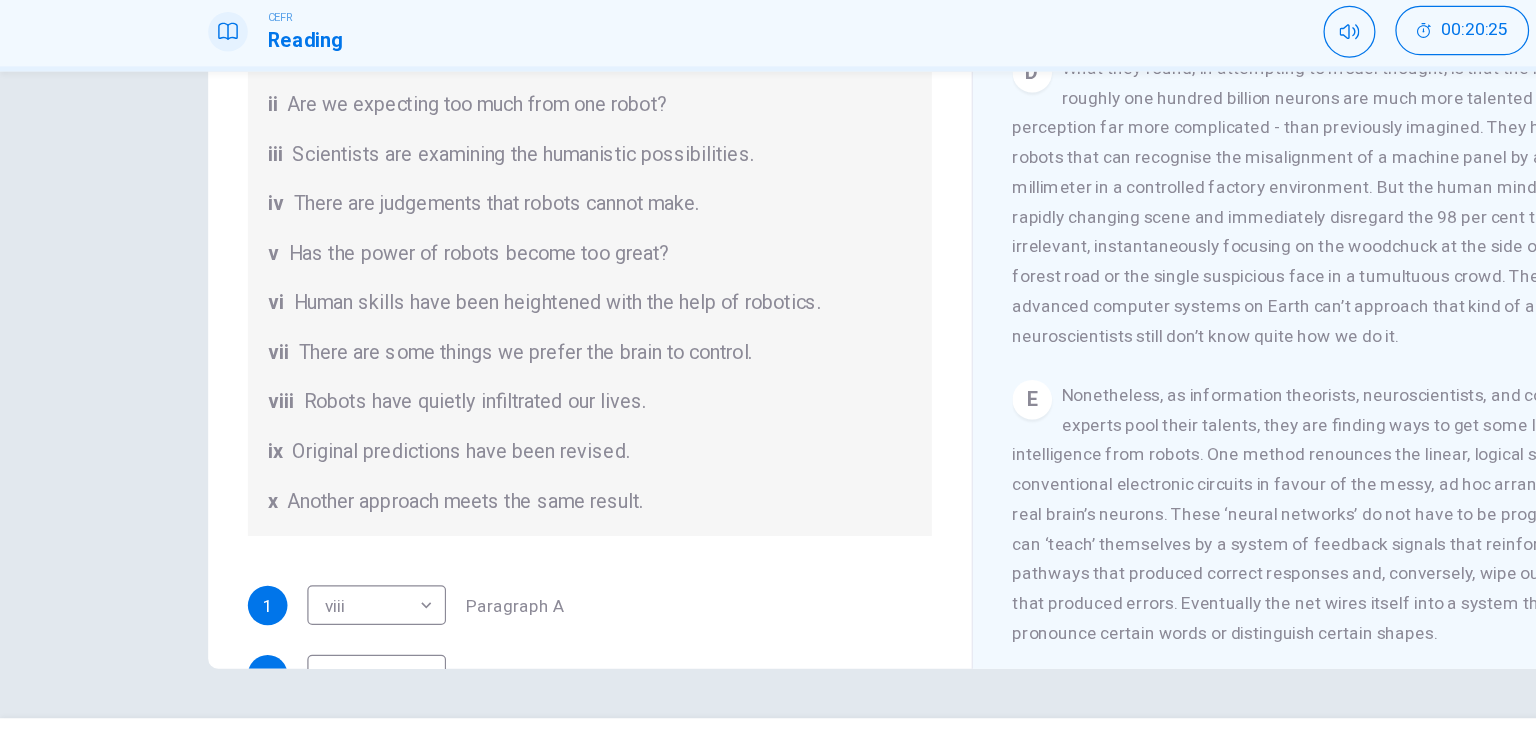 scroll, scrollTop: 101, scrollLeft: 0, axis: vertical 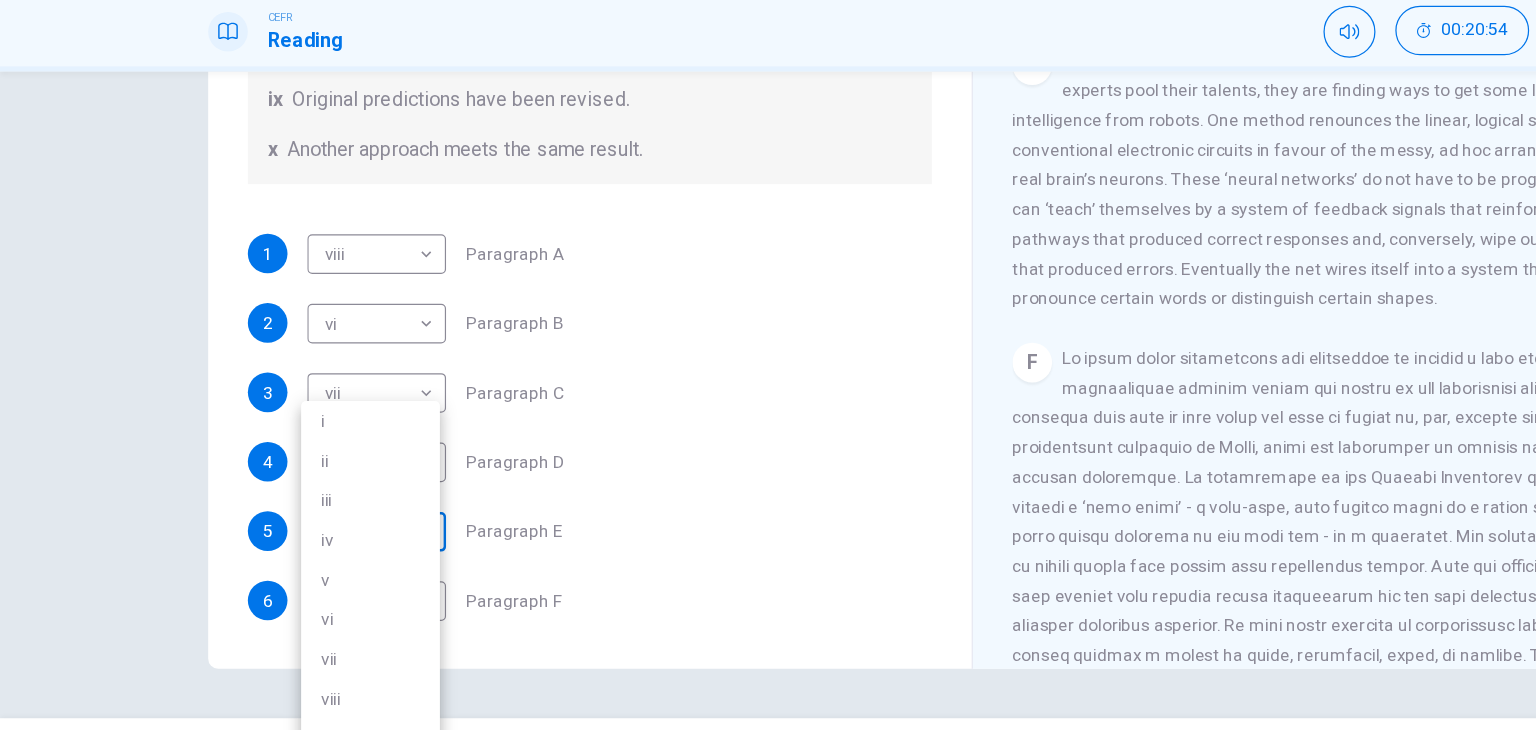 click on "This site uses cookies, as explained in our  Privacy Policy . If you agree to the use of cookies, please click the Accept button and continue to browse our site.   Privacy Policy Accept Dashboard Practice Start a test Analysis Buy a Test English ** ​ Jocelyn Ho CEFR Reading 00:20:54 END SESSION Question 14 The Reading Passage has seven paragraphs  A-G .  From the list of headings below choose the most suitable heading for each
paragraph (A-F).
Write the appropriate numbers  (i-x)  in the boxes below. List of Headings i Some success has resulted from observing how the brain functions. ii Are we expecting too much from one robot? iii Scientists are examining the humanistic possibilities. iv There are judgements that robots cannot make. v Has the power of robots become too great? vi Human skills have been heightened with the help of robotics. vii There are some things we prefer the brain to control. viii Robots have quietly infiltrated our lives. ix Original predictions have been revised. x 1 viii **** ​ 2 3" at bounding box center [768, 365] 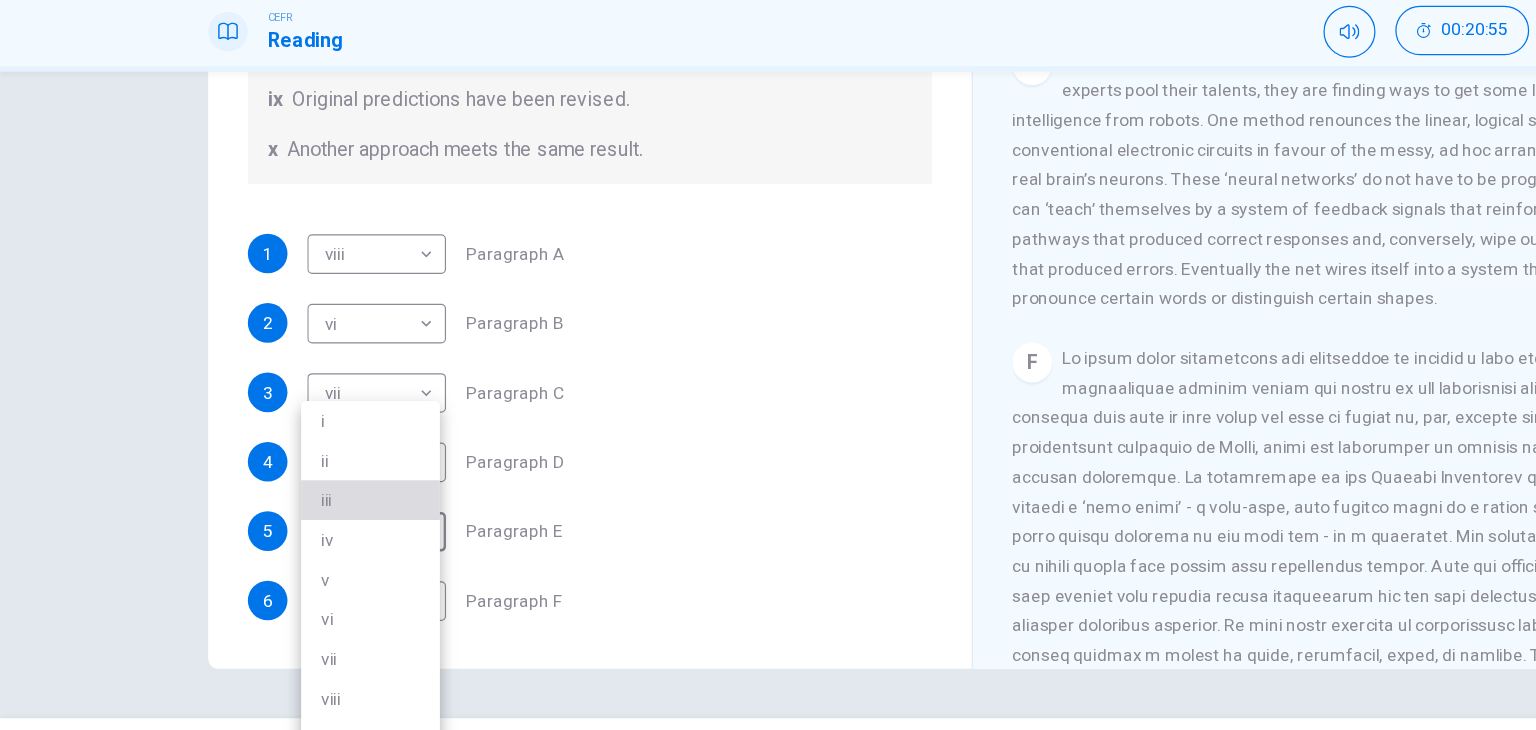 click on "iii" at bounding box center (299, 474) 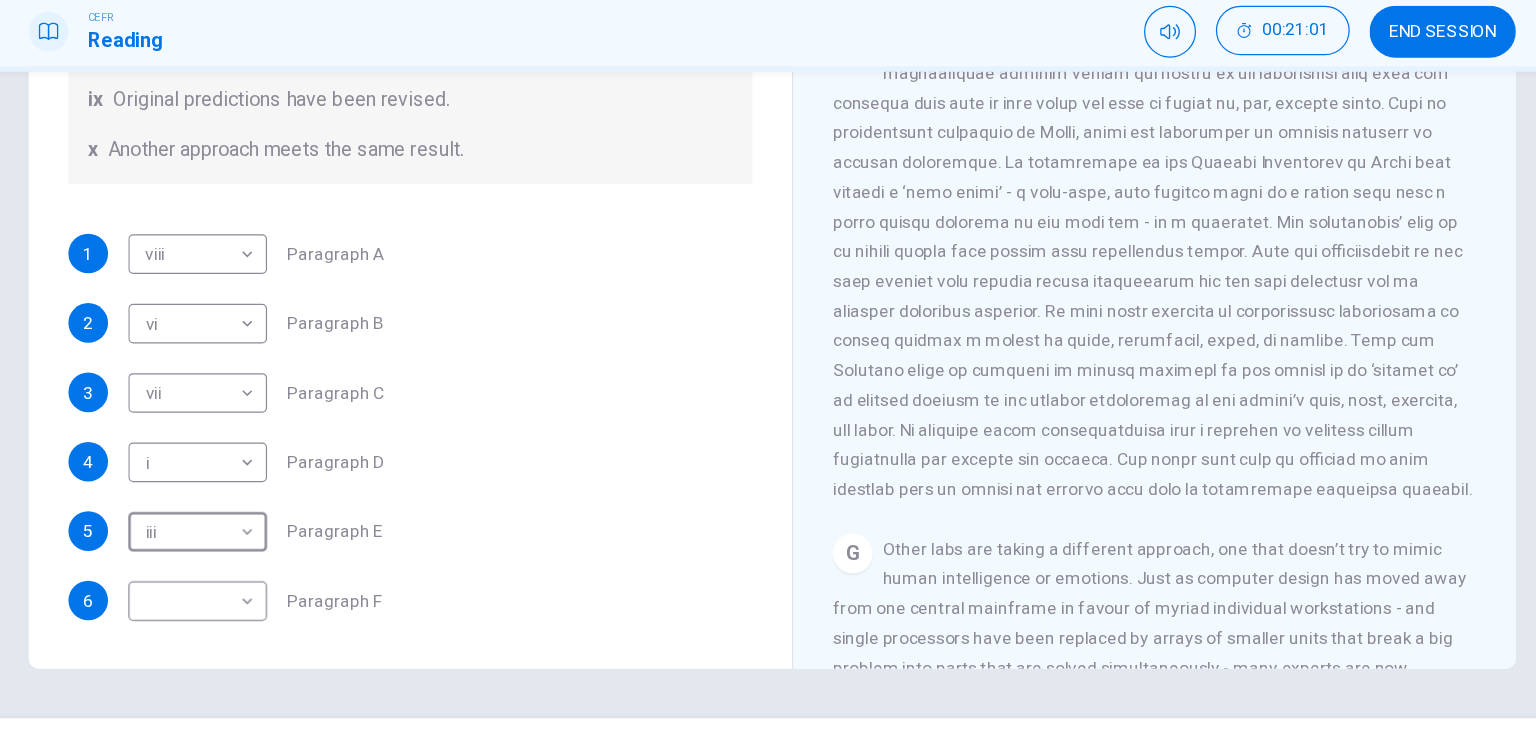 scroll, scrollTop: 1820, scrollLeft: 0, axis: vertical 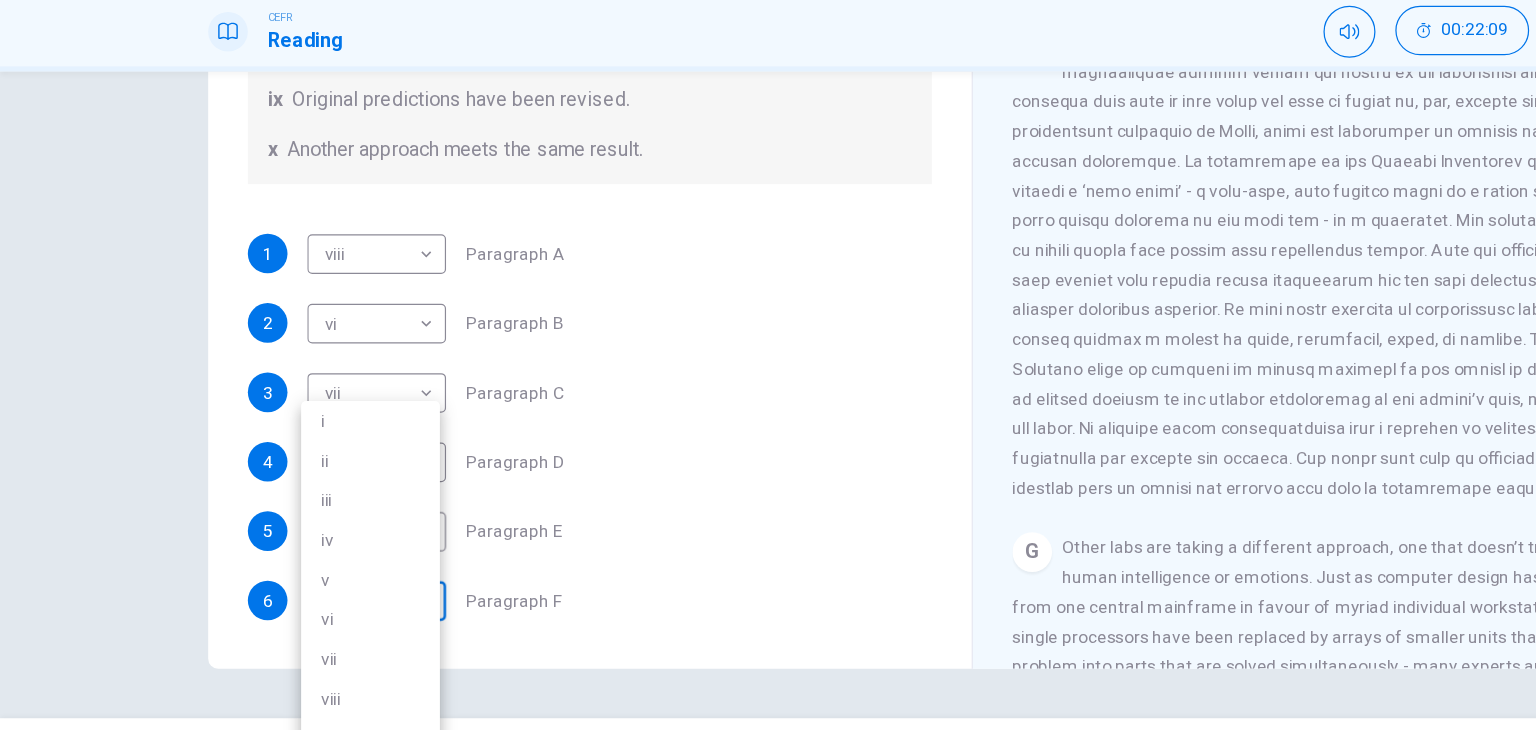 click on "This site uses cookies, as explained in our  Privacy Policy . If you agree to the use of cookies, please click the Accept button and continue to browse our site.   Privacy Policy Accept Dashboard Practice Start a test Analysis Buy a Test English ** ​ Jocelyn Ho CEFR Reading 00:22:09 END SESSION Question 14 The Reading Passage has seven paragraphs  A-G .  From the list of headings below choose the most suitable heading for each
paragraph (A-F).
Write the appropriate numbers  (i-x)  in the boxes below. List of Headings i Some success has resulted from observing how the brain functions. ii Are we expecting too much from one robot? iii Scientists are examining the humanistic possibilities. iv There are judgements that robots cannot make. v Has the power of robots become too great? vi Human skills have been heightened with the help of robotics. vii There are some things we prefer the brain to control. viii Robots have quietly infiltrated our lives. ix Original predictions have been revised. x 1 viii **** ​ 2 3" at bounding box center (768, 365) 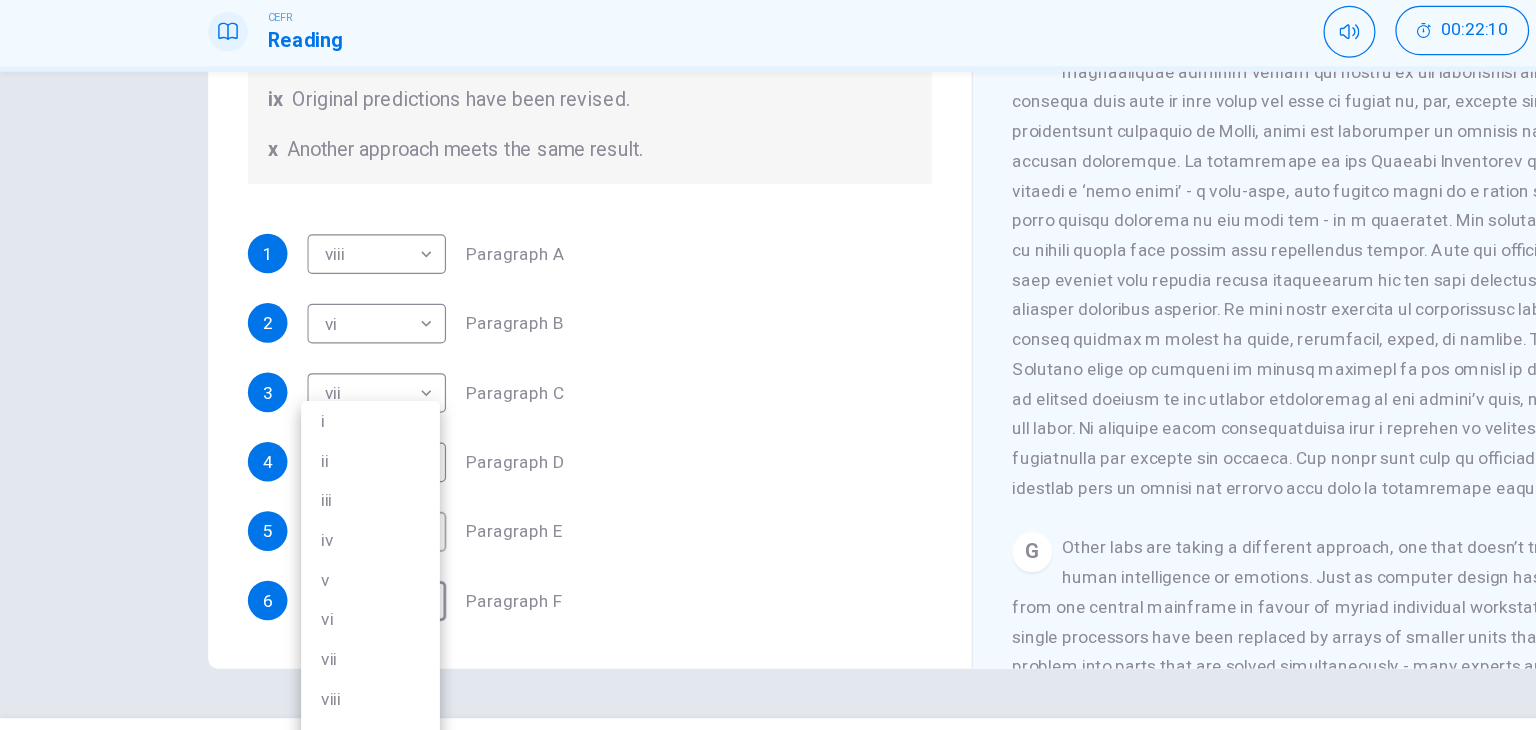 click on "iii" at bounding box center (299, 474) 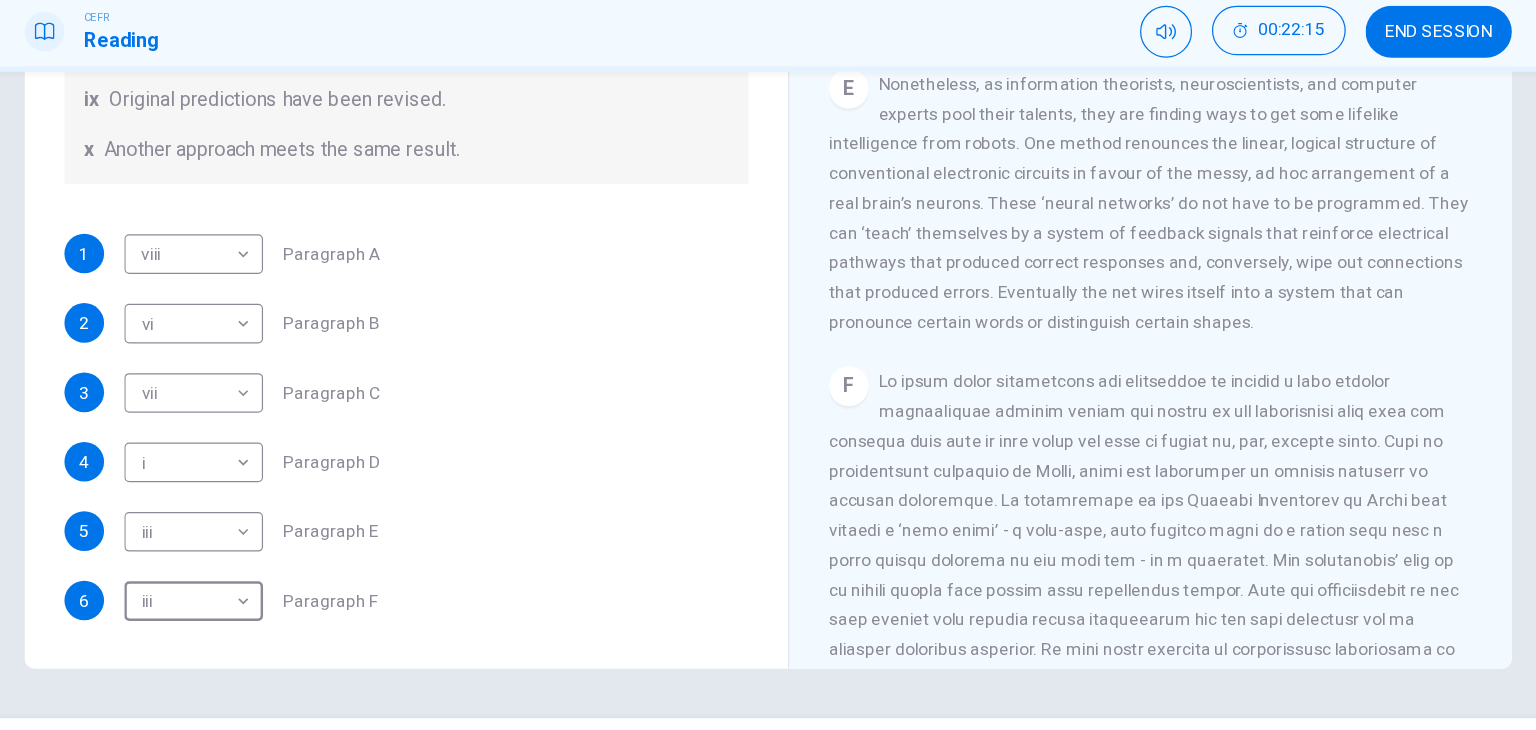 scroll, scrollTop: 1581, scrollLeft: 0, axis: vertical 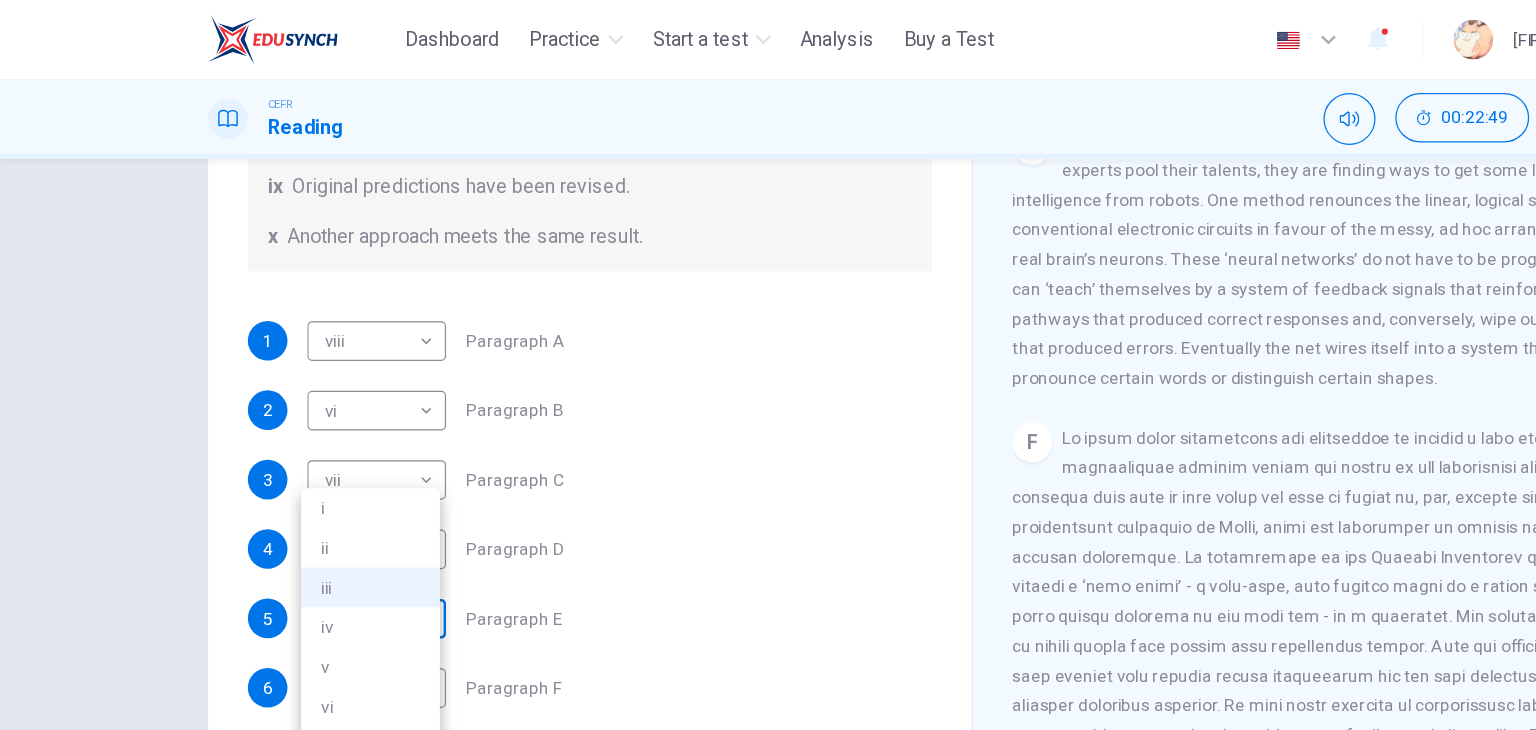click on "This site uses cookies, as explained in our  Privacy Policy . If you agree to the use of cookies, please click the Accept button and continue to browse our site.   Privacy Policy Accept Dashboard Practice Start a test Analysis Buy a Test English ** ​ Jocelyn Ho CEFR Reading 00:22:49 END SESSION Question 14 The Reading Passage has seven paragraphs  A-G .  From the list of headings below choose the most suitable heading for each
paragraph (A-F).
Write the appropriate numbers  (i-x)  in the boxes below. List of Headings i Some success has resulted from observing how the brain functions. ii Are we expecting too much from one robot? iii Scientists are examining the humanistic possibilities. iv There are judgements that robots cannot make. v Has the power of robots become too great? vi Human skills have been heightened with the help of robotics. vii There are some things we prefer the brain to control. viii Robots have quietly infiltrated our lives. ix Original predictions have been revised. x 1 viii **** ​ 2 3" at bounding box center [768, 365] 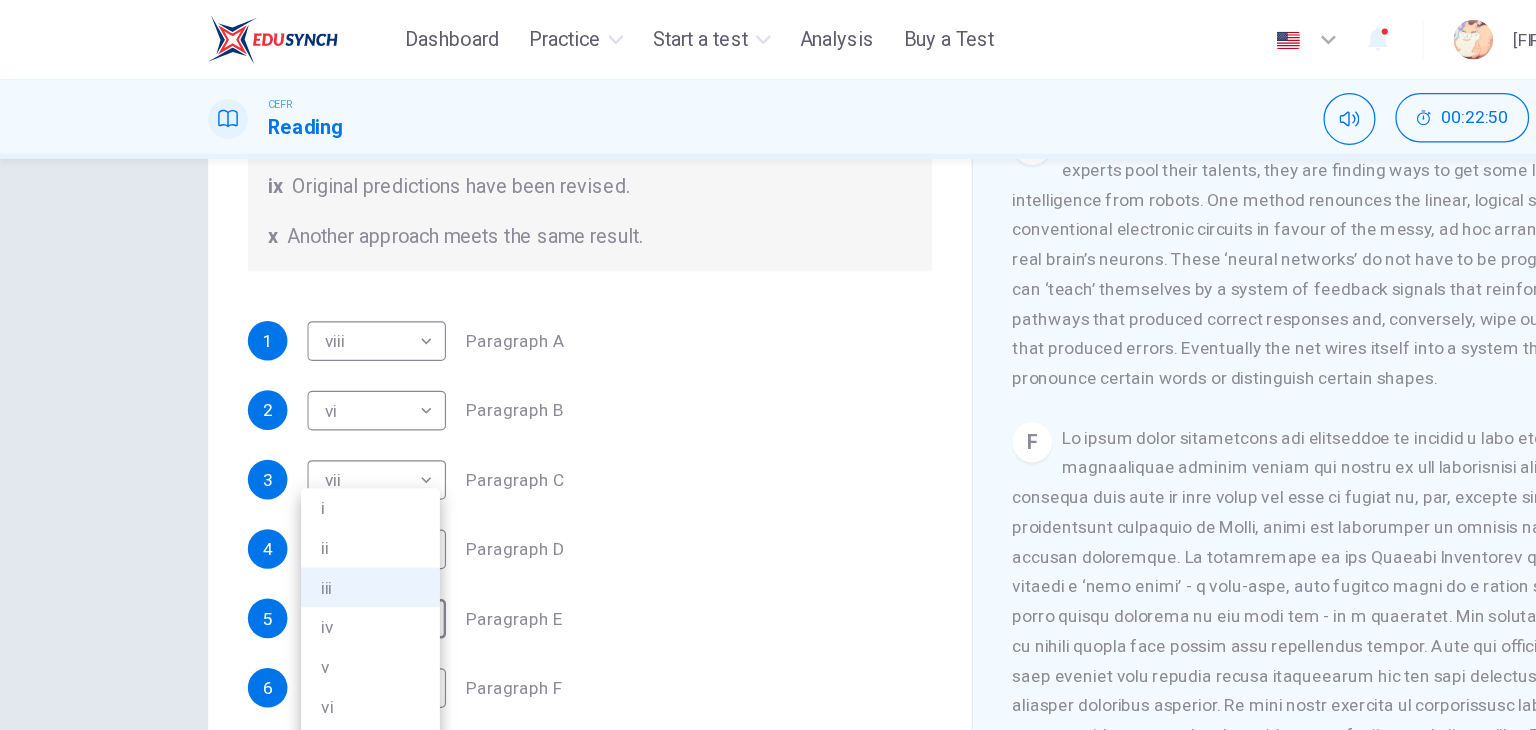 click on "v" at bounding box center [299, 538] 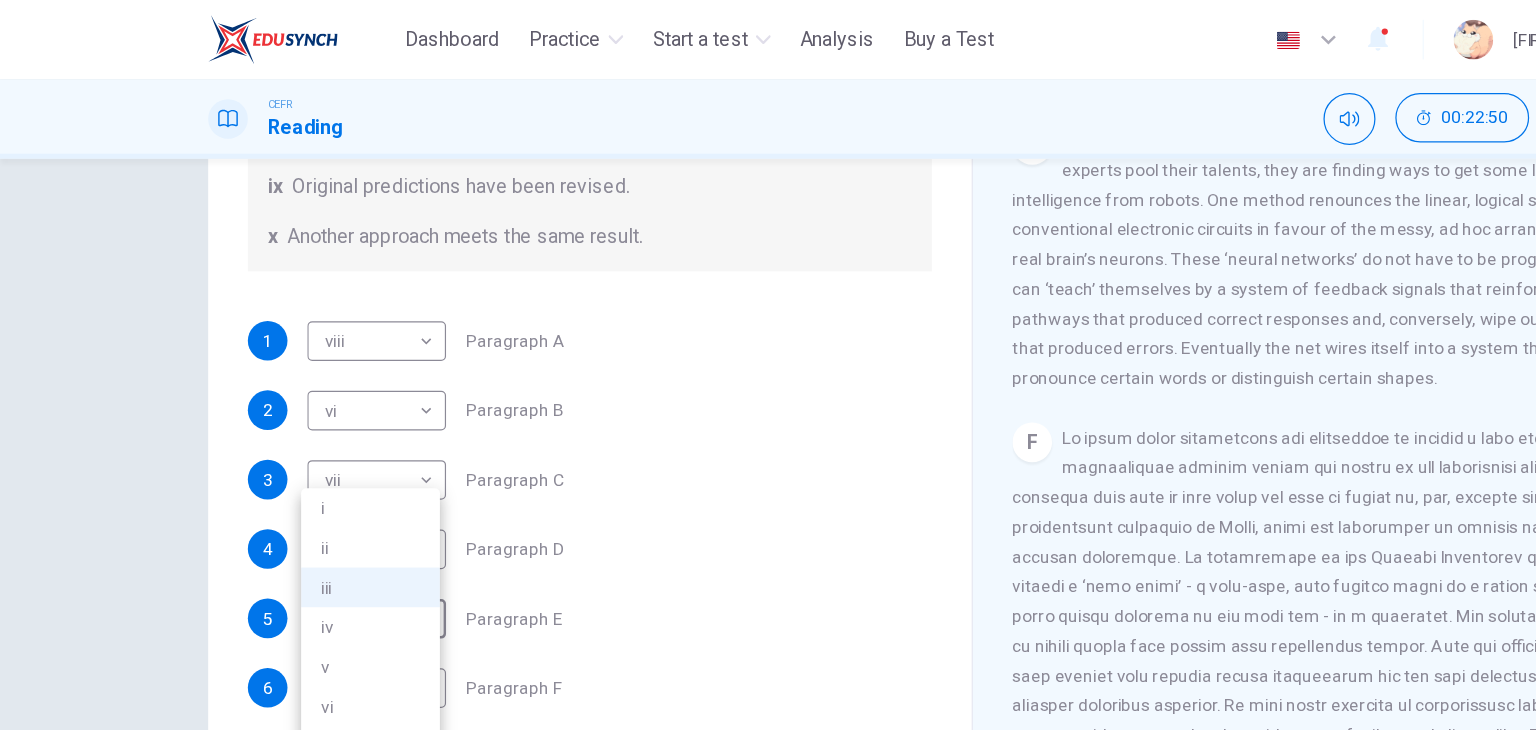 type on "*" 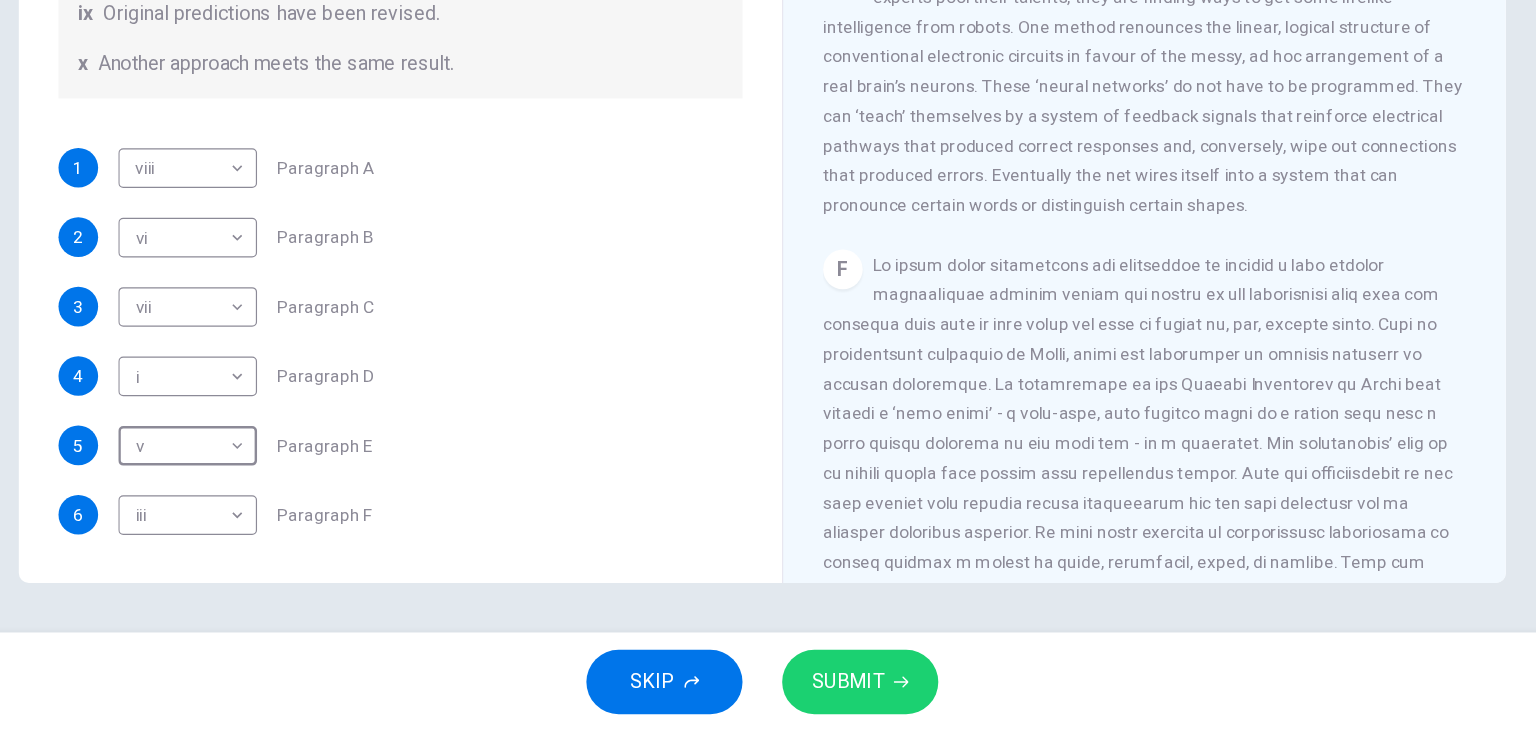 scroll, scrollTop: 0, scrollLeft: 0, axis: both 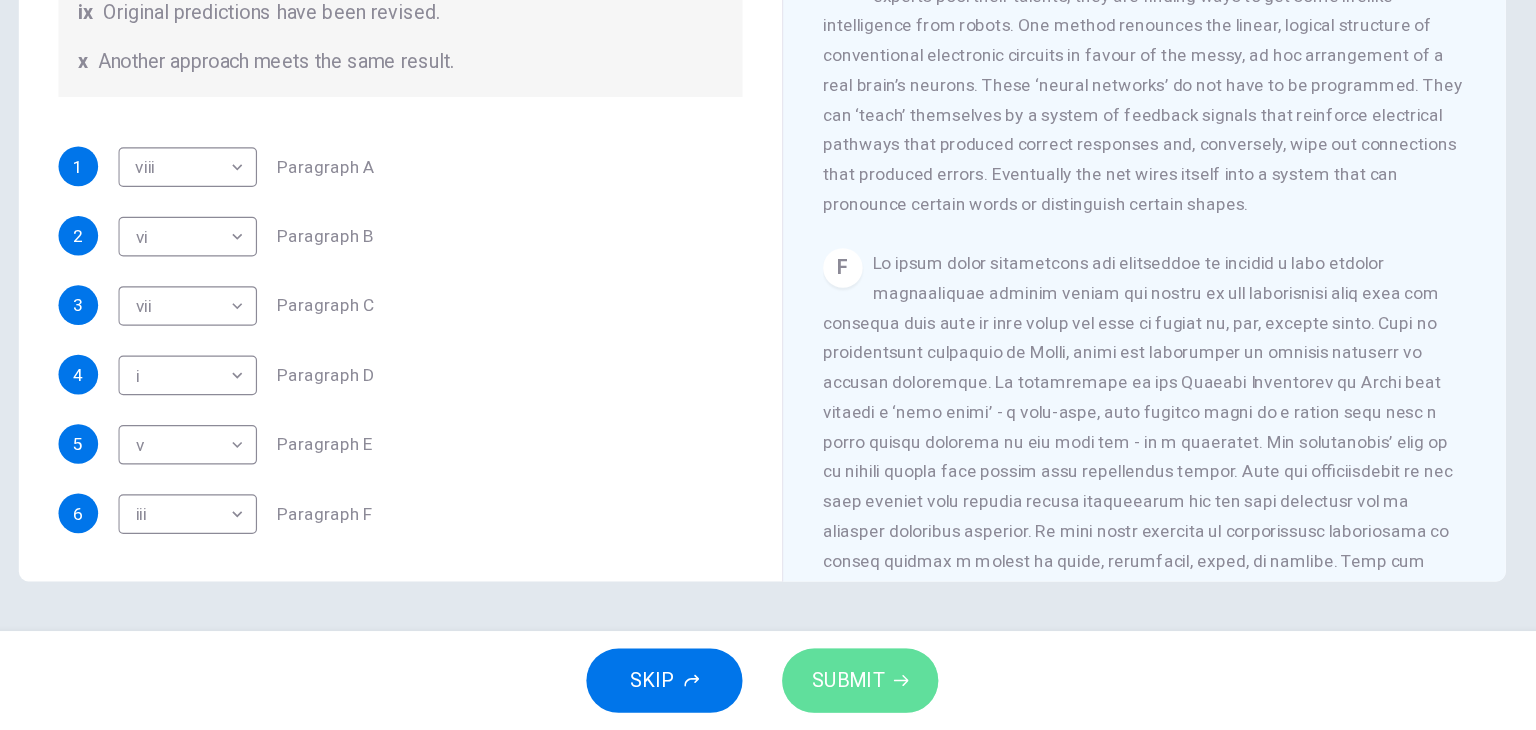 click on "SUBMIT" at bounding box center (847, 690) 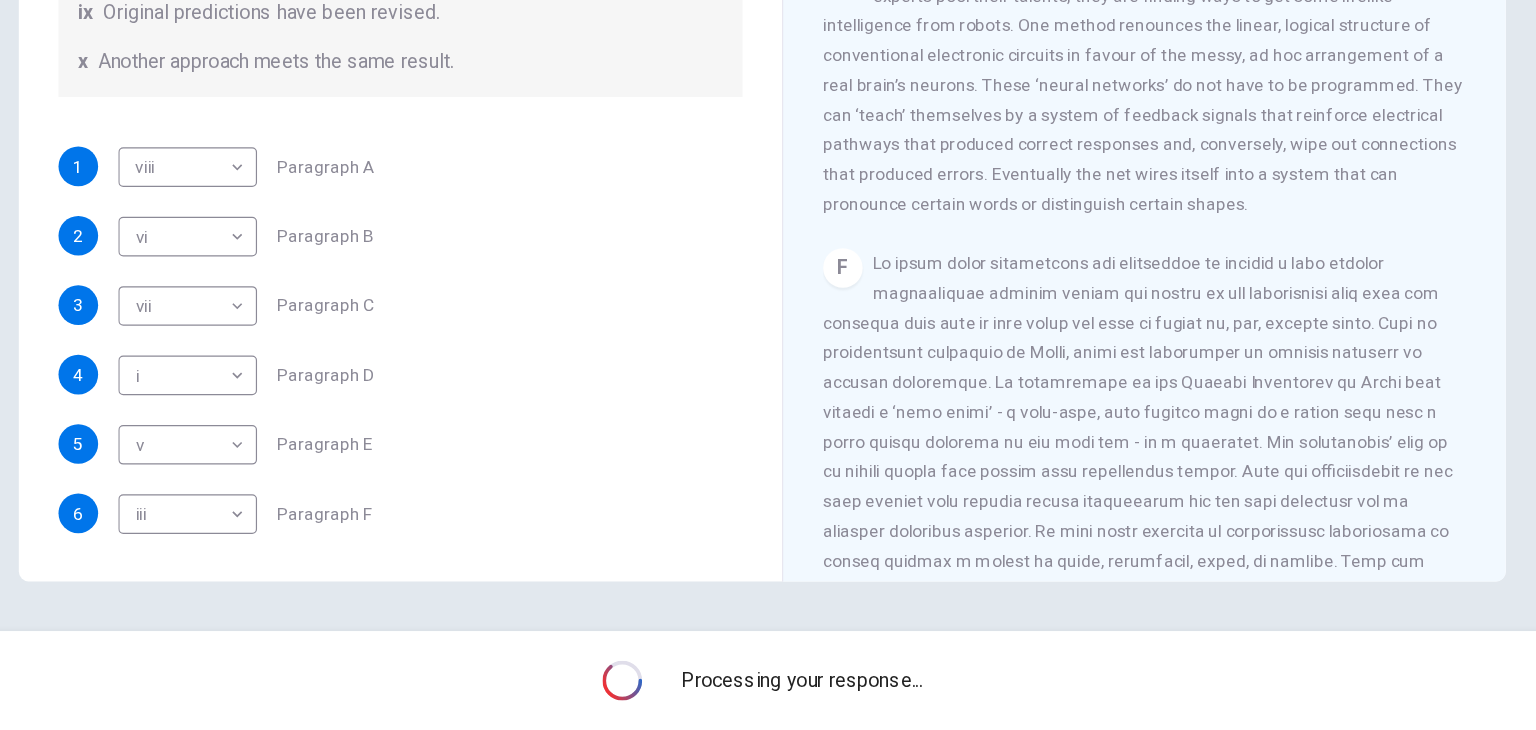 click on "Question 14 The Reading Passage has seven paragraphs  A-G .  From the list of headings below choose the most suitable heading for each
paragraph (A-F).
Write the appropriate numbers  (i-x)  in the boxes below. List of Headings i Some success has resulted from observing how the brain functions. ii Are we expecting too much from one robot? iii Scientists are examining the humanistic possibilities. iv There are judgements that robots cannot make. v Has the power of robots become too great? vi Human skills have been heightened with the help of robotics. vii There are some things we prefer the brain to control. viii Robots have quietly infiltrated our lives. ix Original predictions have been revised. x Another approach meets the same result. 1 viii **** ​ Paragraph A 2 vi ** ​ Paragraph B 3 vii *** ​ Paragraph C 4 i * ​ Paragraph D 5 v * ​ Paragraph E 6 iii *** ​ Paragraph F" at bounding box center [476, 71] 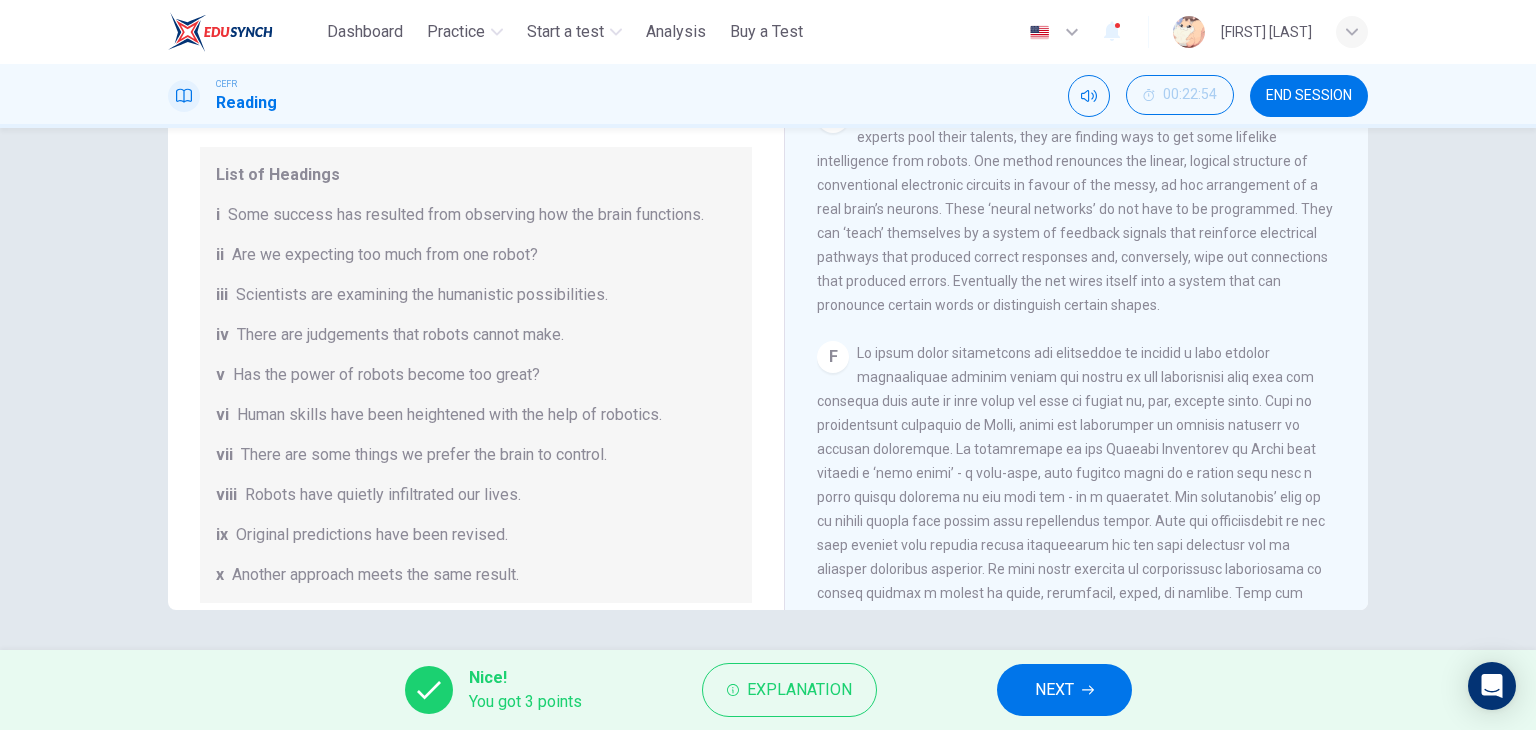scroll, scrollTop: 384, scrollLeft: 0, axis: vertical 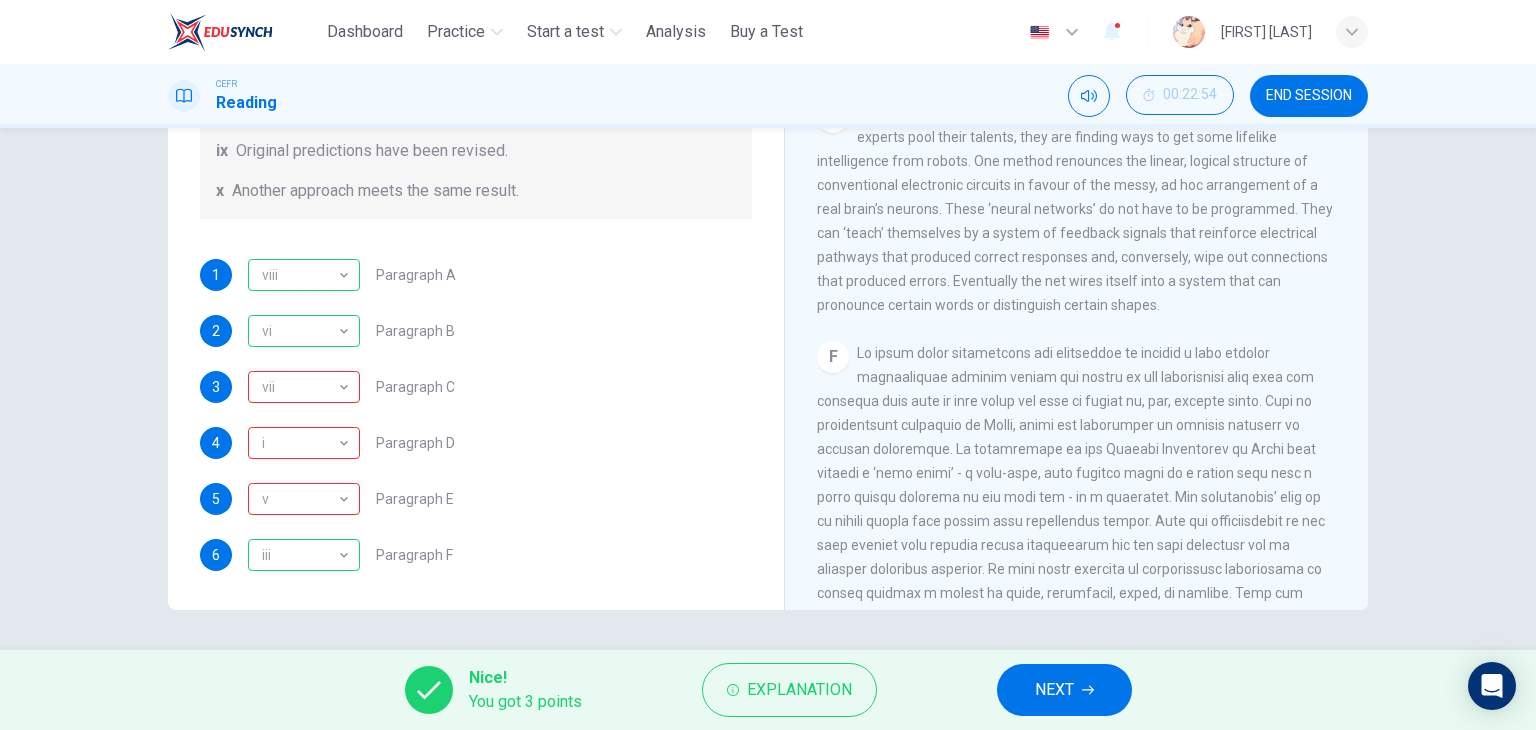 click on "List of Headings i Some success has resulted from observing how the brain functions. ii Are we expecting too much from one robot? iii Scientists are examining the humanistic possibilities. iv There are judgements that robots cannot make. v Has the power of robots become too great? vi Human skills have been heightened with the help of robotics. vii There are some things we prefer the brain to control. viii Robots have quietly infiltrated our lives. ix Original predictions have been revised. x Another approach meets the same result." at bounding box center [476, -9] 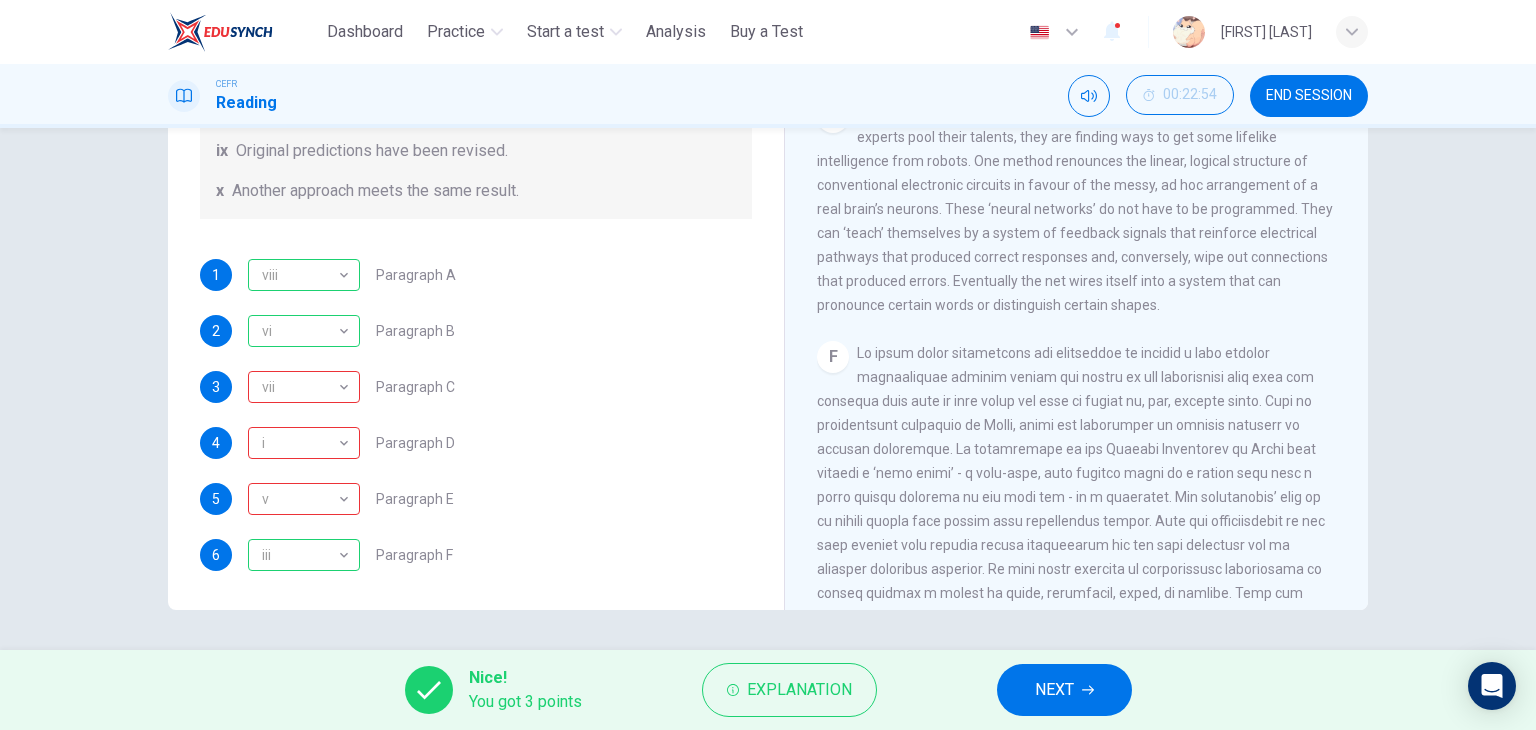 click on "NEXT" at bounding box center [1054, 690] 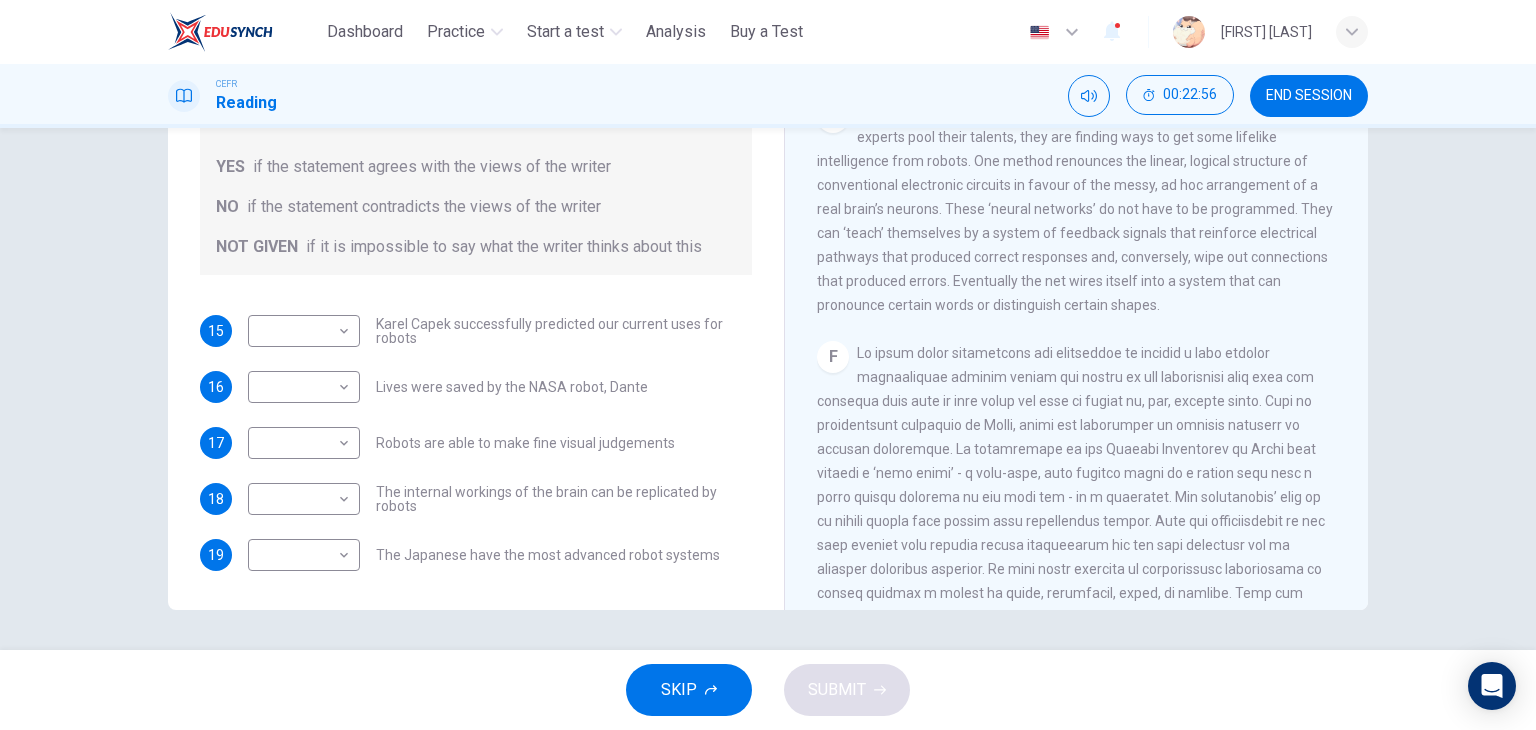 scroll, scrollTop: 0, scrollLeft: 0, axis: both 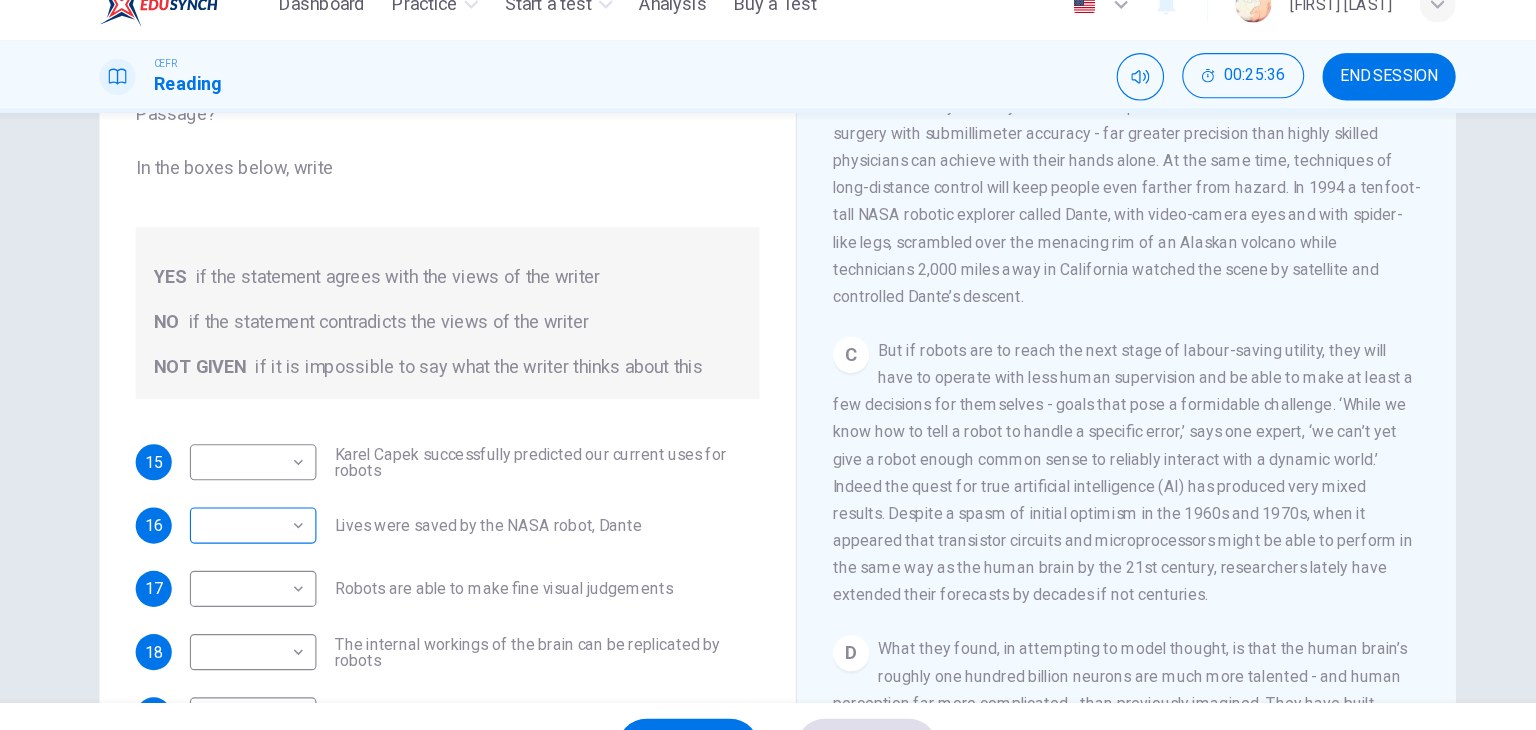 click on "​ ​" at bounding box center (304, 493) 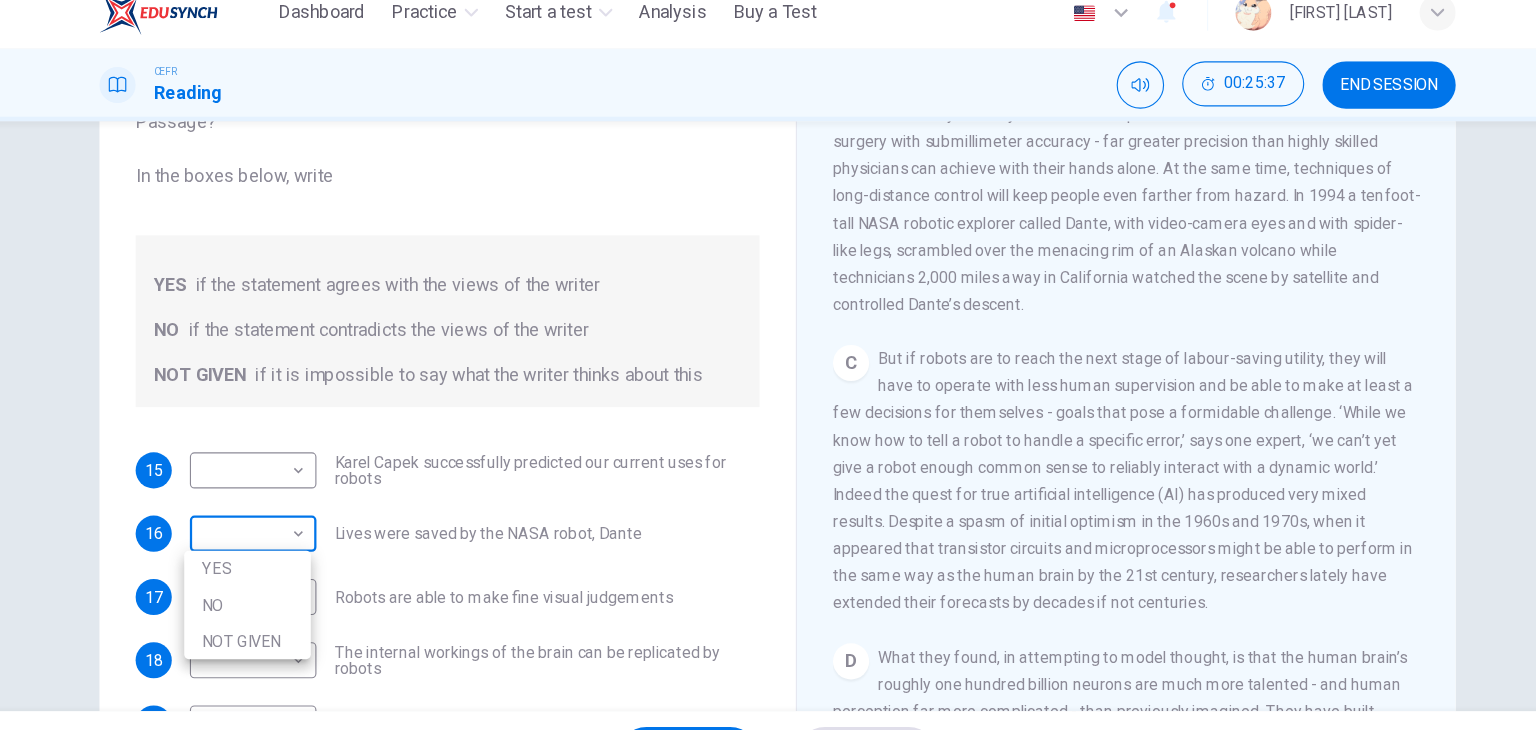 click on "This site uses cookies, as explained in our  Privacy Policy . If you agree to the use of cookies, please click the Accept button and continue to browse our site.   Privacy Policy Accept Dashboard Practice Start a test Analysis Buy a Test English ** ​ Jocelyn Ho CEFR Reading 00:25:37 END SESSION Questions 15 - 19 Do the following statements agree with the information given in the Reading Passage?  In the boxes below, write YES if the statement agrees with the views of the writer NO if the statement contradicts the views of the writer NOT GIVEN if it is impossible to say what the writer thinks about this 15 ​ ​ Karel Capek successfully predicted our current uses for robots 16 ​ ​ Lives were saved by the NASA robot, Dante 17 ​ ​ Robots are able to make fine visual judgements 18 ​ ​ The internal workings of the brain can be replicated by robots 19 ​ ​ The Japanese have the most advanced robot systems Robots CLICK TO ZOOM Click to Zoom 1 A B C D E F G SKIP SUBMIT
Dashboard Practice" at bounding box center [768, 365] 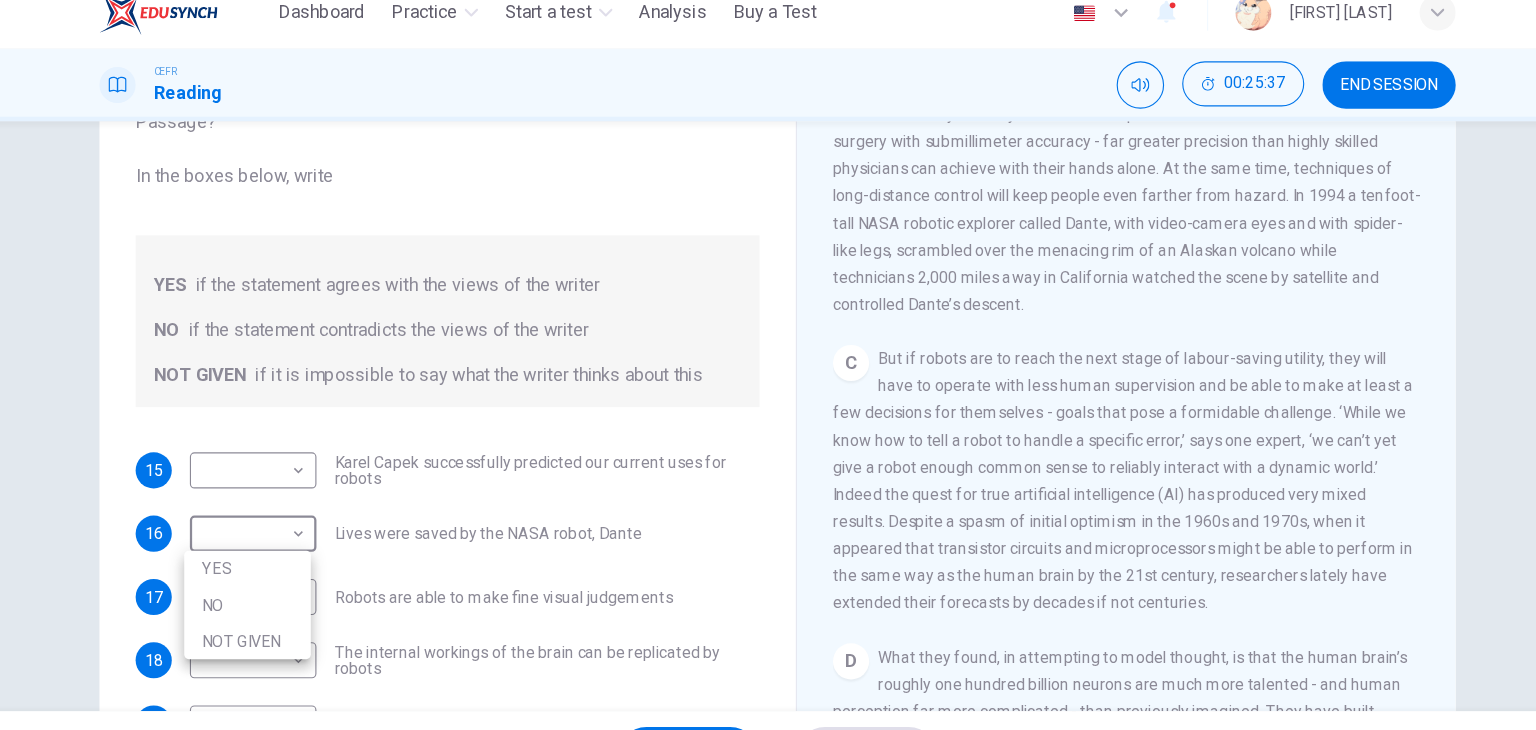 click on "YES" at bounding box center [299, 524] 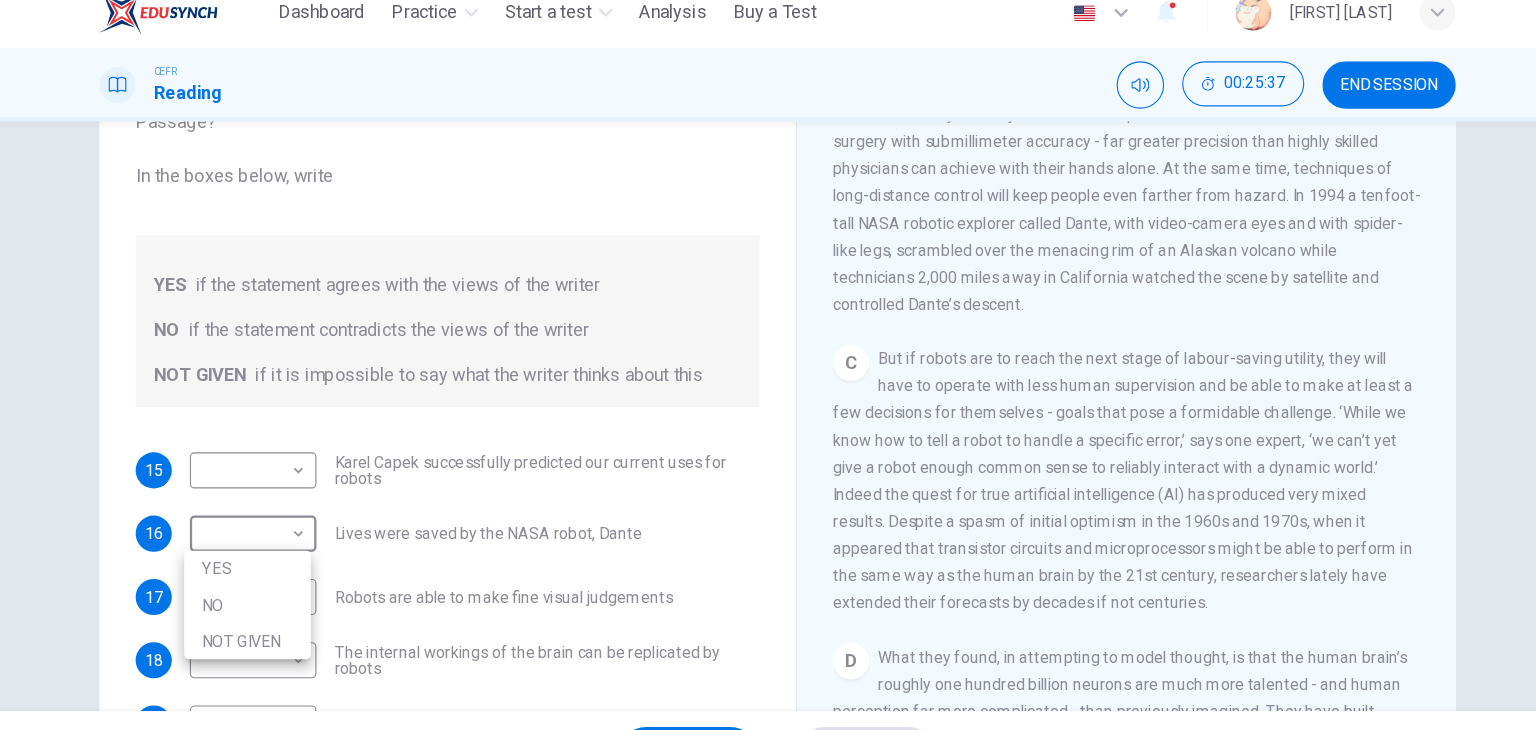 type on "***" 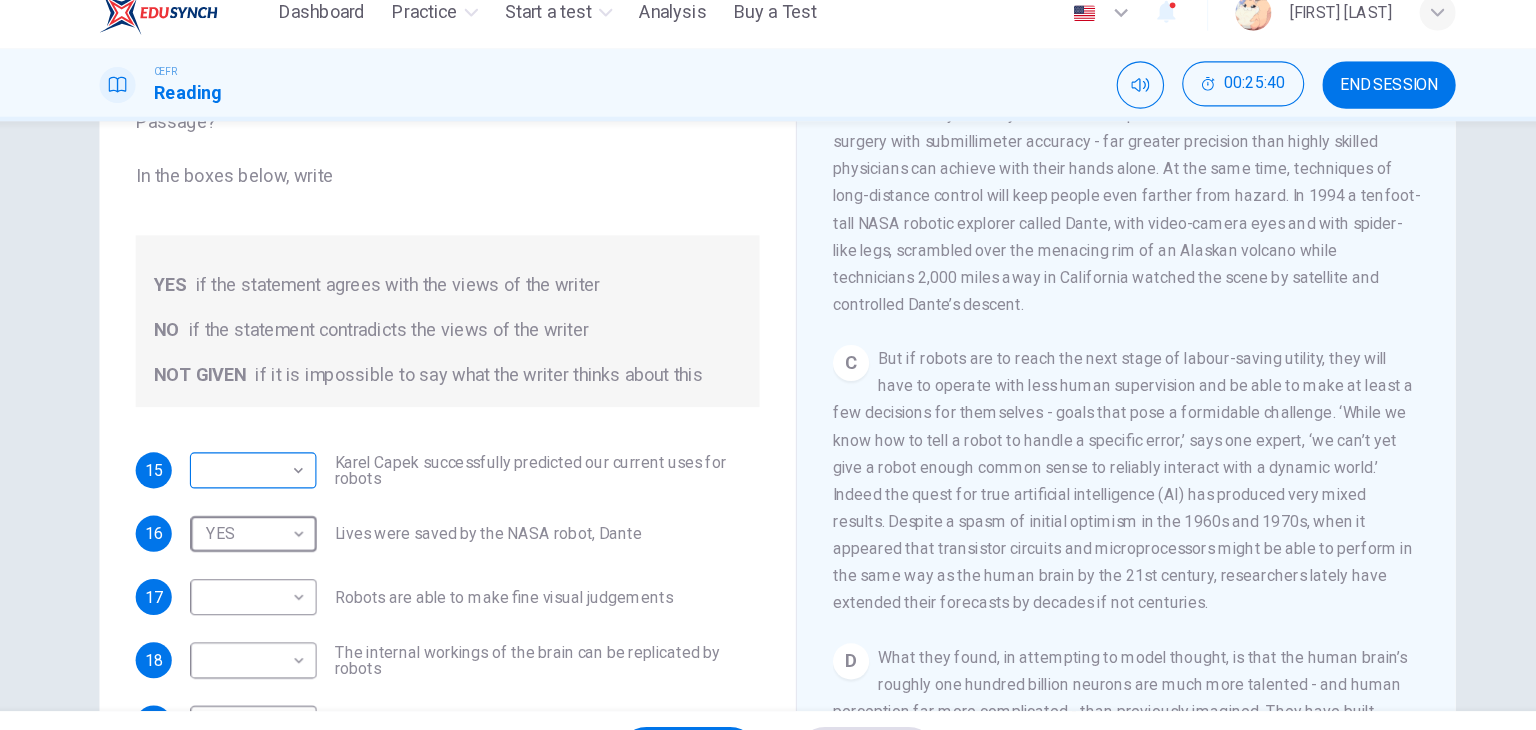 click on "This site uses cookies, as explained in our  Privacy Policy . If you agree to the use of cookies, please click the Accept button and continue to browse our site.   Privacy Policy Accept Dashboard Practice Start a test Analysis Buy a Test English ** ​ Jocelyn Ho CEFR Reading 00:25:40 END SESSION Questions 15 - 19 Do the following statements agree with the information given in the Reading Passage?  In the boxes below, write YES if the statement agrees with the views of the writer NO if the statement contradicts the views of the writer NOT GIVEN if it is impossible to say what the writer thinks about this 15 ​ ​ Karel Capek successfully predicted our current uses for robots 16 YES *** ​ Lives were saved by the NASA robot, Dante 17 ​ ​ Robots are able to make fine visual judgements 18 ​ ​ The internal workings of the brain can be replicated by robots 19 ​ ​ The Japanese have the most advanced robot systems Robots CLICK TO ZOOM Click to Zoom 1 A B C D E F G SKIP SUBMIT
Dashboard Pricing" at bounding box center (768, 365) 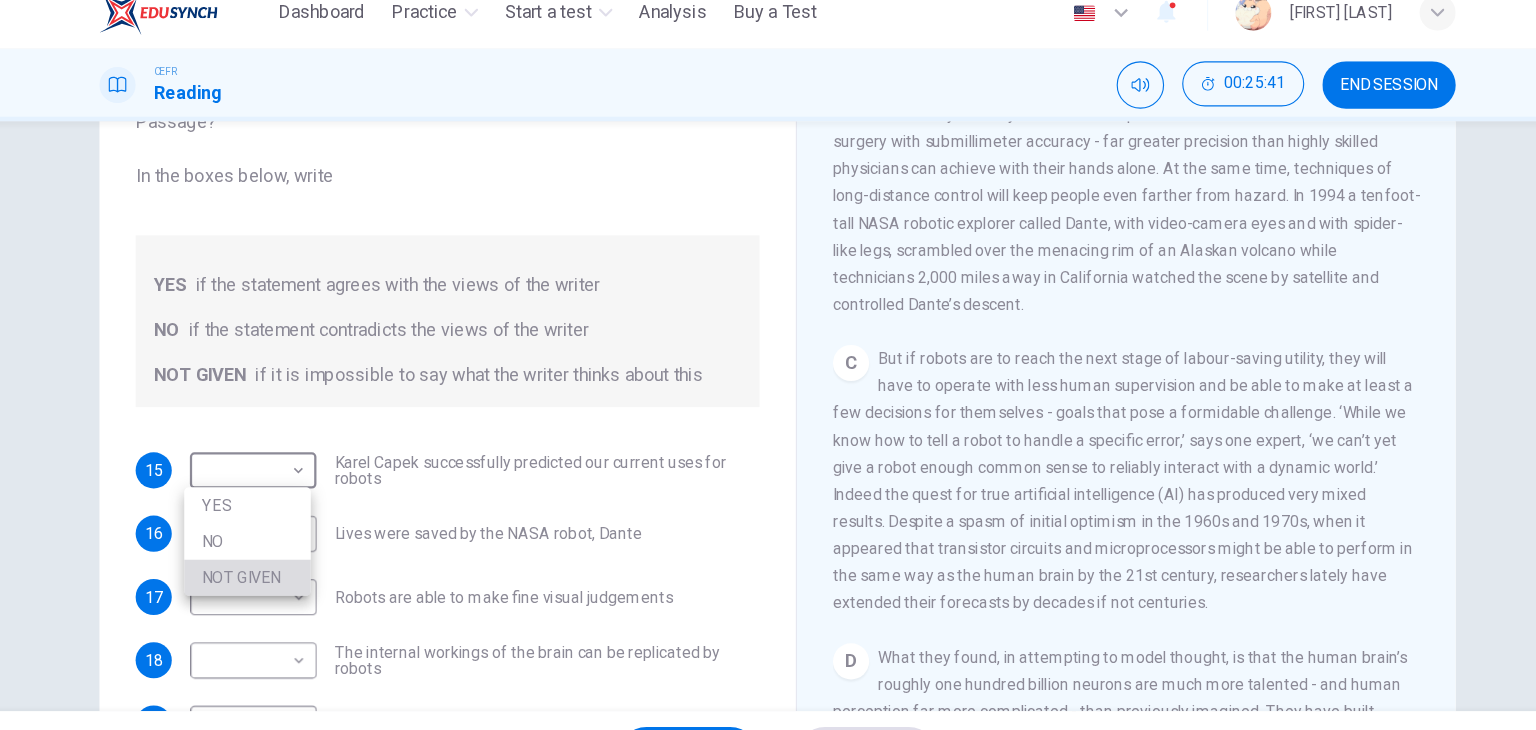 click on "NOT GIVEN" at bounding box center (299, 532) 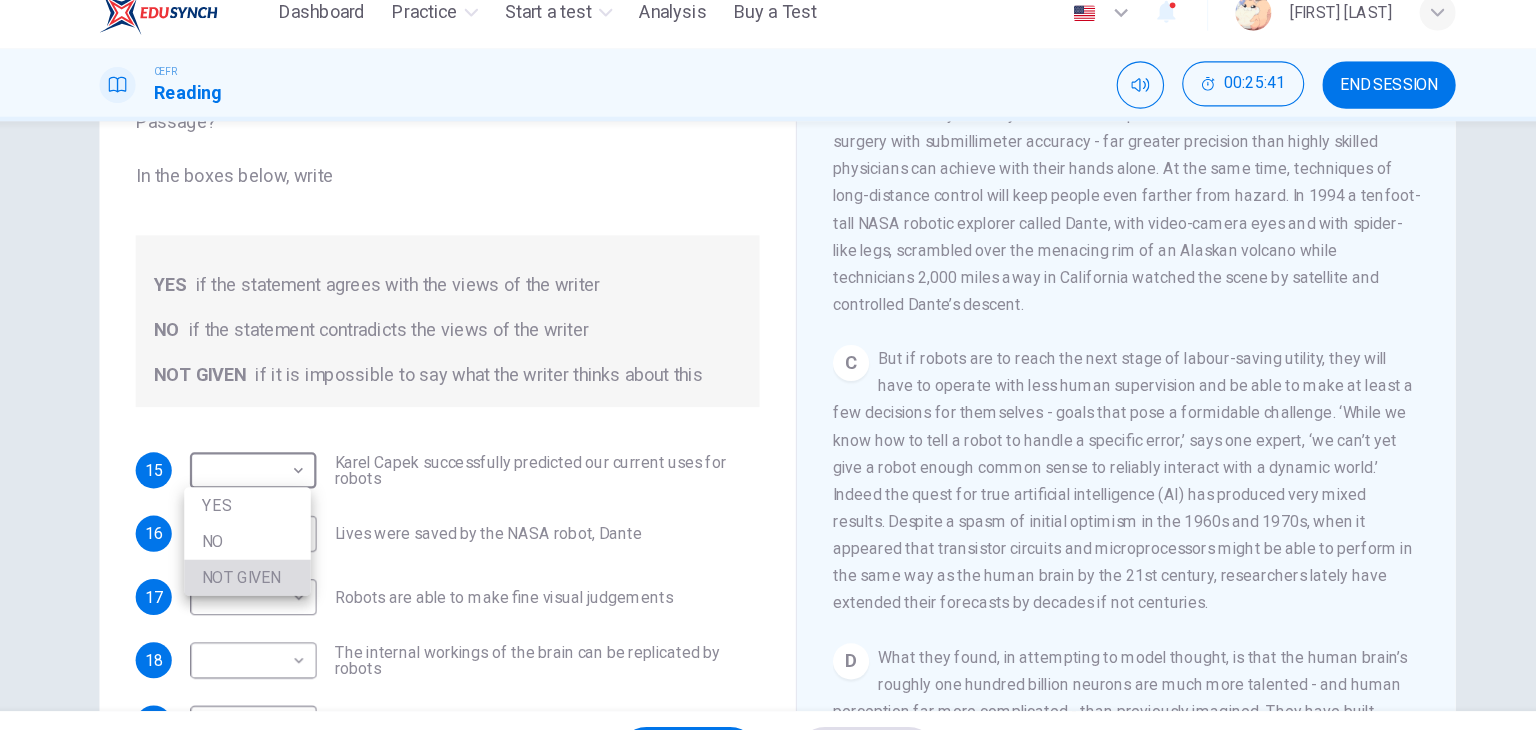 type on "*********" 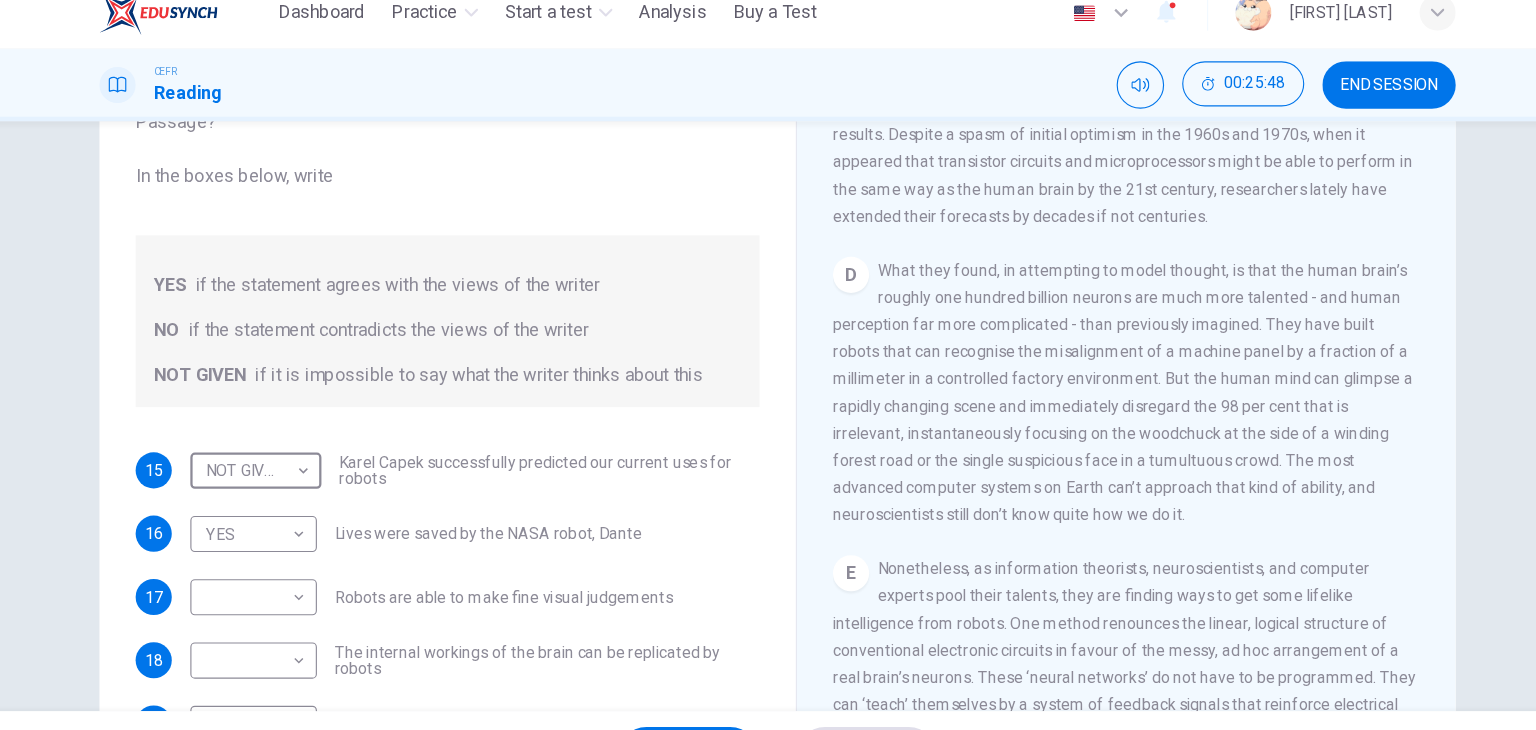scroll, scrollTop: 1261, scrollLeft: 0, axis: vertical 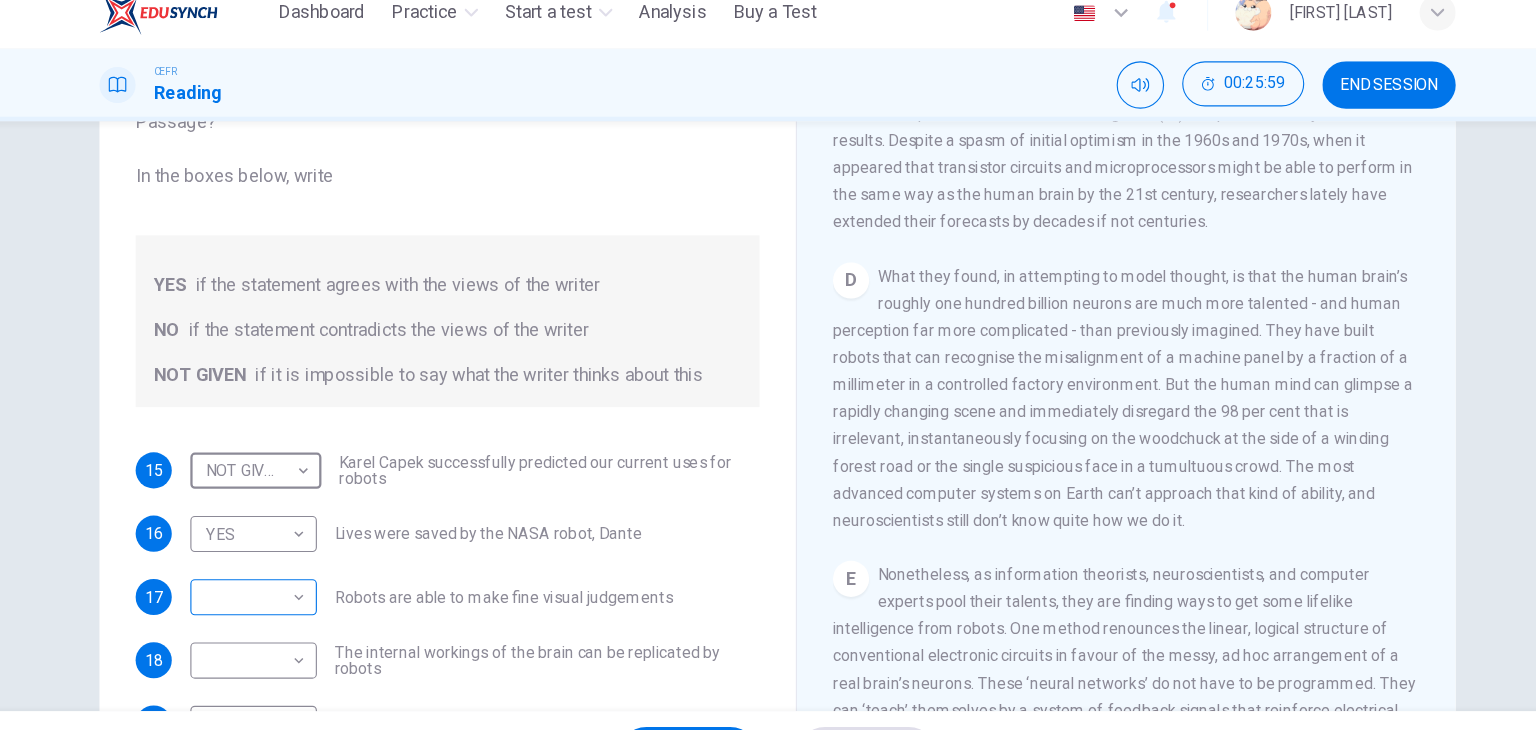 click on "This site uses cookies, as explained in our  Privacy Policy . If you agree to the use of cookies, please click the Accept button and continue to browse our site.   Privacy Policy Accept Dashboard Practice Start a test Analysis Buy a Test English ** ​ Jocelyn Ho CEFR Reading 00:25:59 END SESSION Questions 15 - 19 Do the following statements agree with the information given in the Reading Passage?  In the boxes below, write YES if the statement agrees with the views of the writer NO if the statement contradicts the views of the writer NOT GIVEN if it is impossible to say what the writer thinks about this 15 NOT GIVEN ********* ​ Karel Capek successfully predicted our current uses for robots 16 YES *** ​ Lives were saved by the NASA robot, Dante 17 ​ ​ Robots are able to make fine visual judgements 18 ​ ​ The internal workings of the brain can be replicated by robots 19 ​ ​ The Japanese have the most advanced robot systems Robots CLICK TO ZOOM Click to Zoom 1 A B C D E F G SKIP SUBMIT" at bounding box center (768, 365) 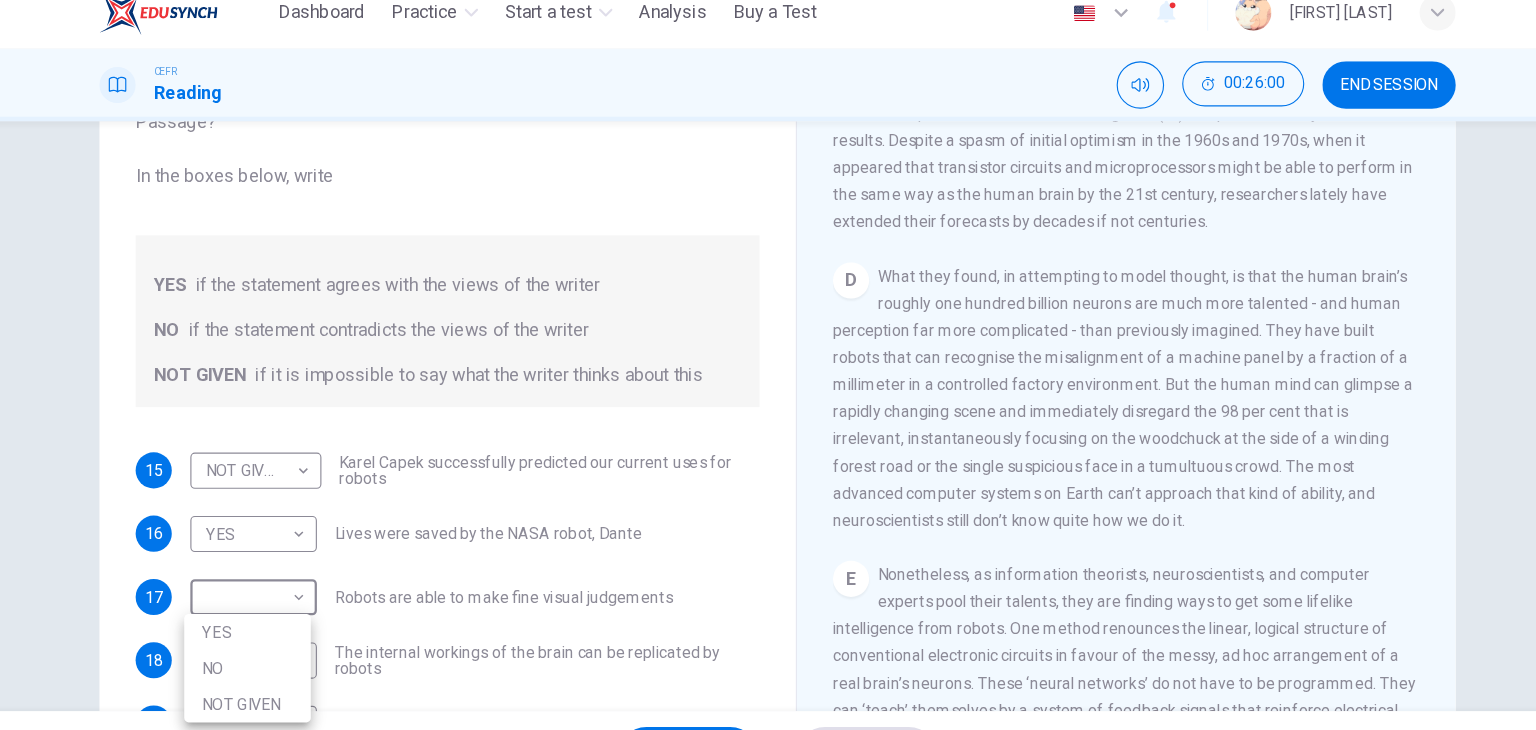 click on "YES" at bounding box center (299, 580) 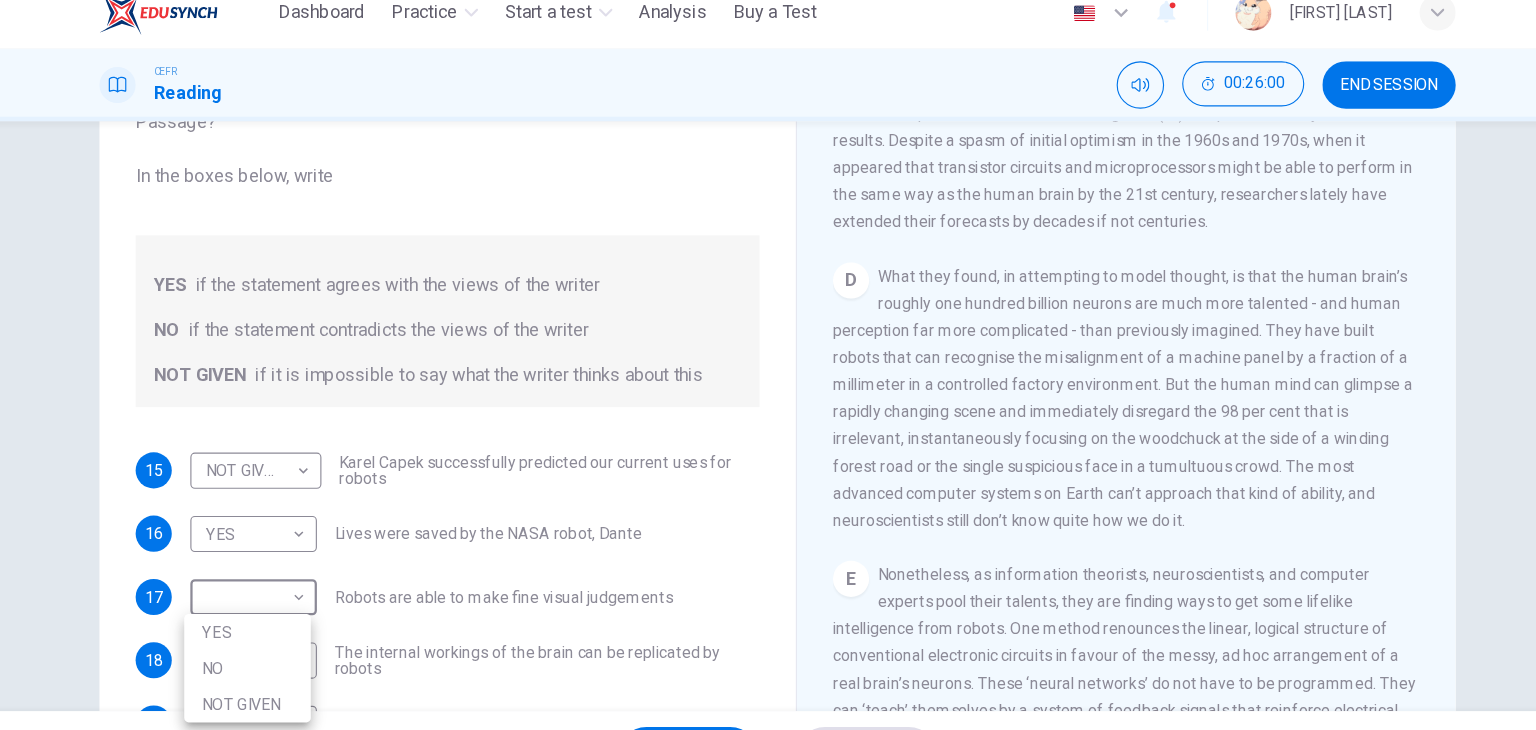 type on "***" 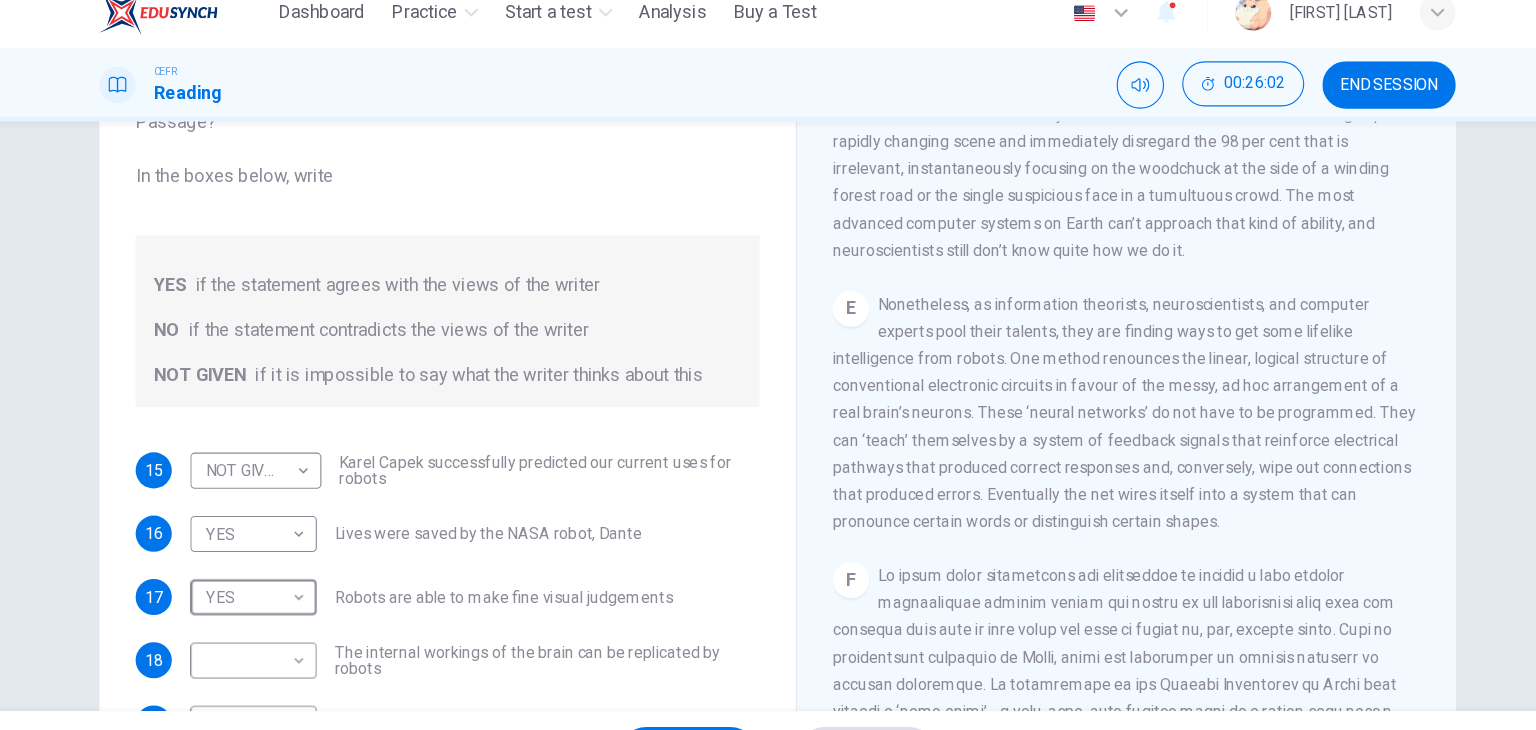 scroll, scrollTop: 1500, scrollLeft: 0, axis: vertical 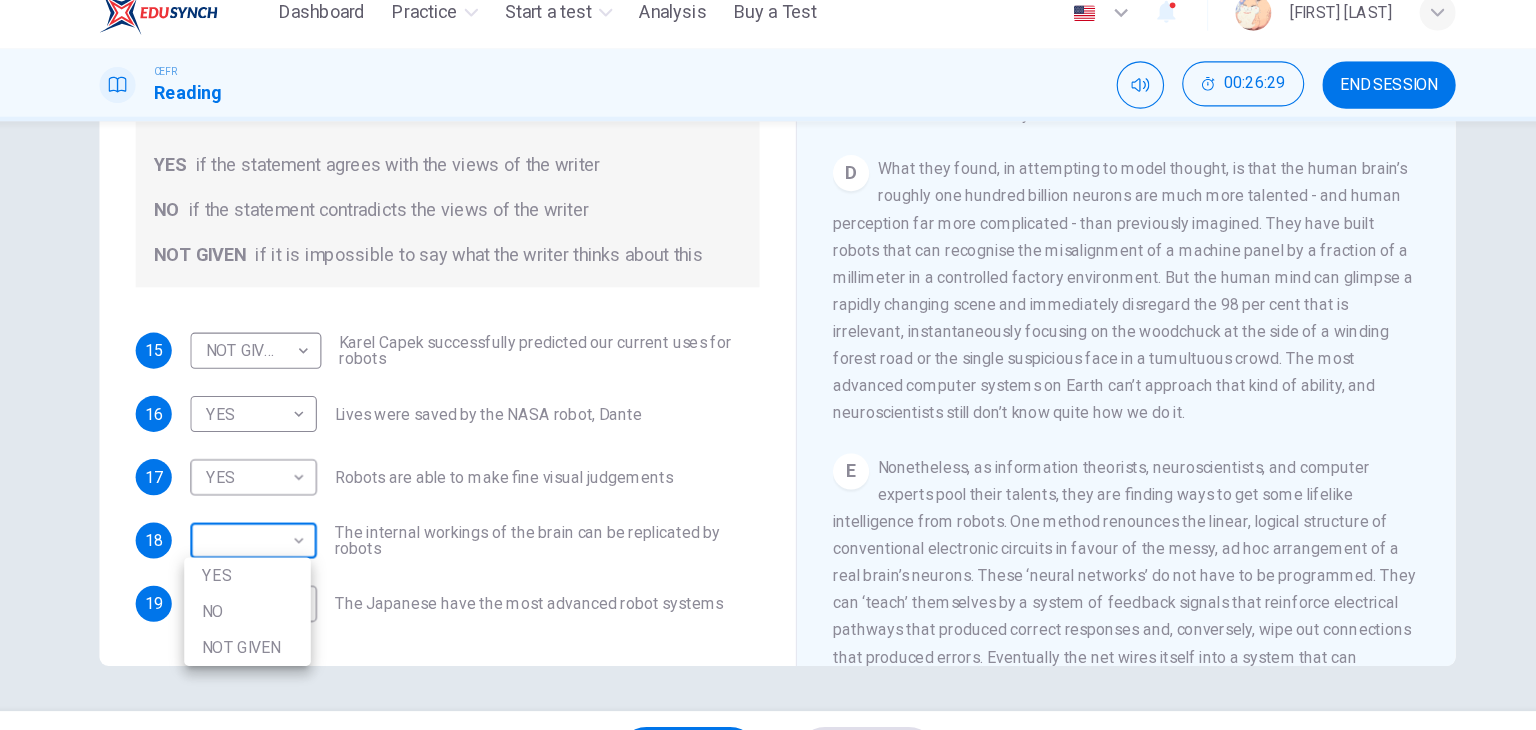 click on "This site uses cookies, as explained in our  Privacy Policy . If you agree to the use of cookies, please click the Accept button and continue to browse our site.   Privacy Policy Accept Dashboard Practice Start a test Analysis Buy a Test English ** ​ Jocelyn Ho CEFR Reading 00:26:29 END SESSION Questions 15 - 19 Do the following statements agree with the information given in the Reading Passage?  In the boxes below, write YES if the statement agrees with the views of the writer NO if the statement contradicts the views of the writer NOT GIVEN if it is impossible to say what the writer thinks about this 15 NOT GIVEN ********* ​ Karel Capek successfully predicted our current uses for robots 16 YES *** ​ Lives were saved by the NASA robot, Dante 17 YES *** ​ Robots are able to make fine visual judgements 18 ​ ​ The internal workings of the brain can be replicated by robots 19 ​ ​ The Japanese have the most advanced robot systems Robots CLICK TO ZOOM Click to Zoom 1 A B C D E F G SKIP SUBMIT" at bounding box center [768, 365] 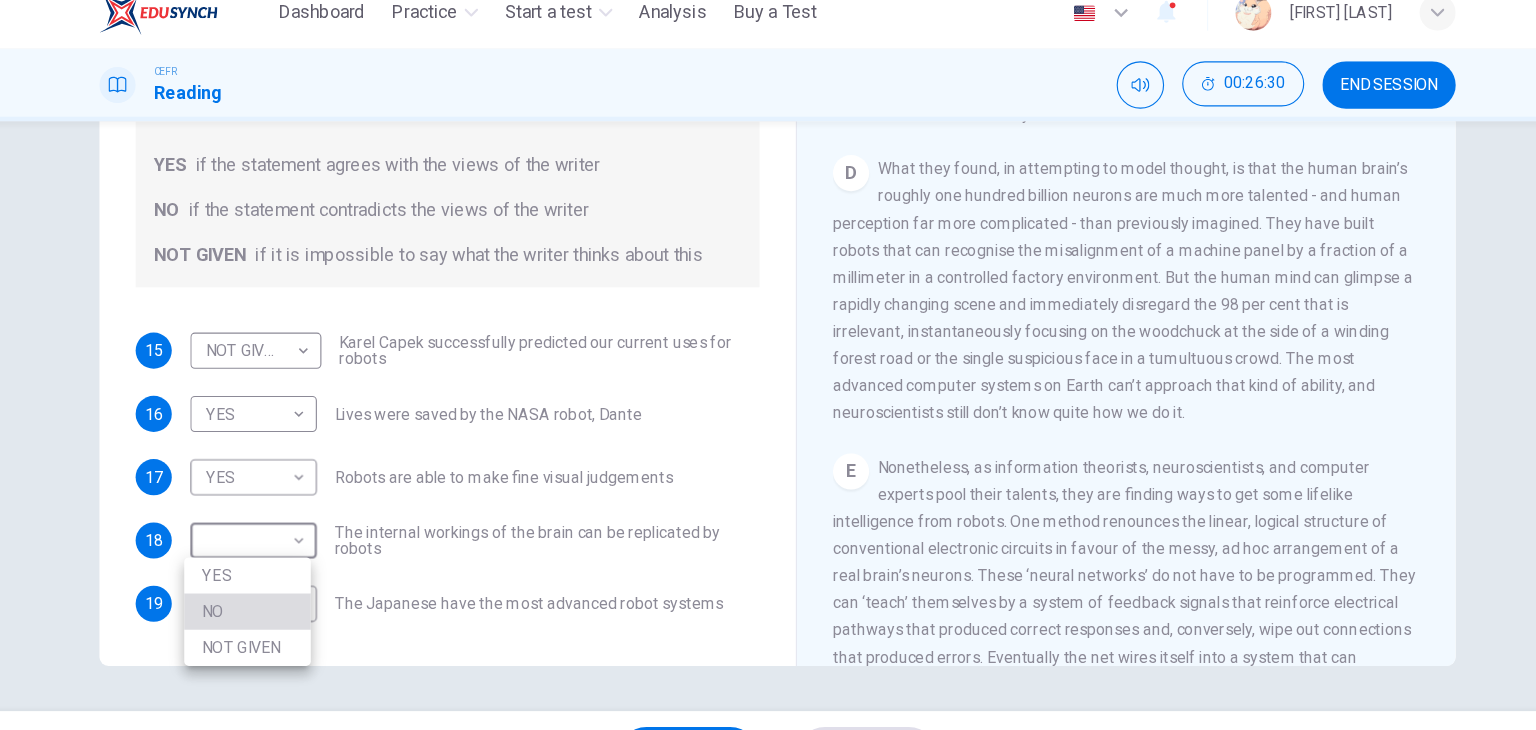 click on "NO" at bounding box center (299, 562) 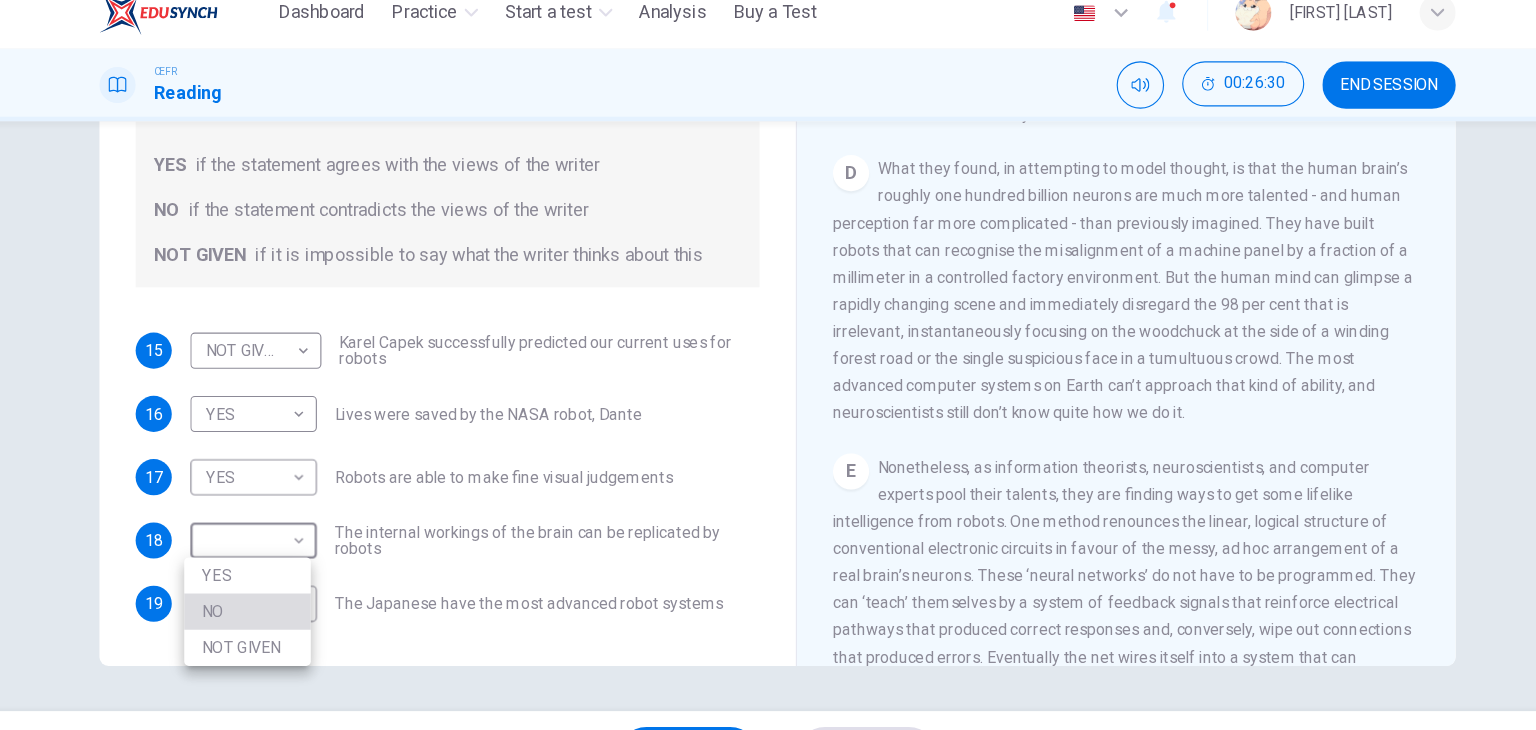 type on "**" 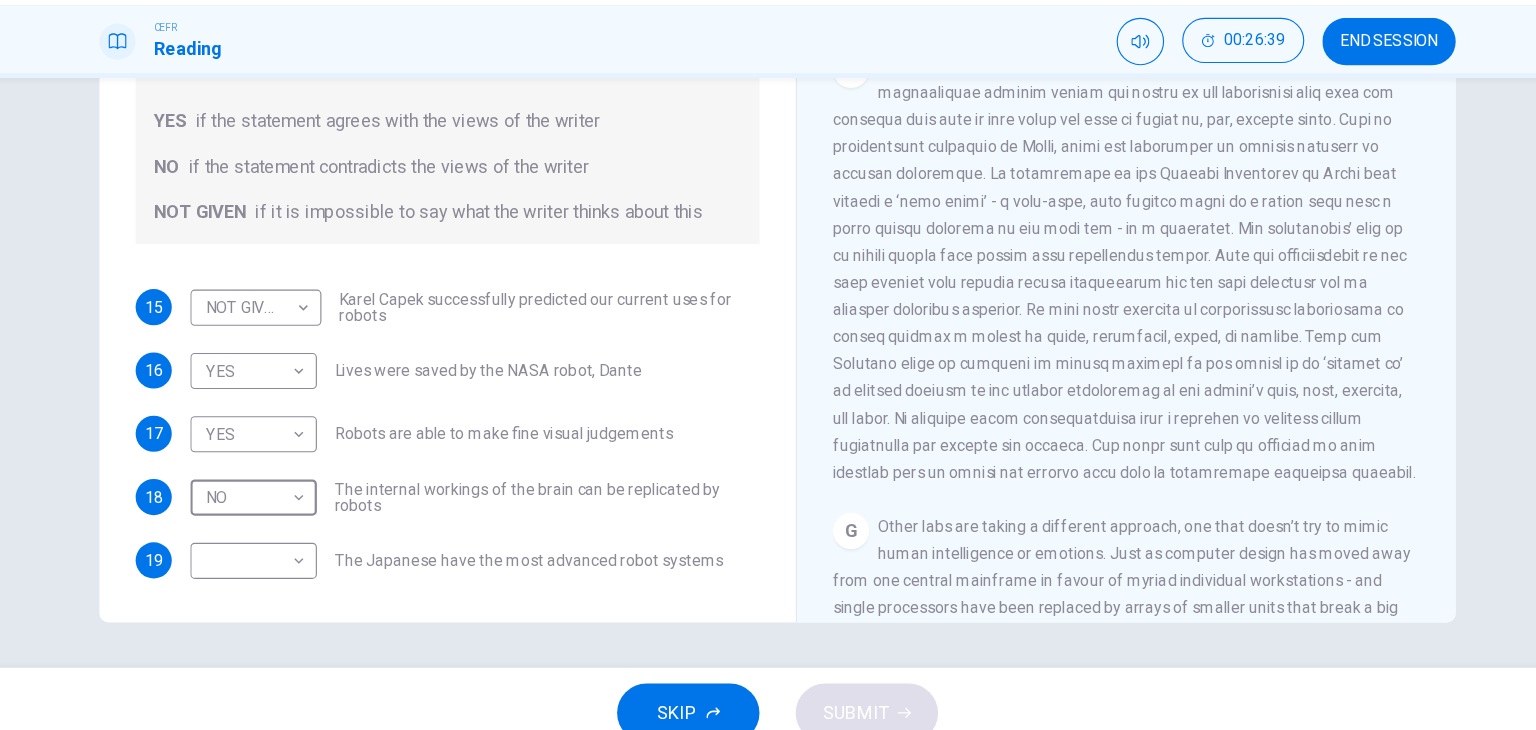 scroll, scrollTop: 1808, scrollLeft: 0, axis: vertical 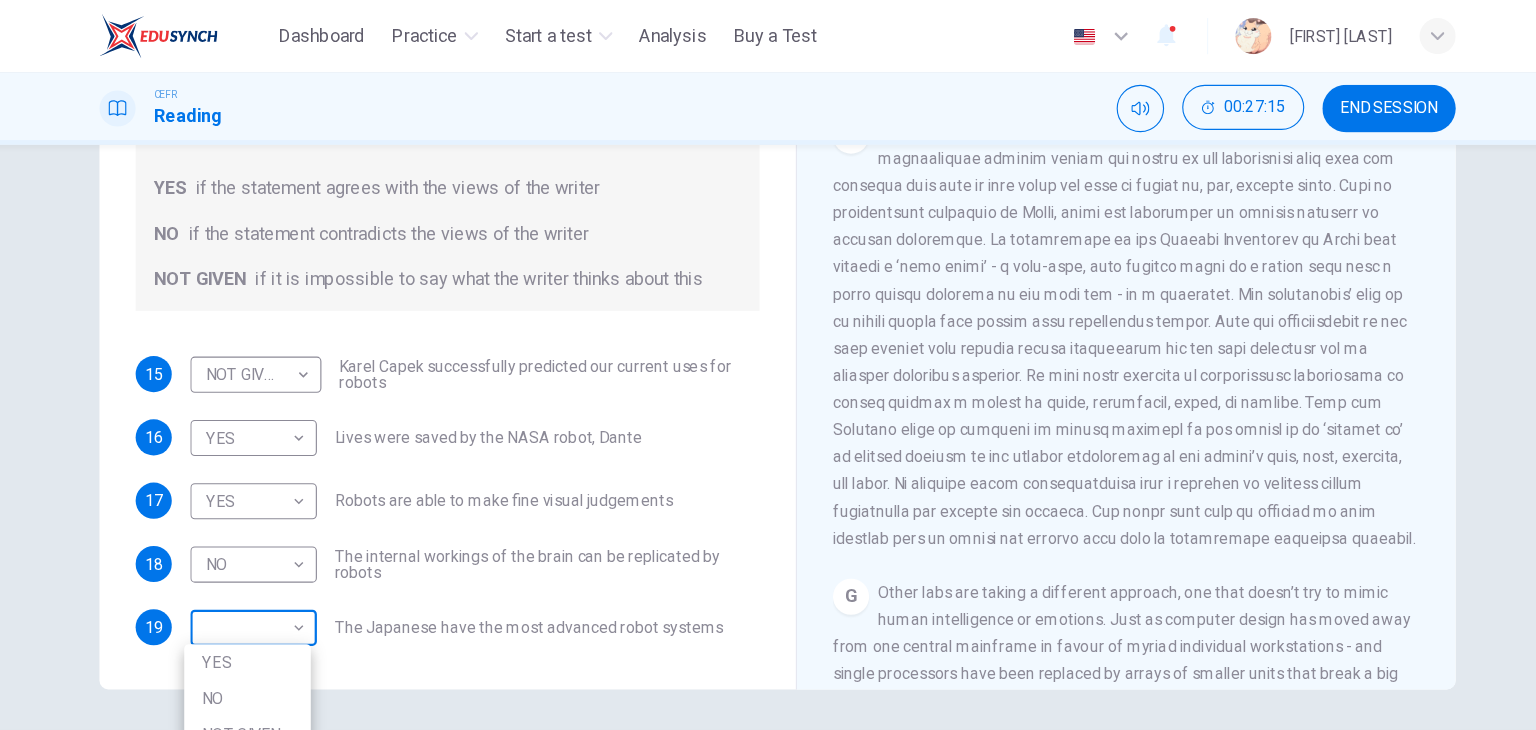 click on "This site uses cookies, as explained in our  Privacy Policy . If you agree to the use of cookies, please click the Accept button and continue to browse our site.   Privacy Policy Accept Dashboard Practice Start a test Analysis Buy a Test English ** ​ Jocelyn Ho CEFR Reading 00:27:15 END SESSION Questions 15 - 19 Do the following statements agree with the information given in the Reading Passage?  In the boxes below, write YES if the statement agrees with the views of the writer NO if the statement contradicts the views of the writer NOT GIVEN if it is impossible to say what the writer thinks about this 15 NOT GIVEN ********* ​ Karel Capek successfully predicted our current uses for robots 16 YES *** ​ Lives were saved by the NASA robot, Dante 17 YES *** ​ Robots are able to make fine visual judgements 18 NO ** ​ The internal workings of the brain can be replicated by robots 19 ​ ​ The Japanese have the most advanced robot systems Robots CLICK TO ZOOM Click to Zoom 1 A B C D E F G SKIP SUBMIT" at bounding box center [768, 365] 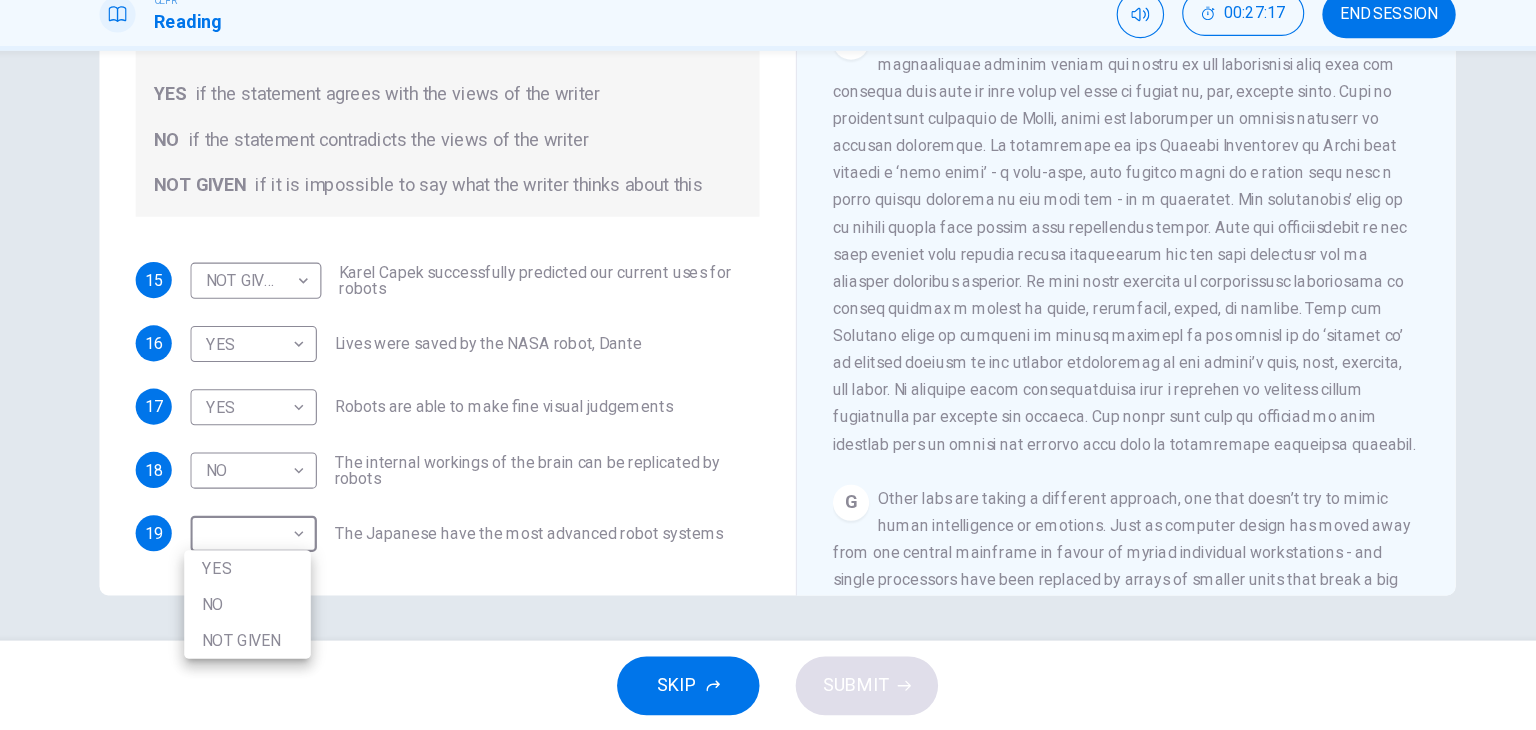 click on "NOT GIVEN" at bounding box center (299, 650) 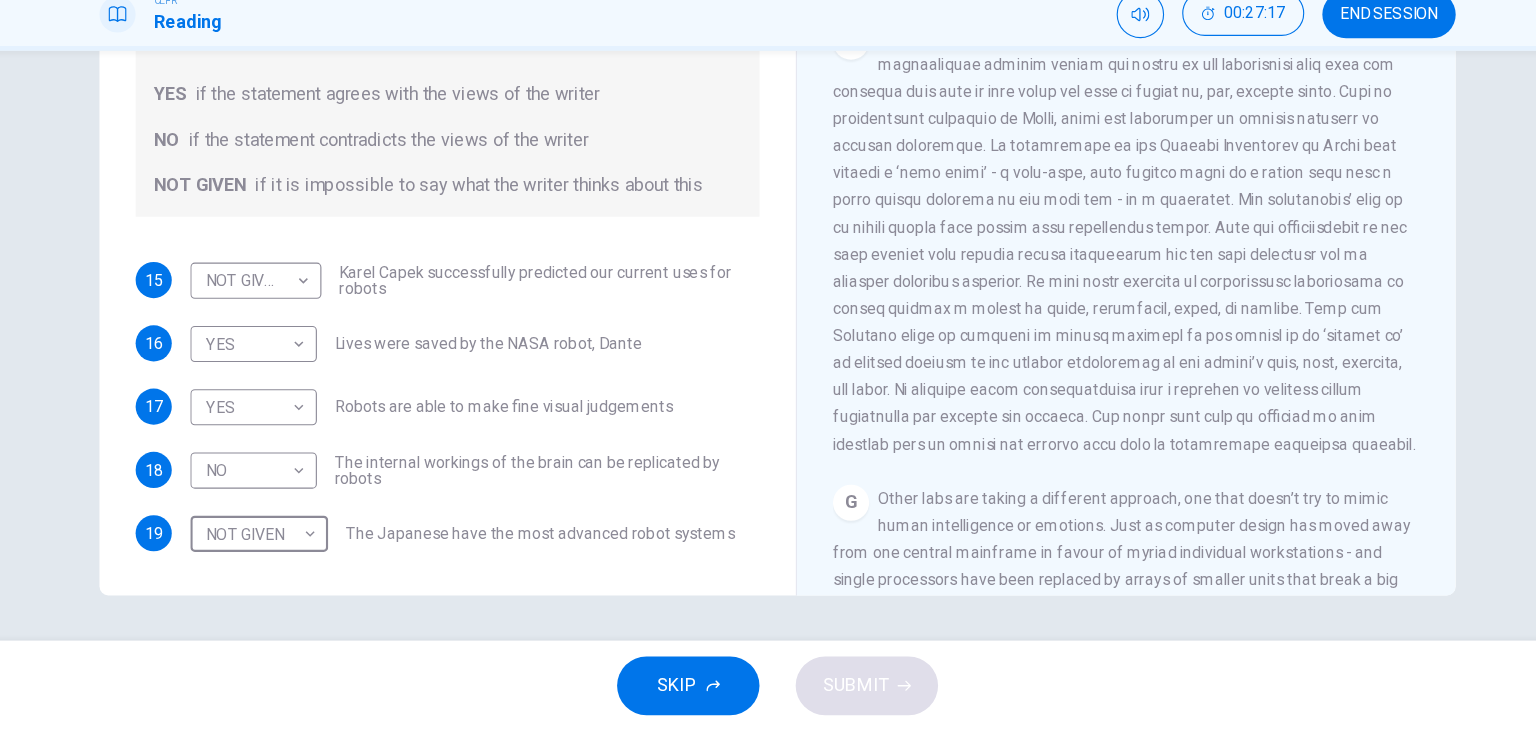 type on "*********" 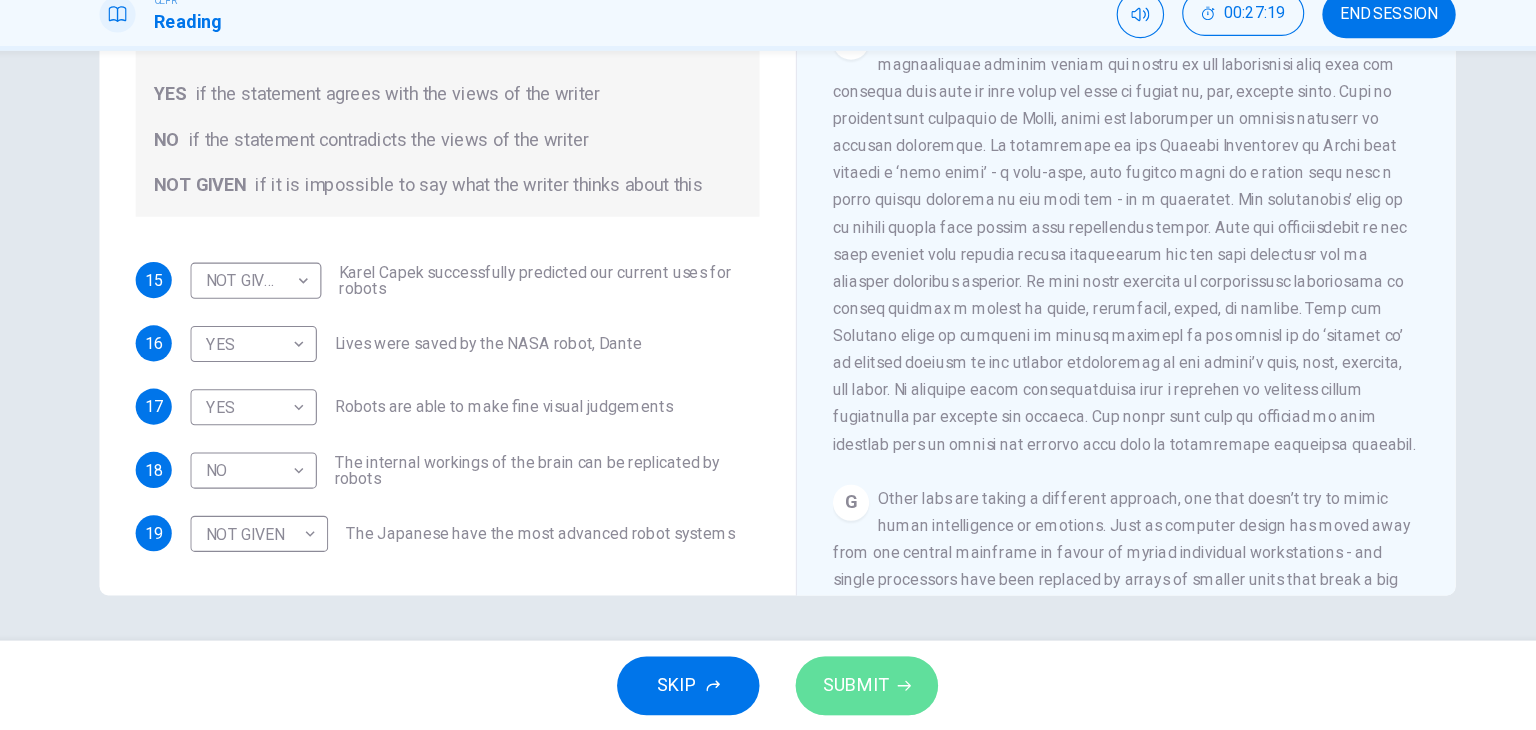 click on "SUBMIT" at bounding box center (837, 690) 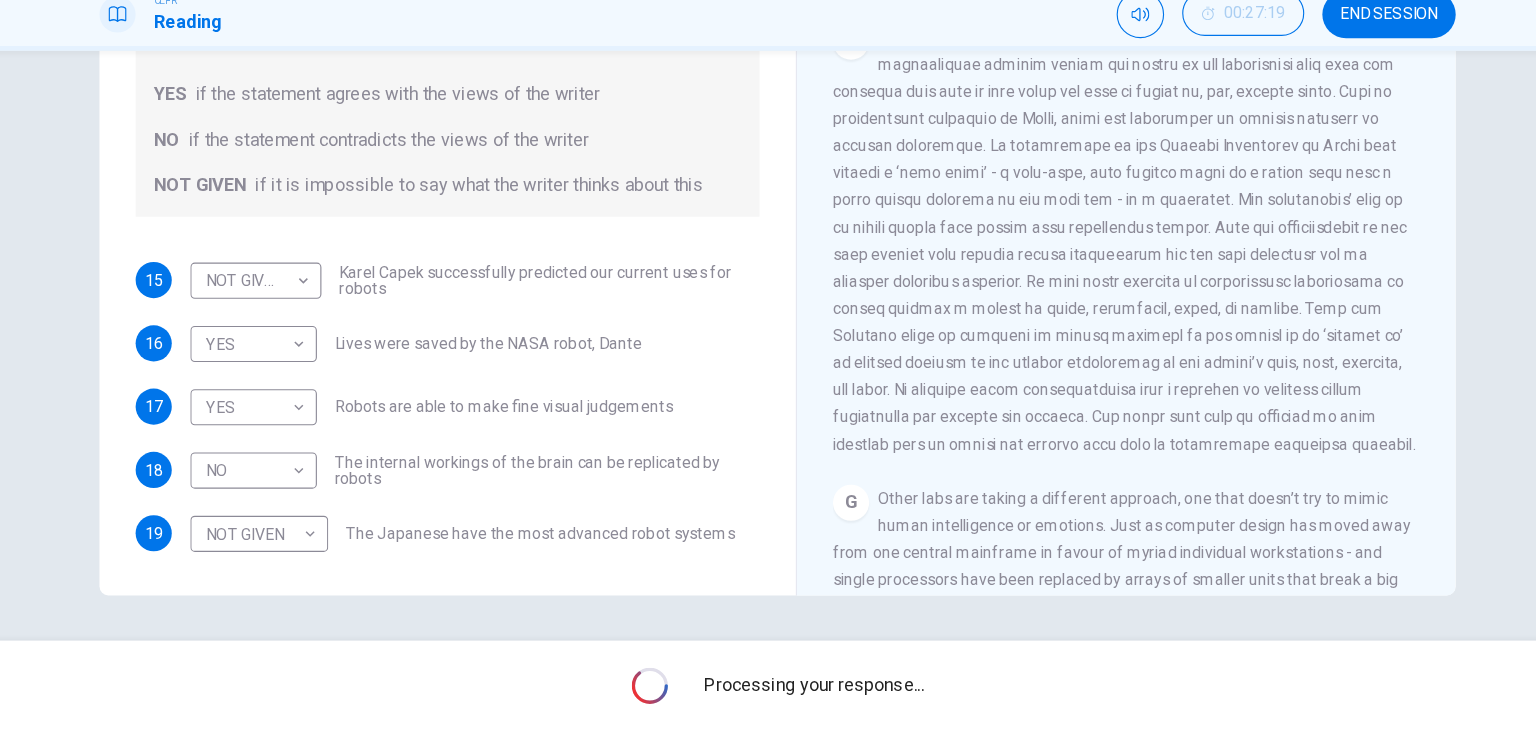 click on "Dashboard Practice Start a test Analysis Buy a Test English ** ​ Jocelyn Ho CEFR Reading 00:27:19 END SESSION Questions 15 - 19 Do the following statements agree with the information given in the Reading Passage?  In the boxes below, write YES if the statement agrees with the views of the writer NO if the statement contradicts the views of the writer NOT GIVEN if it is impossible to say what the writer thinks about this 15 NOT GIVEN ********* ​ Karel Capek successfully predicted our current uses for robots 16 YES *** ​ Lives were saved by the NASA robot, Dante 17 YES *** ​ Robots are able to make fine visual judgements 18 NO ** ​ The internal workings of the brain can be replicated by robots 19 NOT GIVEN ********* ​ The Japanese have the most advanced robot systems Robots CLICK TO ZOOM Click to Zoom 1 A B C D E F G Processing your response..." at bounding box center (768, 365) 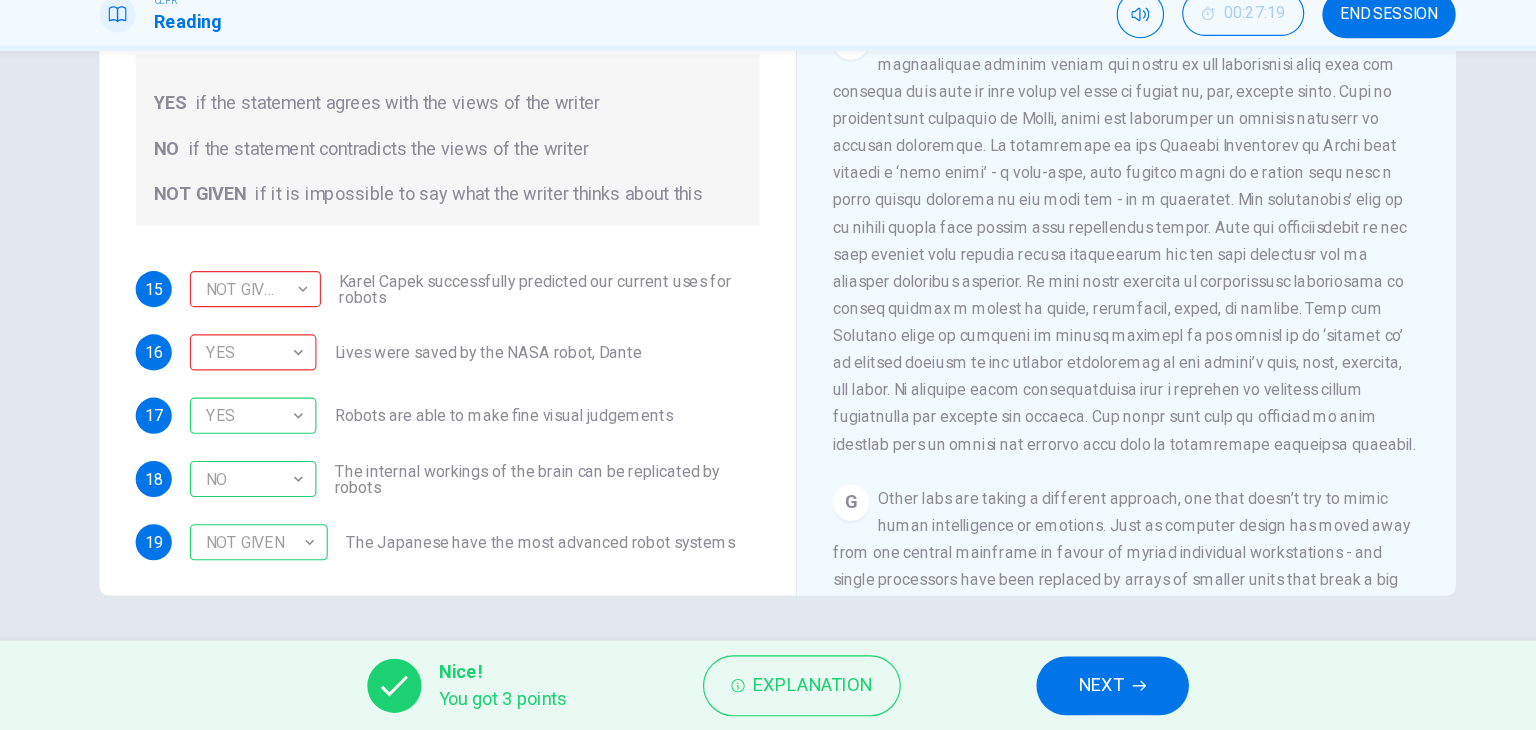 scroll, scrollTop: 15, scrollLeft: 0, axis: vertical 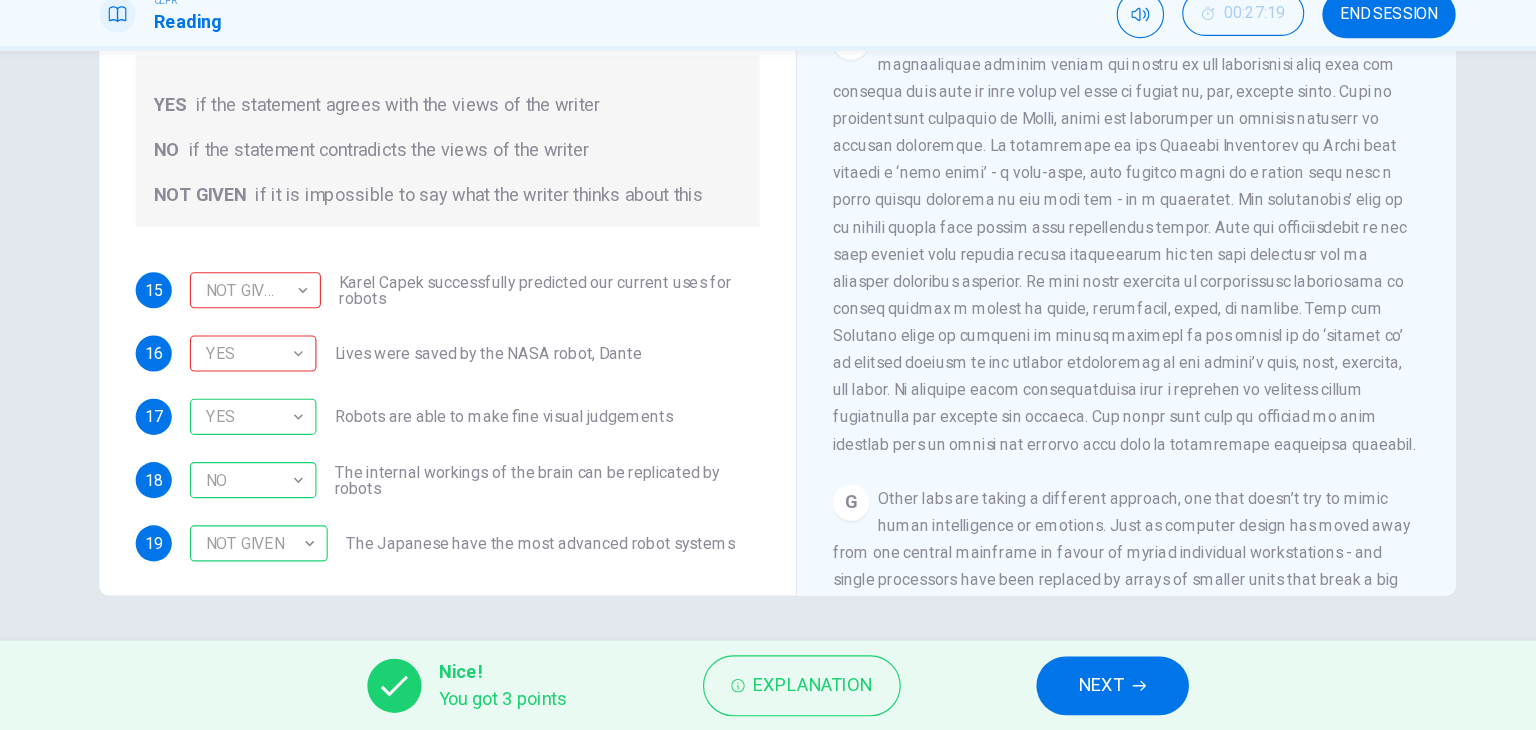 click on "Questions 15 - 19 Do the following statements agree with the information given in the Reading Passage?  In the boxes below, write YES if the statement agrees with the views of the writer NO if the statement contradicts the views of the writer NOT GIVEN if it is impossible to say what the writer thinks about this 15 NOT GIVEN ********* ​ Karel Capek successfully predicted our current uses for robots 16 YES *** ​ Lives were saved by the NASA robot, Dante 17 YES *** ​ Robots are able to make fine visual judgements 18 NO ** ​ The internal workings of the brain can be replicated by robots 19 NOT GIVEN ********* ​ The Japanese have the most advanced robot systems" at bounding box center (476, 260) 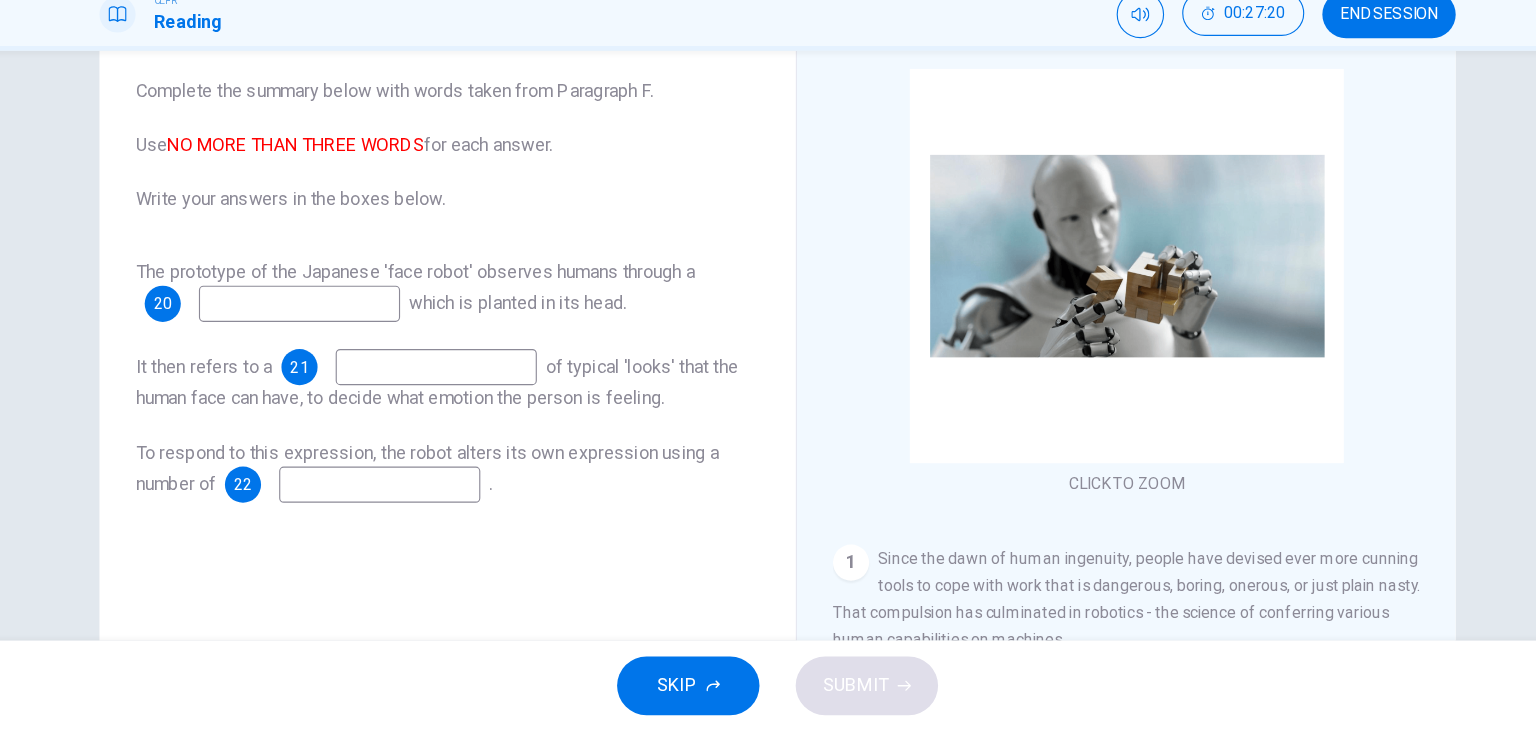 scroll, scrollTop: 112, scrollLeft: 0, axis: vertical 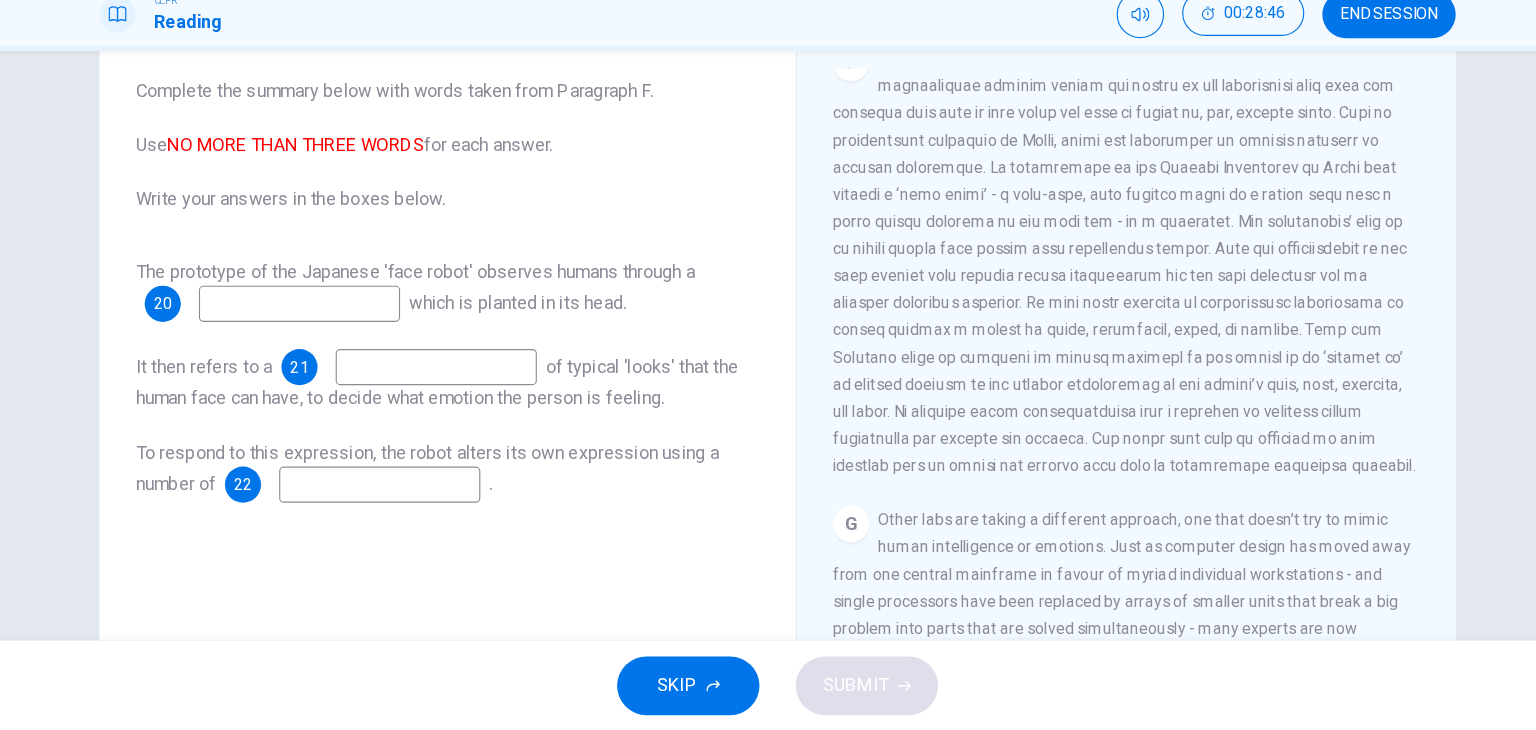 click at bounding box center (345, 352) 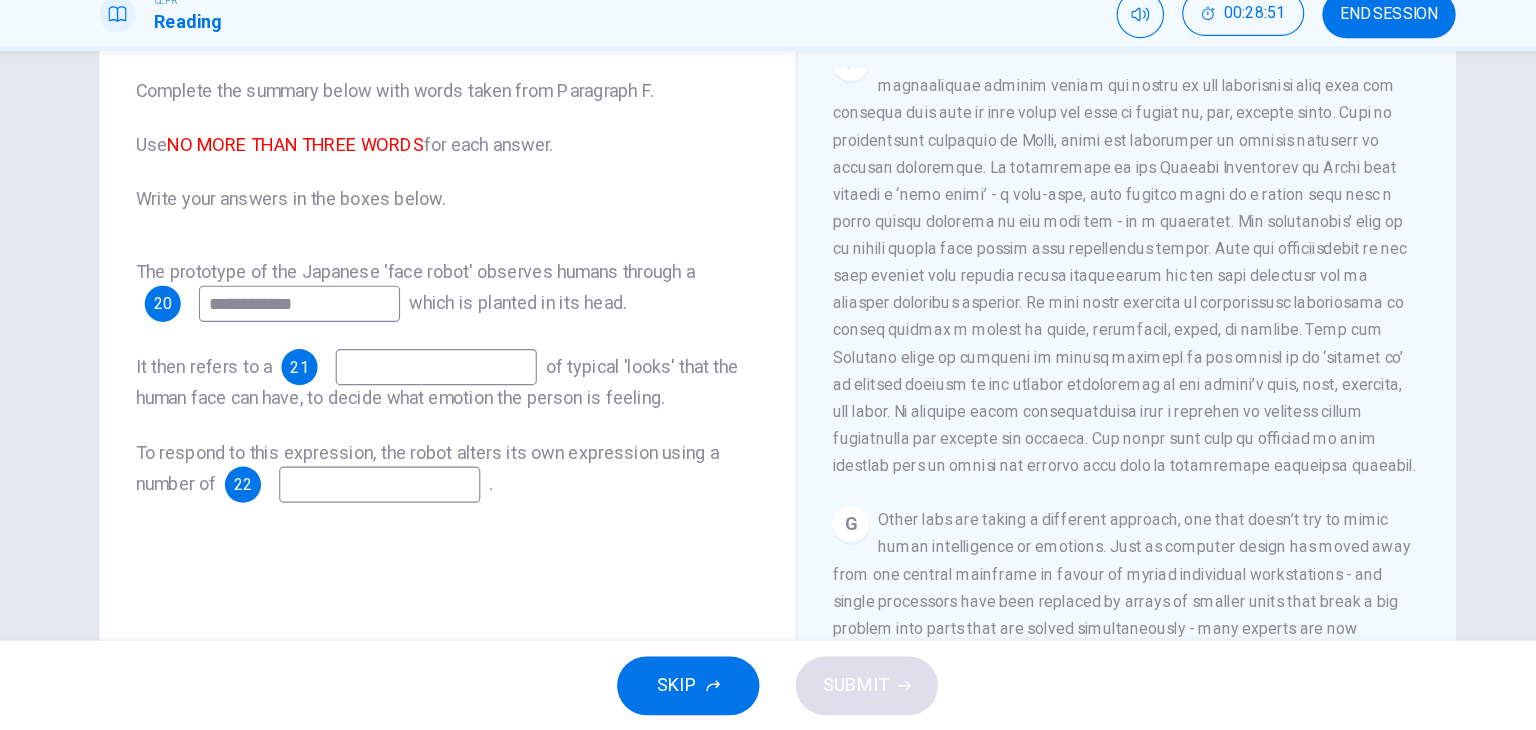 type on "**********" 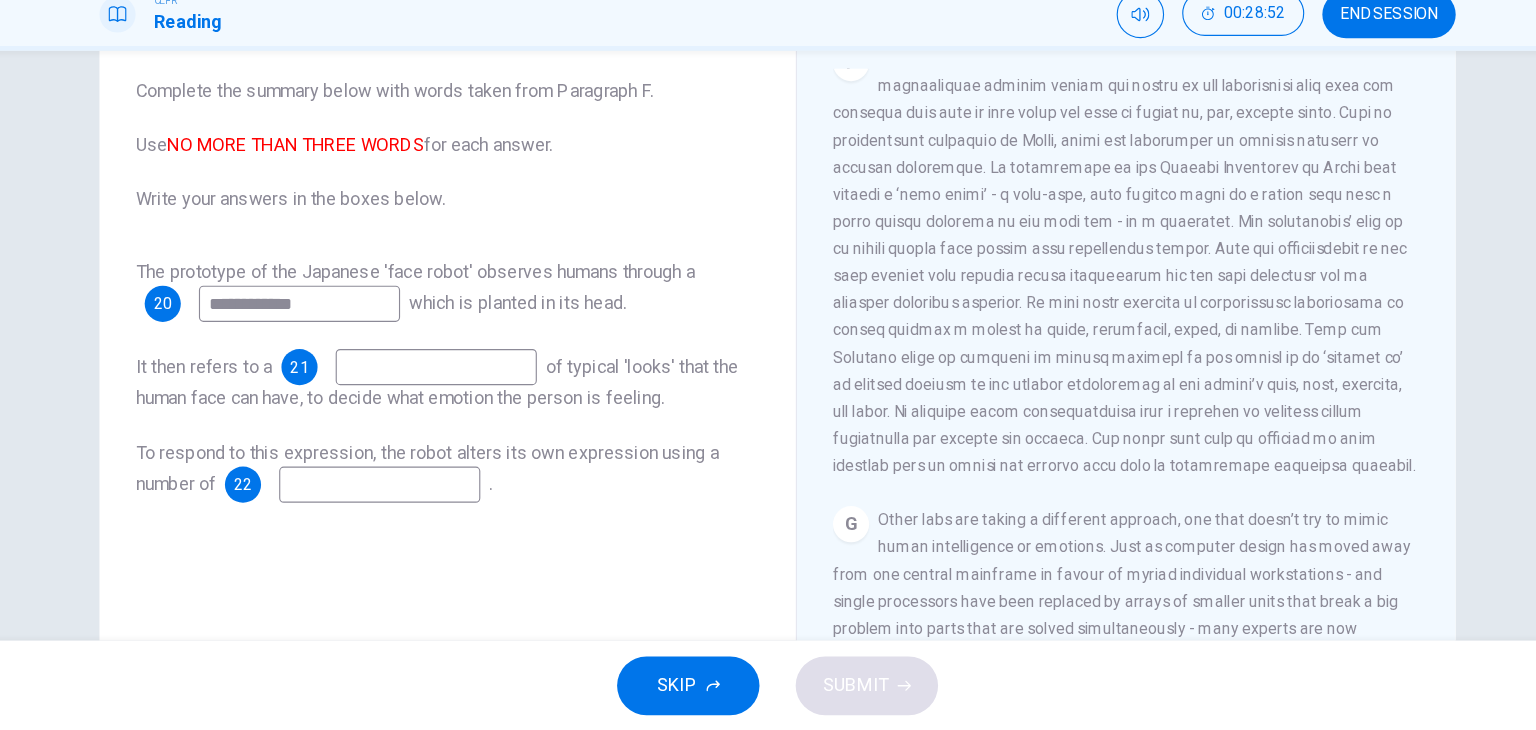click at bounding box center (466, 408) 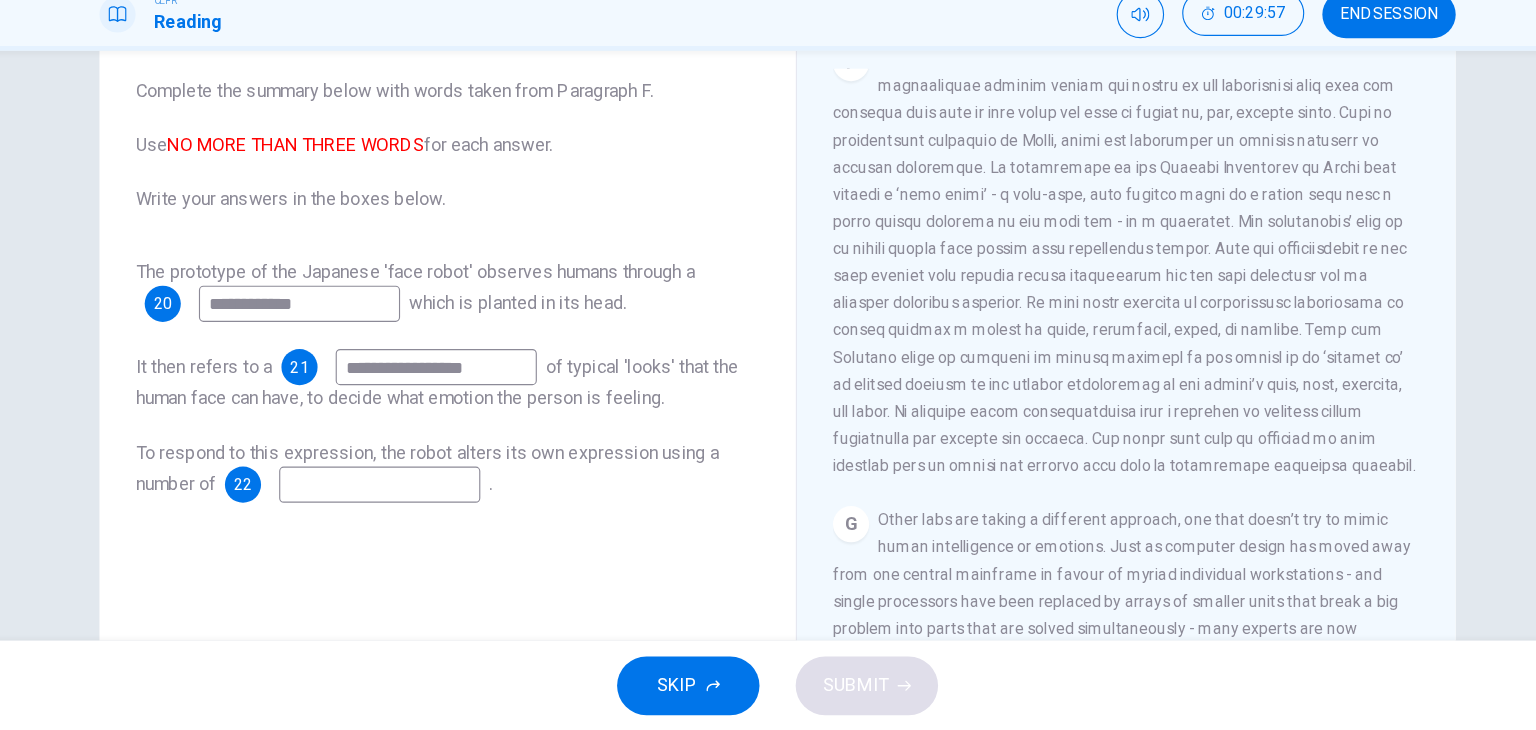 type on "**********" 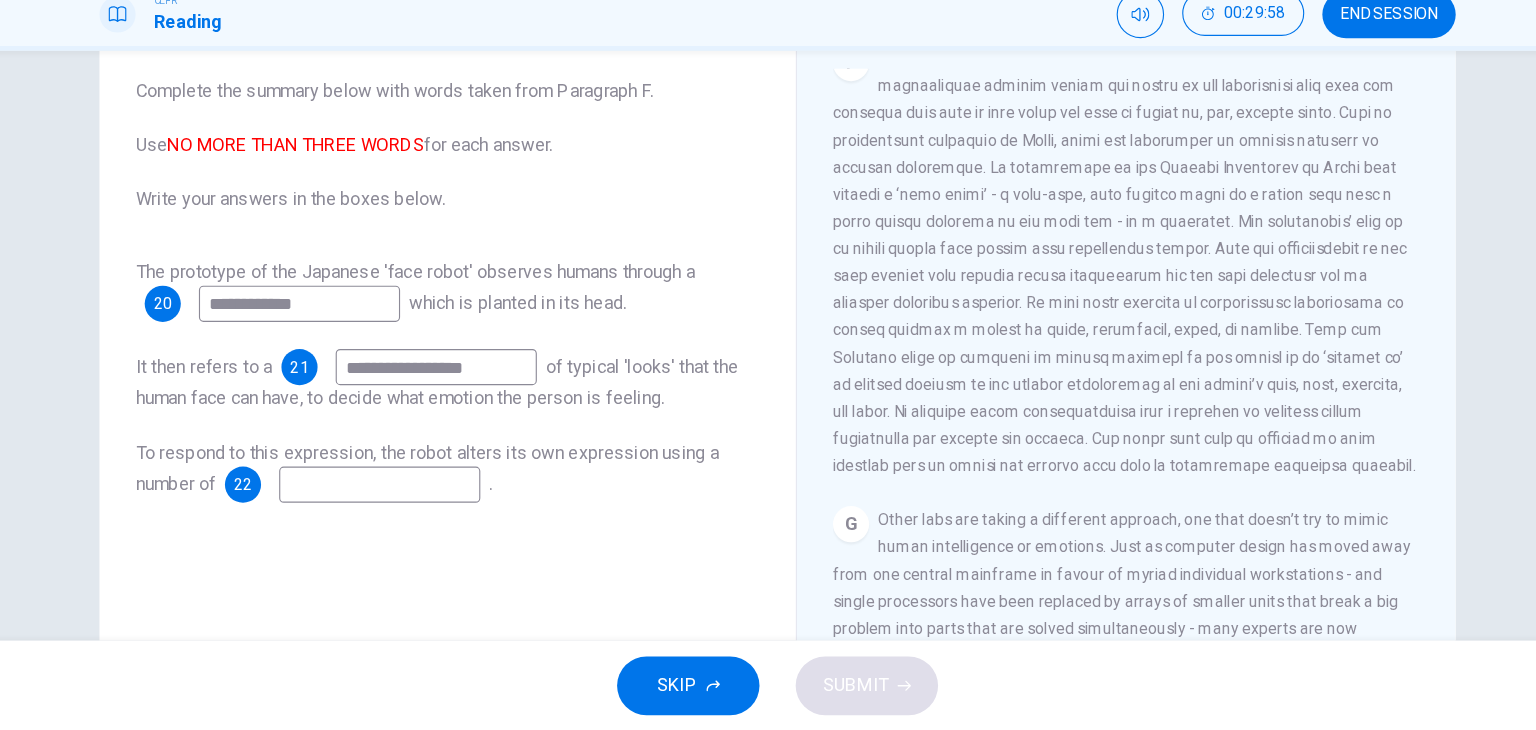 click at bounding box center (416, 512) 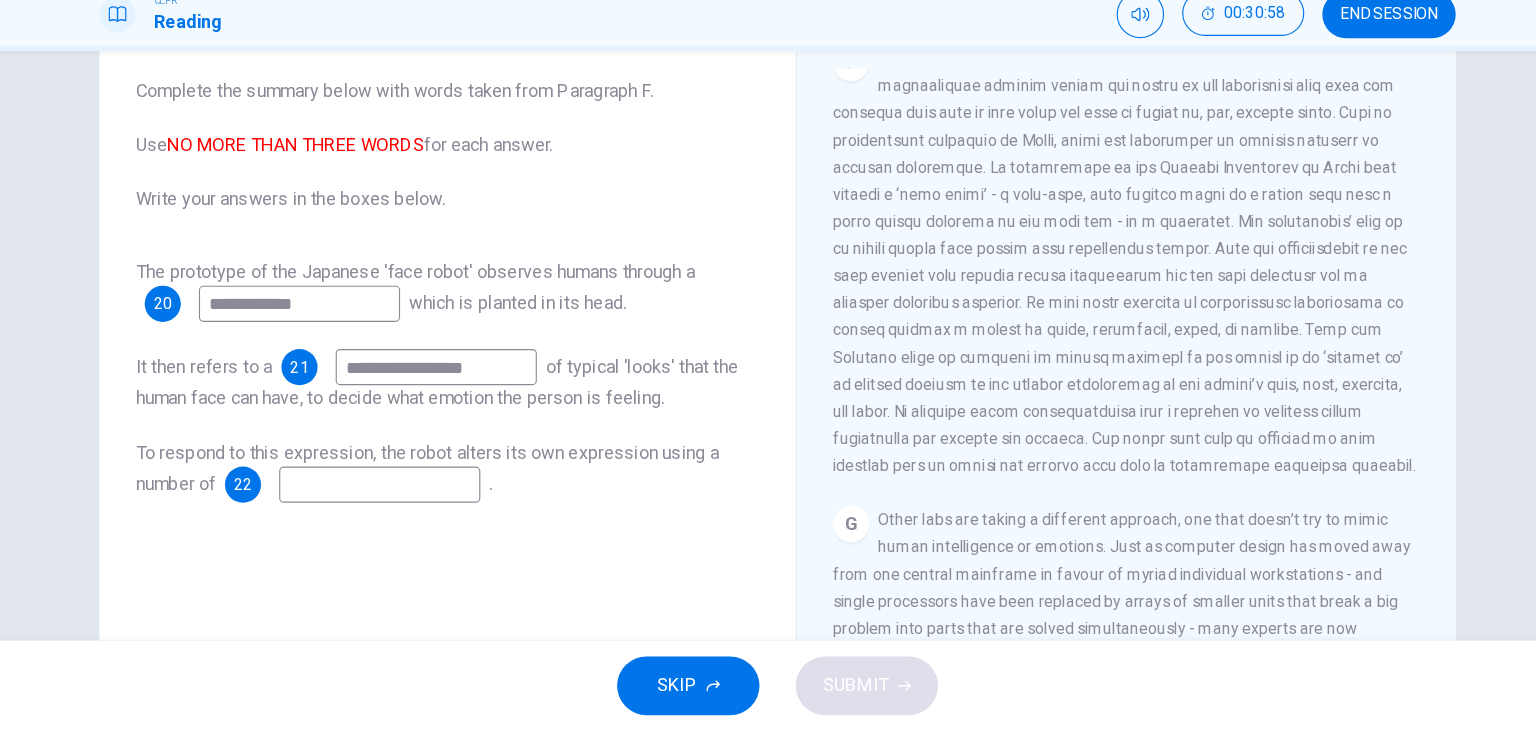 click at bounding box center [416, 512] 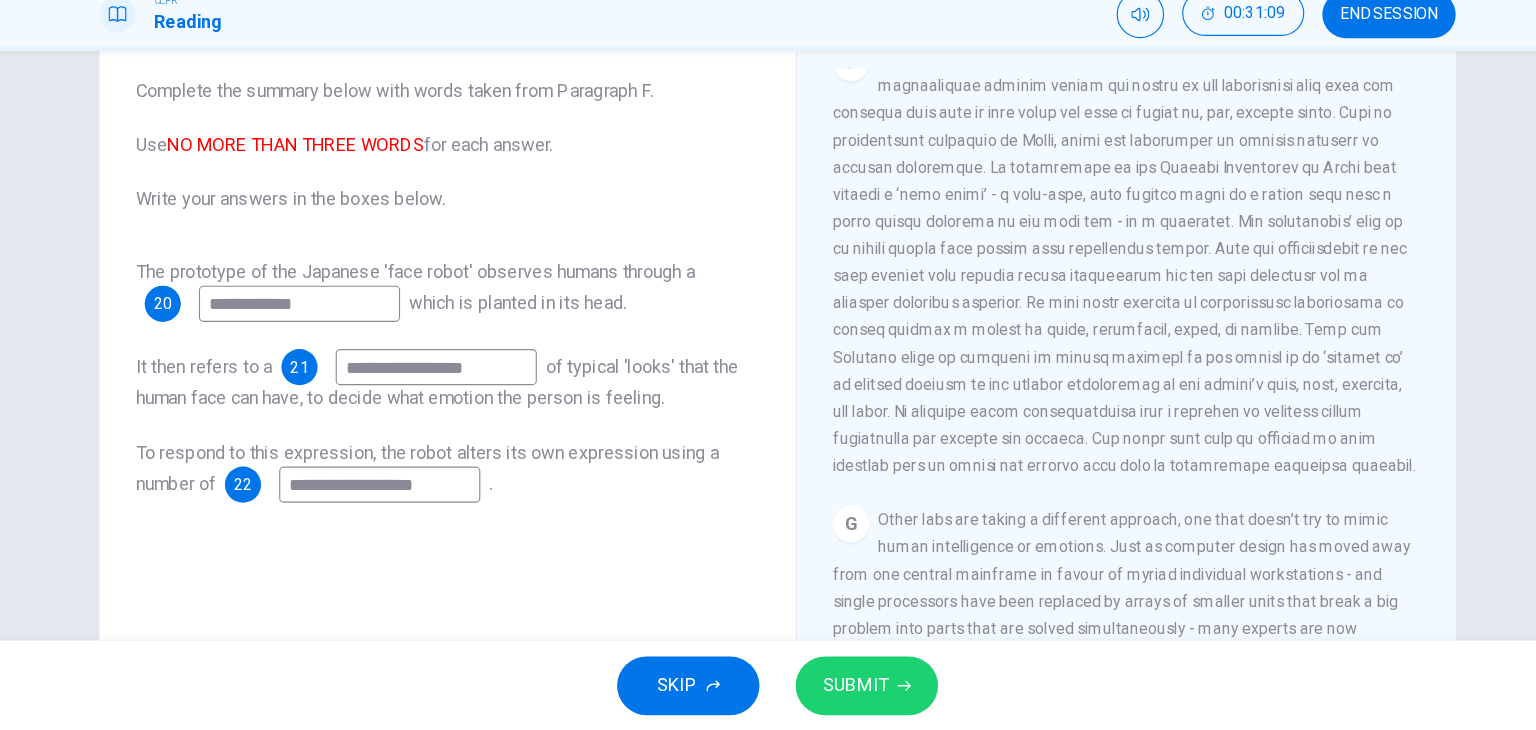 type on "**********" 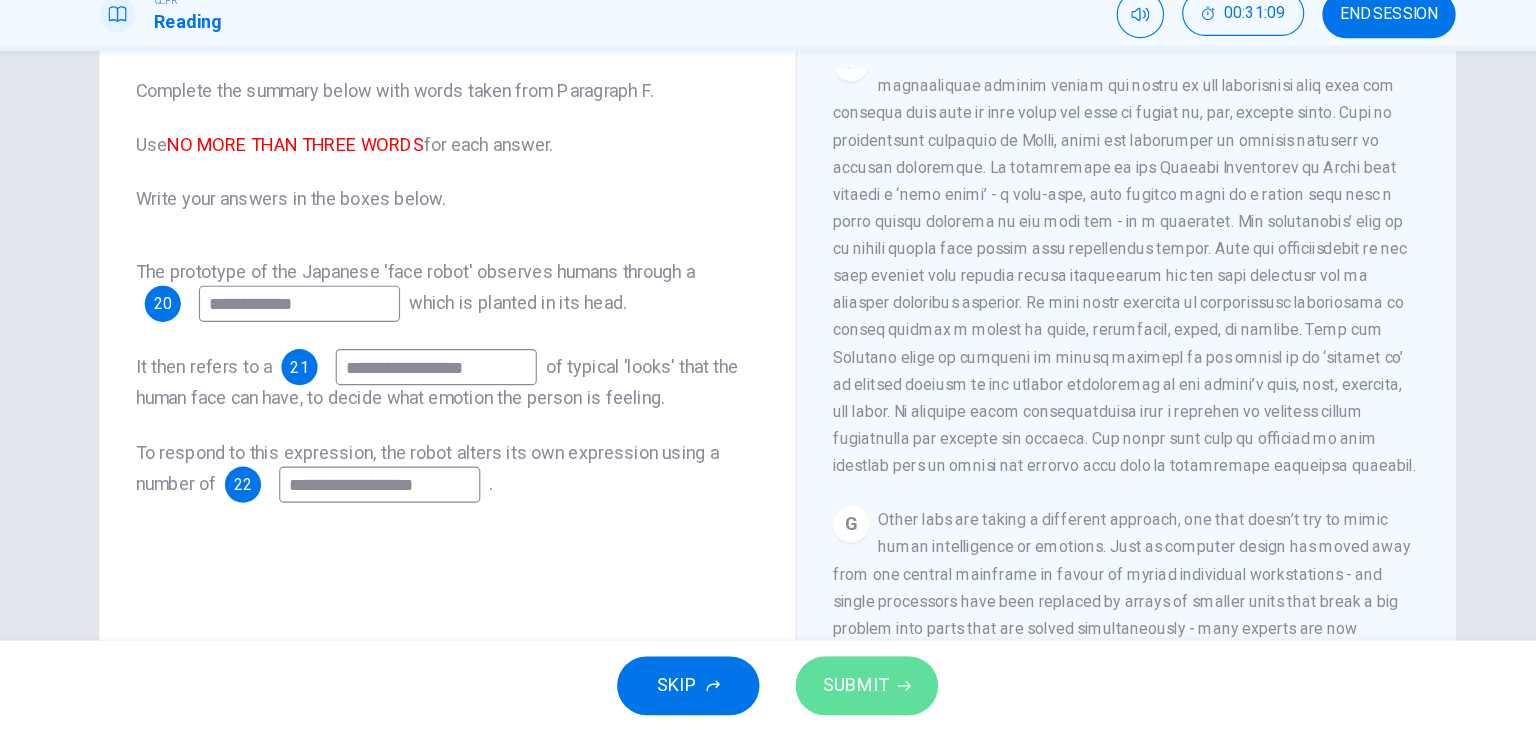 click on "SUBMIT" at bounding box center (847, 690) 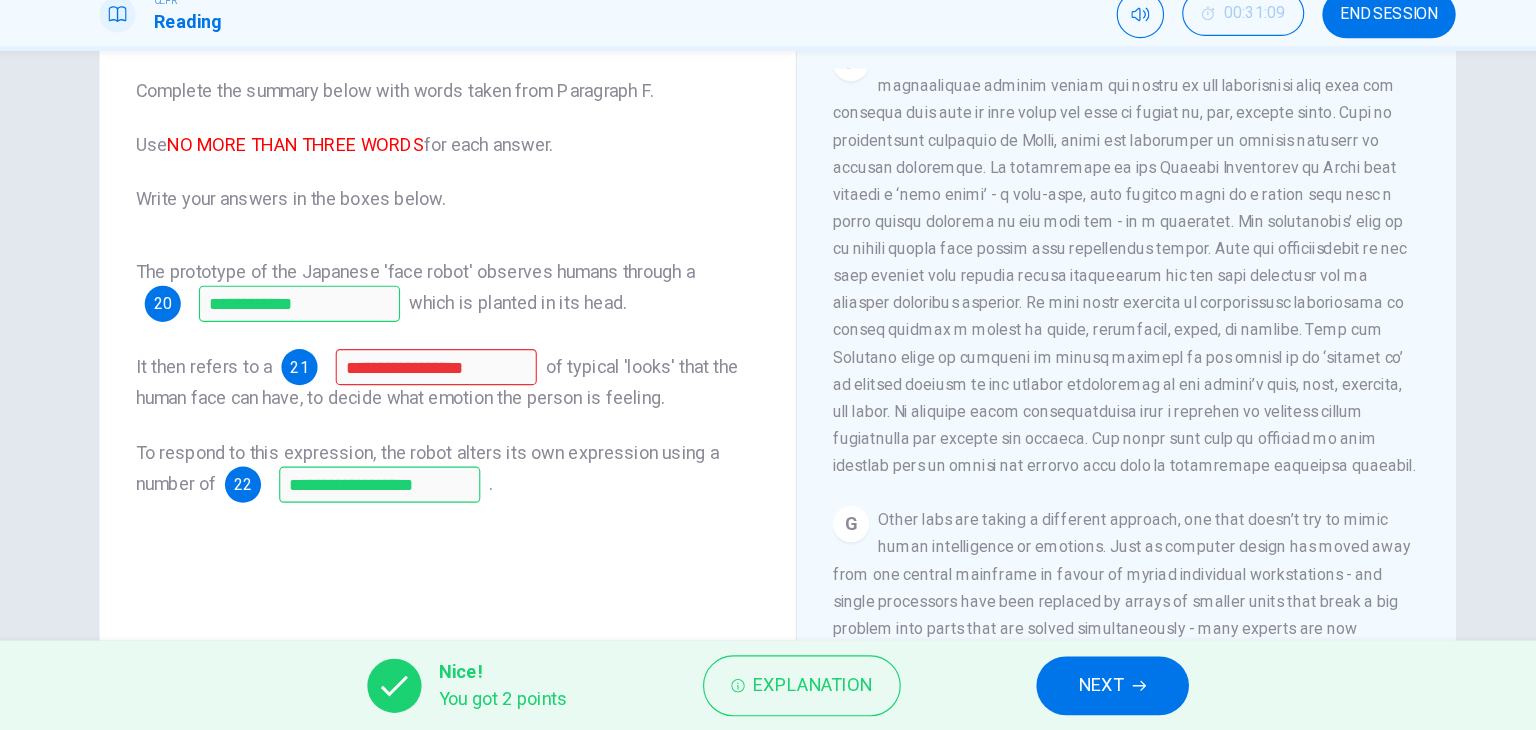 drag, startPoint x: 681, startPoint y: 565, endPoint x: 749, endPoint y: 576, distance: 68.88396 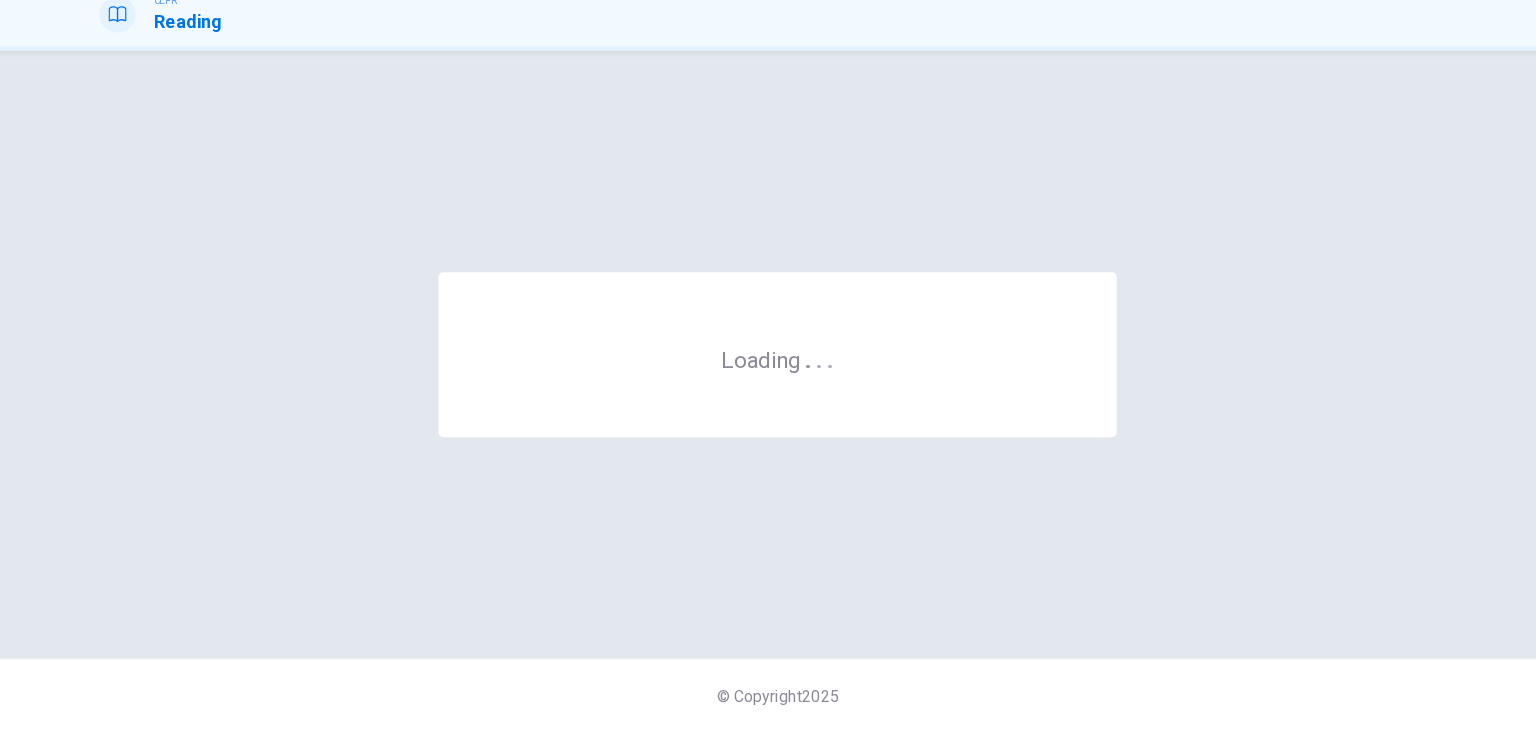 scroll, scrollTop: 0, scrollLeft: 0, axis: both 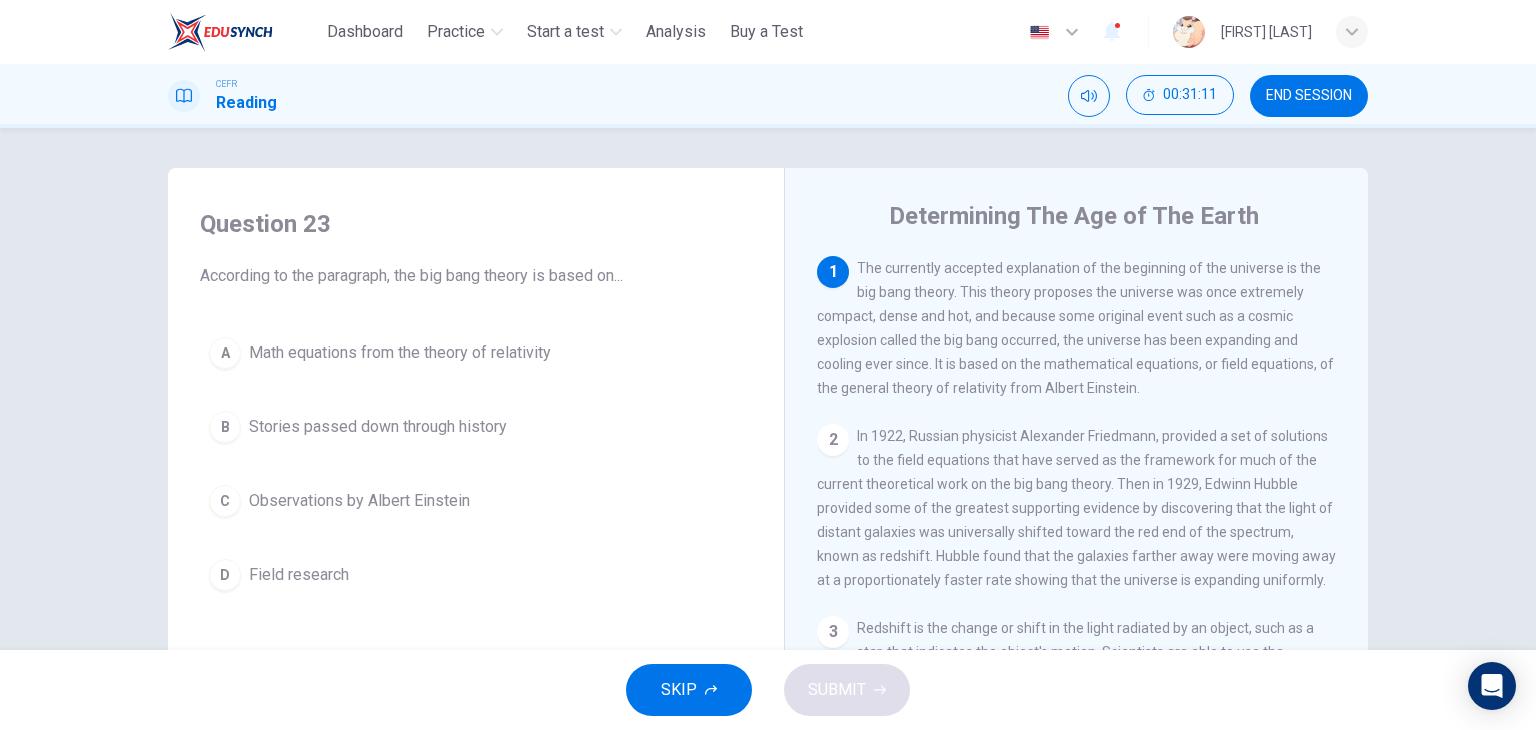 click on "END SESSION" at bounding box center (1309, 96) 